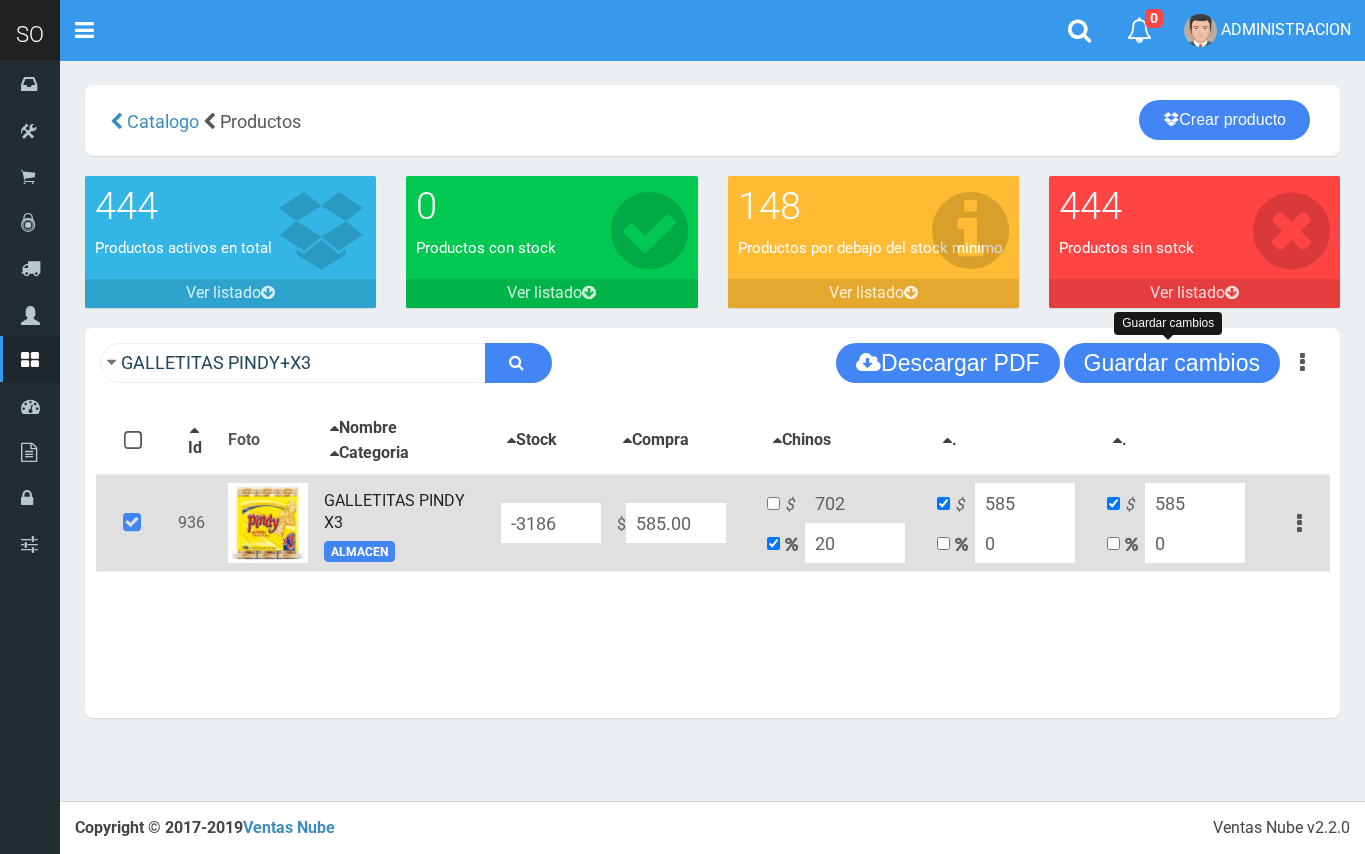 scroll, scrollTop: 0, scrollLeft: 0, axis: both 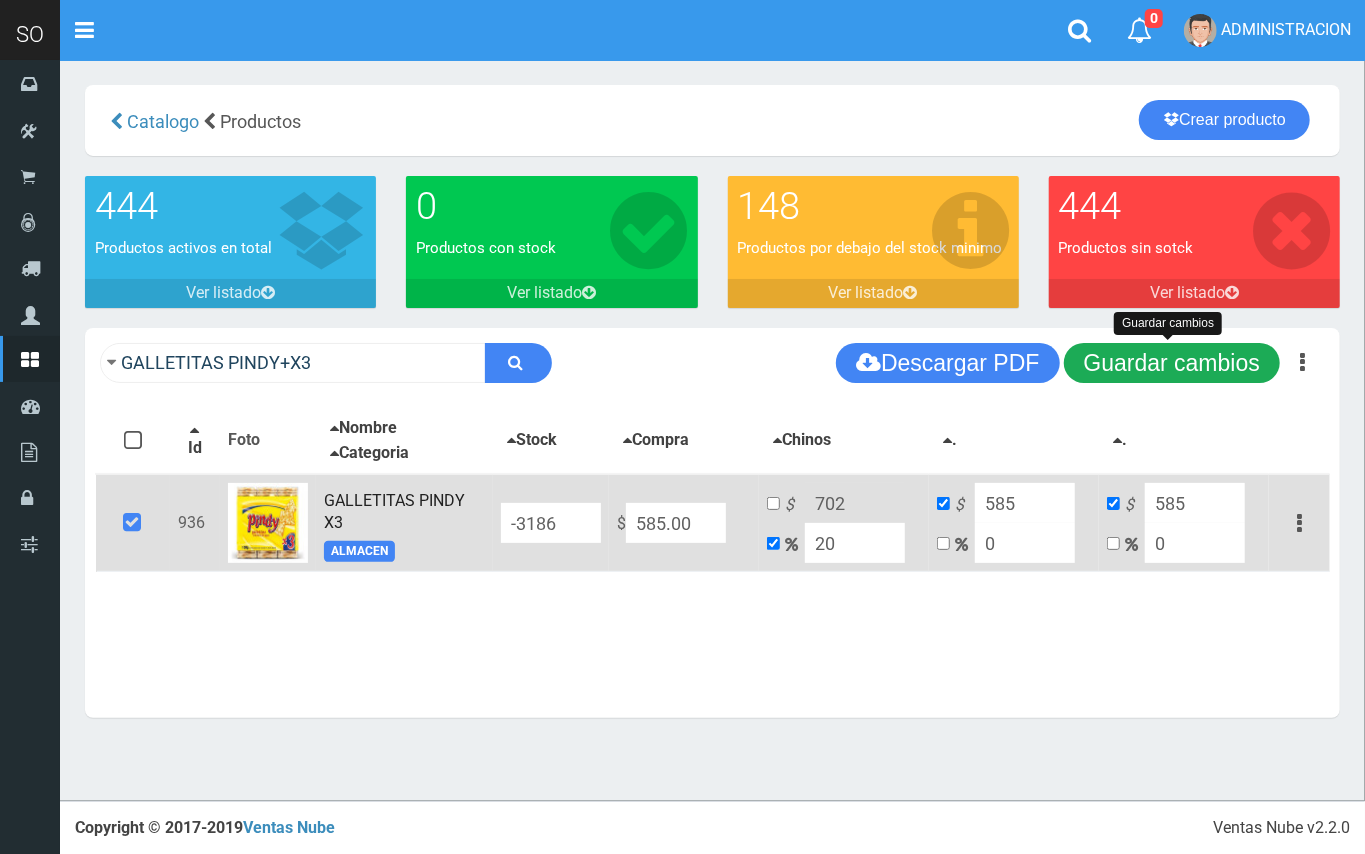 drag, startPoint x: 1114, startPoint y: 370, endPoint x: 818, endPoint y: 369, distance: 296.00168 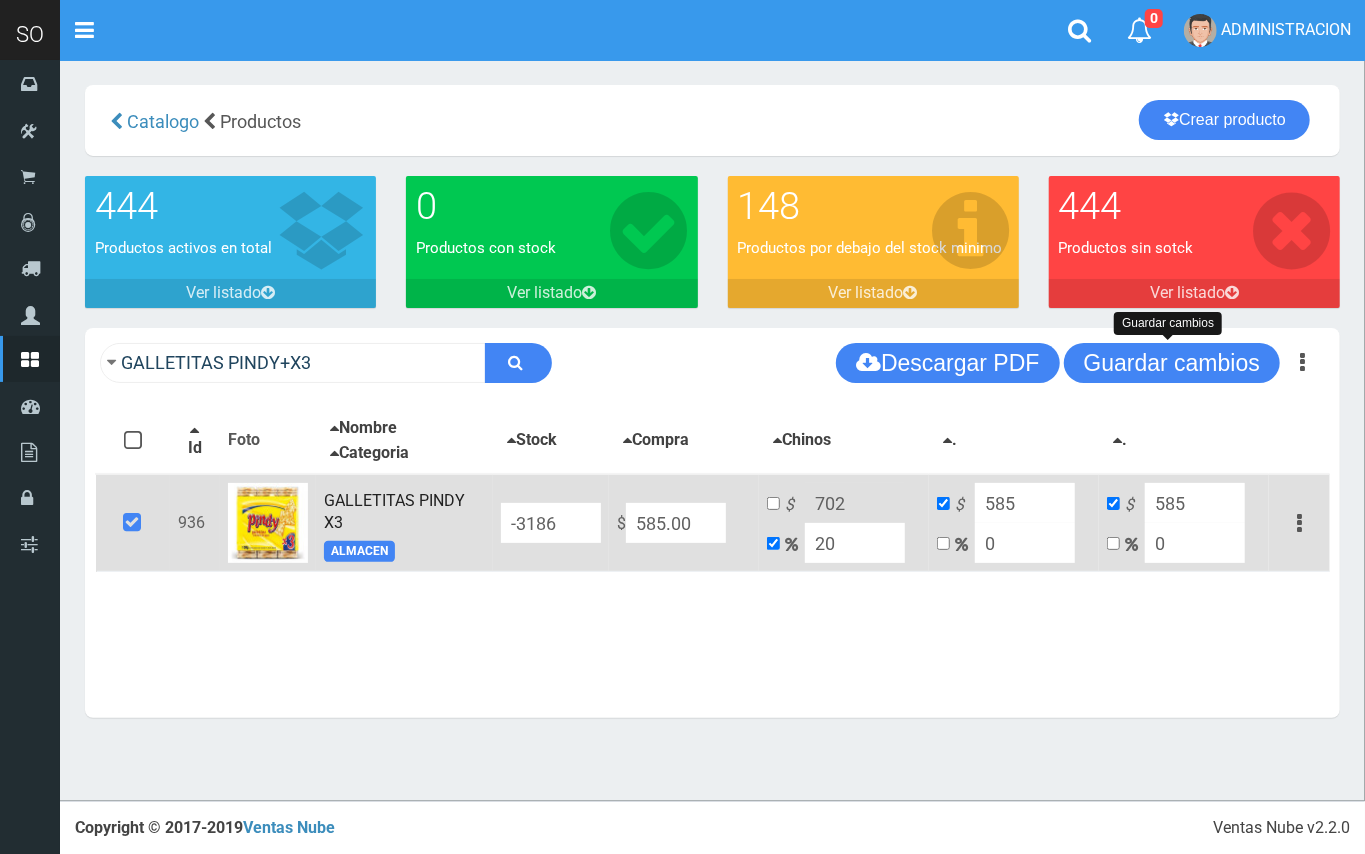 click on "Guardar cambios" at bounding box center (1172, 363) 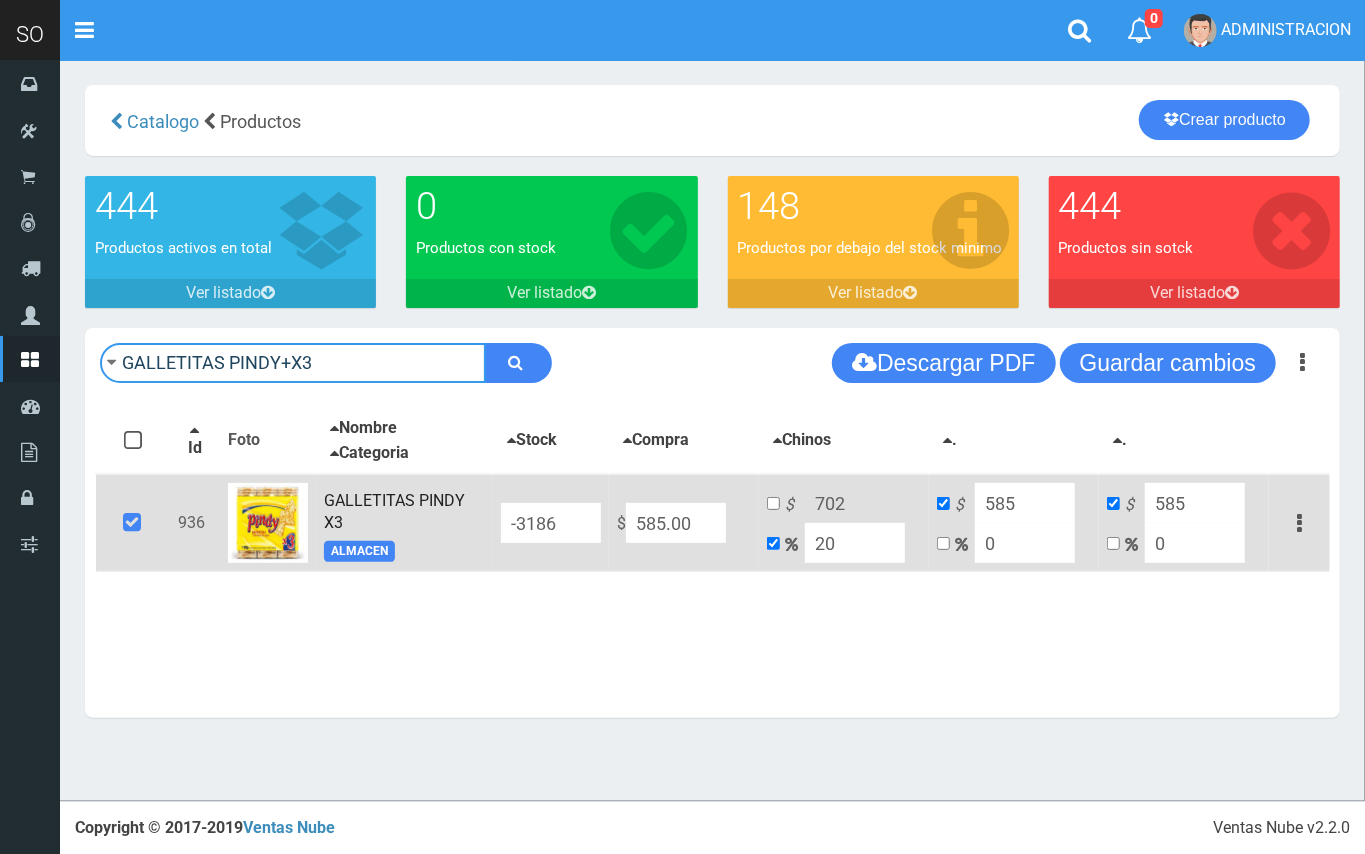 click on "GALLETITAS PINDY+X3" at bounding box center (293, 363) 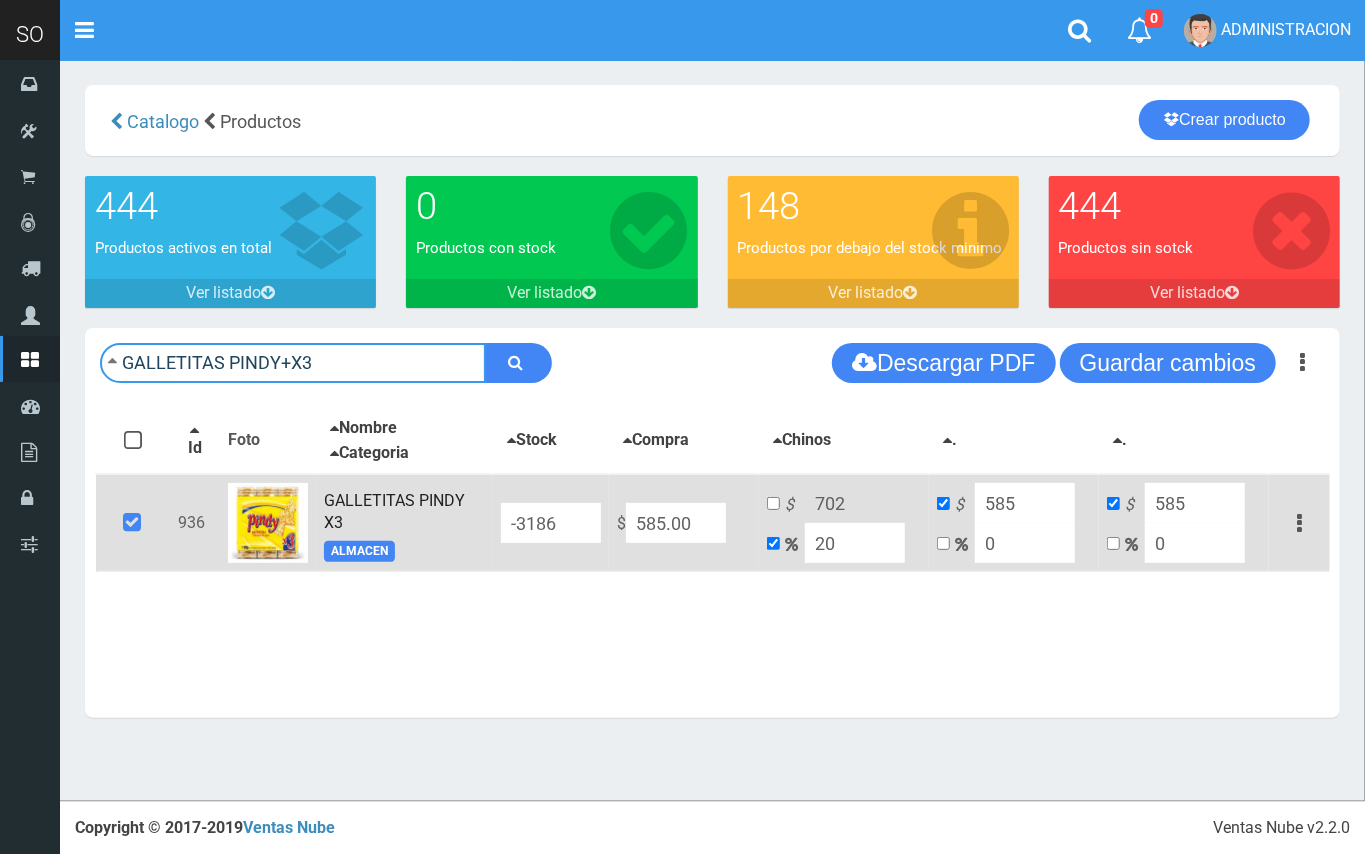 click on "GALLETITAS PINDY+X3" at bounding box center (293, 363) 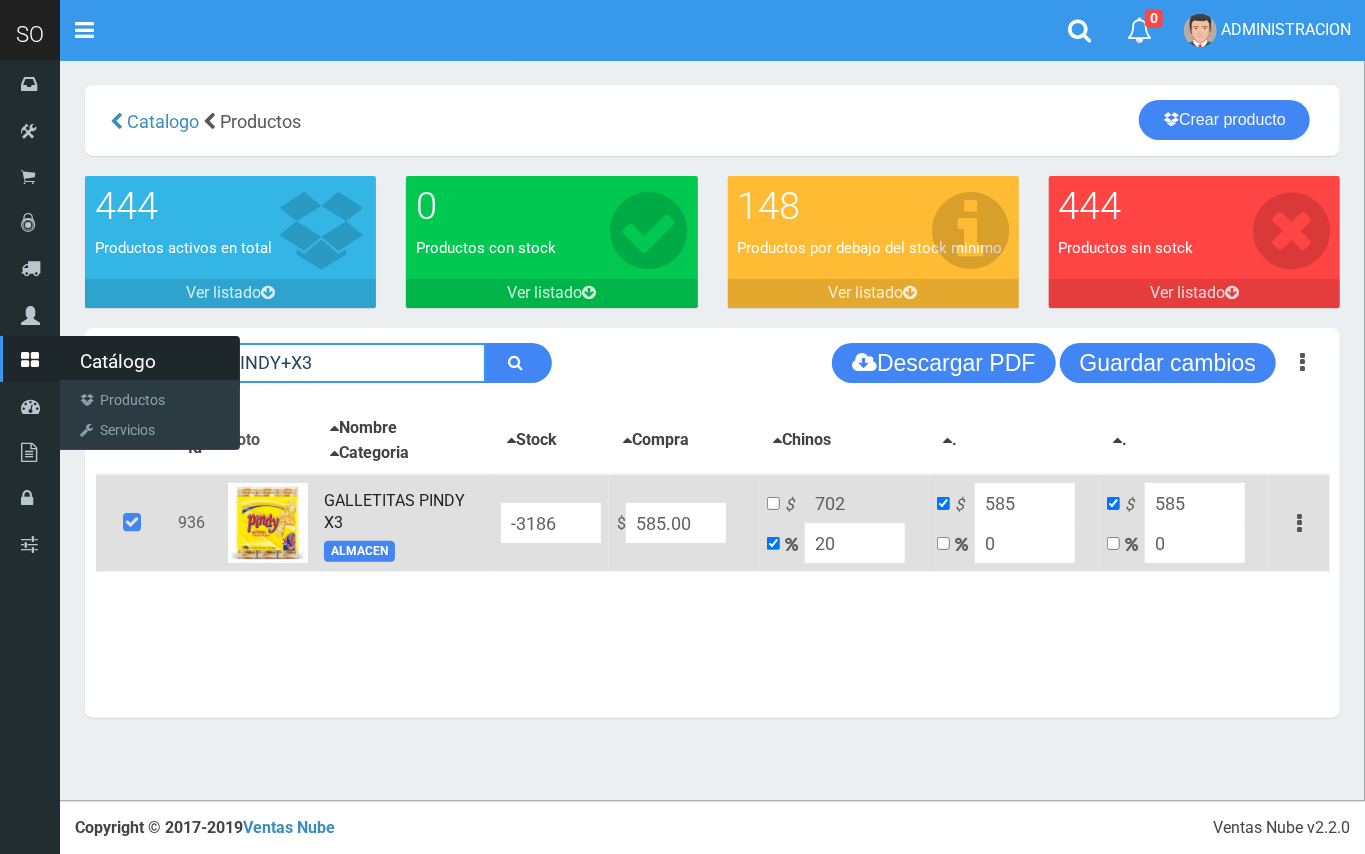 drag, startPoint x: 336, startPoint y: 361, endPoint x: 25, endPoint y: 361, distance: 311 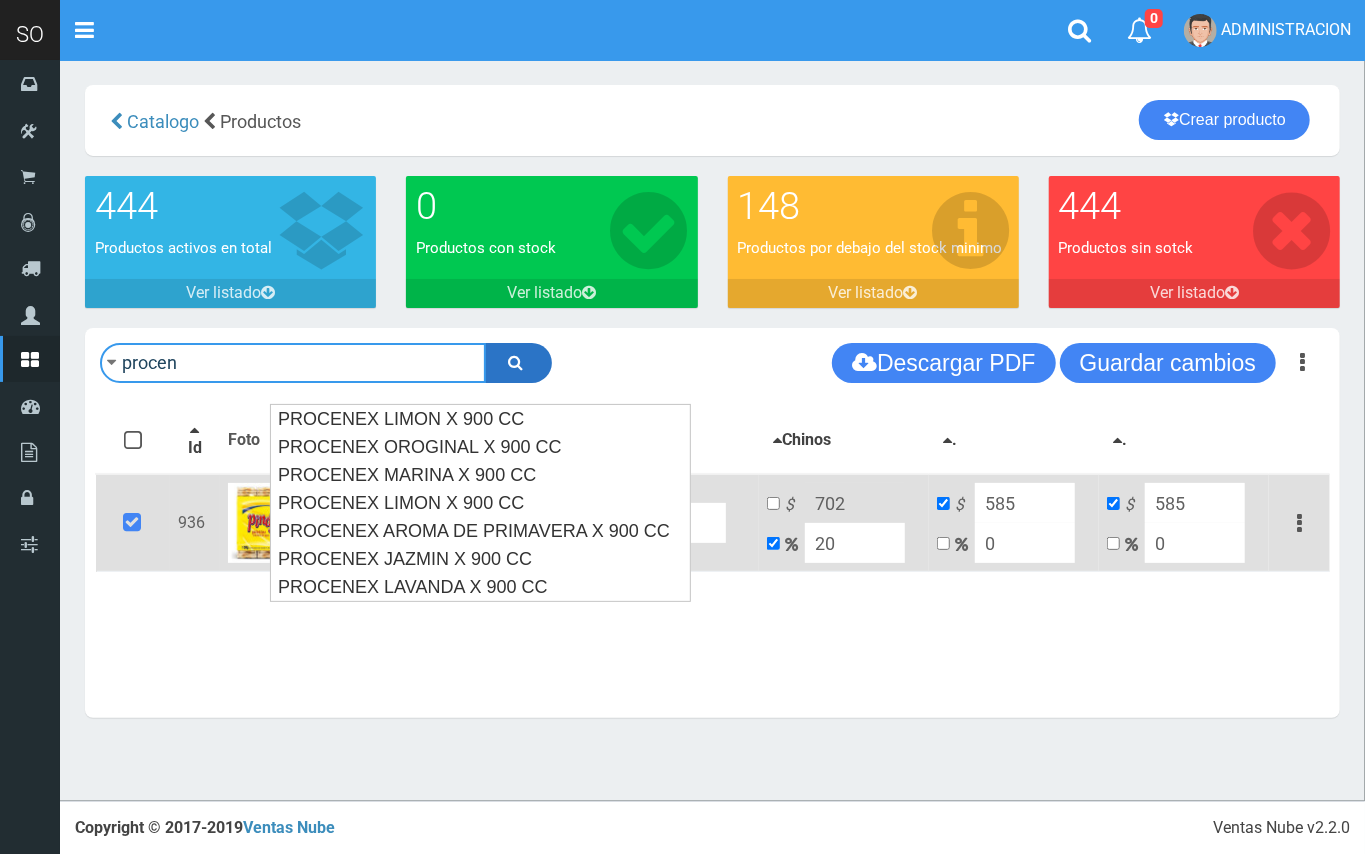 type on "procen" 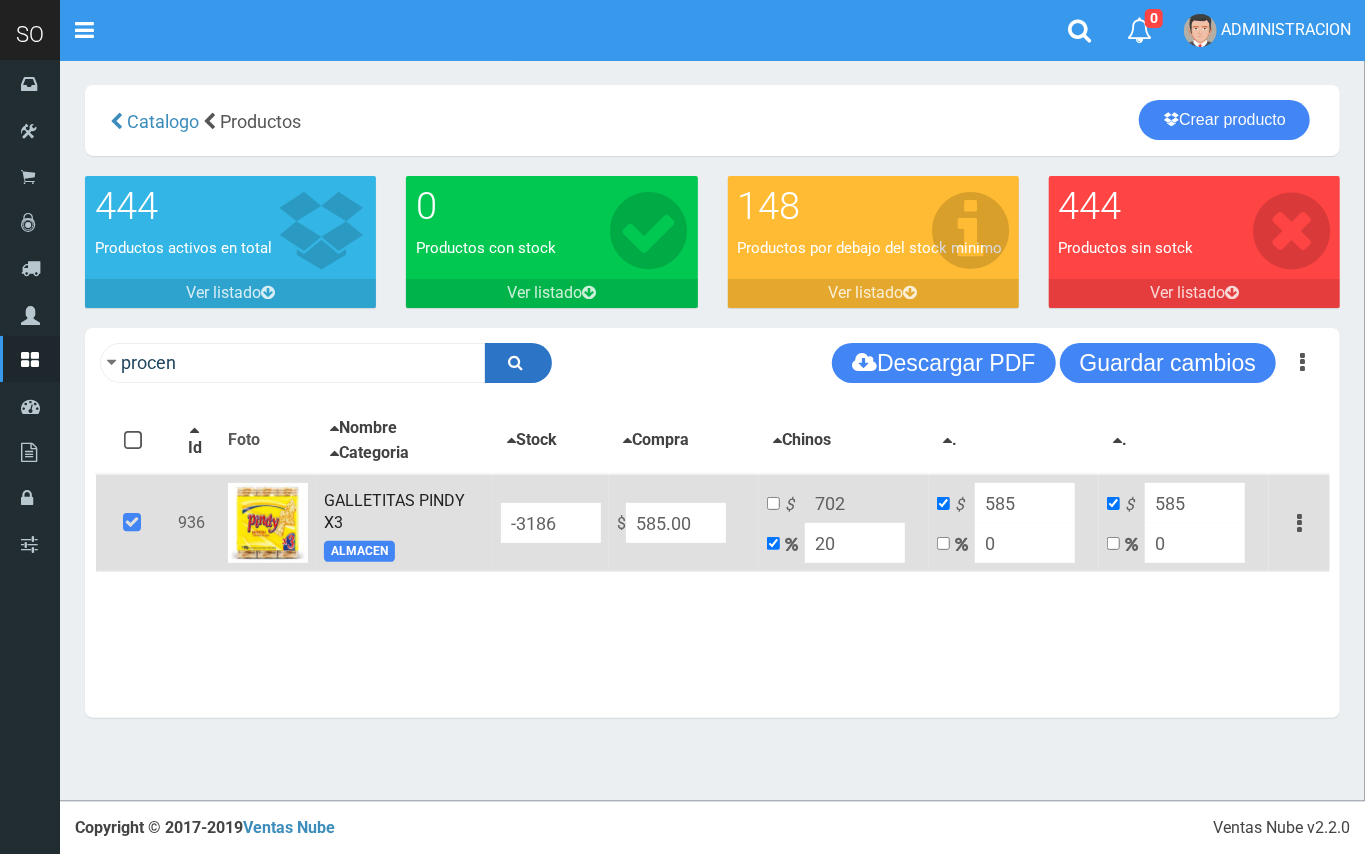 click at bounding box center [518, 363] 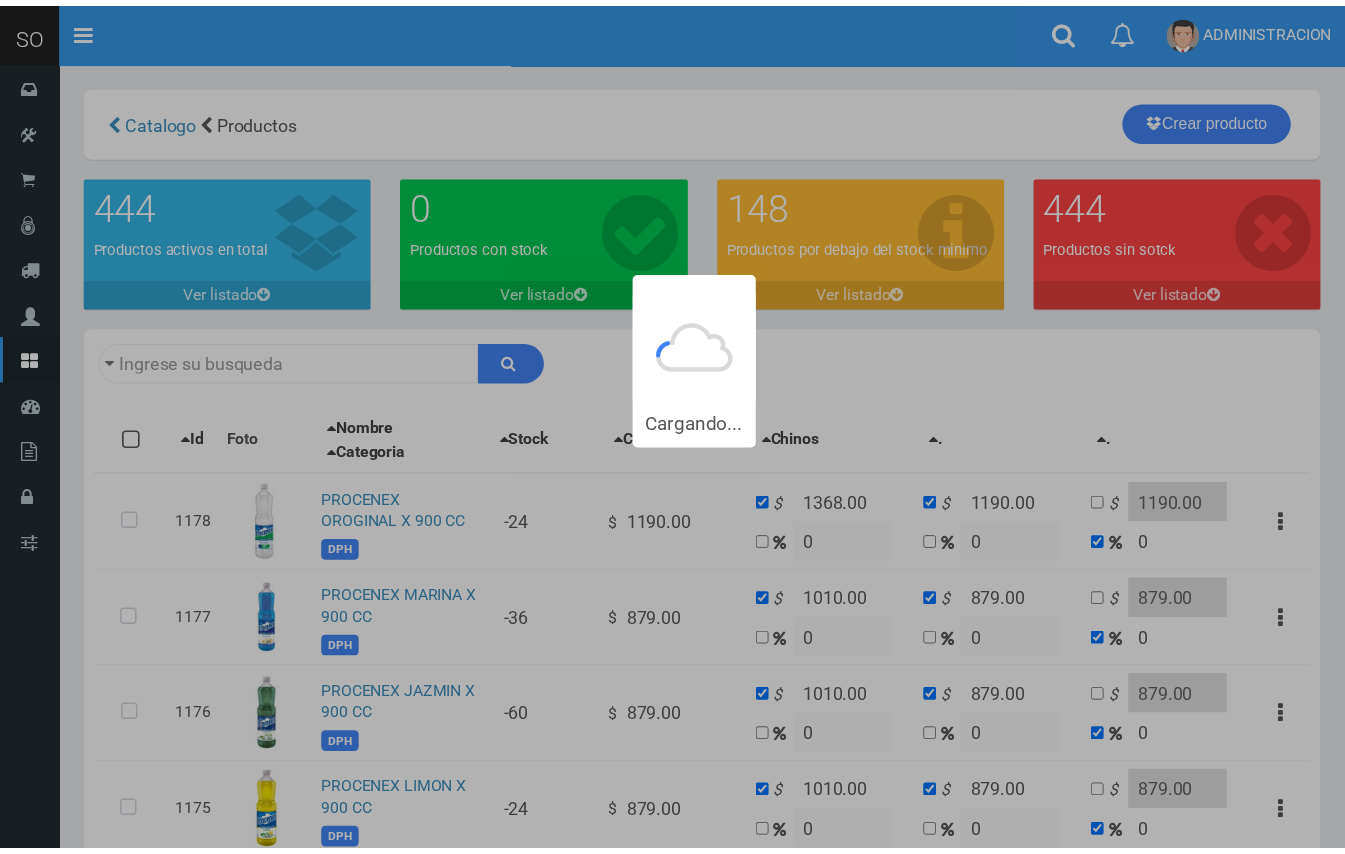 scroll, scrollTop: 0, scrollLeft: 0, axis: both 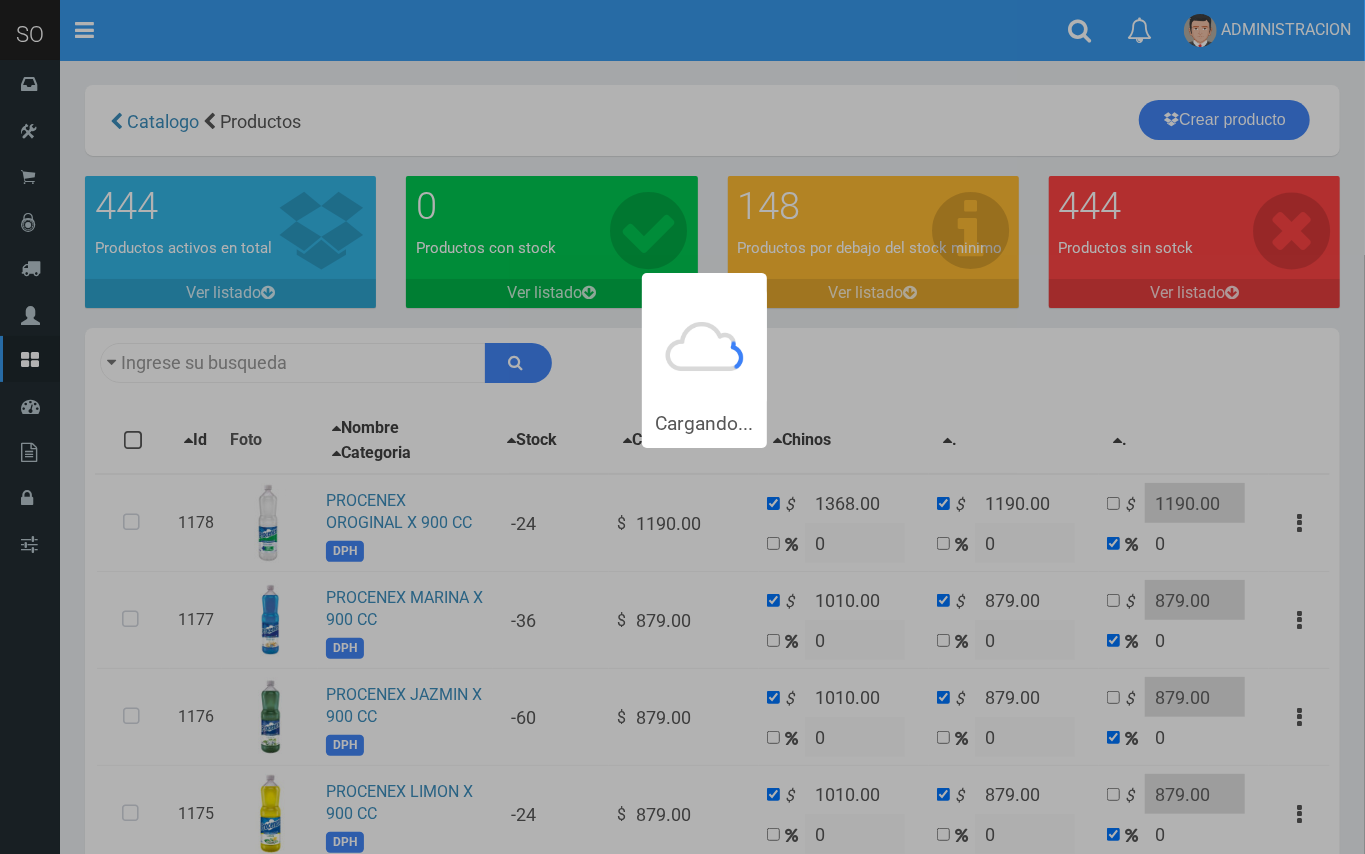 type on "procen" 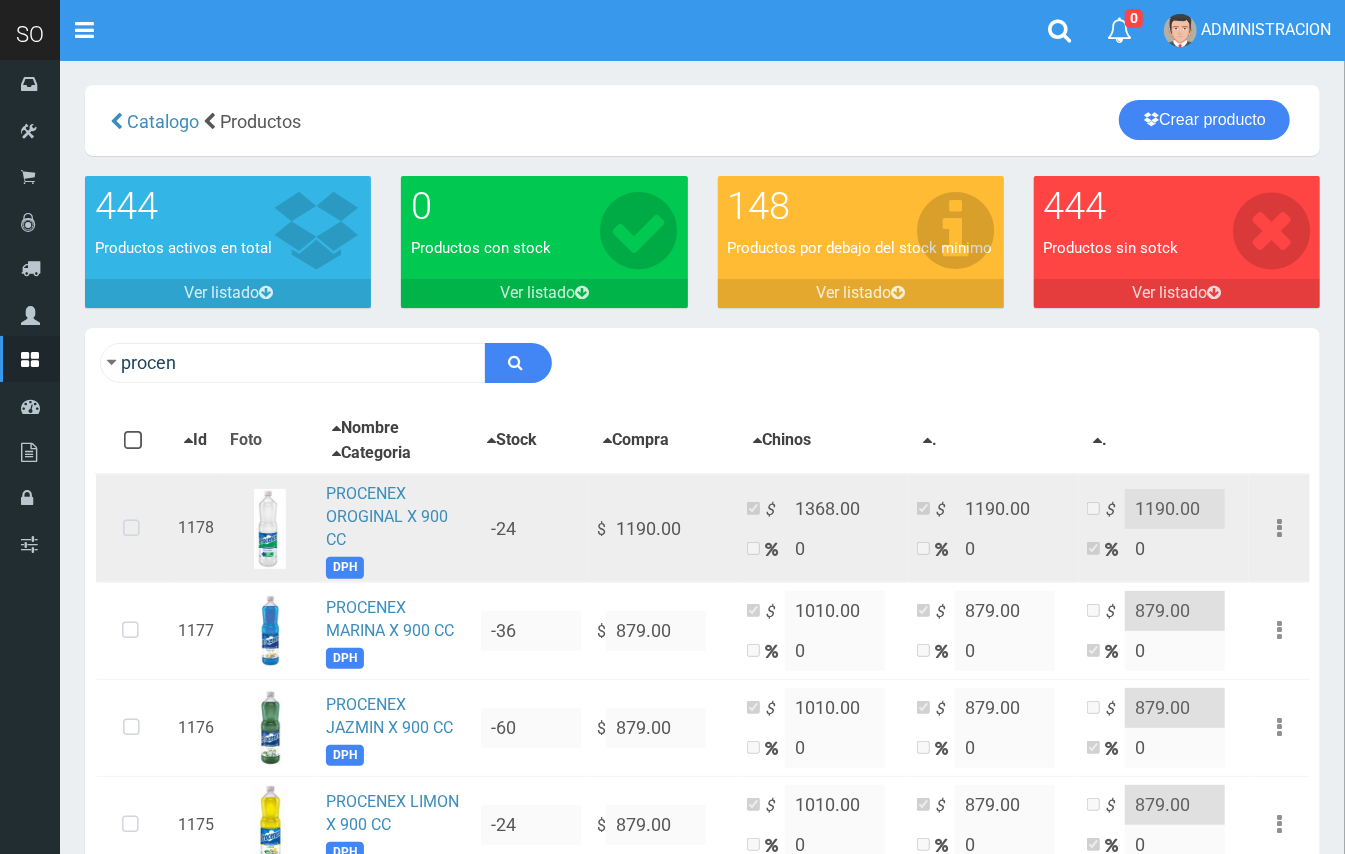 click at bounding box center [131, 529] 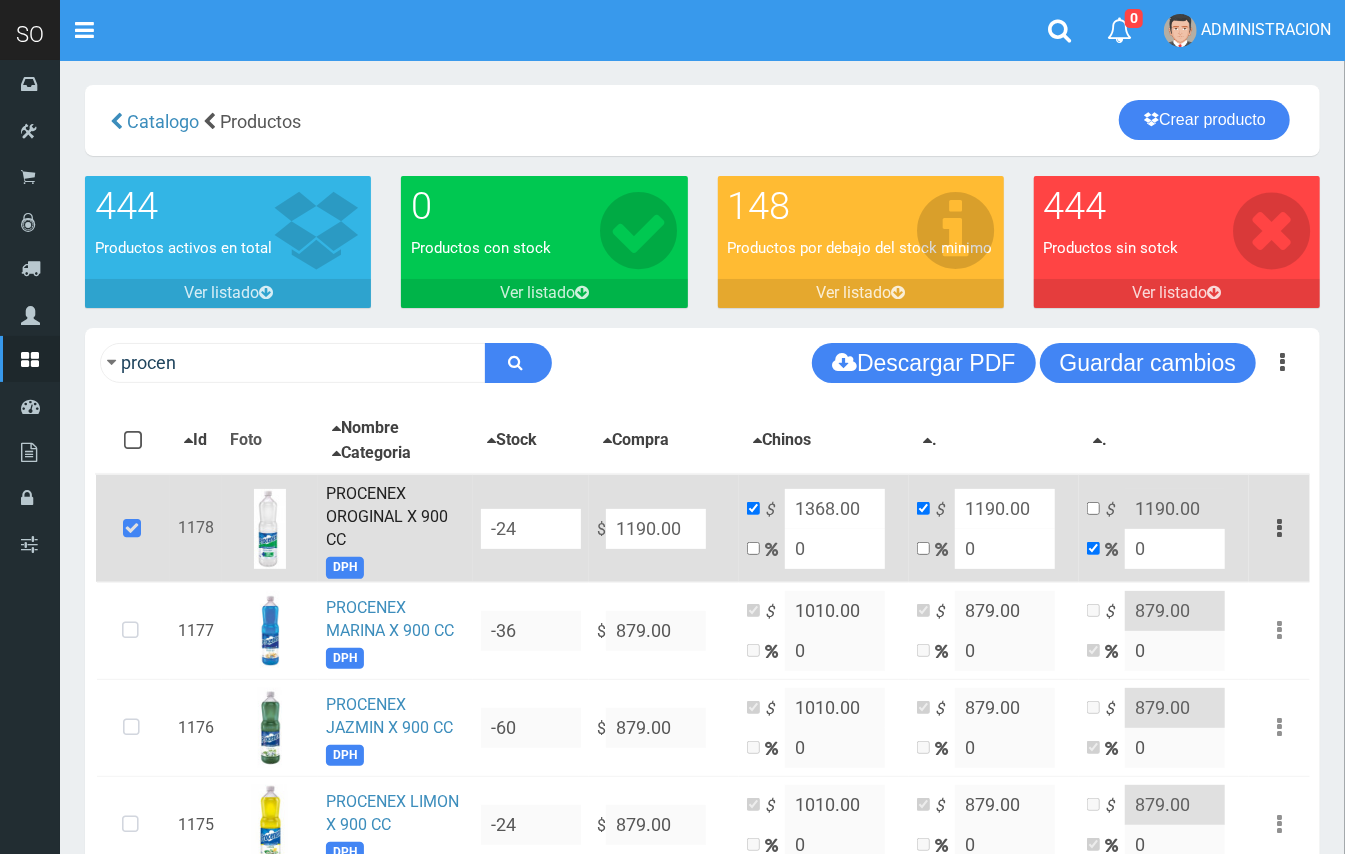drag, startPoint x: 688, startPoint y: 530, endPoint x: 608, endPoint y: 516, distance: 81.21576 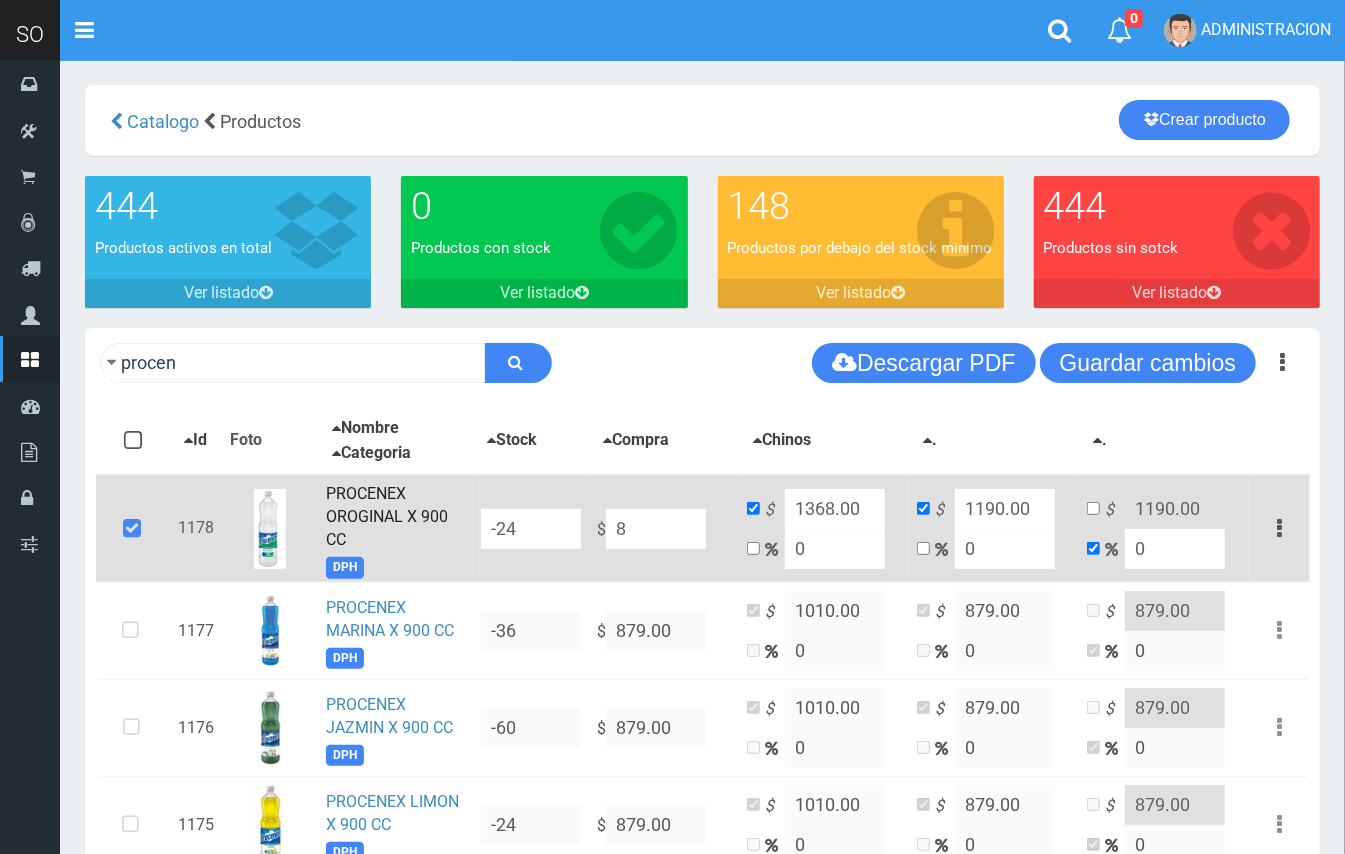 type on "8" 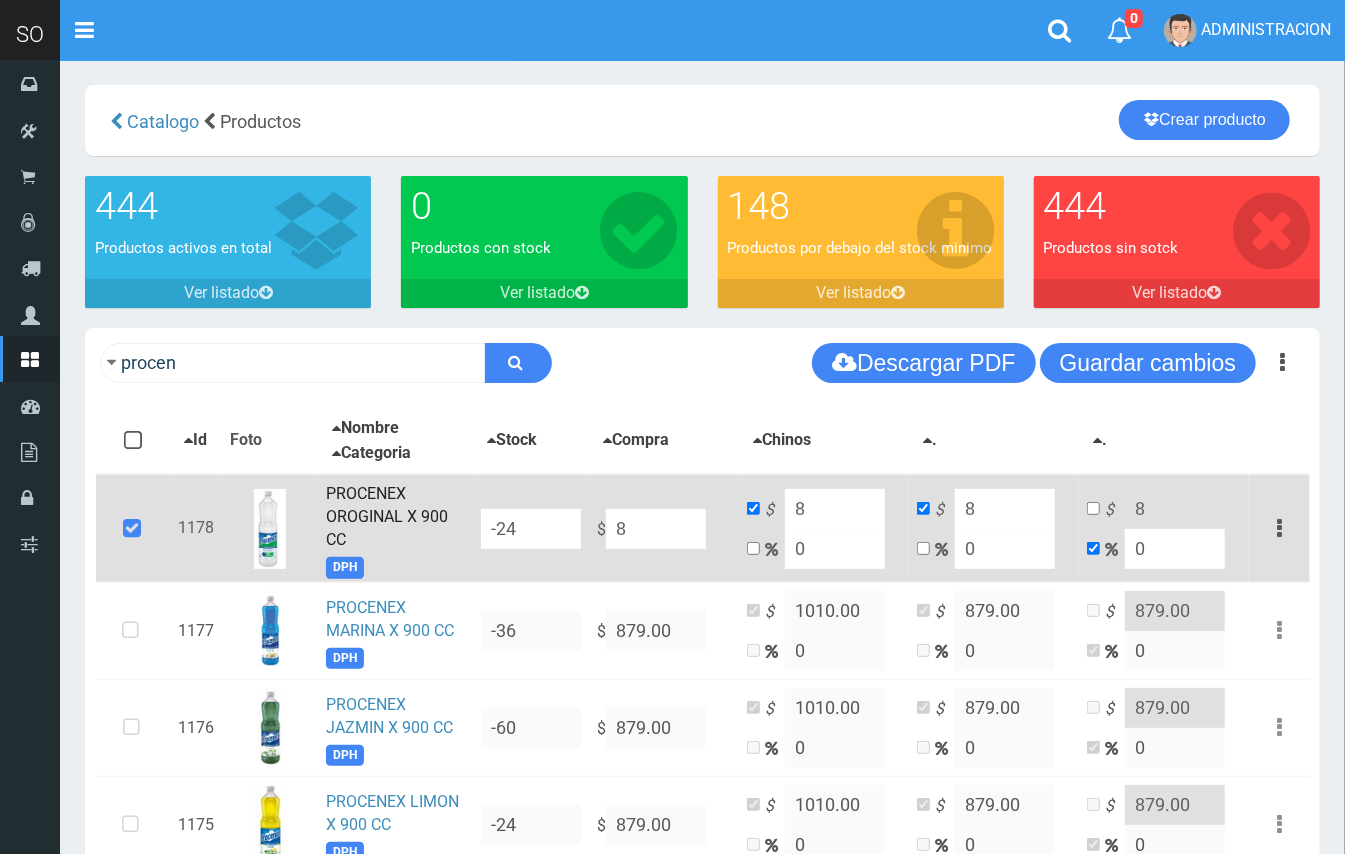 type on "89" 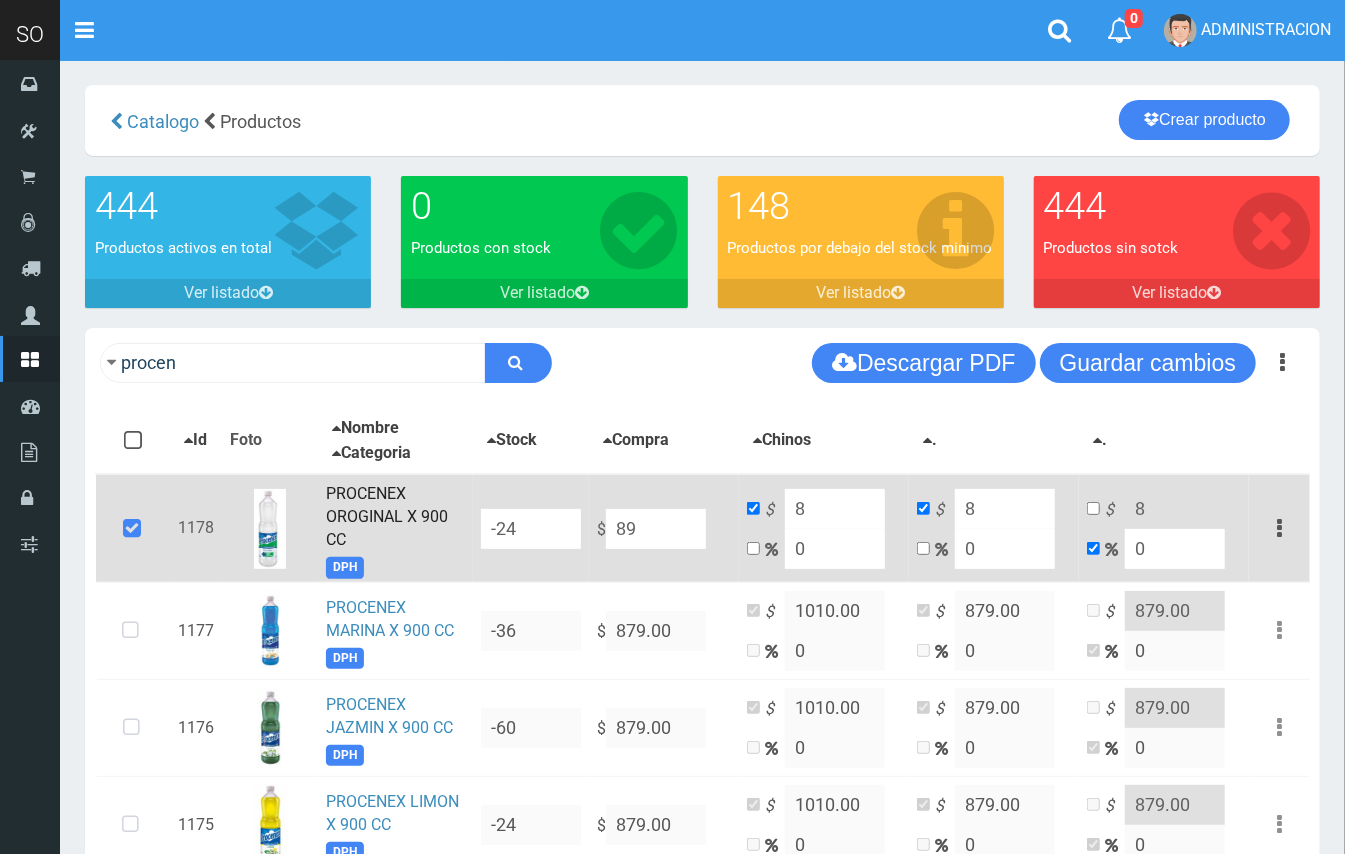 type on "89" 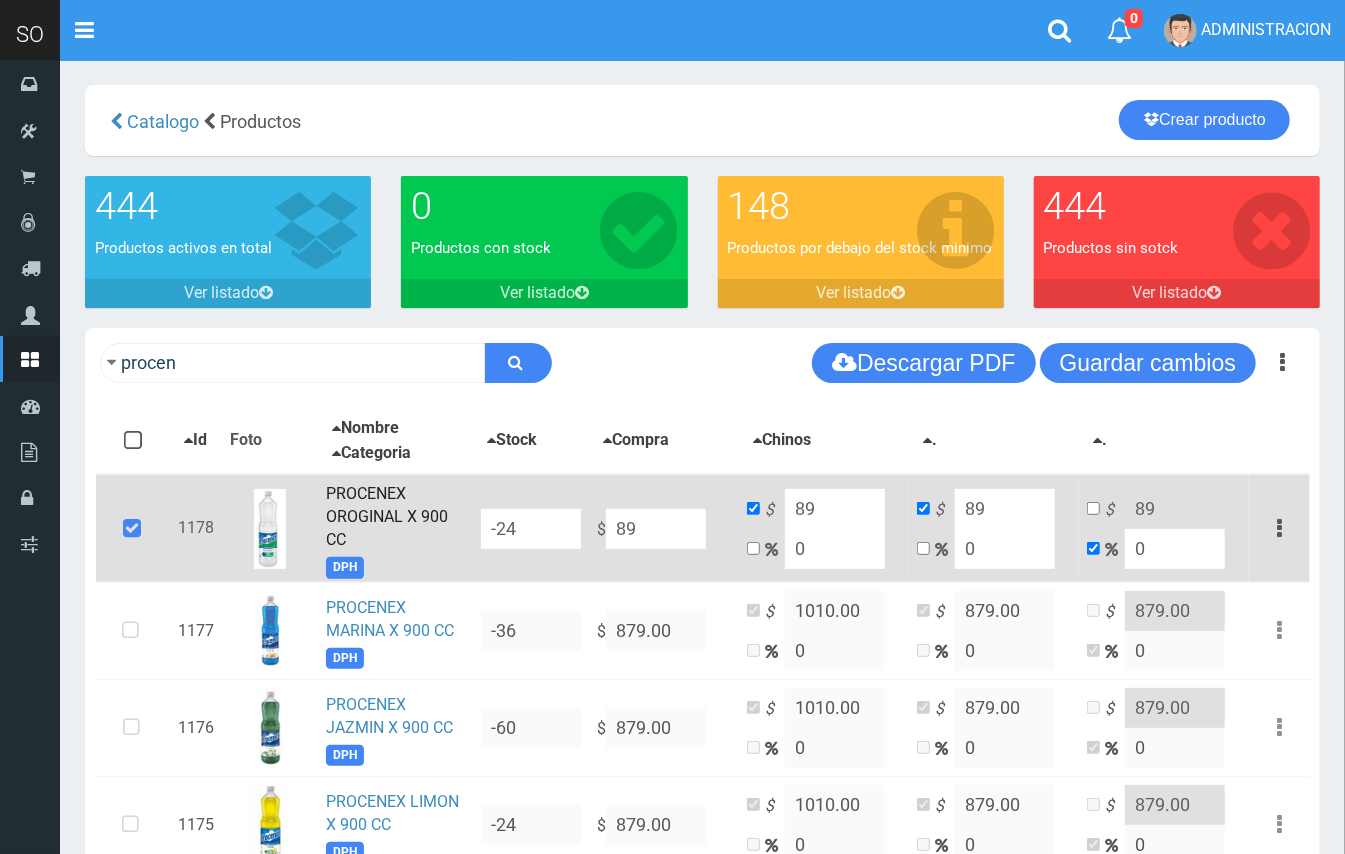 type on "899" 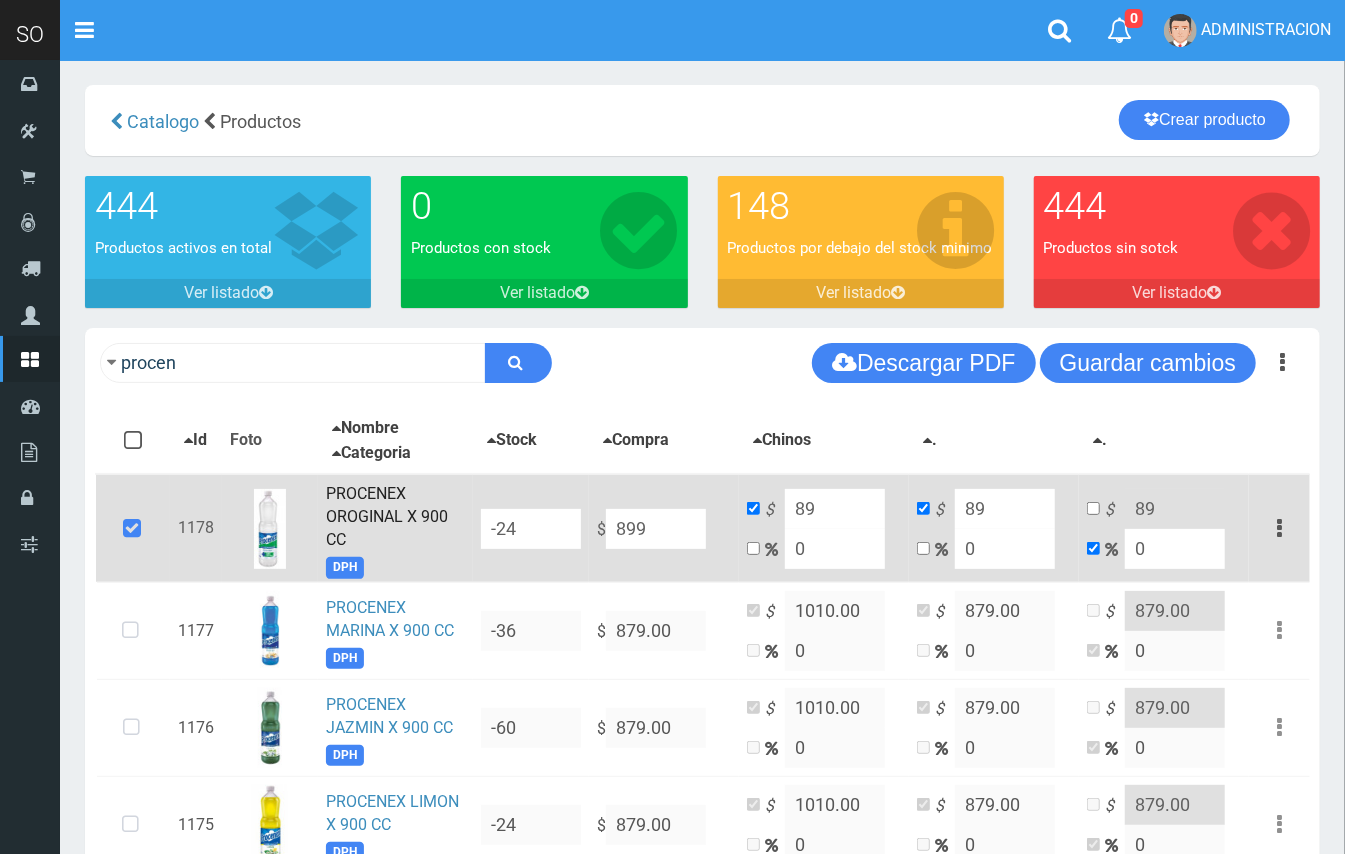 type on "899" 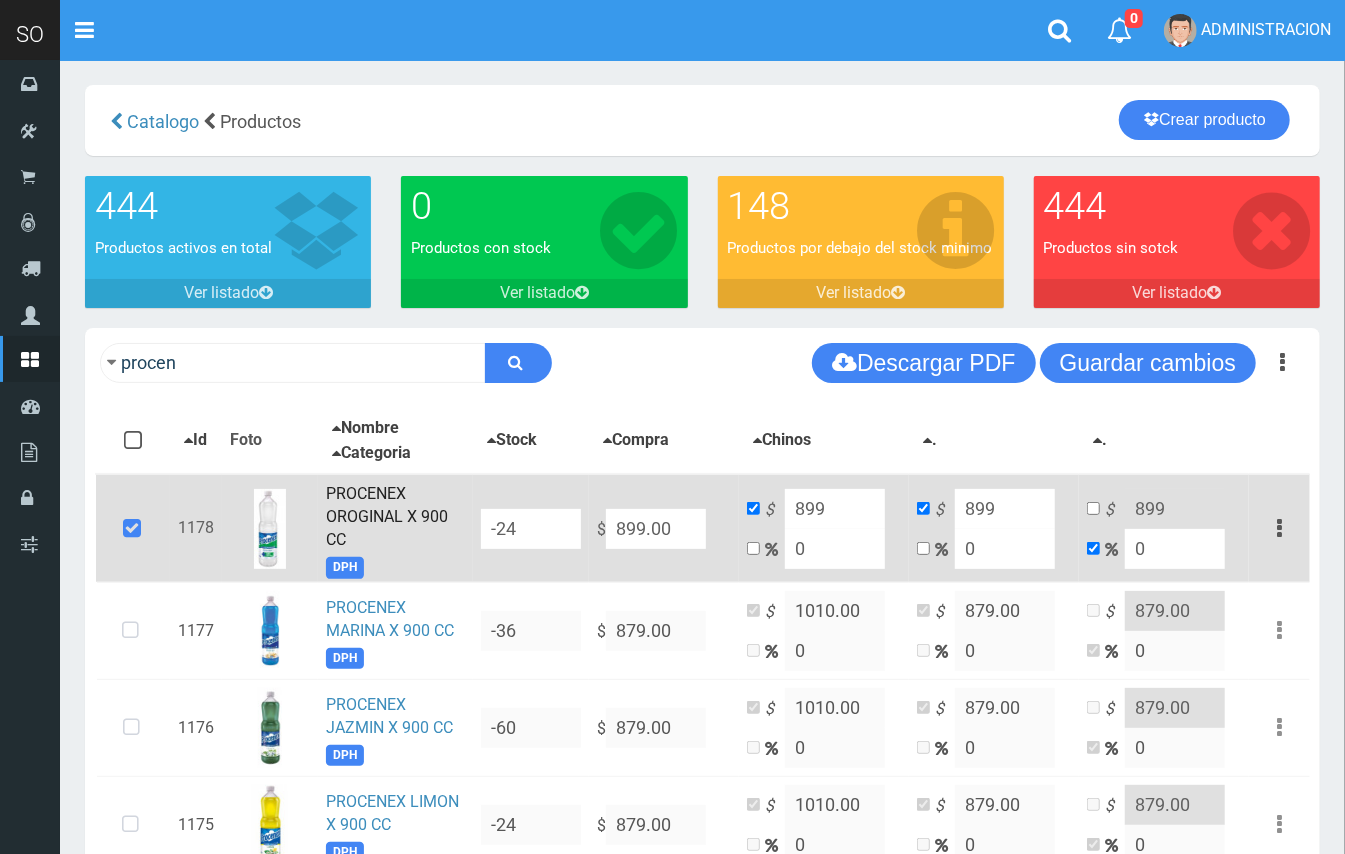 type on "899.00" 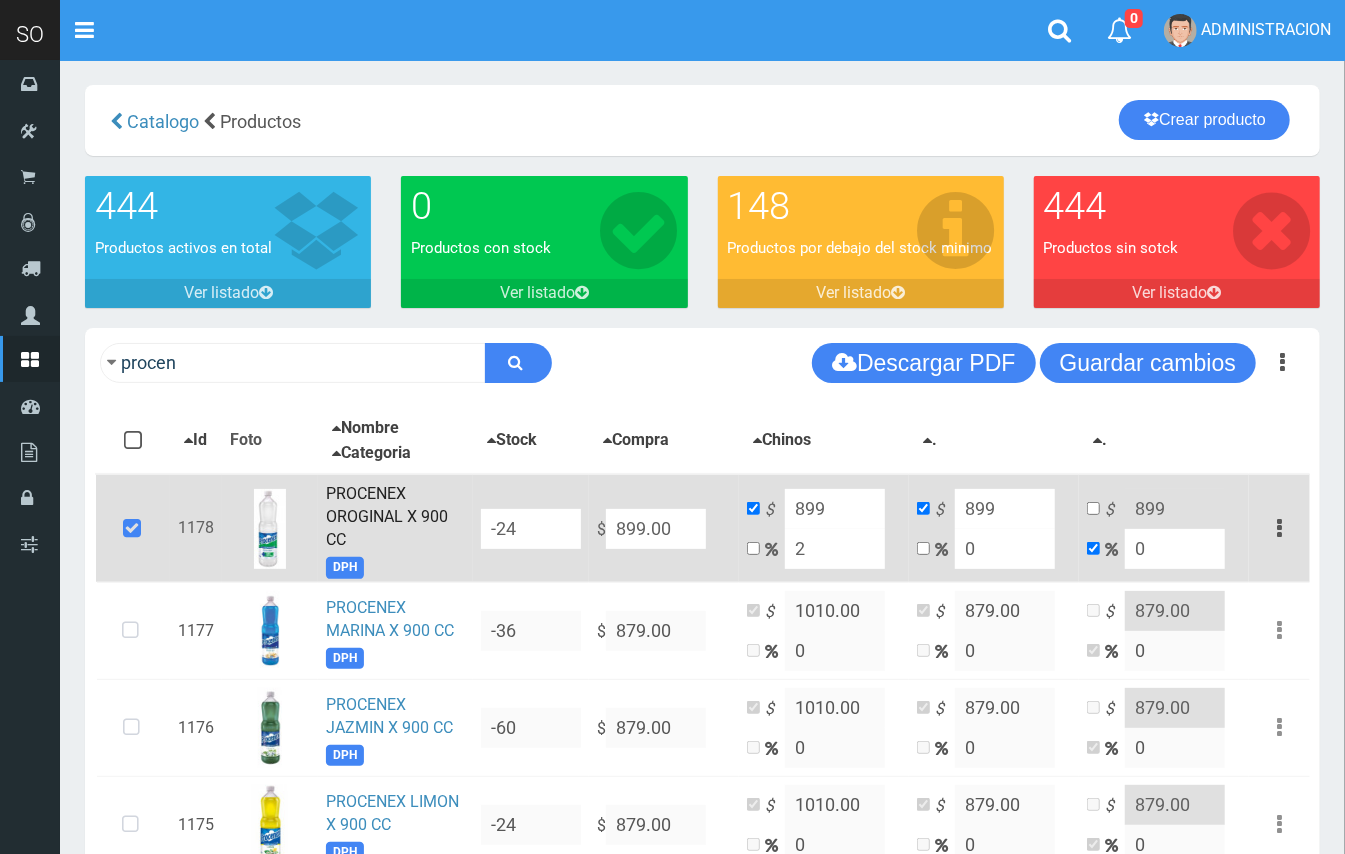 type on "916.98" 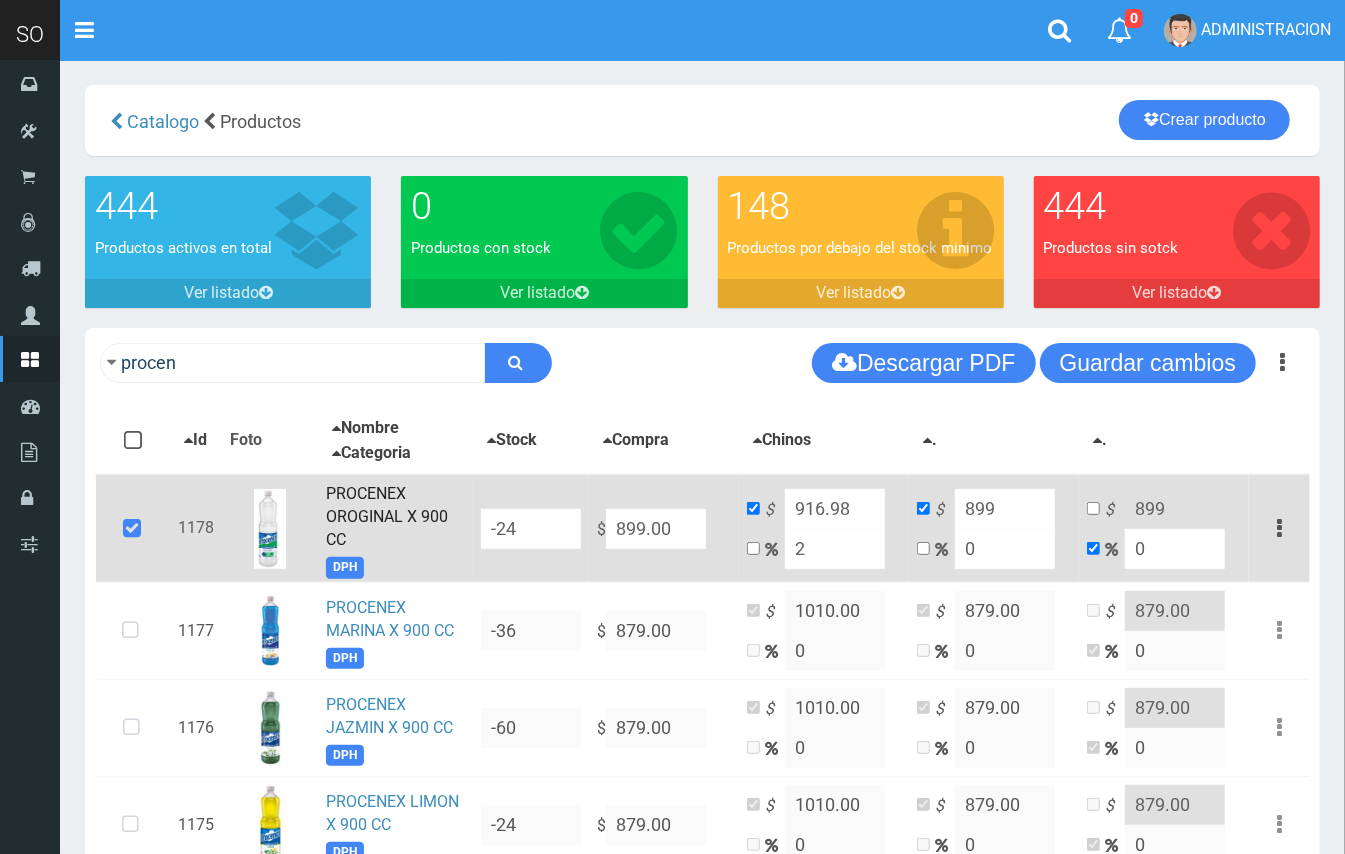 type on "20" 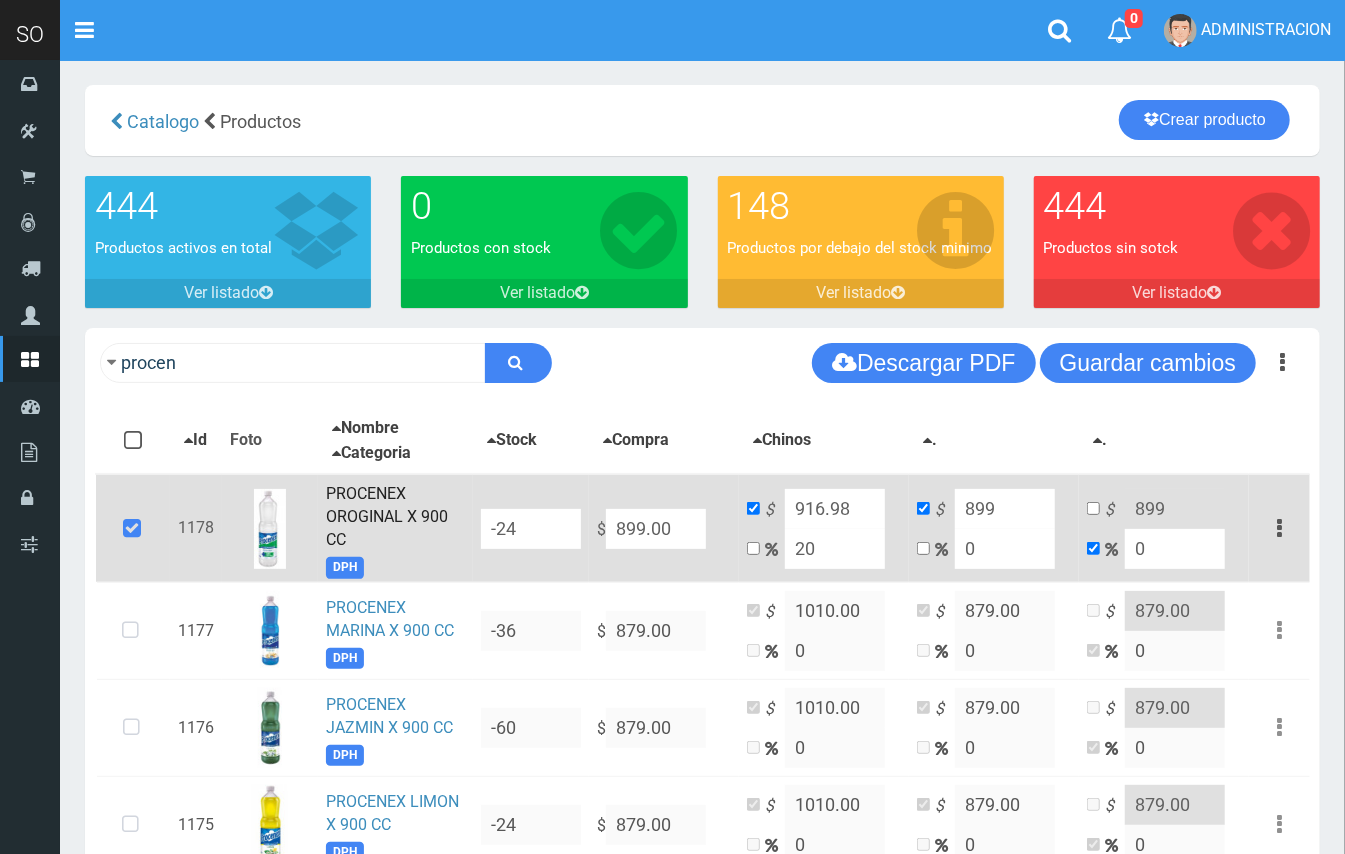type on "1078.8" 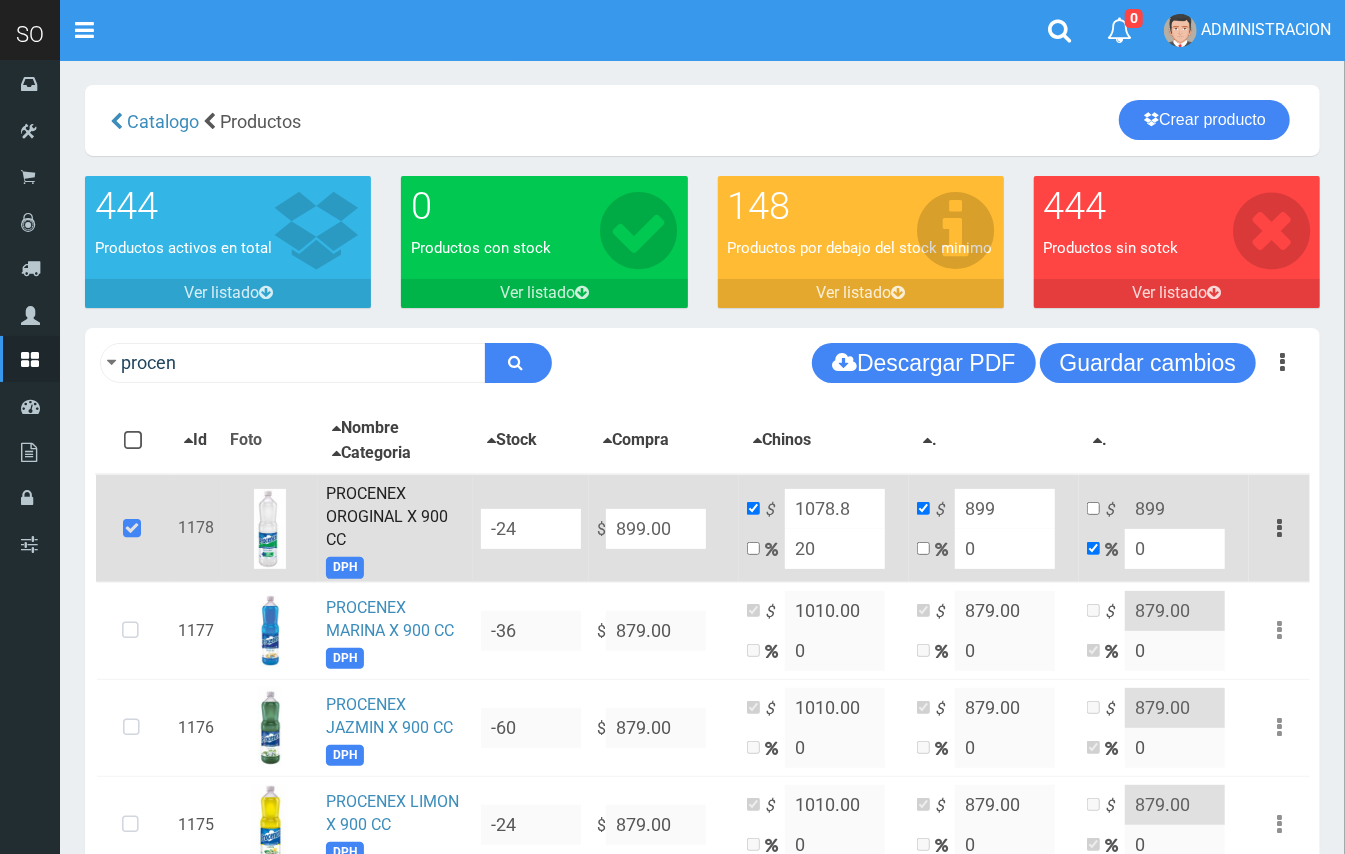 type on "20" 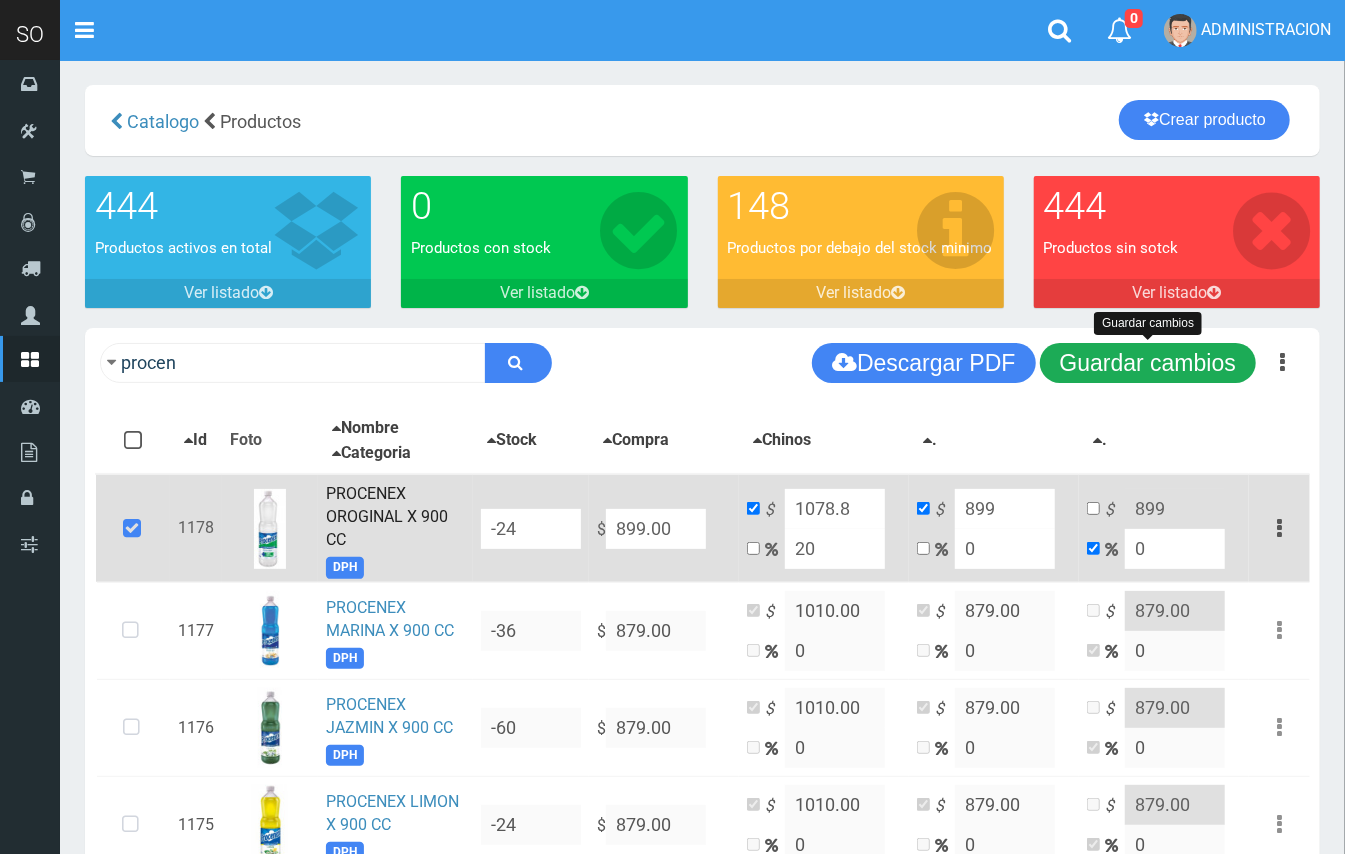 click on "Guardar cambios" at bounding box center [1148, 363] 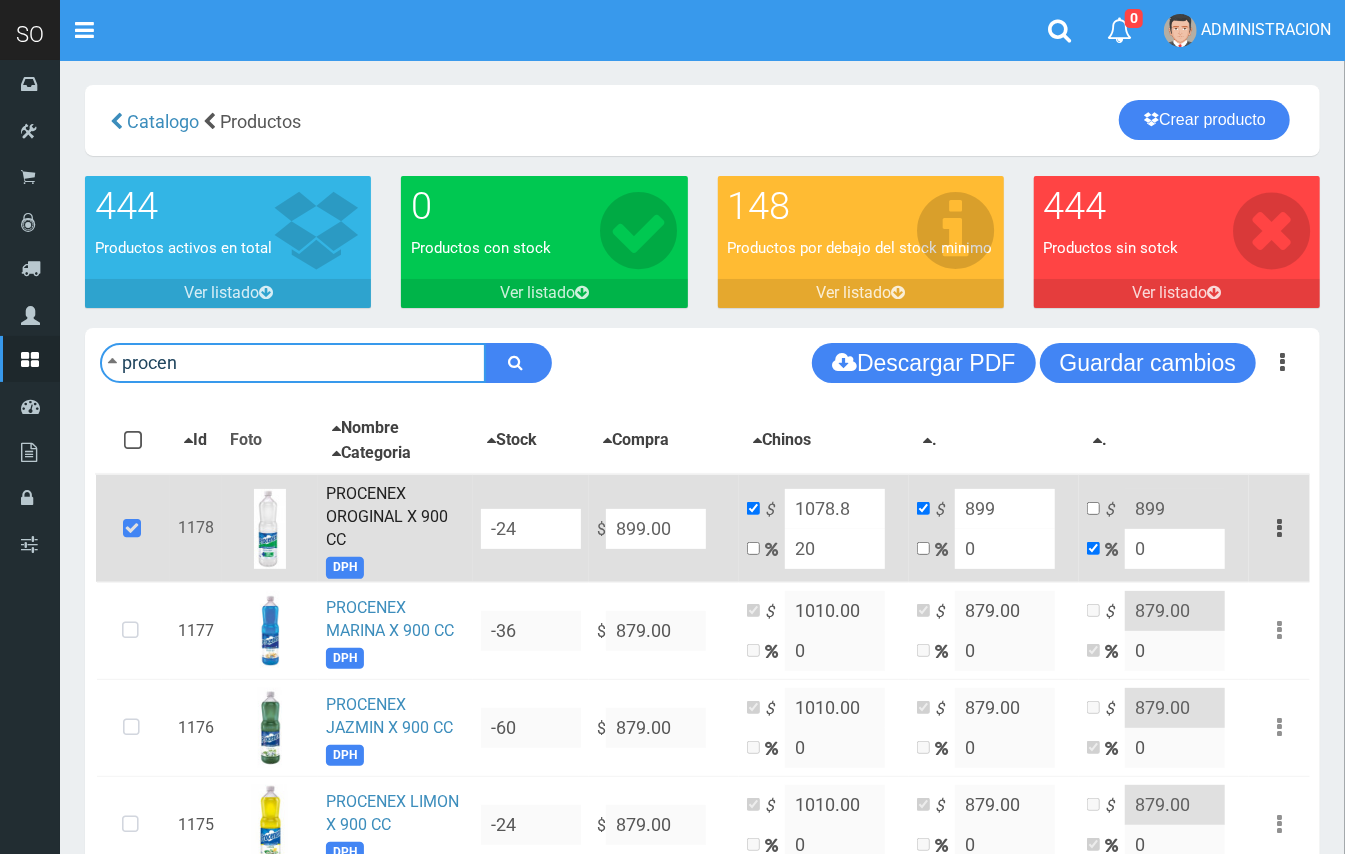 click on "procen" at bounding box center (293, 363) 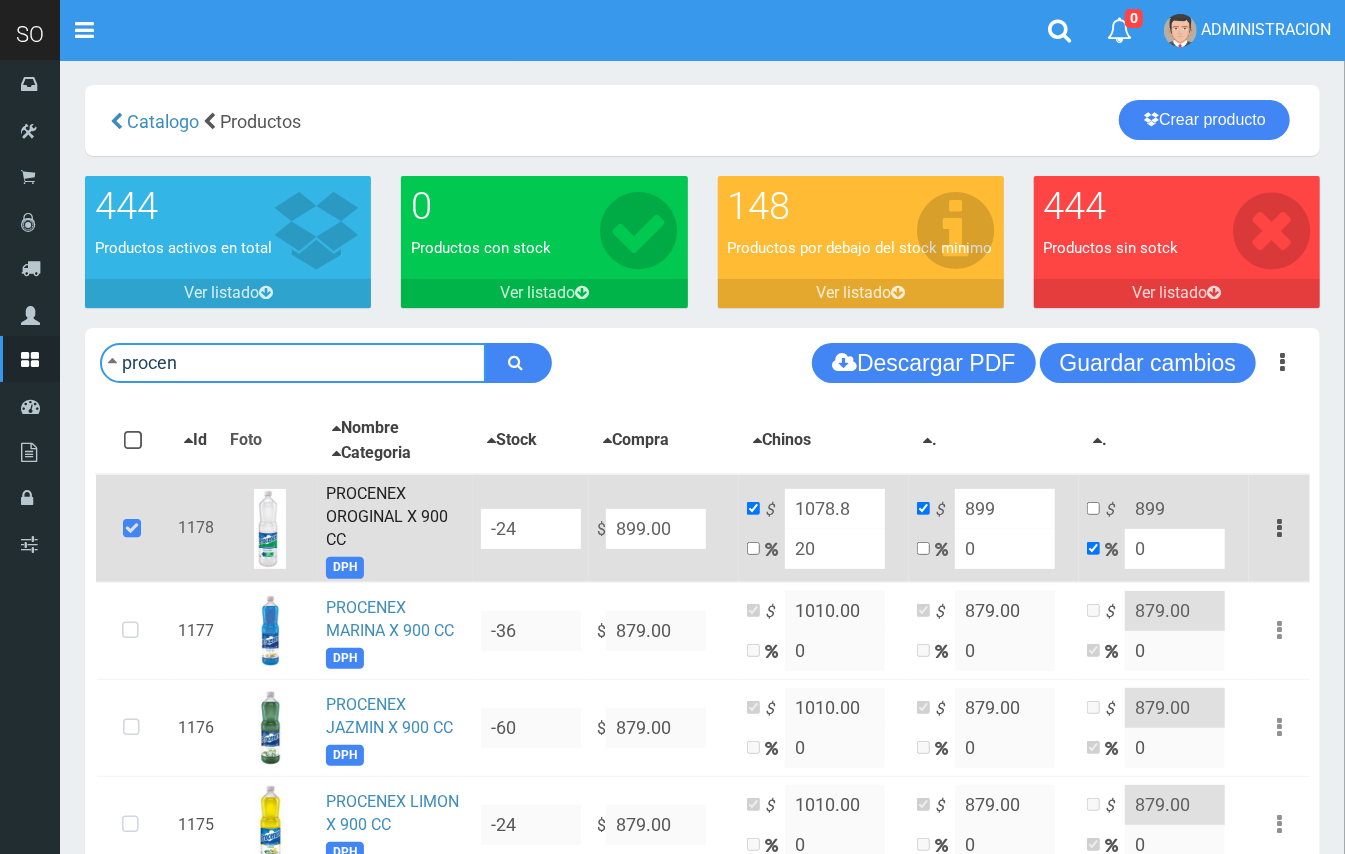 click on "procen" at bounding box center (293, 363) 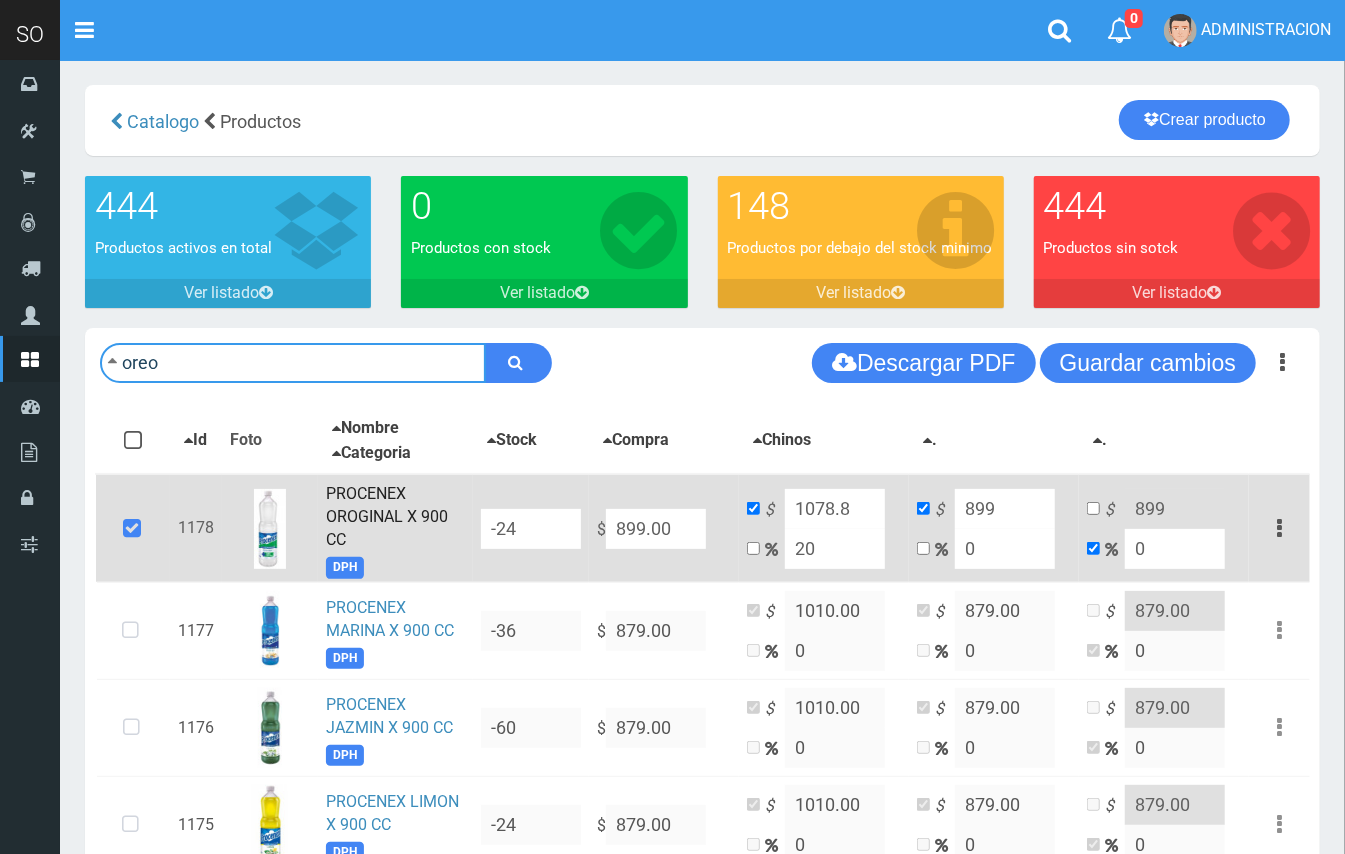 type on "oreo" 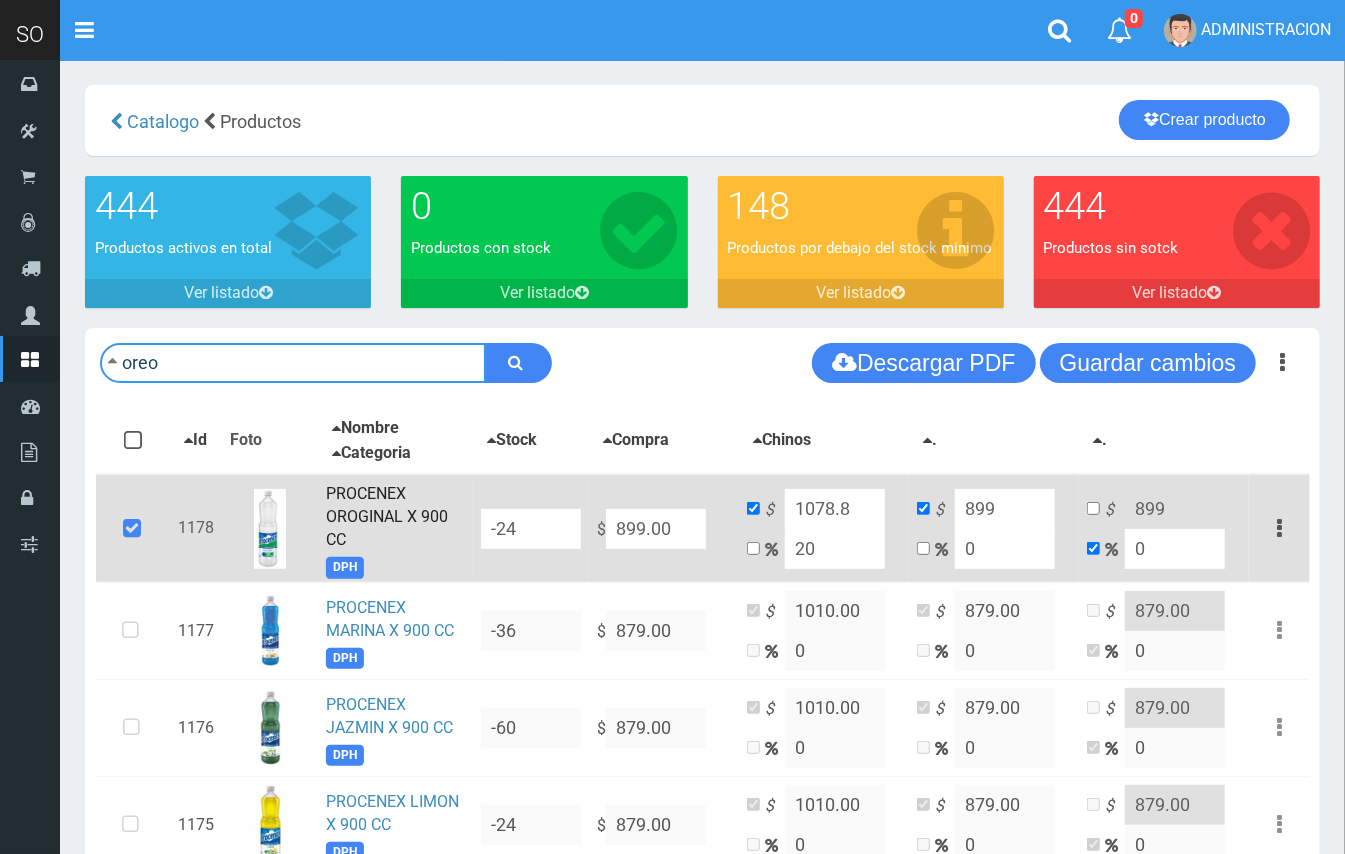 click at bounding box center (518, 363) 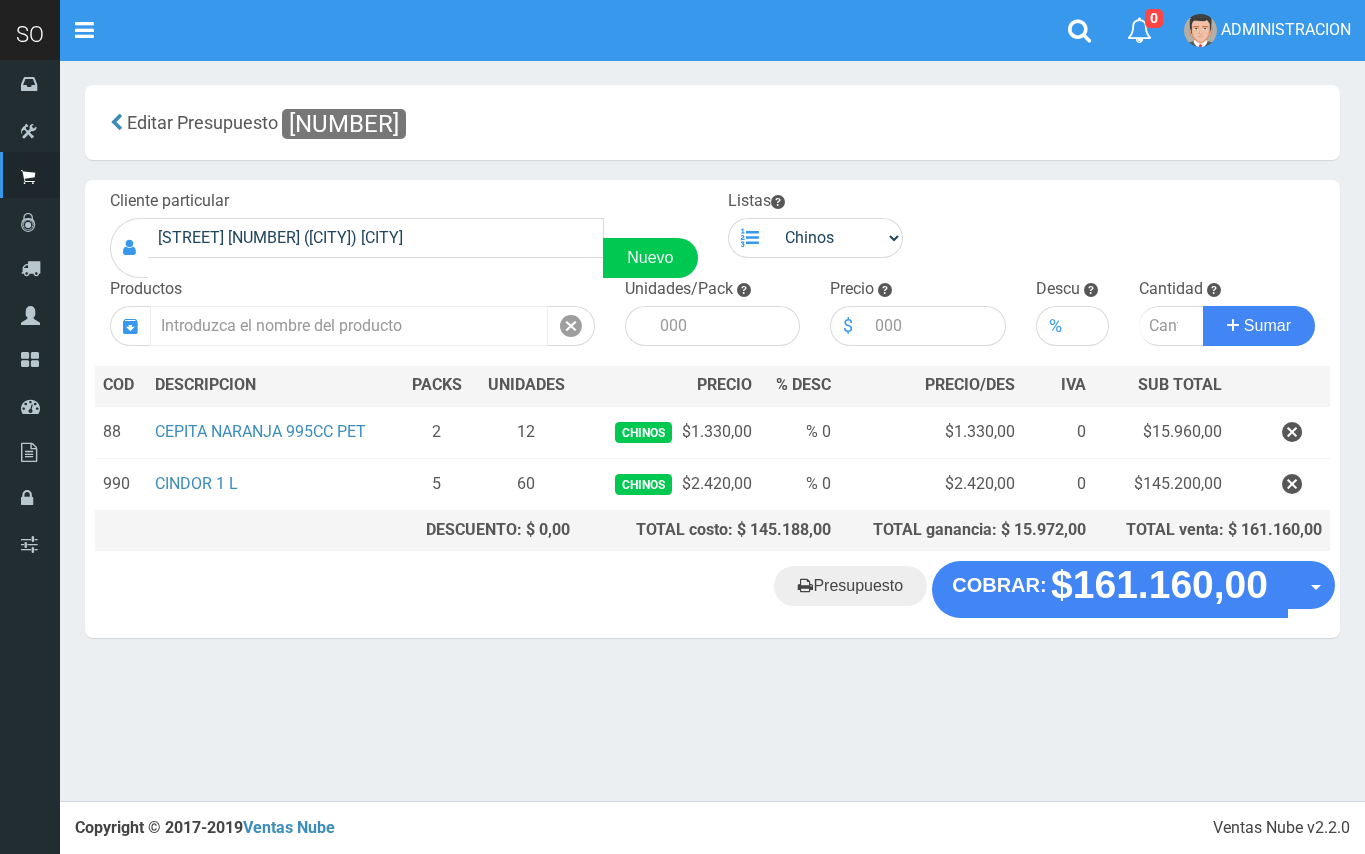 scroll, scrollTop: 0, scrollLeft: 0, axis: both 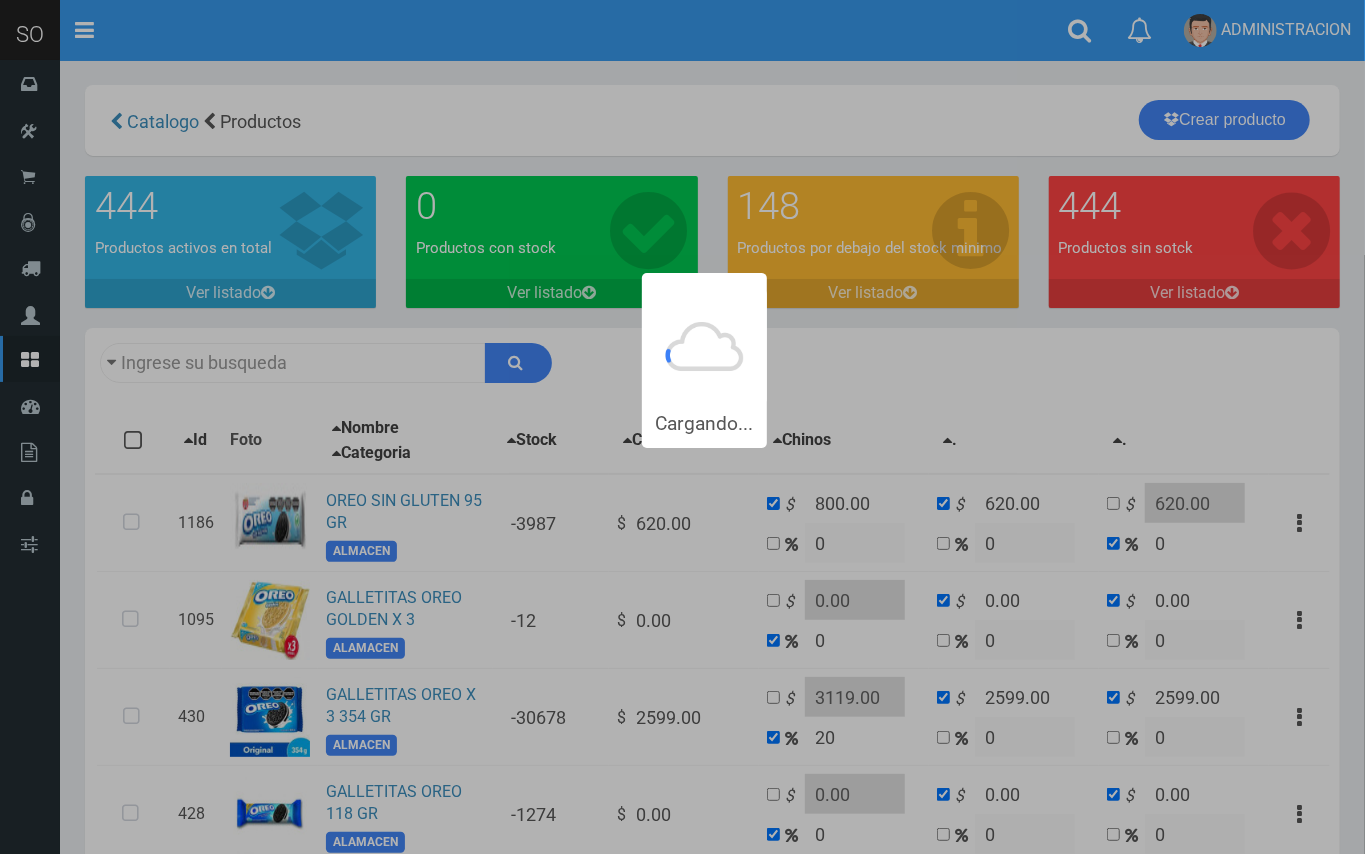 type on "oreo" 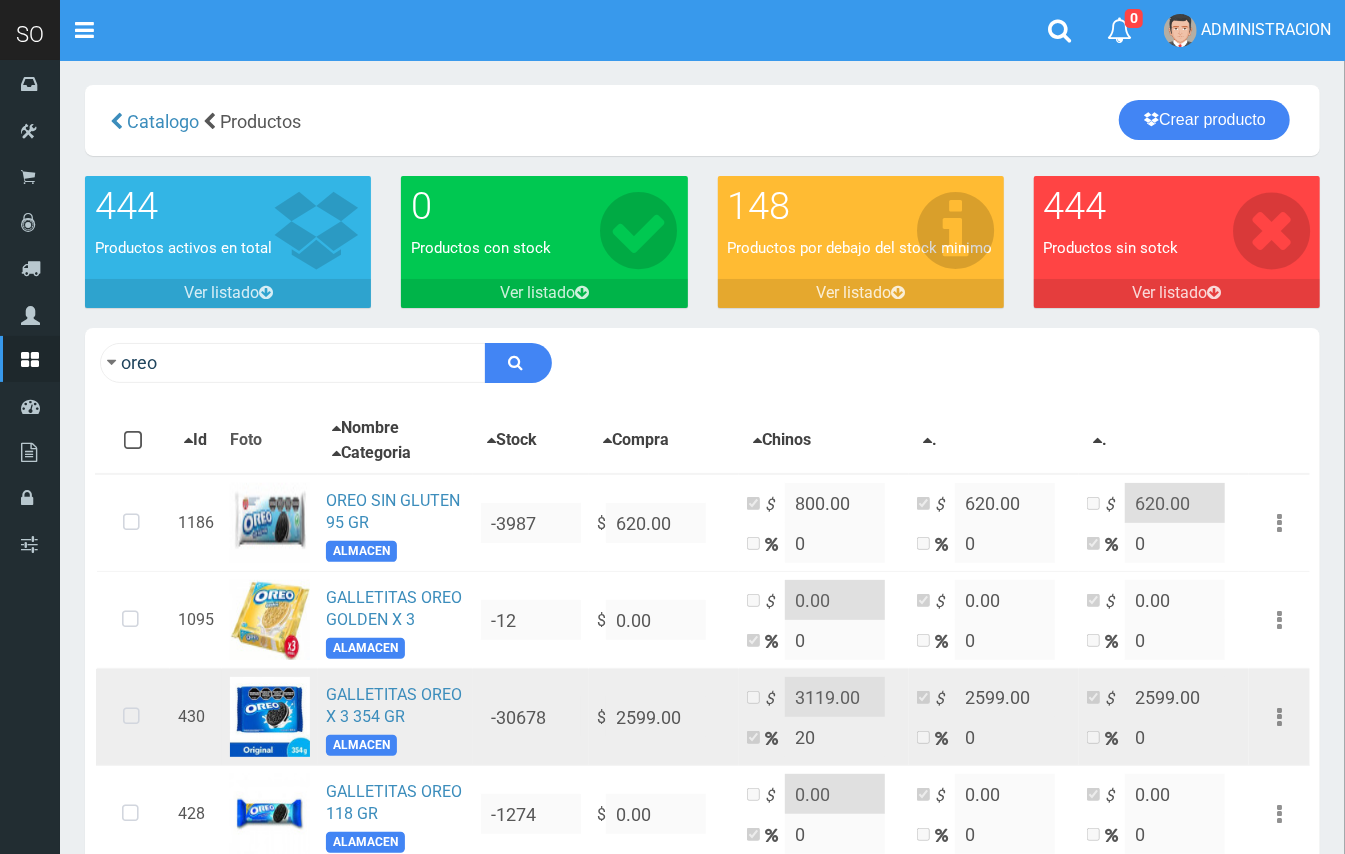 click at bounding box center [131, 717] 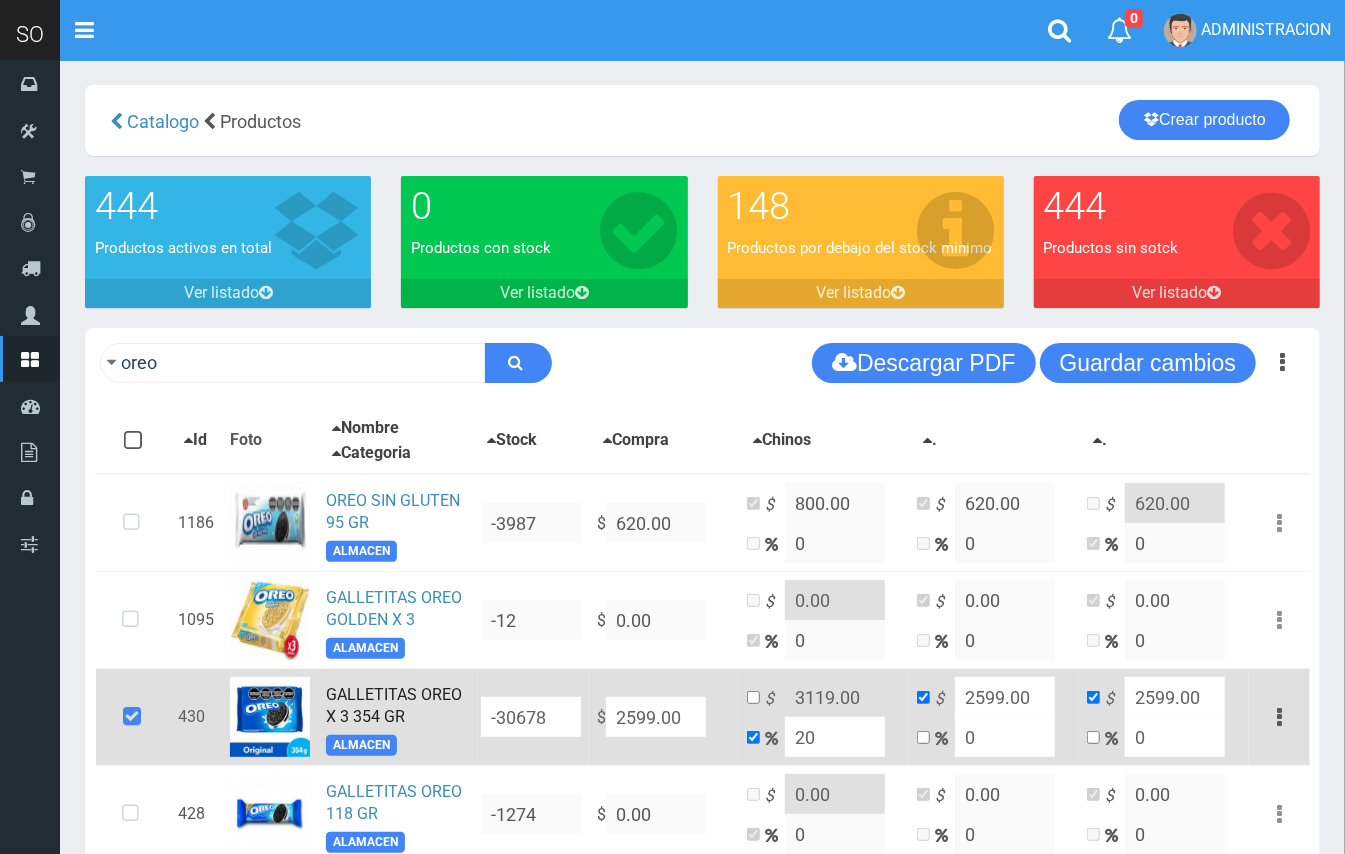 drag, startPoint x: 692, startPoint y: 718, endPoint x: 612, endPoint y: 706, distance: 80.895 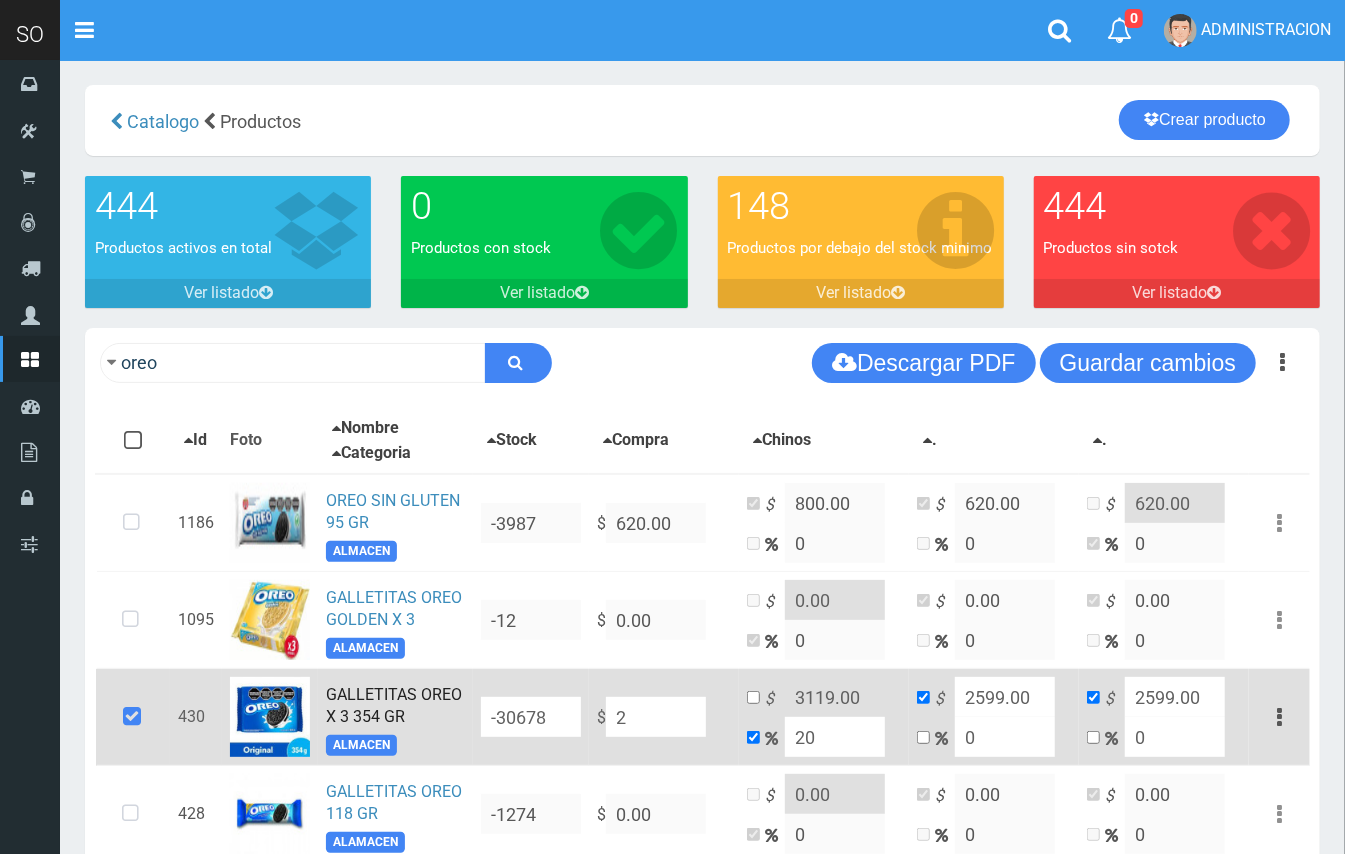 type on "2.4" 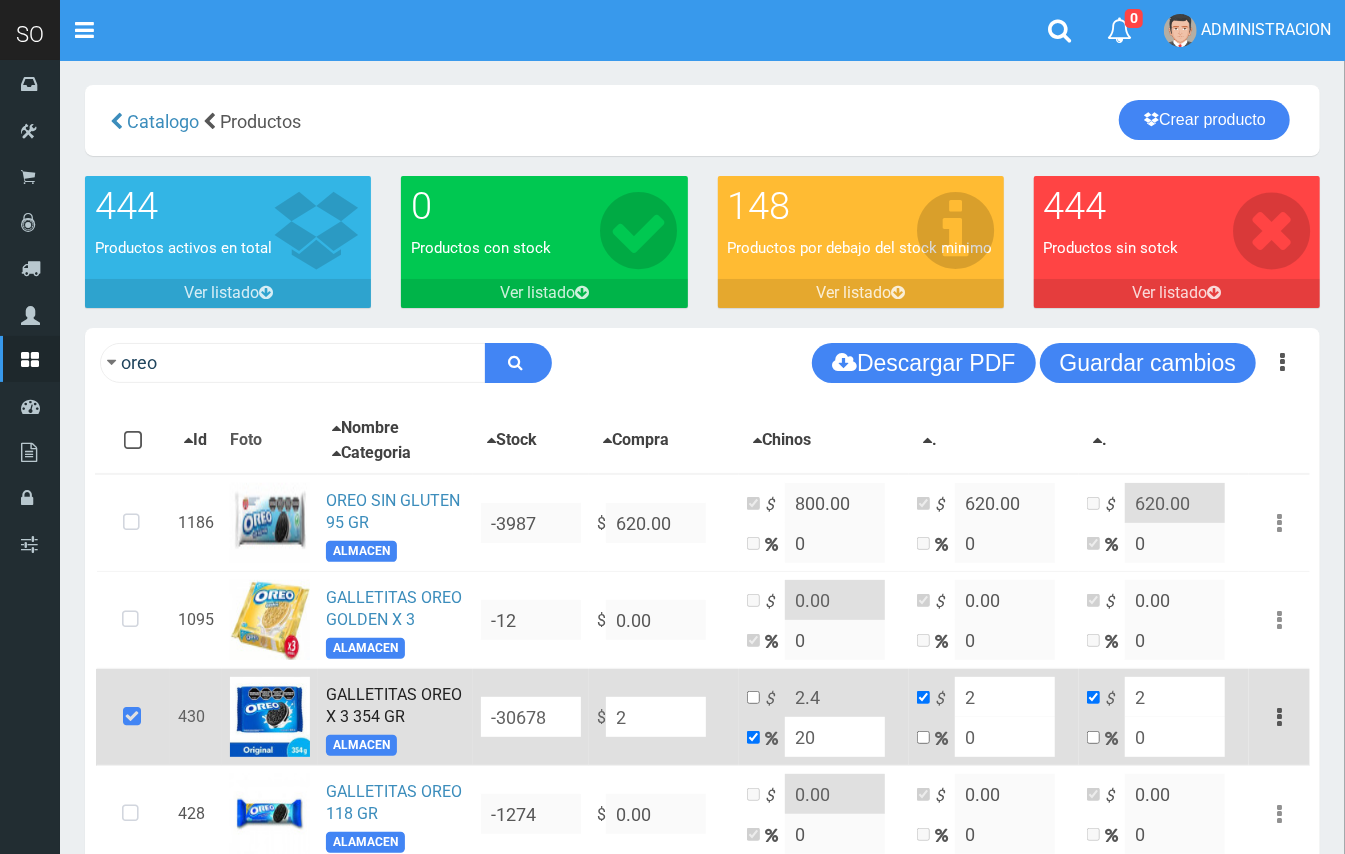 type on "23" 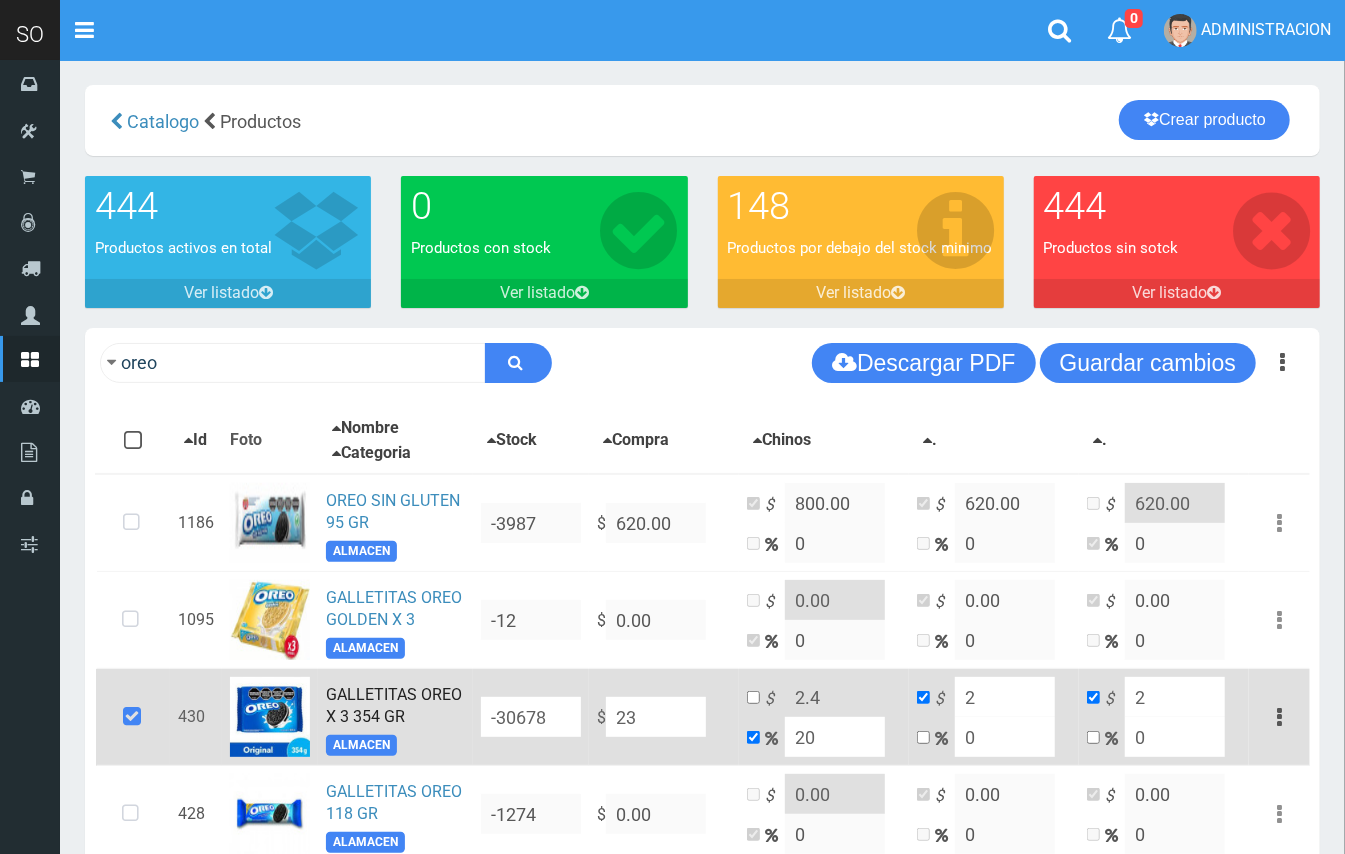 type on "27.6" 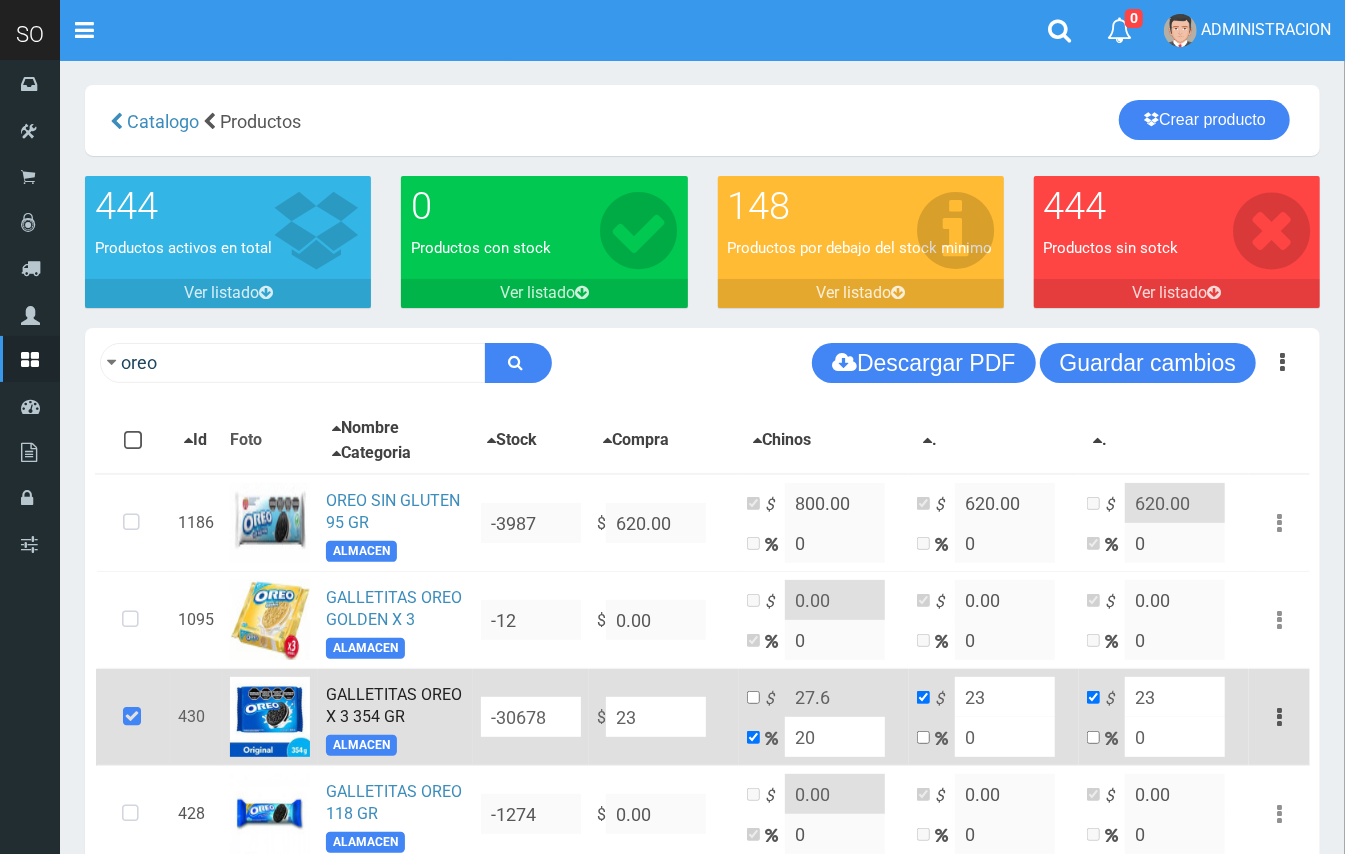 type on "239" 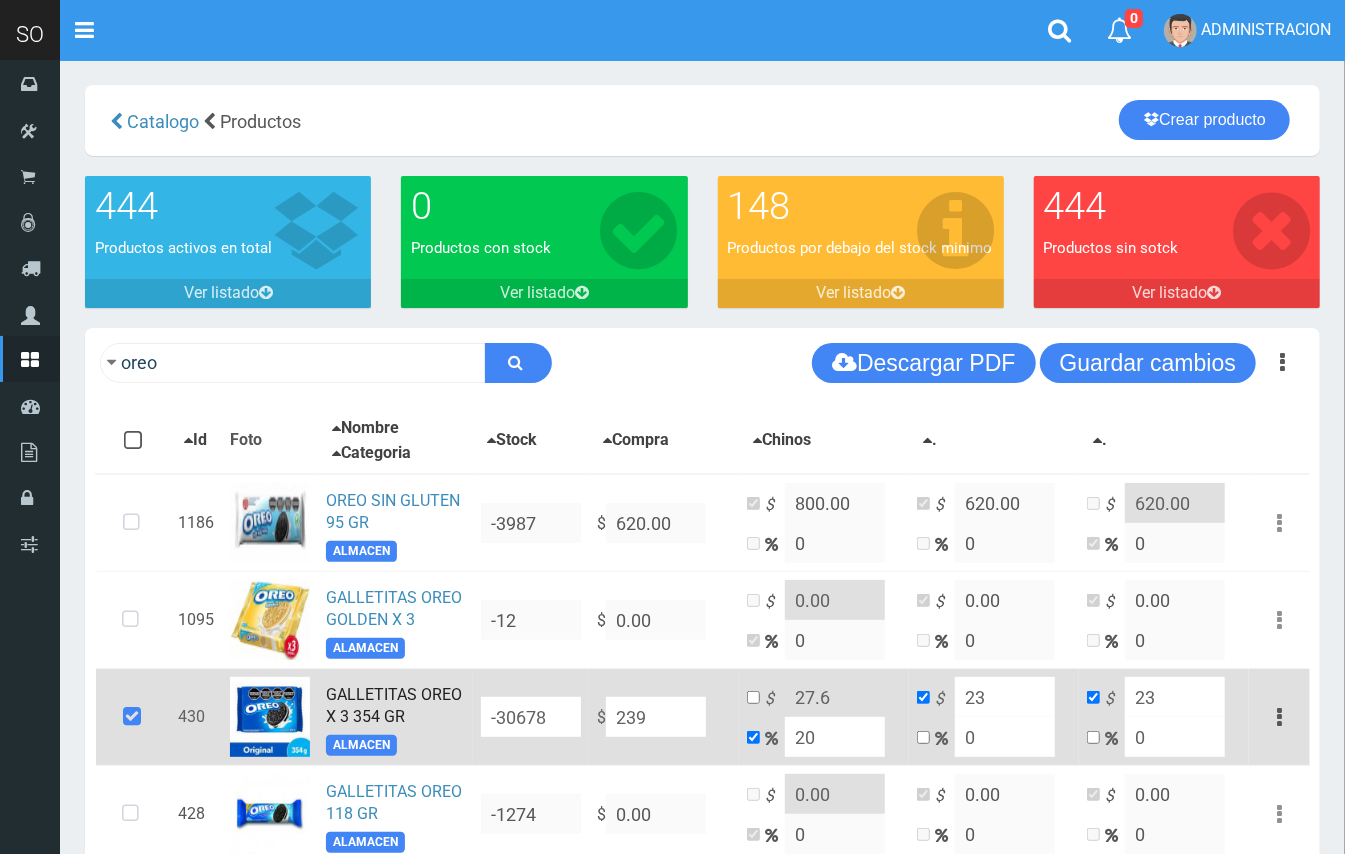 type on "286.8" 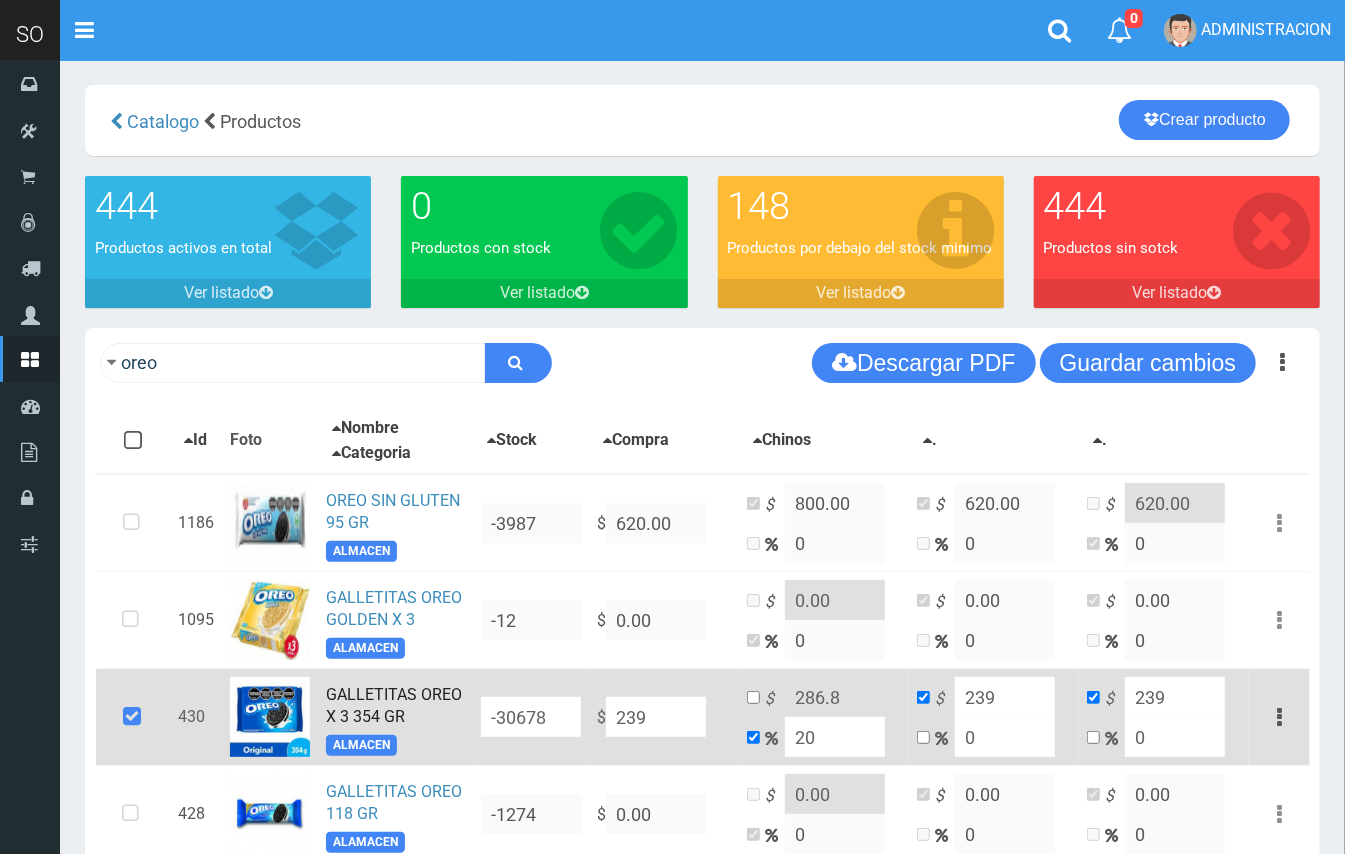 type on "2399" 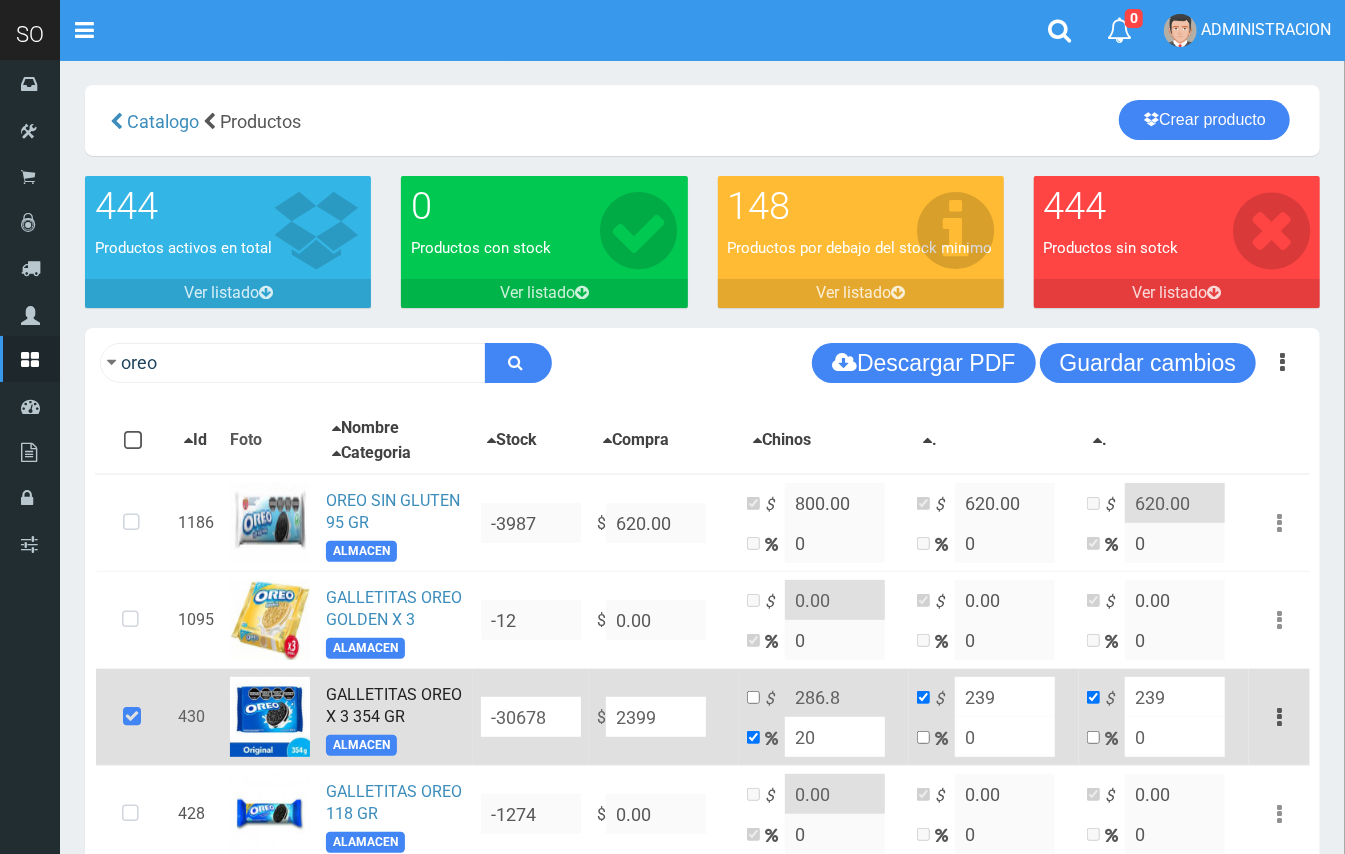 type on "2878.8" 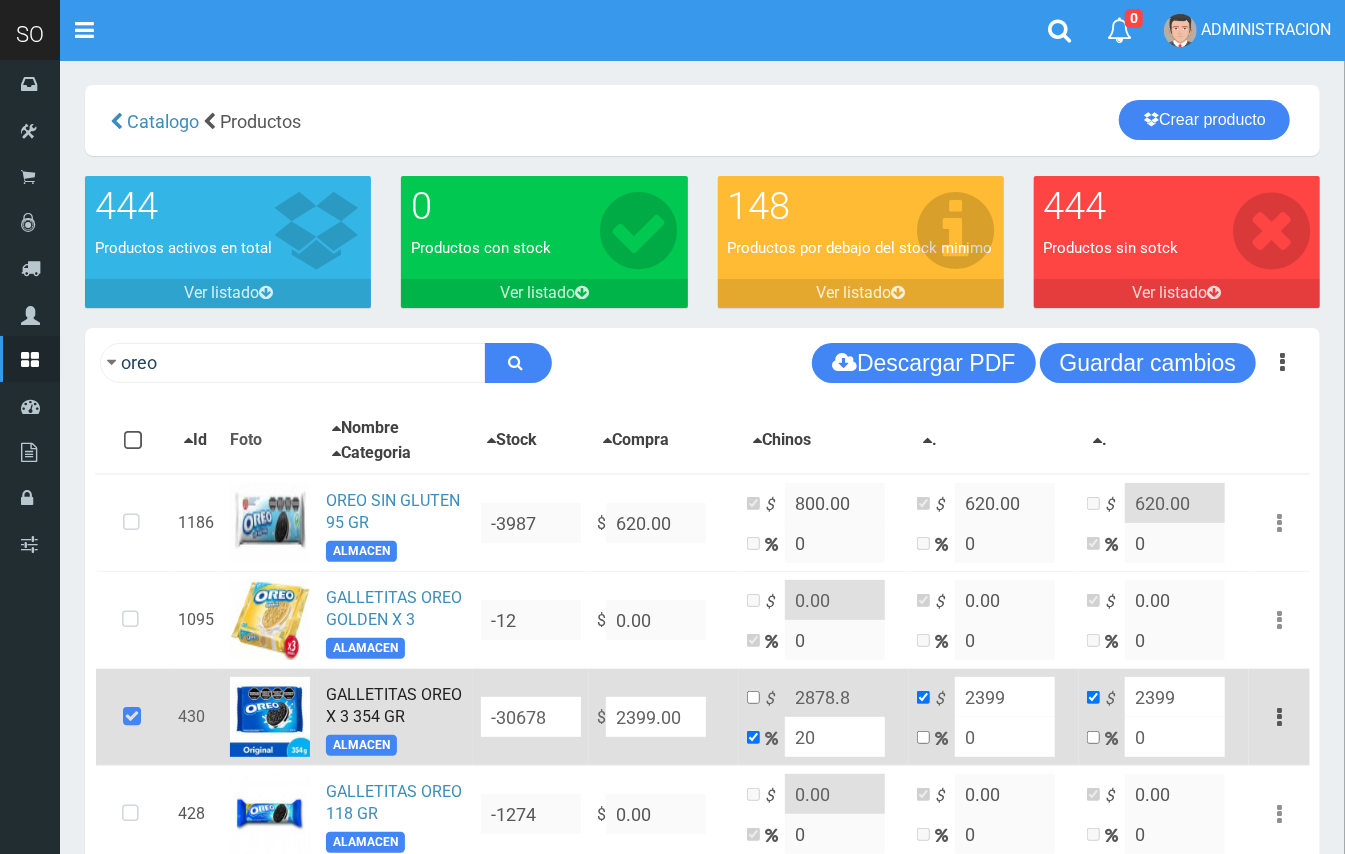 type on "2399.00" 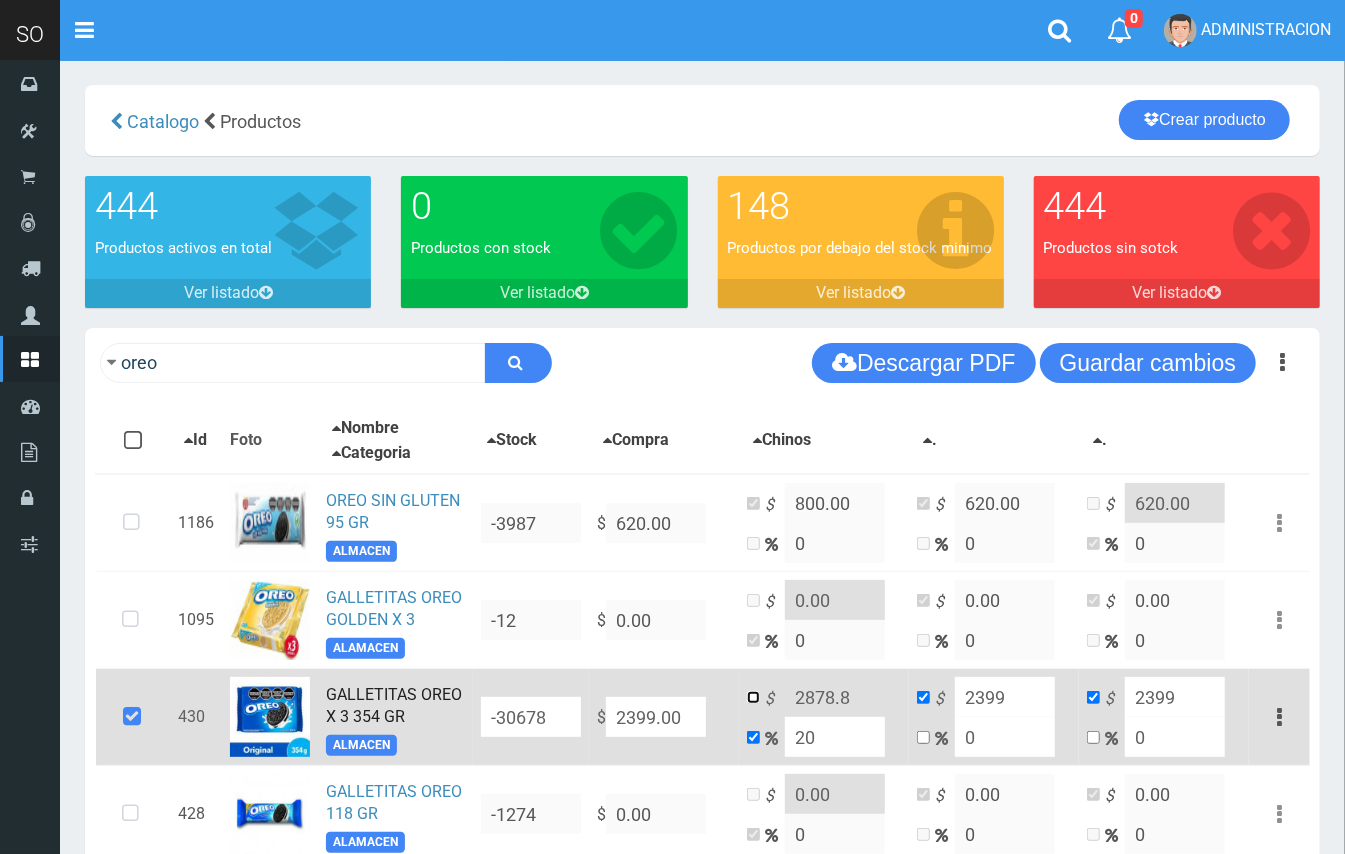 click at bounding box center (753, 697) 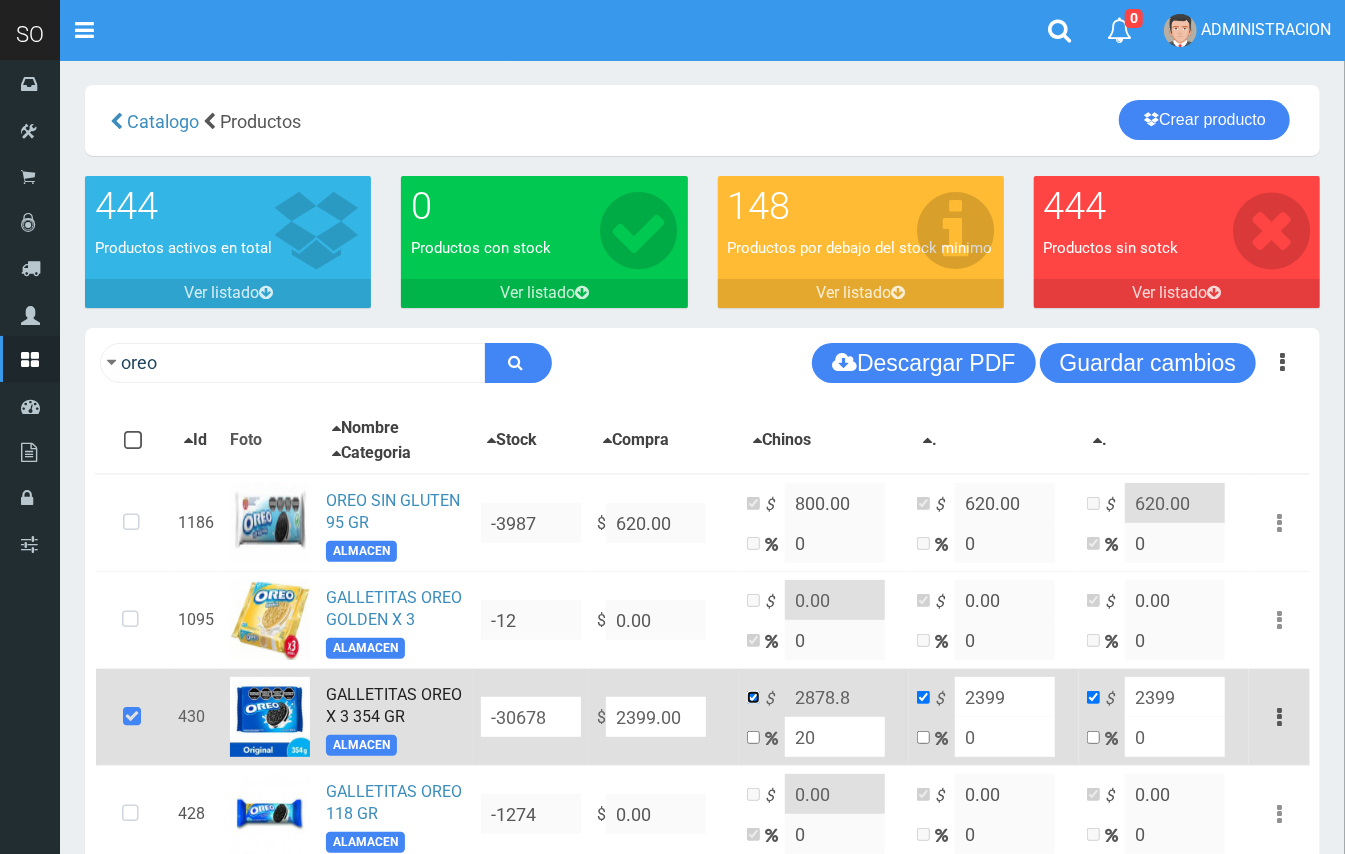 checkbox on "false" 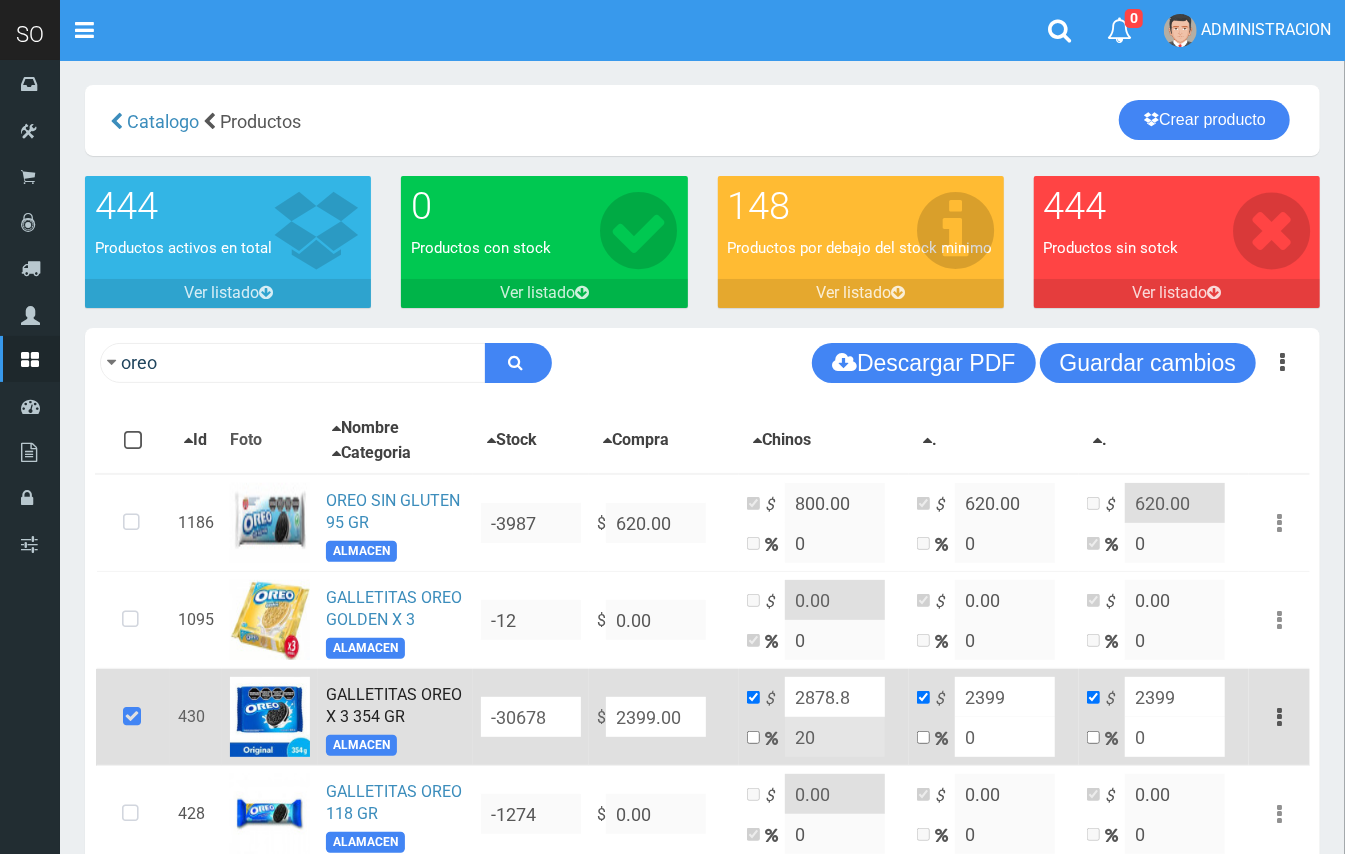 drag, startPoint x: 848, startPoint y: 690, endPoint x: 826, endPoint y: 686, distance: 22.36068 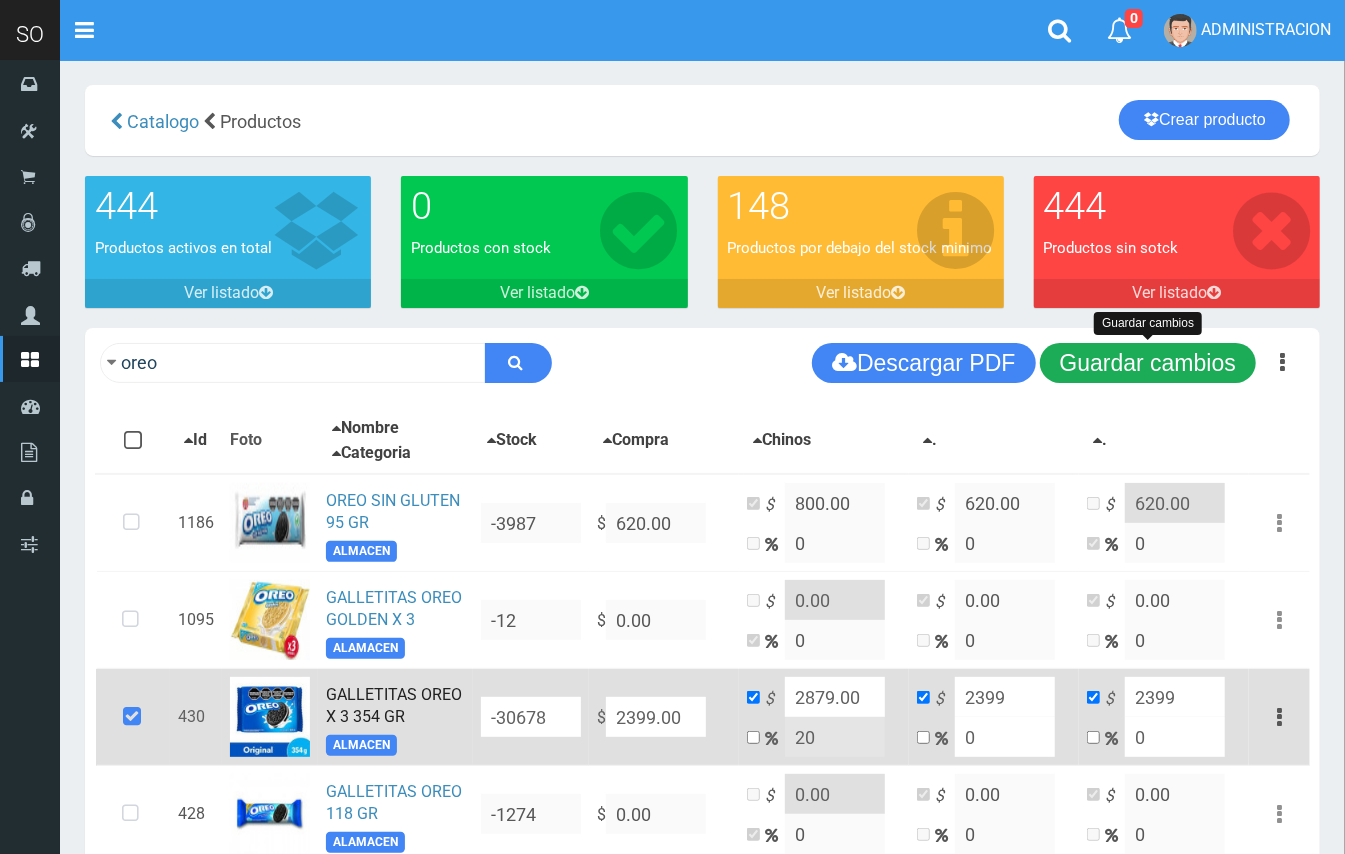 type on "2879.00" 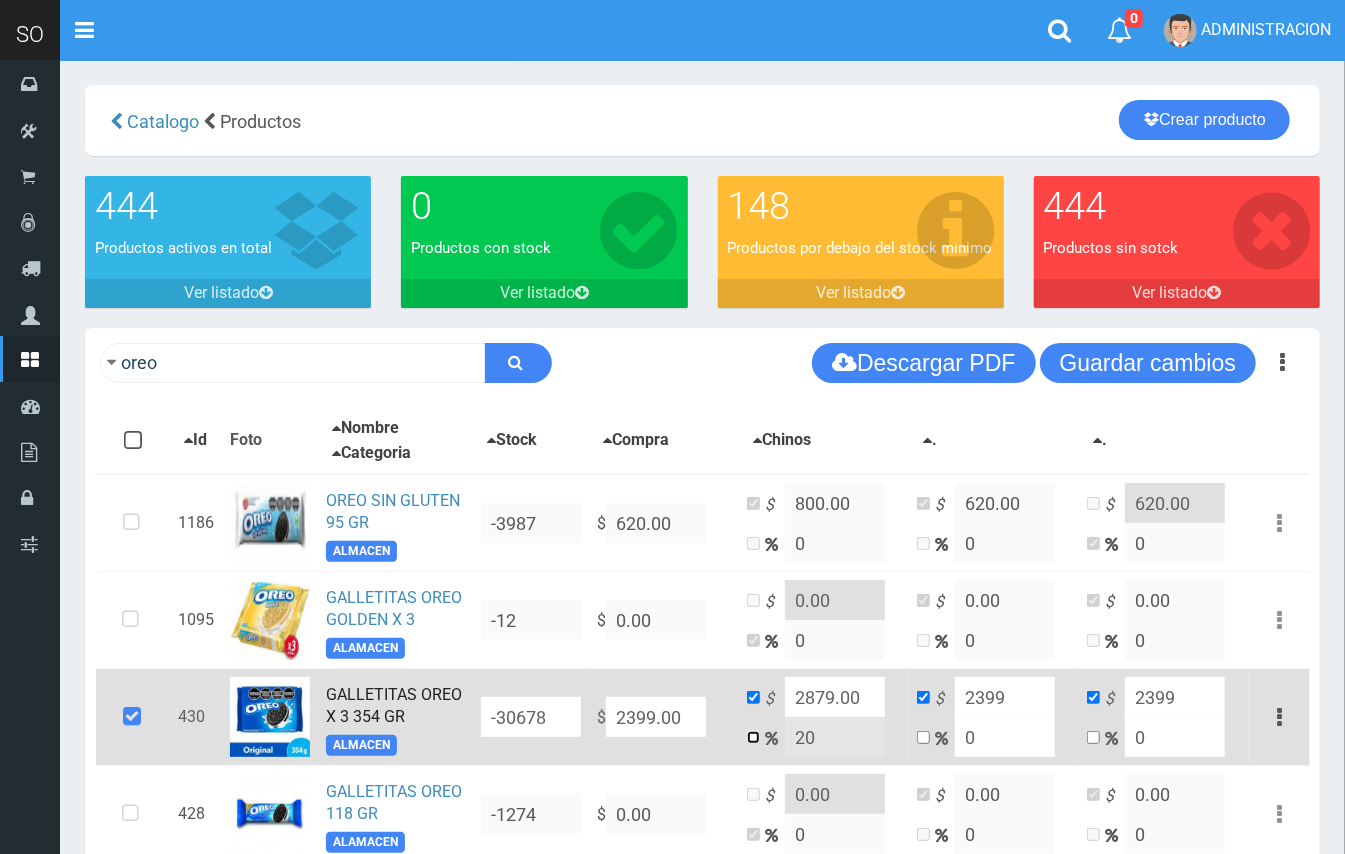 drag, startPoint x: 753, startPoint y: 733, endPoint x: 772, endPoint y: 737, distance: 19.416489 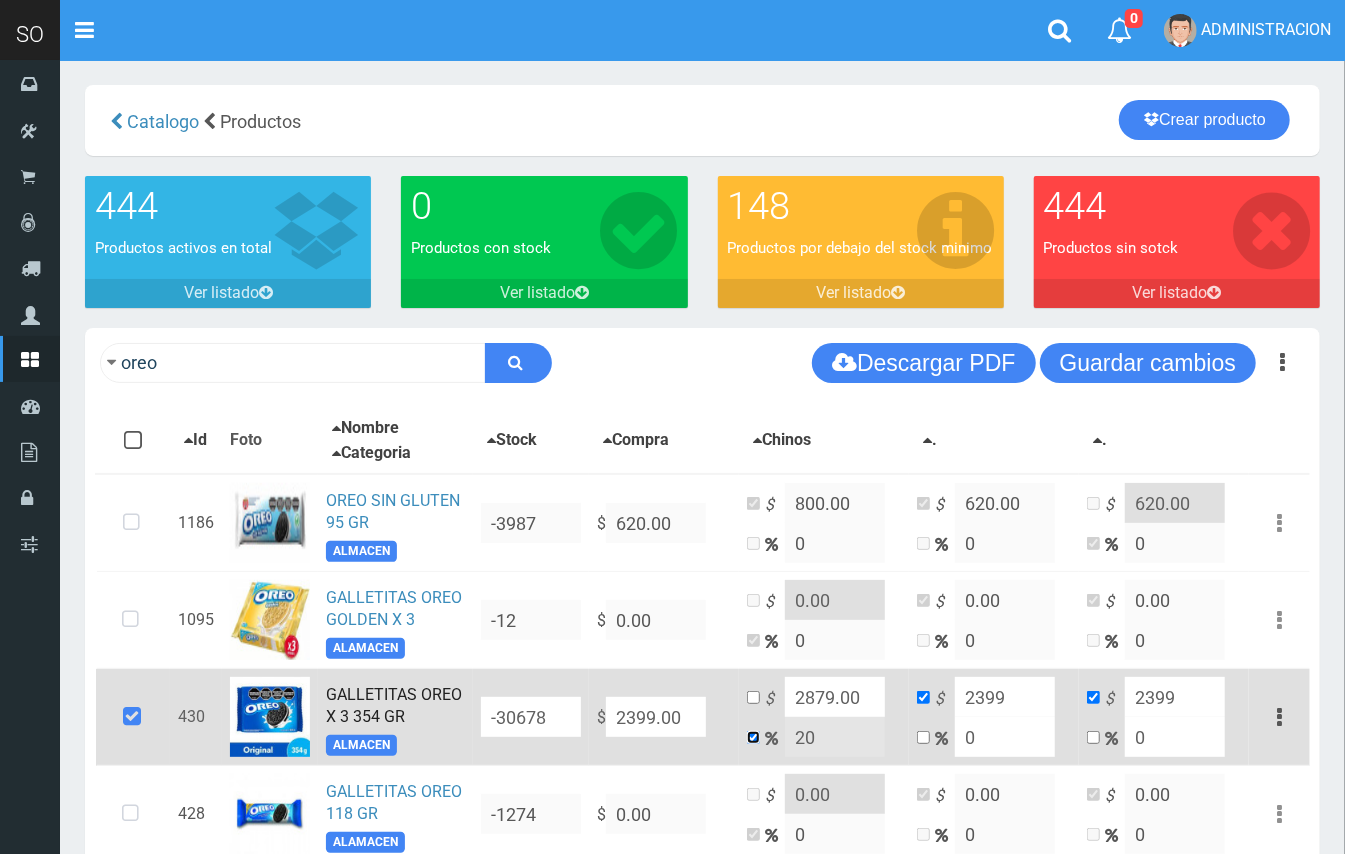 checkbox on "false" 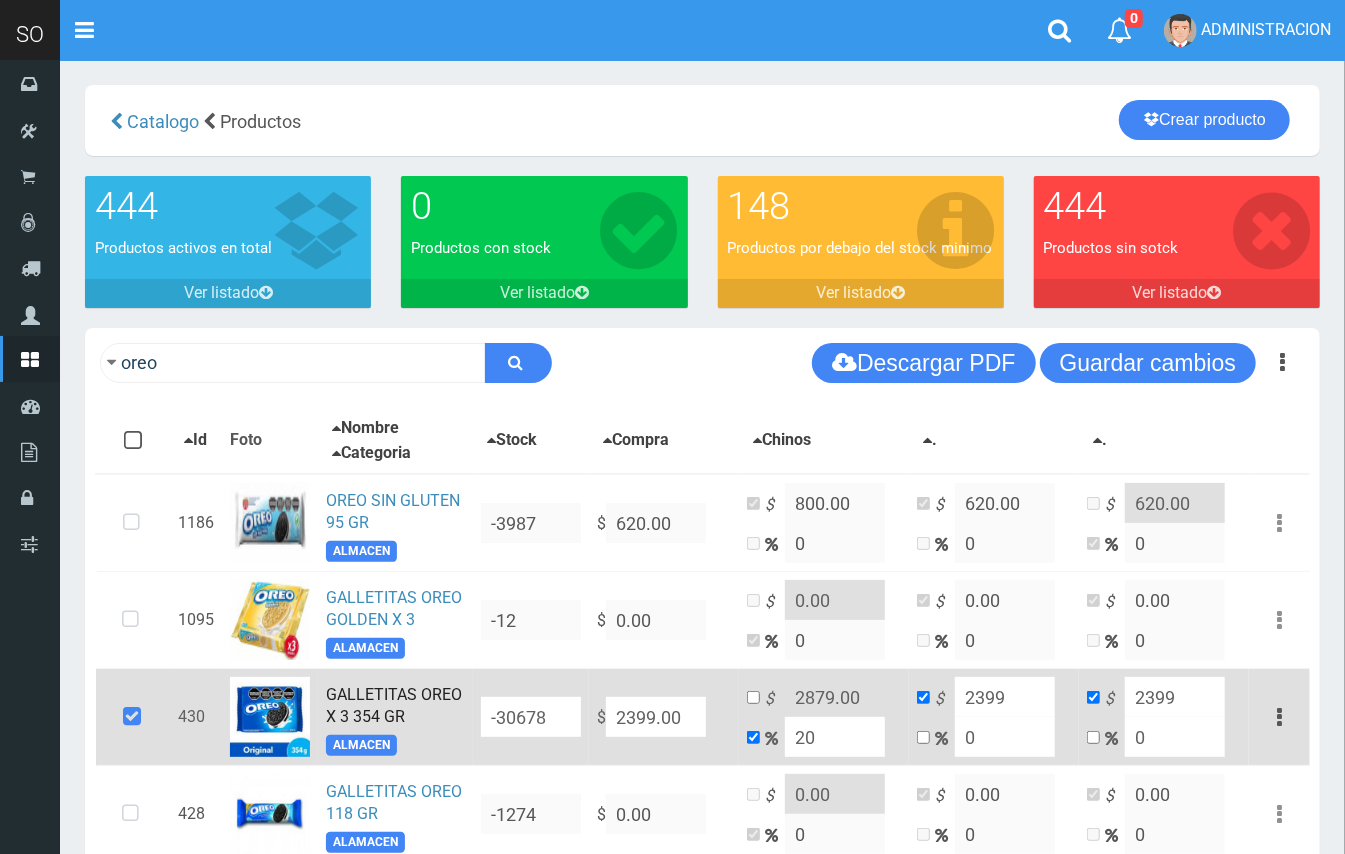 drag, startPoint x: 818, startPoint y: 741, endPoint x: 750, endPoint y: 737, distance: 68.117546 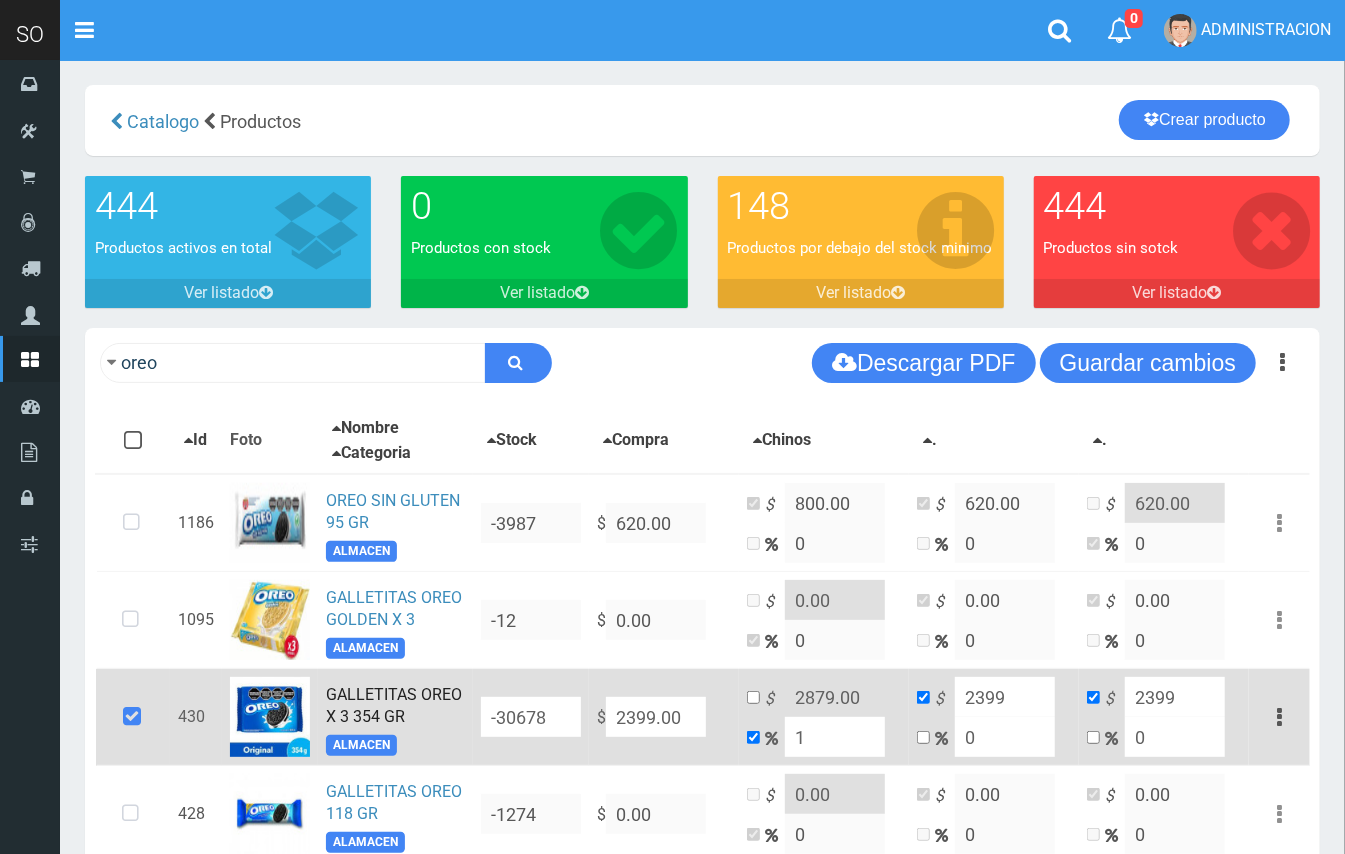 type on "2422.99" 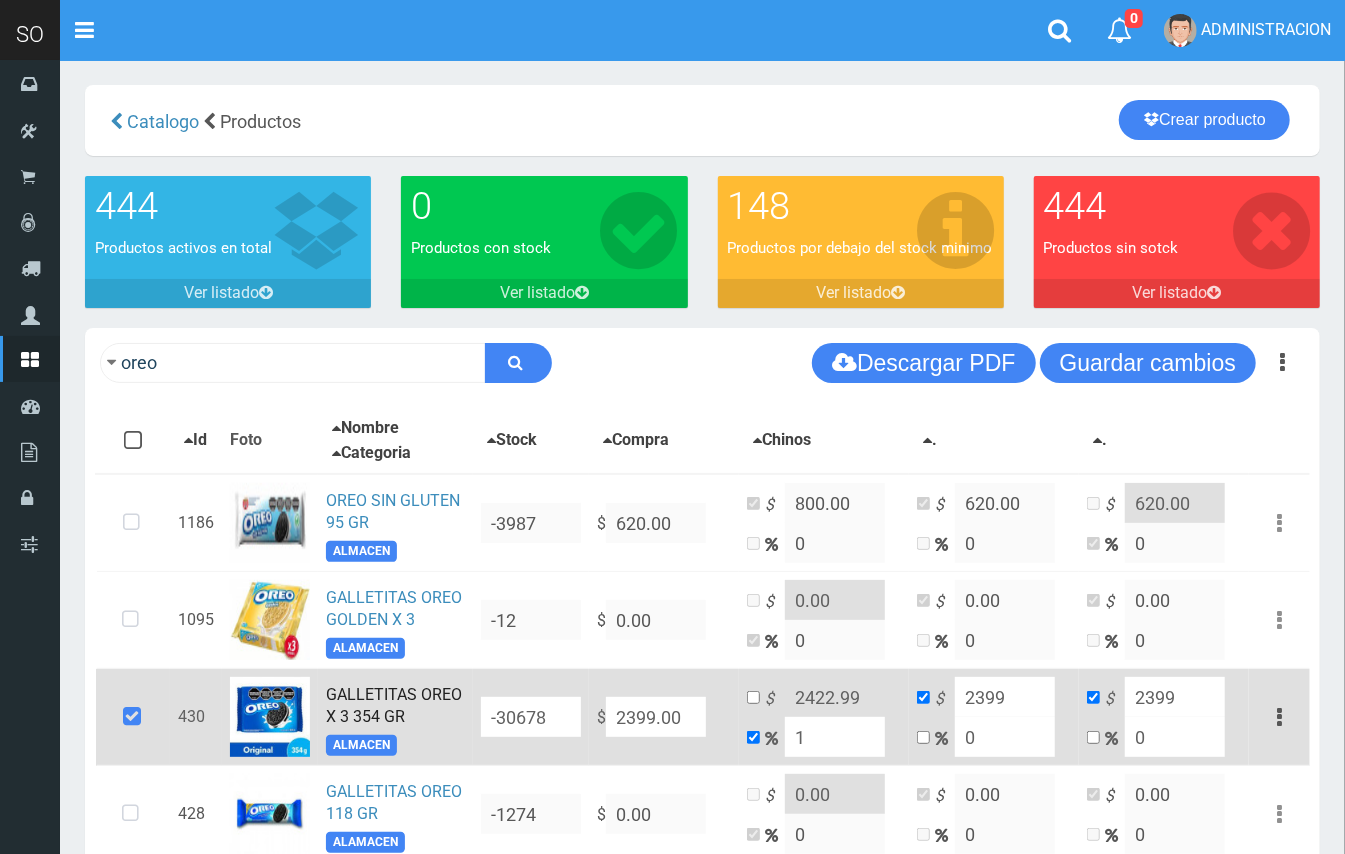 type on "15" 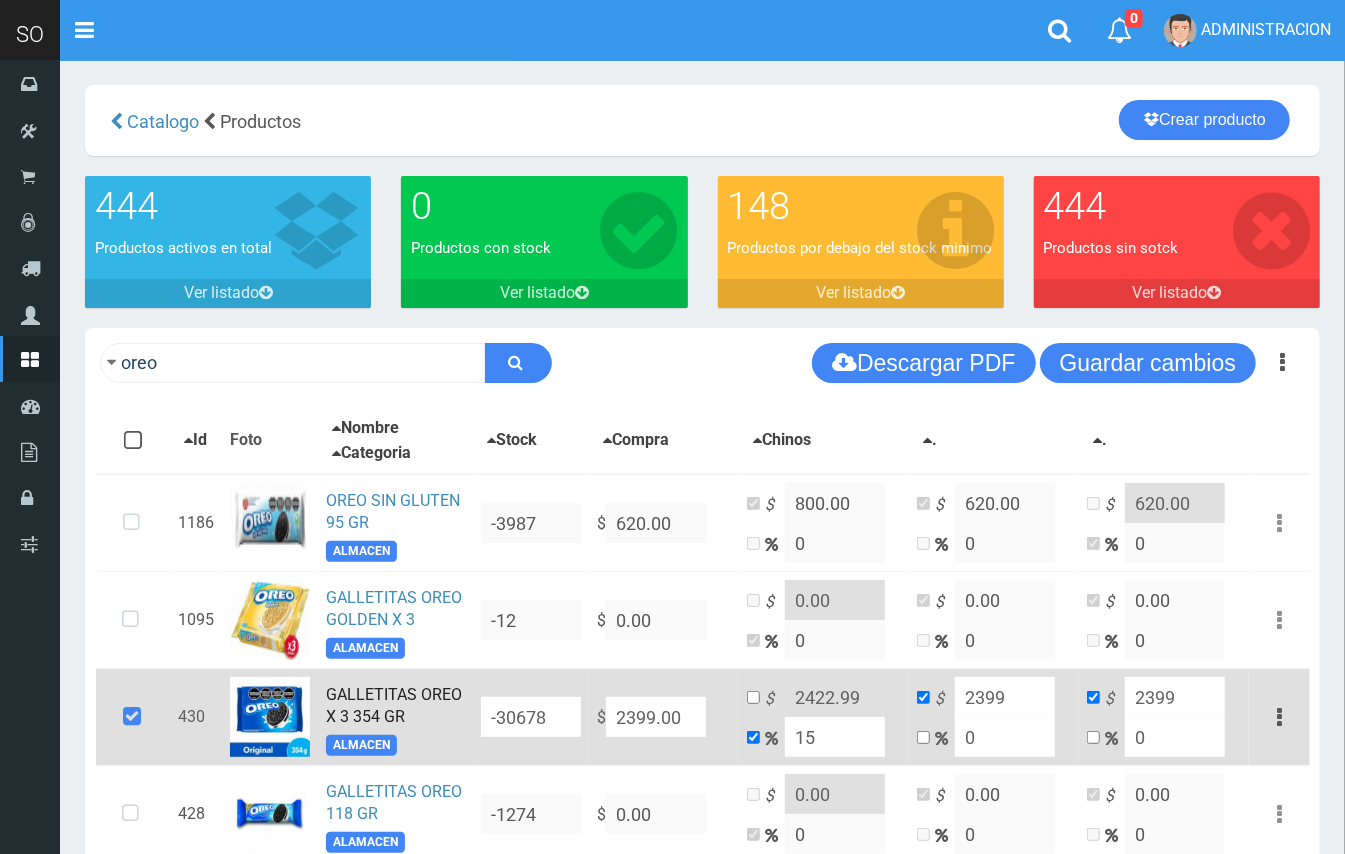 type on "2758.85" 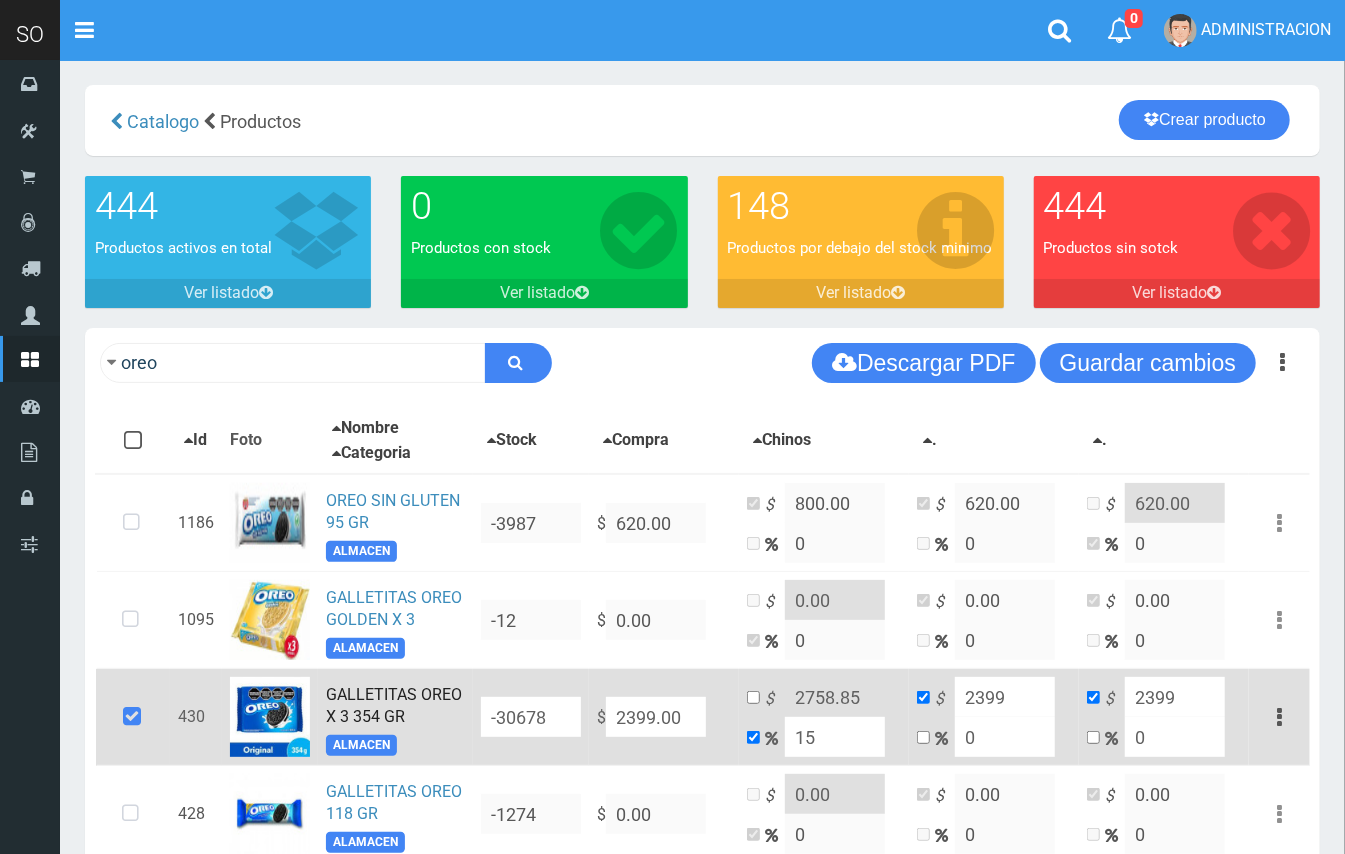 click on "$ 2758.85 15" at bounding box center (824, 717) 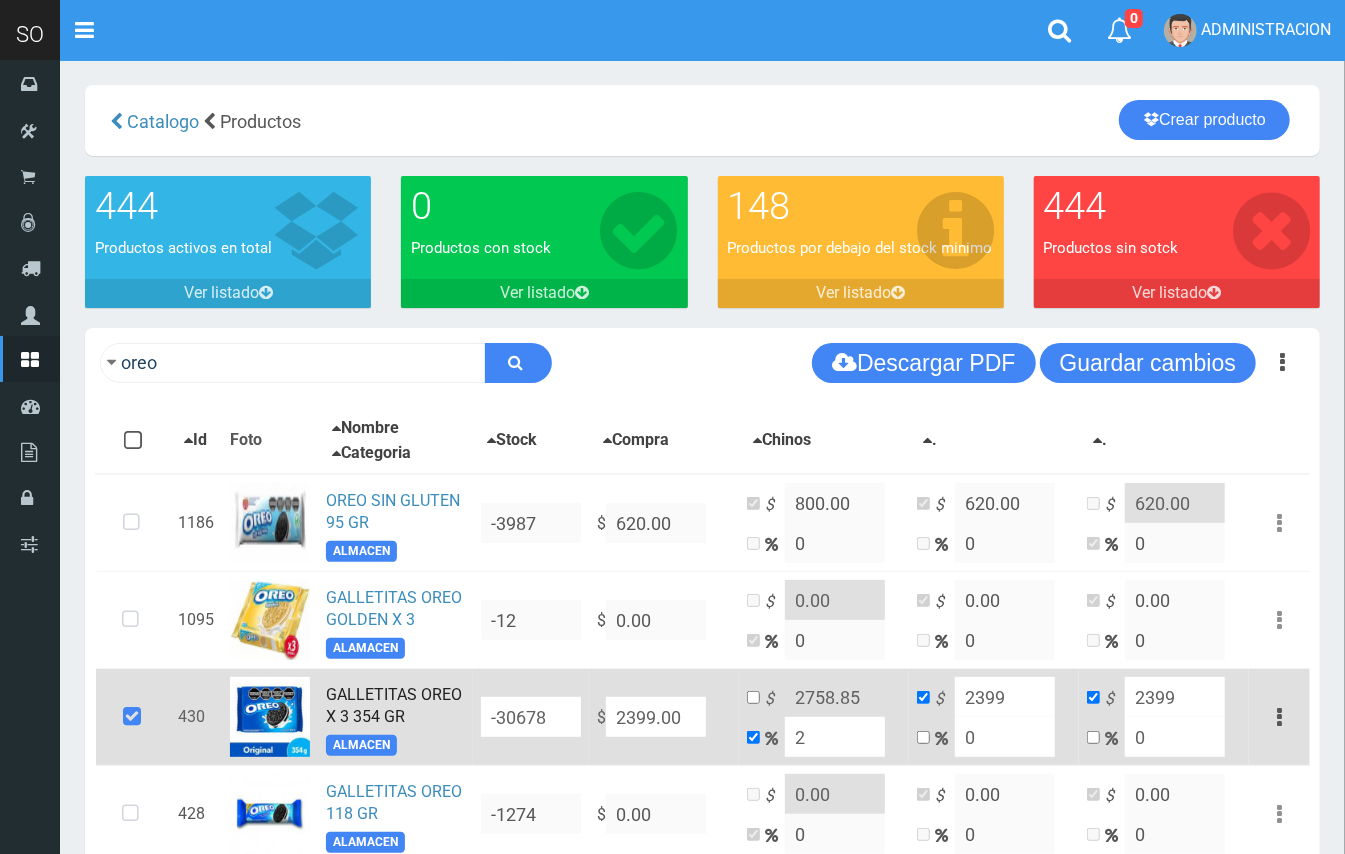 type on "2446.98" 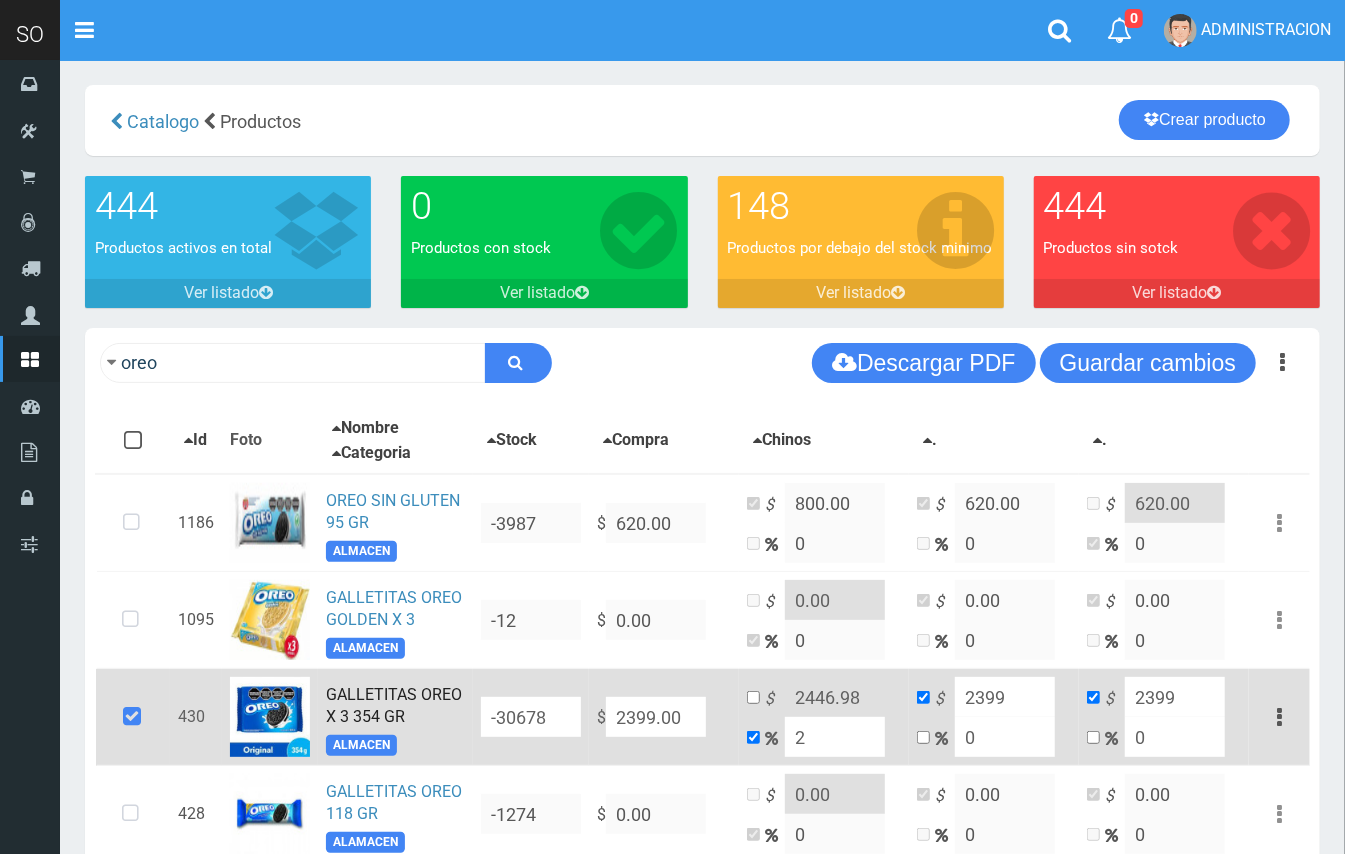 type on "20" 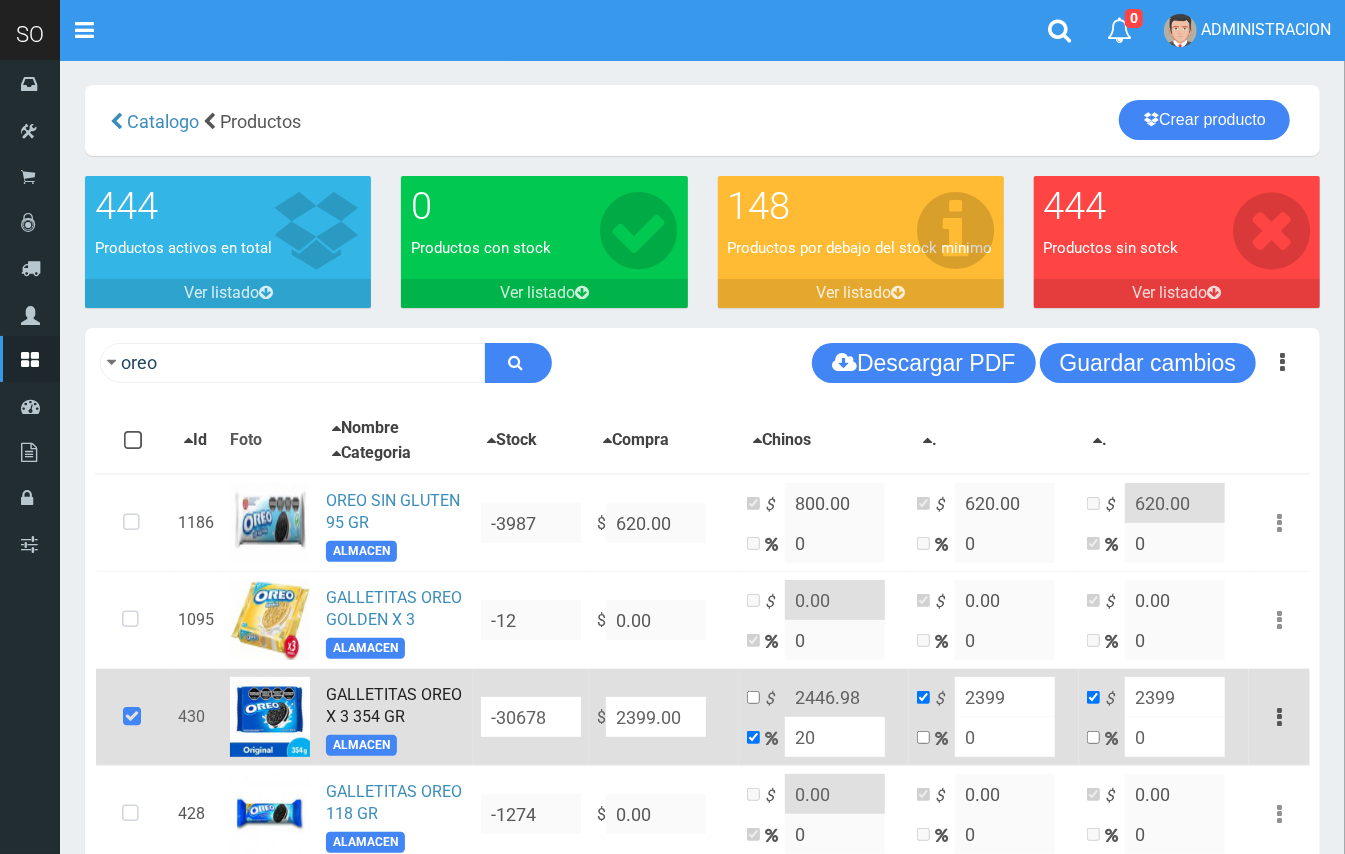 type on "2878.8" 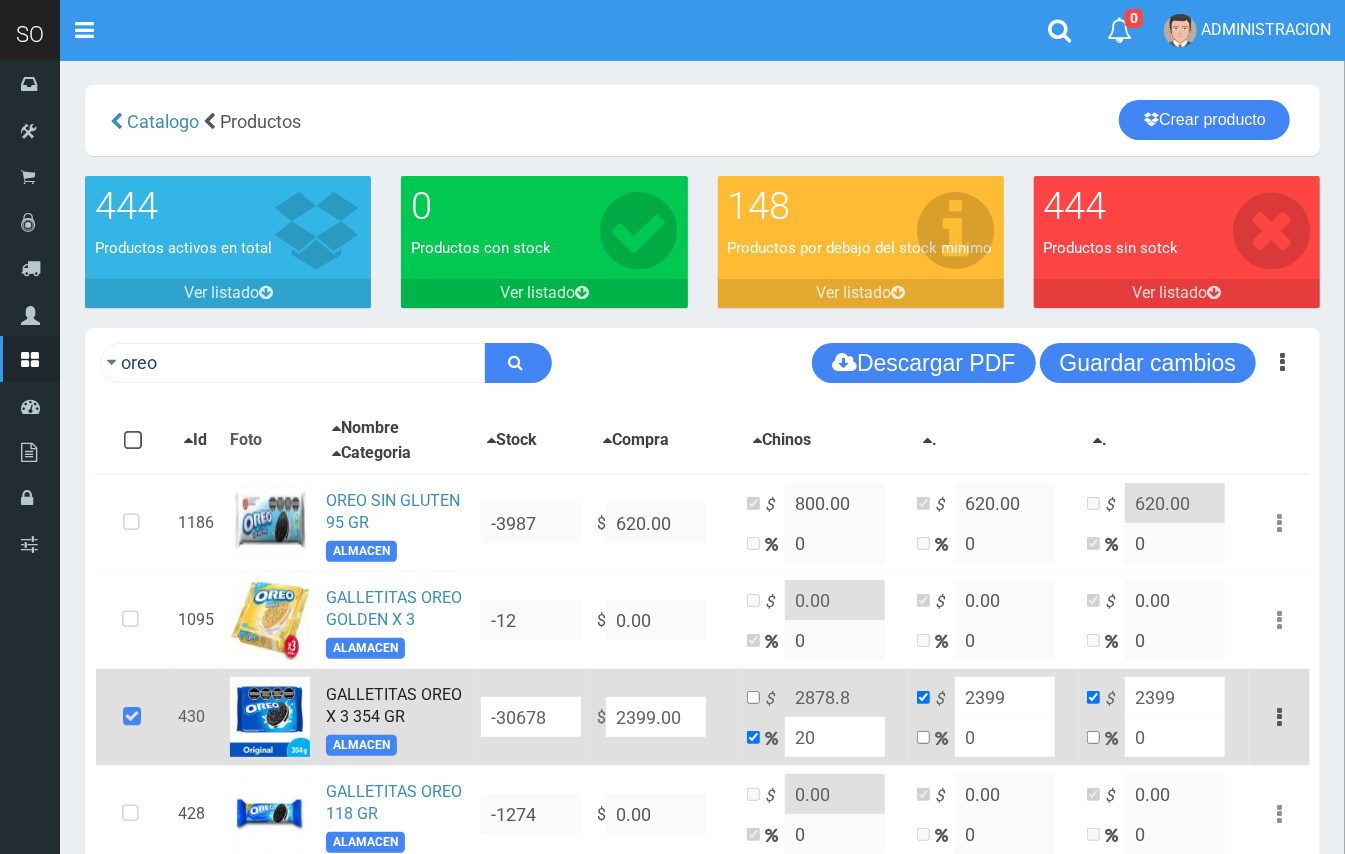 type on "20" 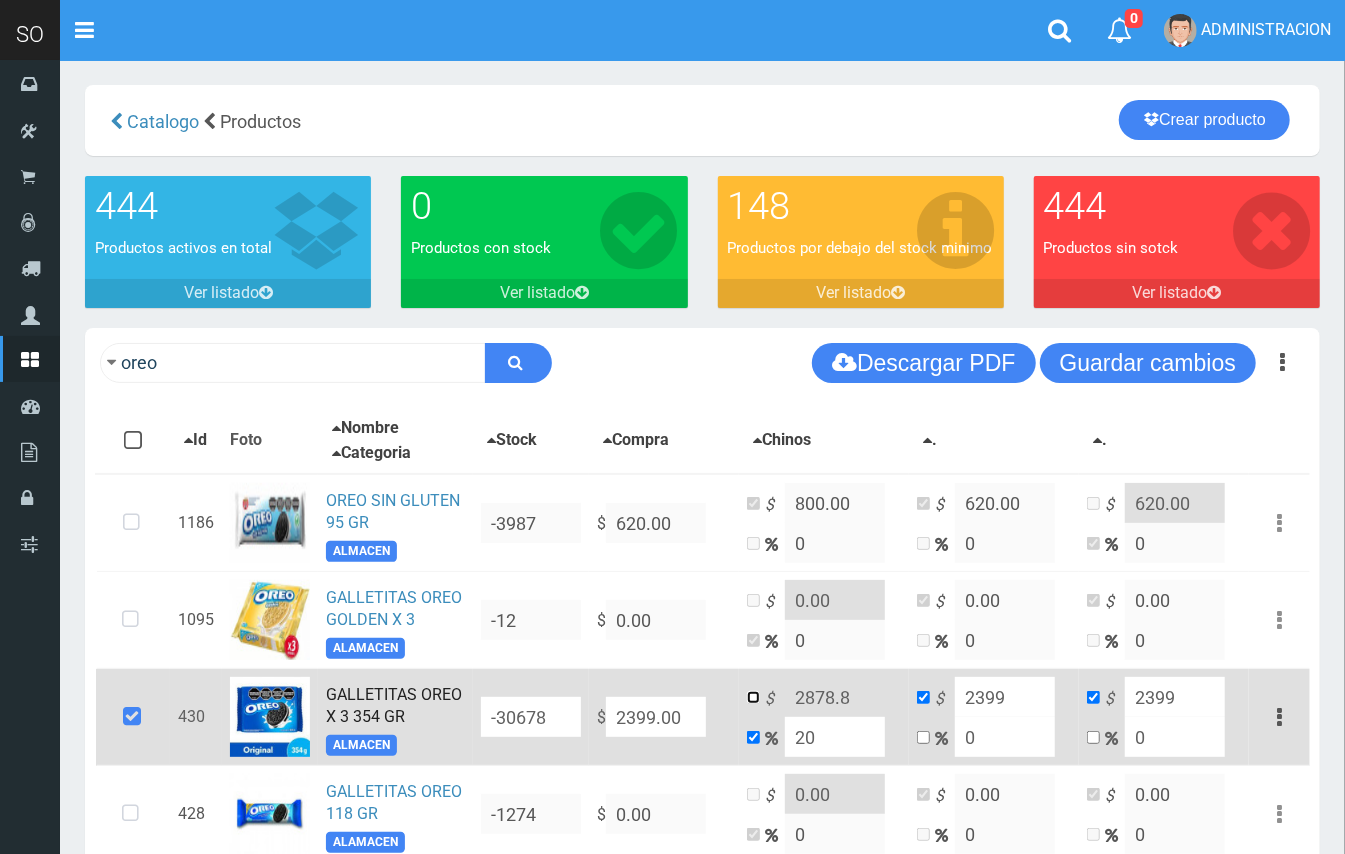 click at bounding box center (753, 697) 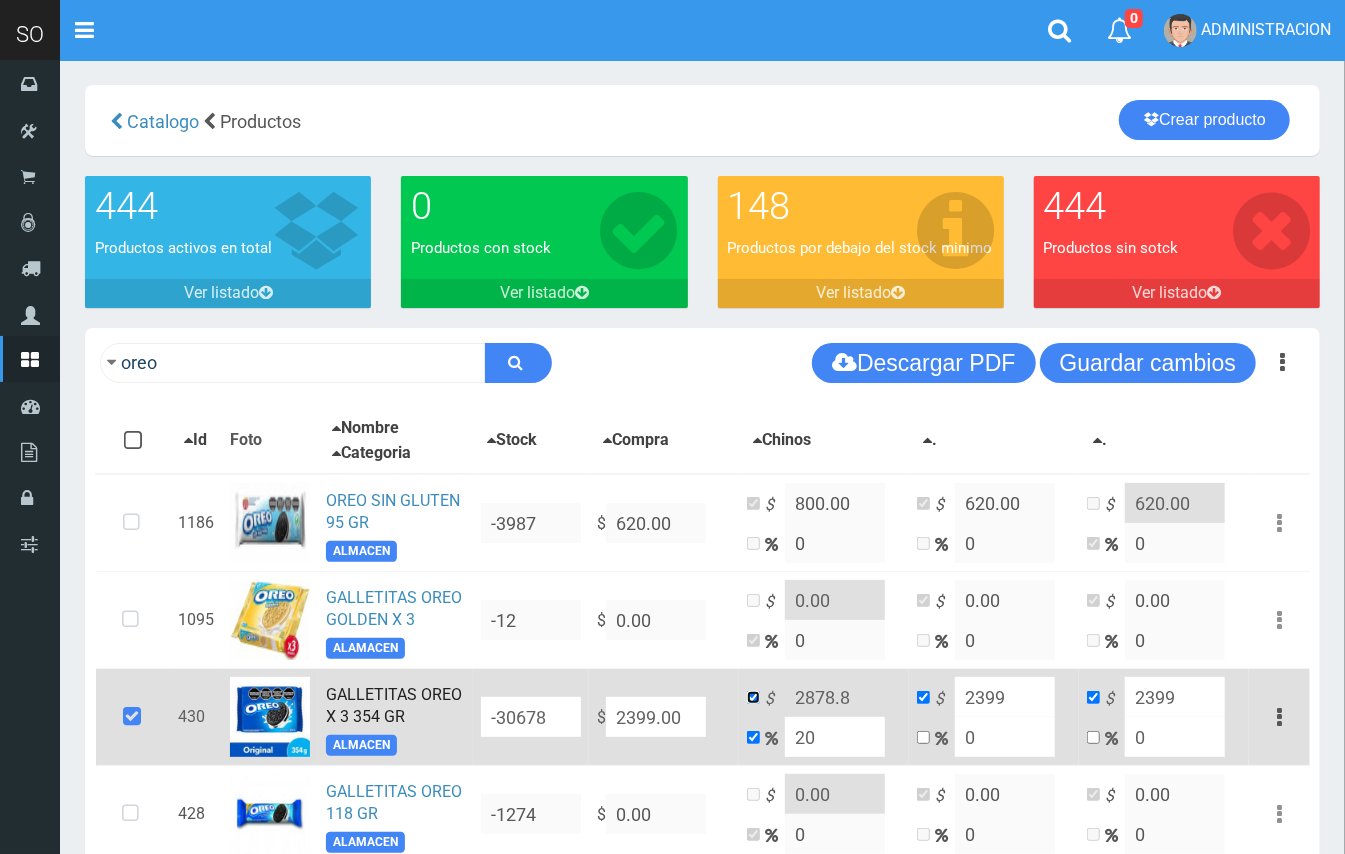 checkbox on "false" 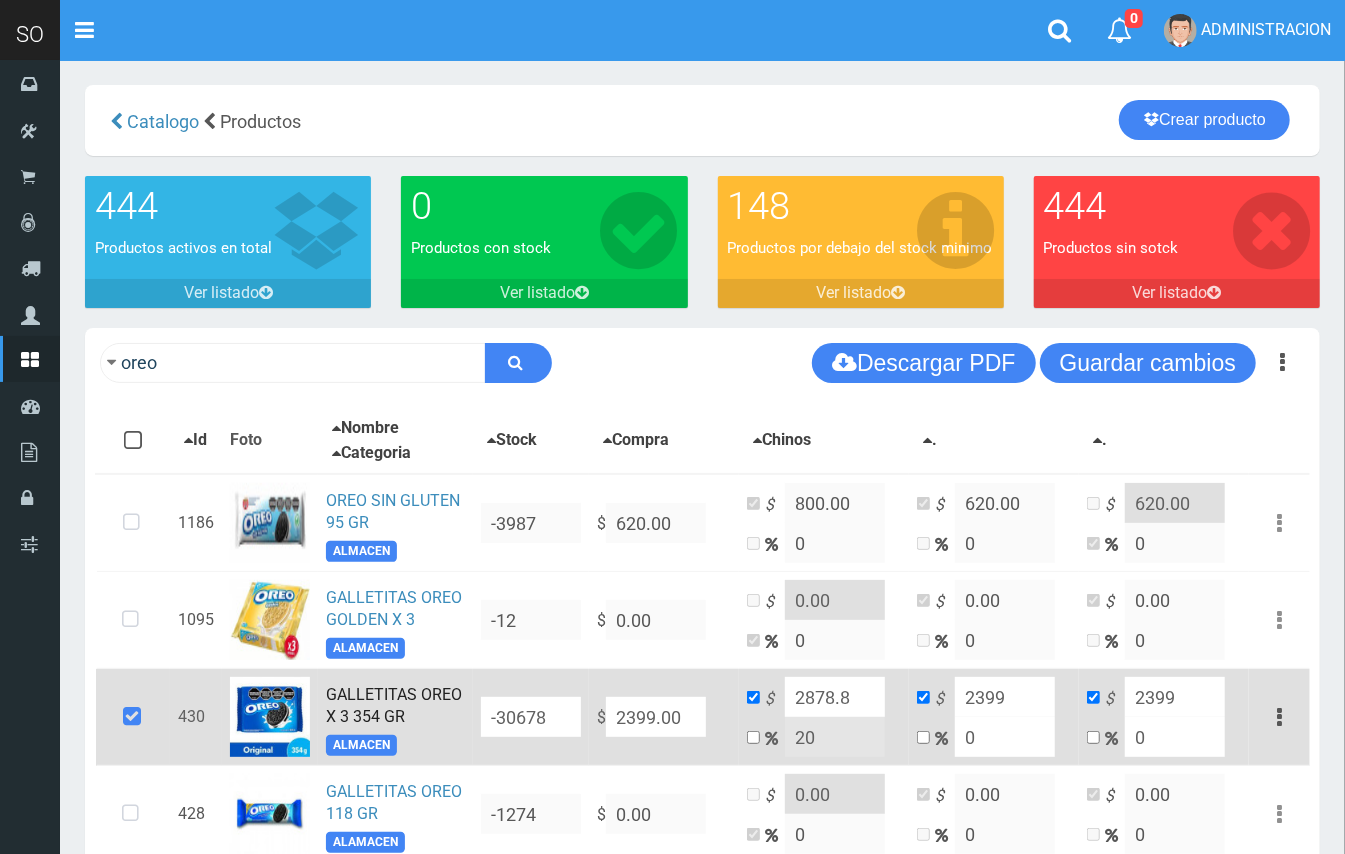 drag, startPoint x: 869, startPoint y: 697, endPoint x: 826, endPoint y: 692, distance: 43.289722 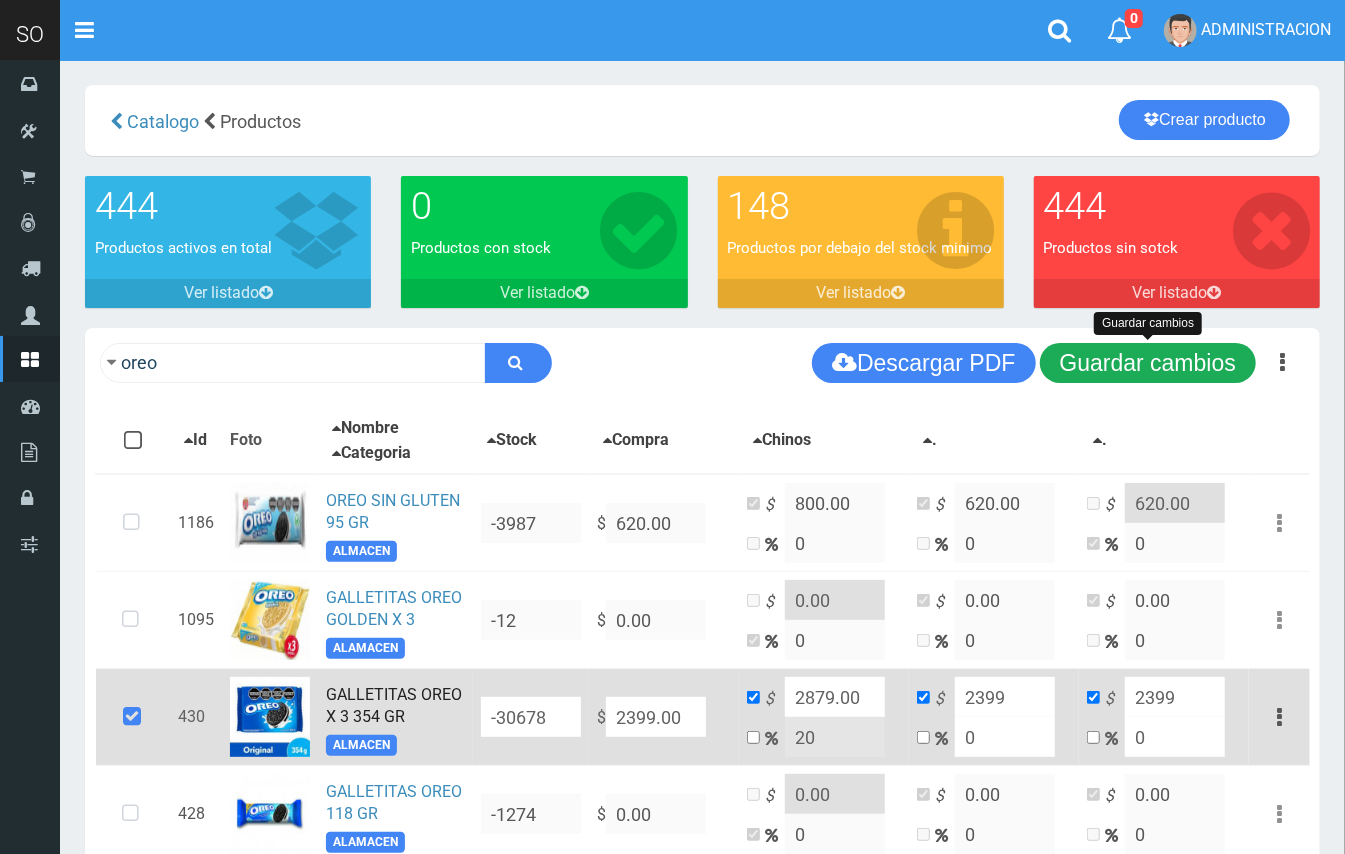 type on "2879.00" 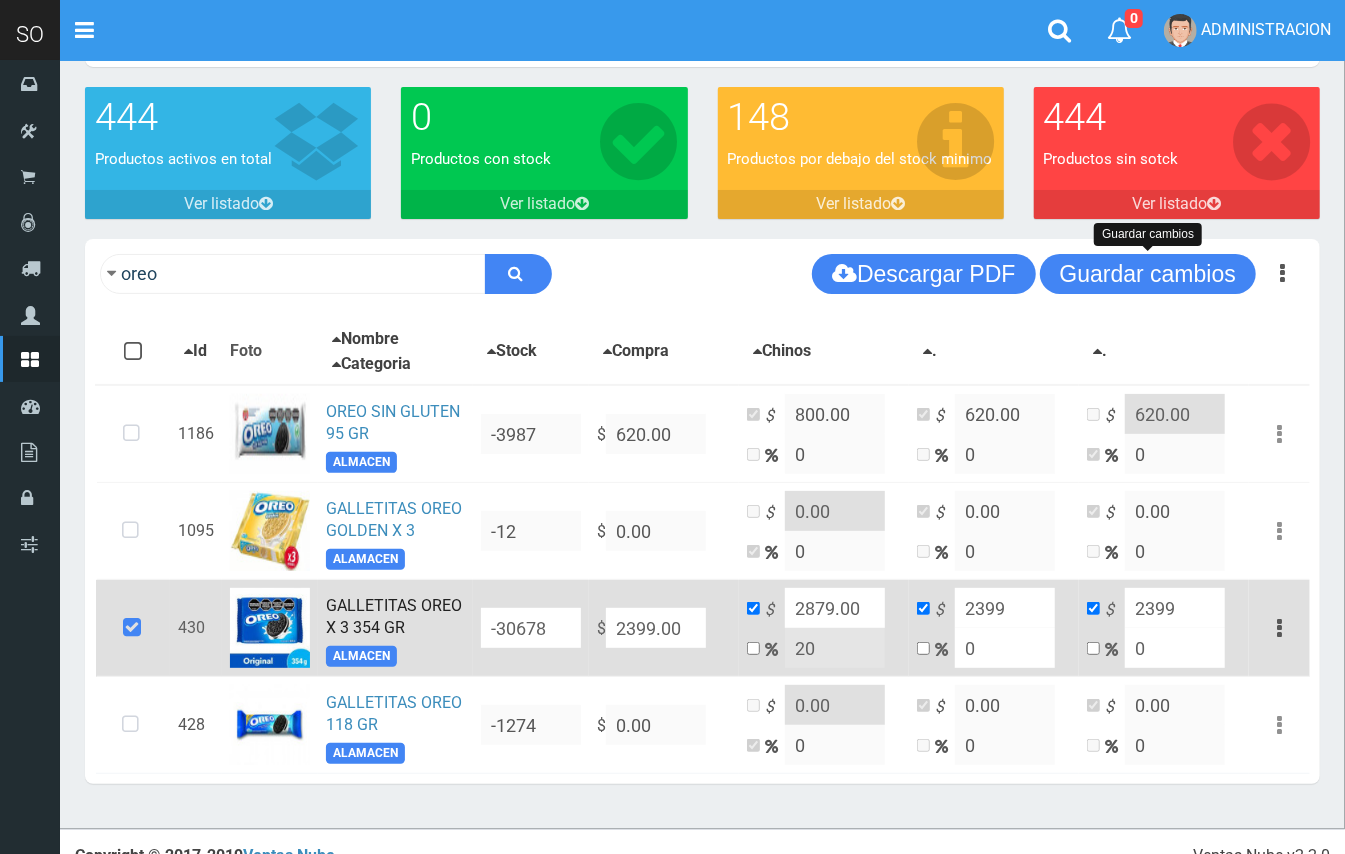 scroll, scrollTop: 118, scrollLeft: 0, axis: vertical 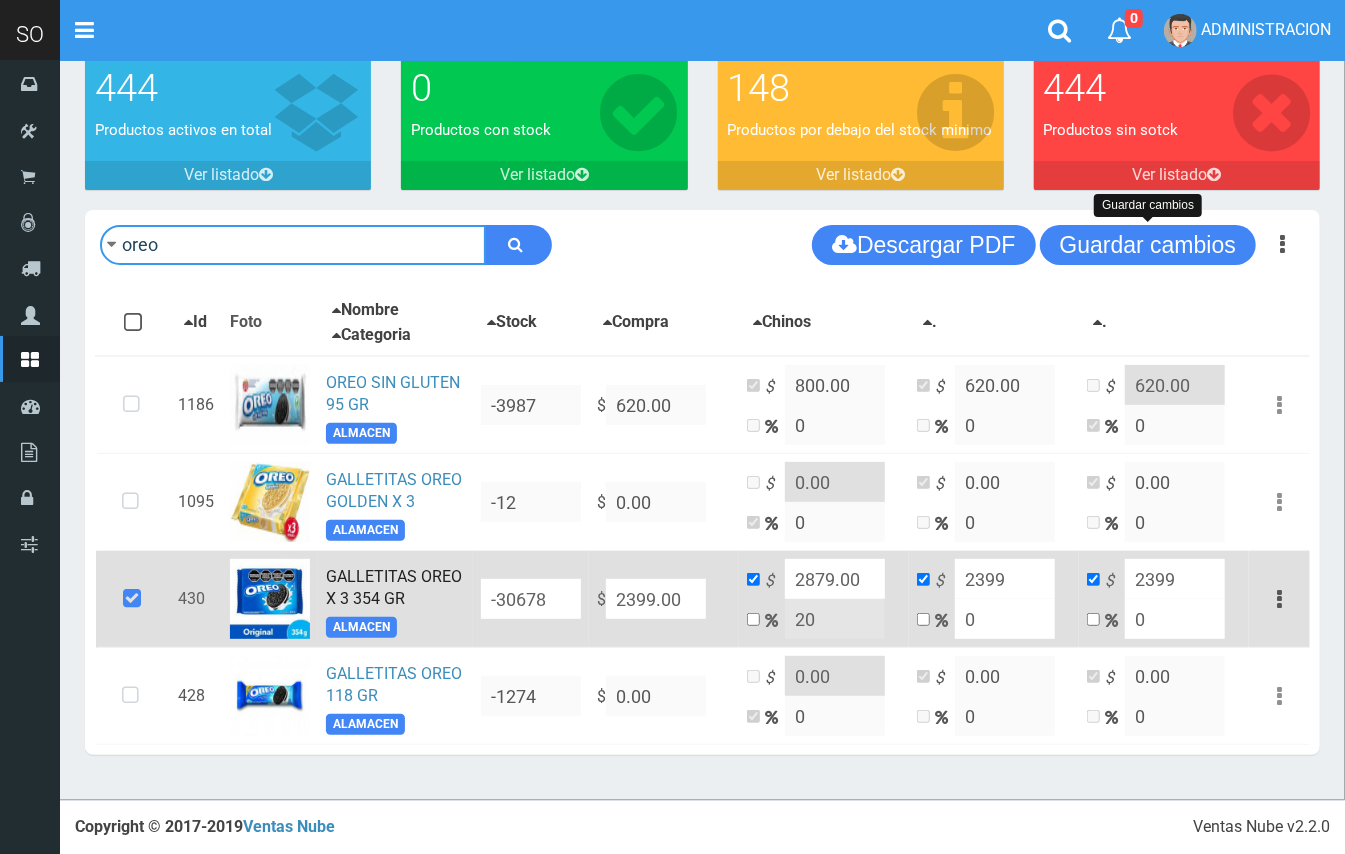 click on "oreo" at bounding box center (293, 245) 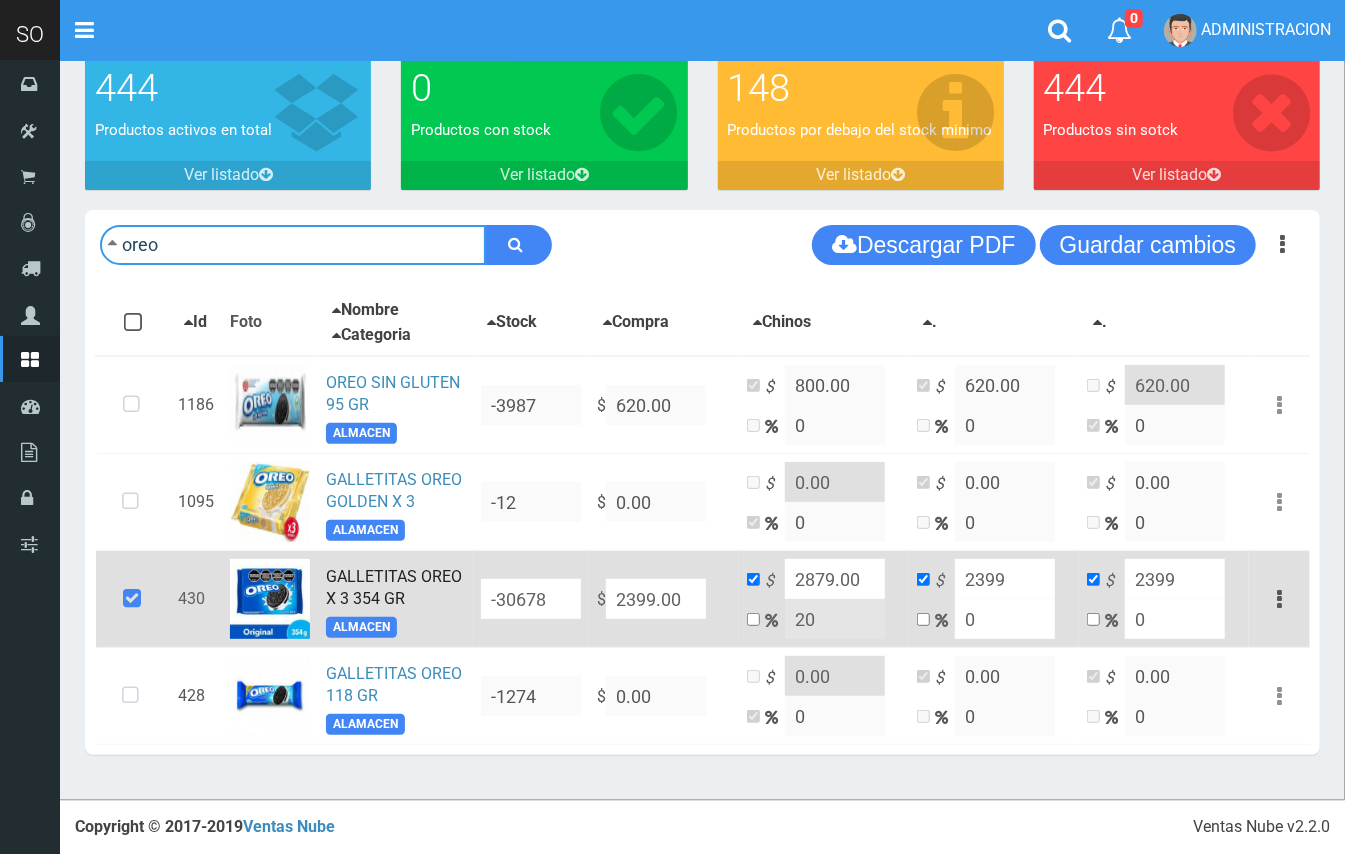 click on "oreo" at bounding box center (293, 245) 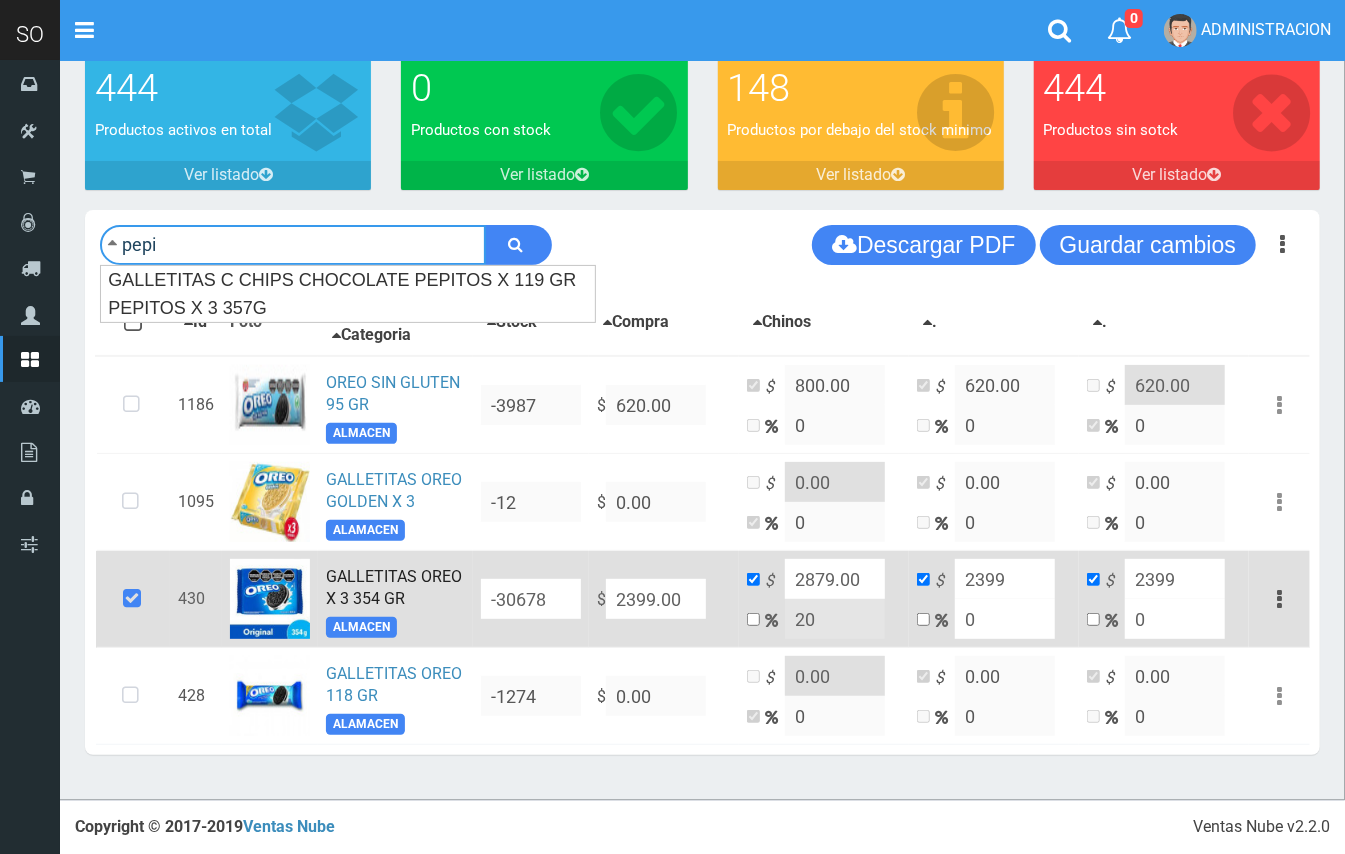 type on "pepi" 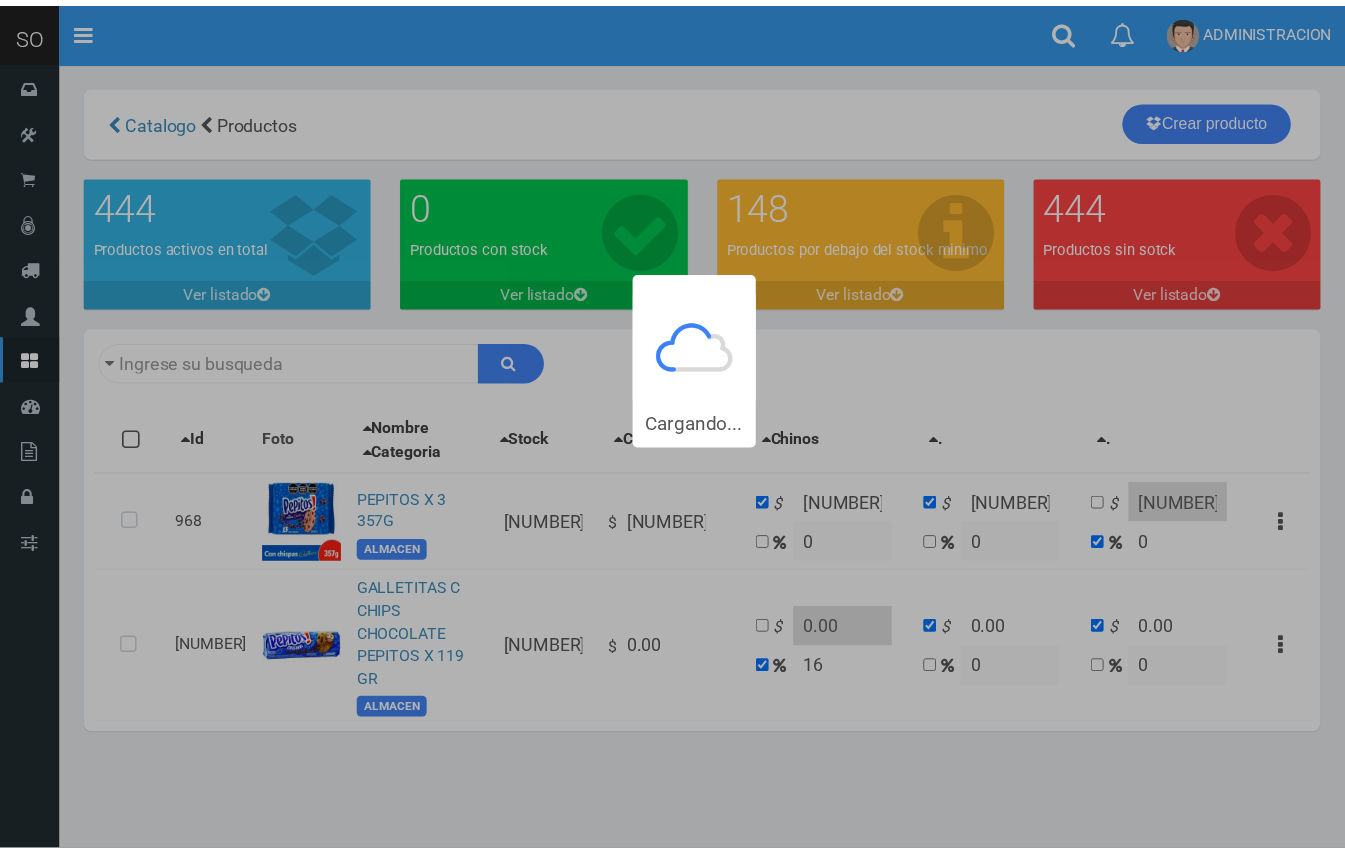 scroll, scrollTop: 0, scrollLeft: 0, axis: both 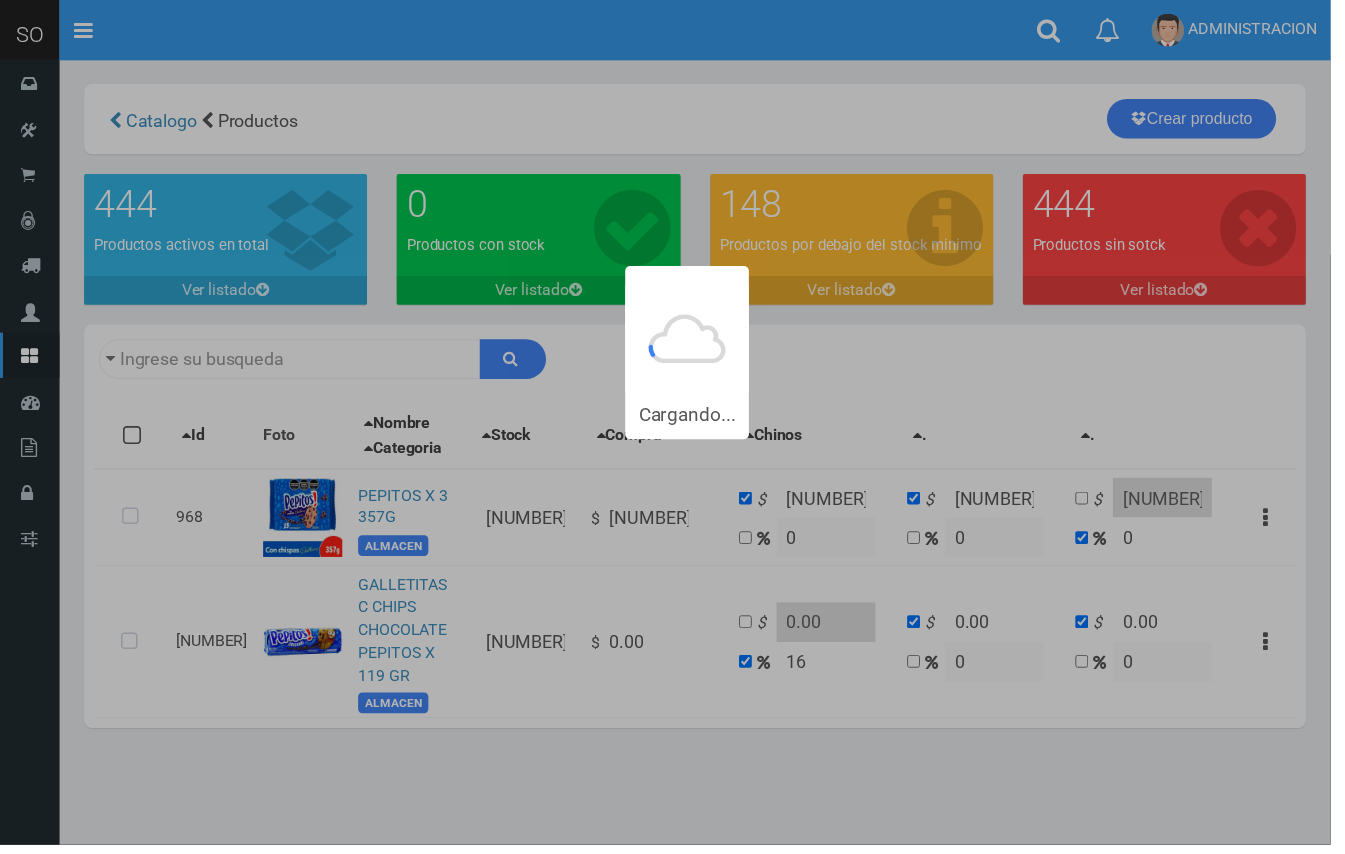 type on "pepi" 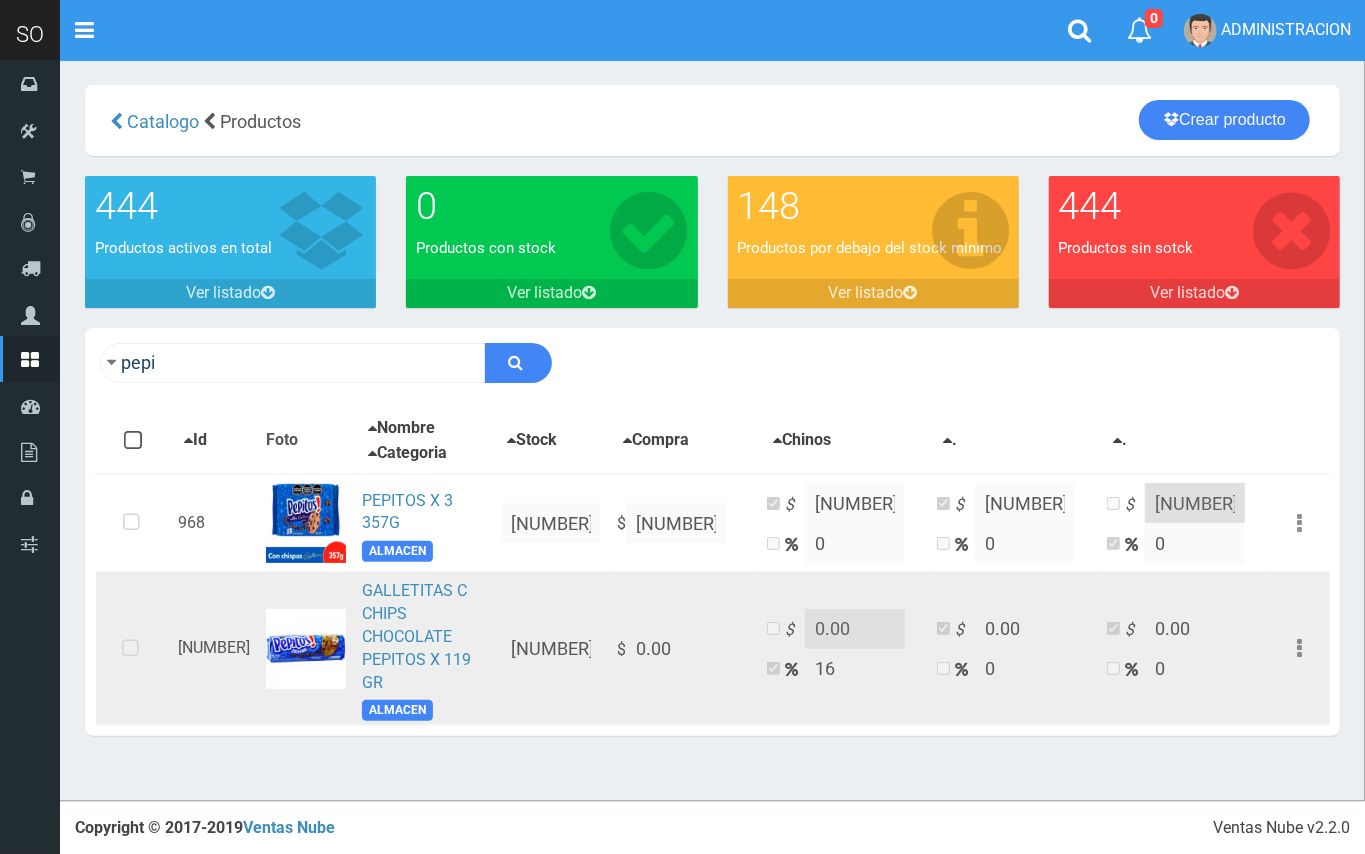 click at bounding box center [130, 649] 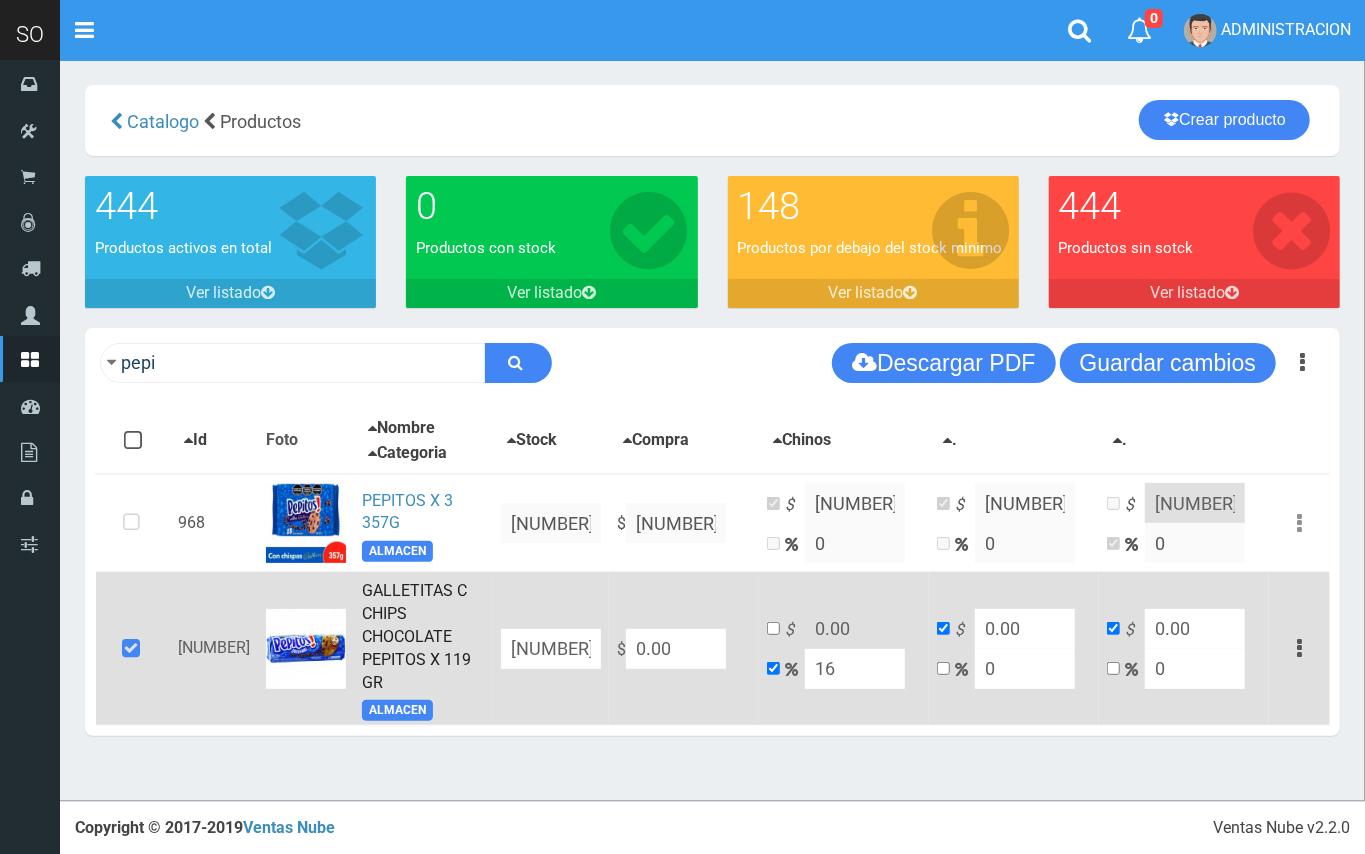drag, startPoint x: 674, startPoint y: 636, endPoint x: 636, endPoint y: 630, distance: 38.470768 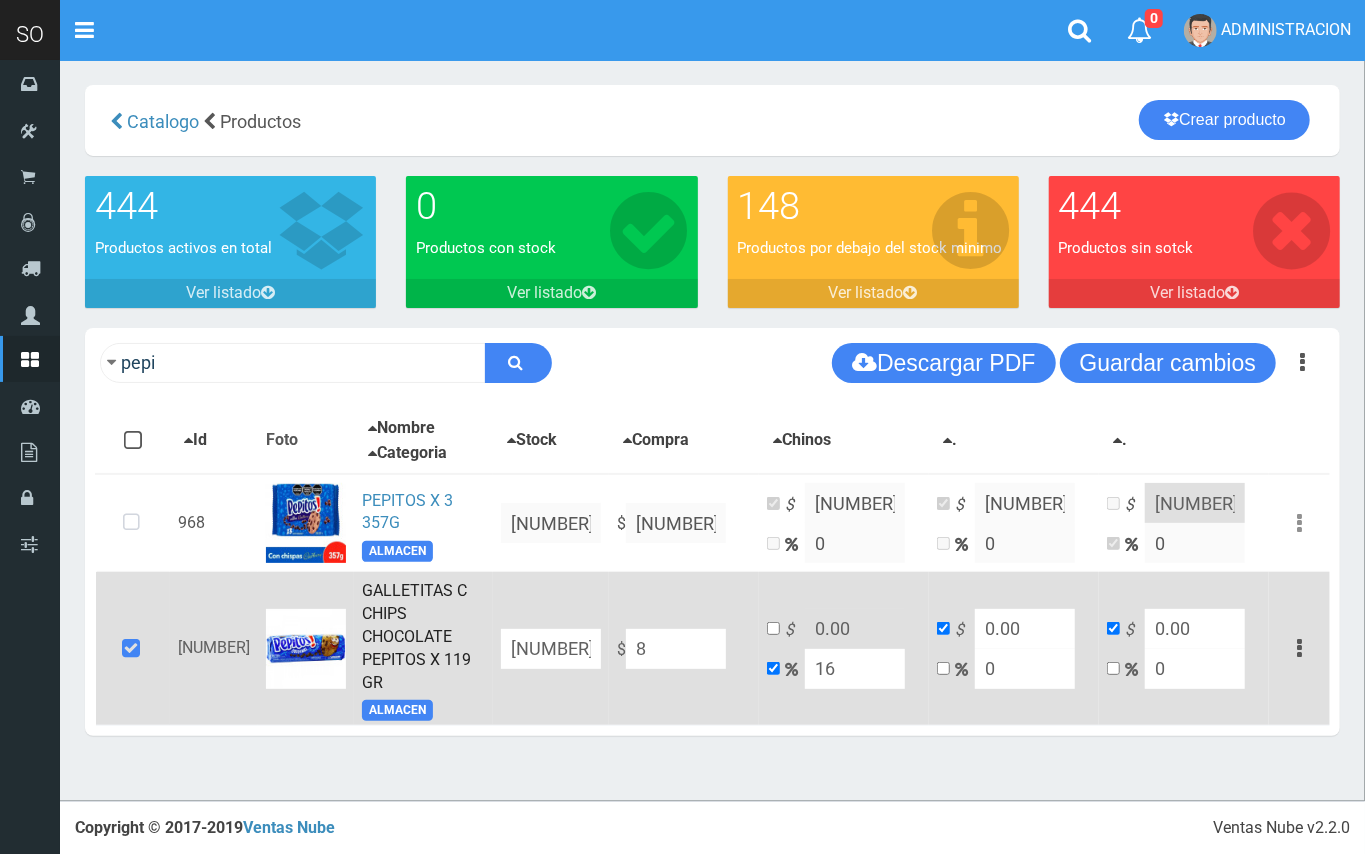 type on "[NUMBER]" 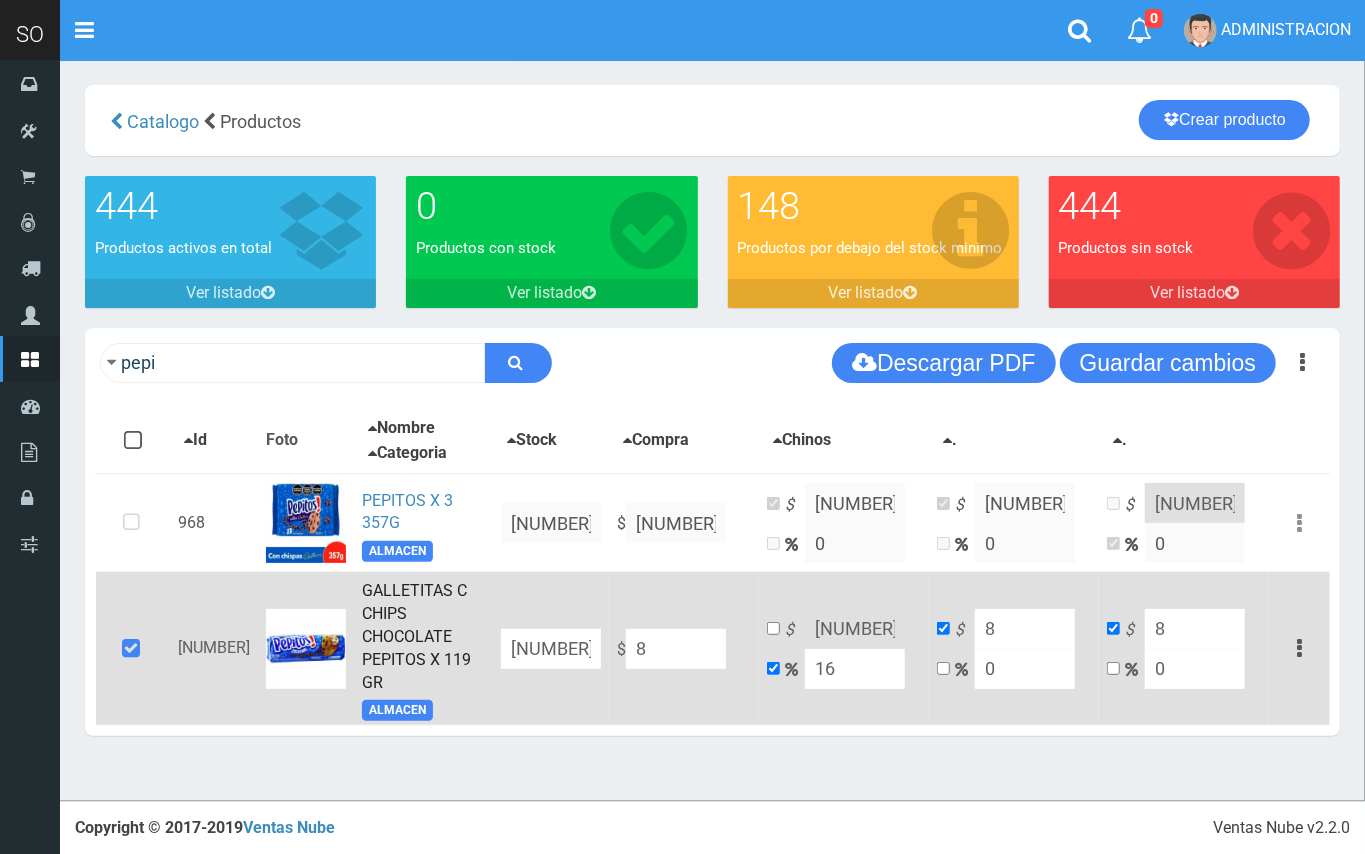 type on "89" 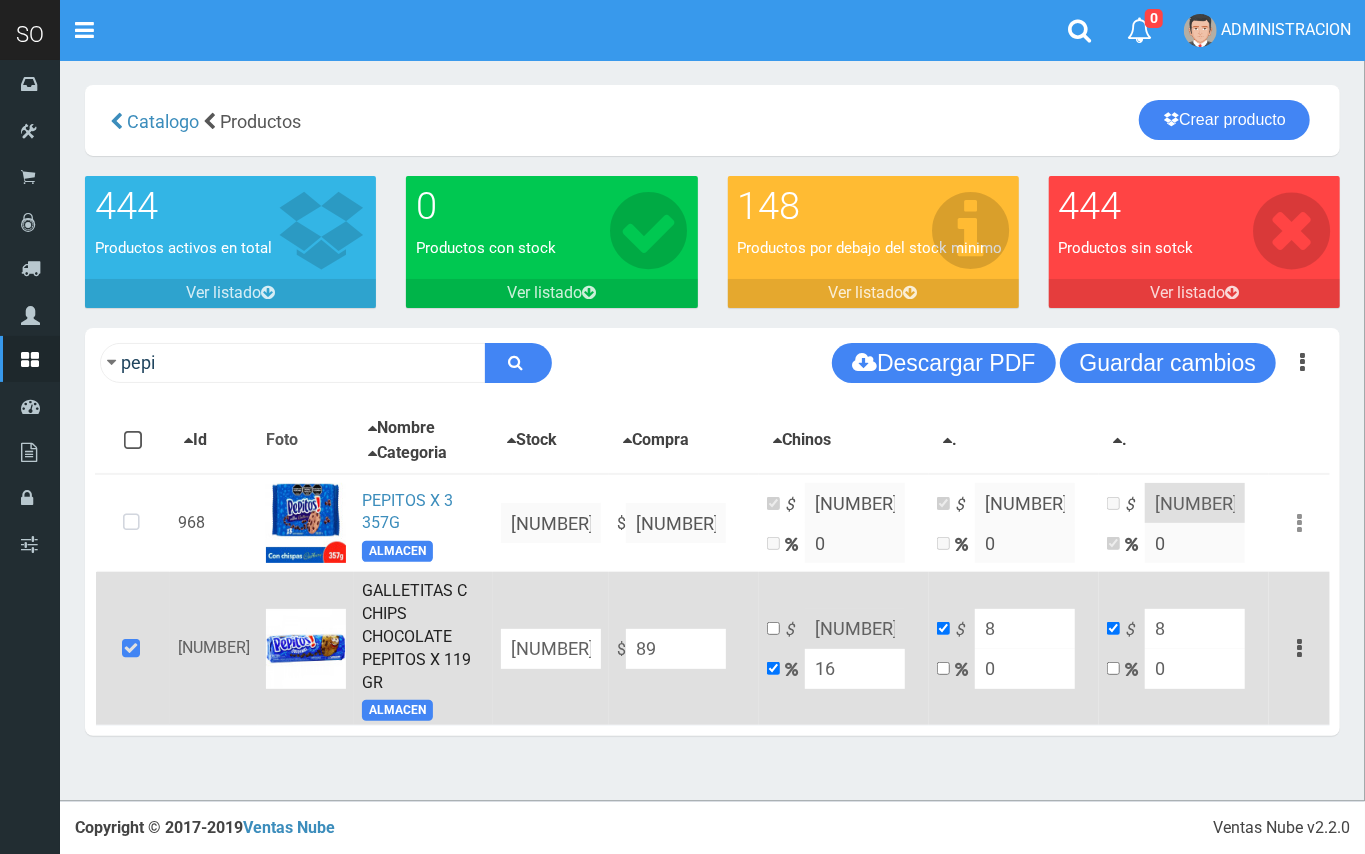 type on "103.24" 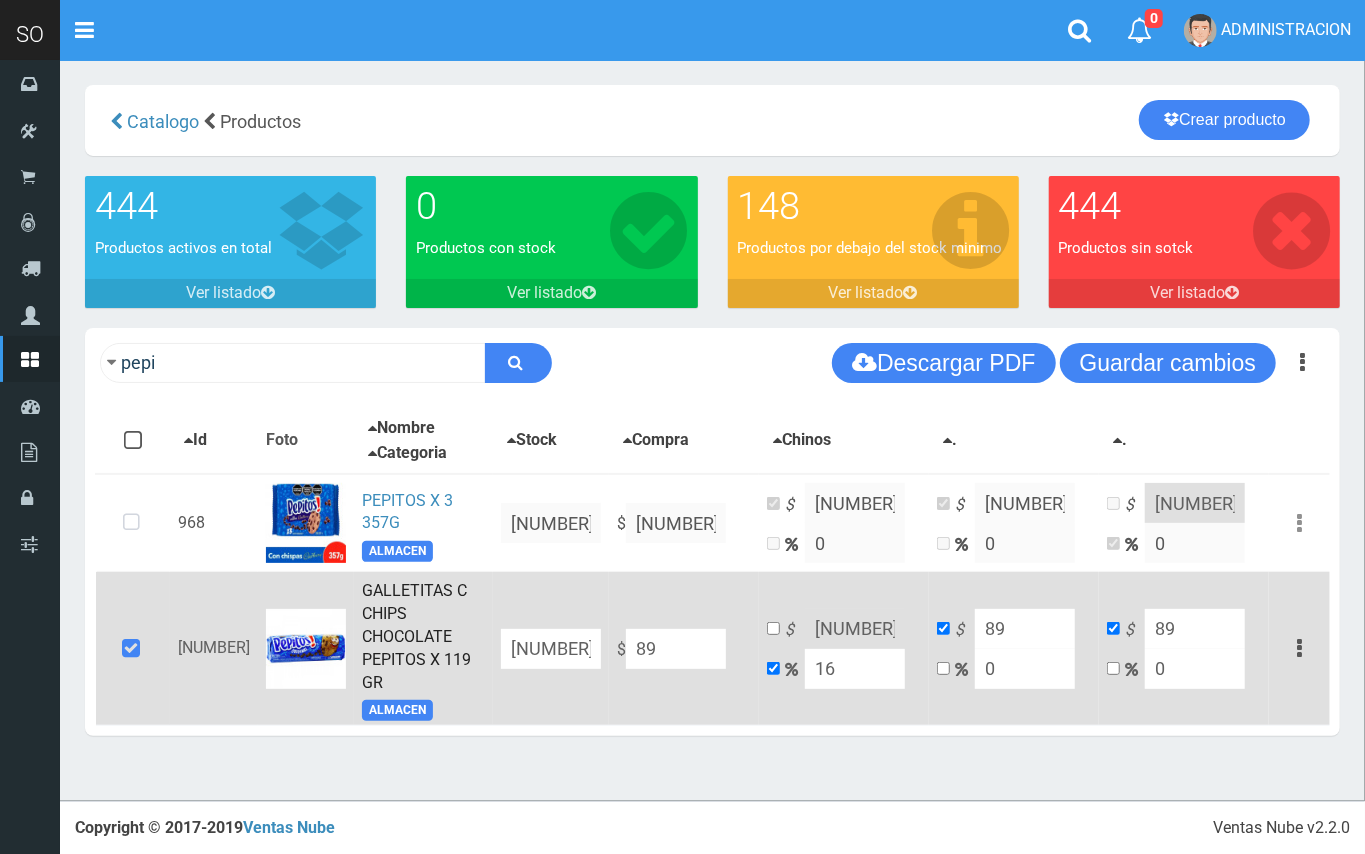type on "899" 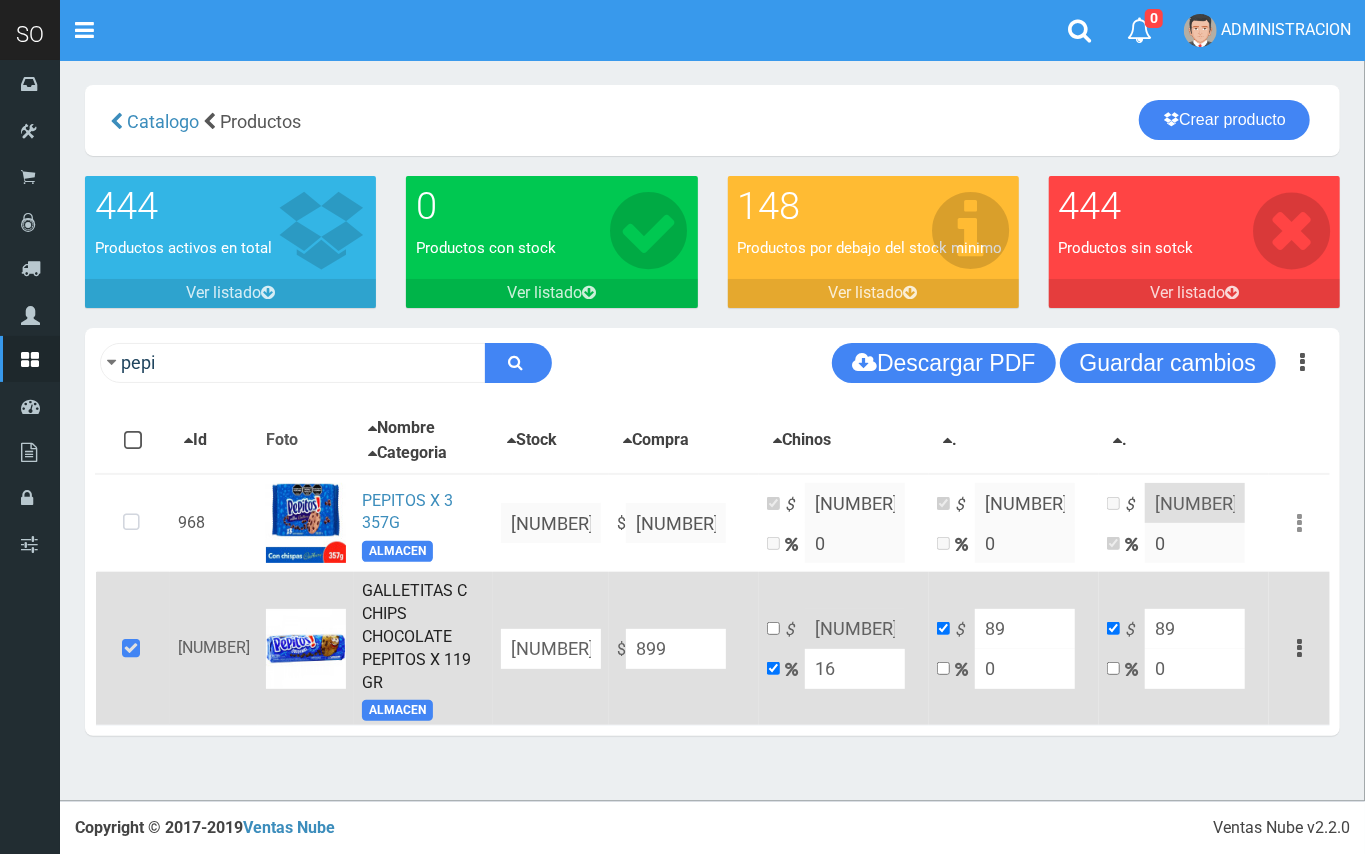 type on "1042.84" 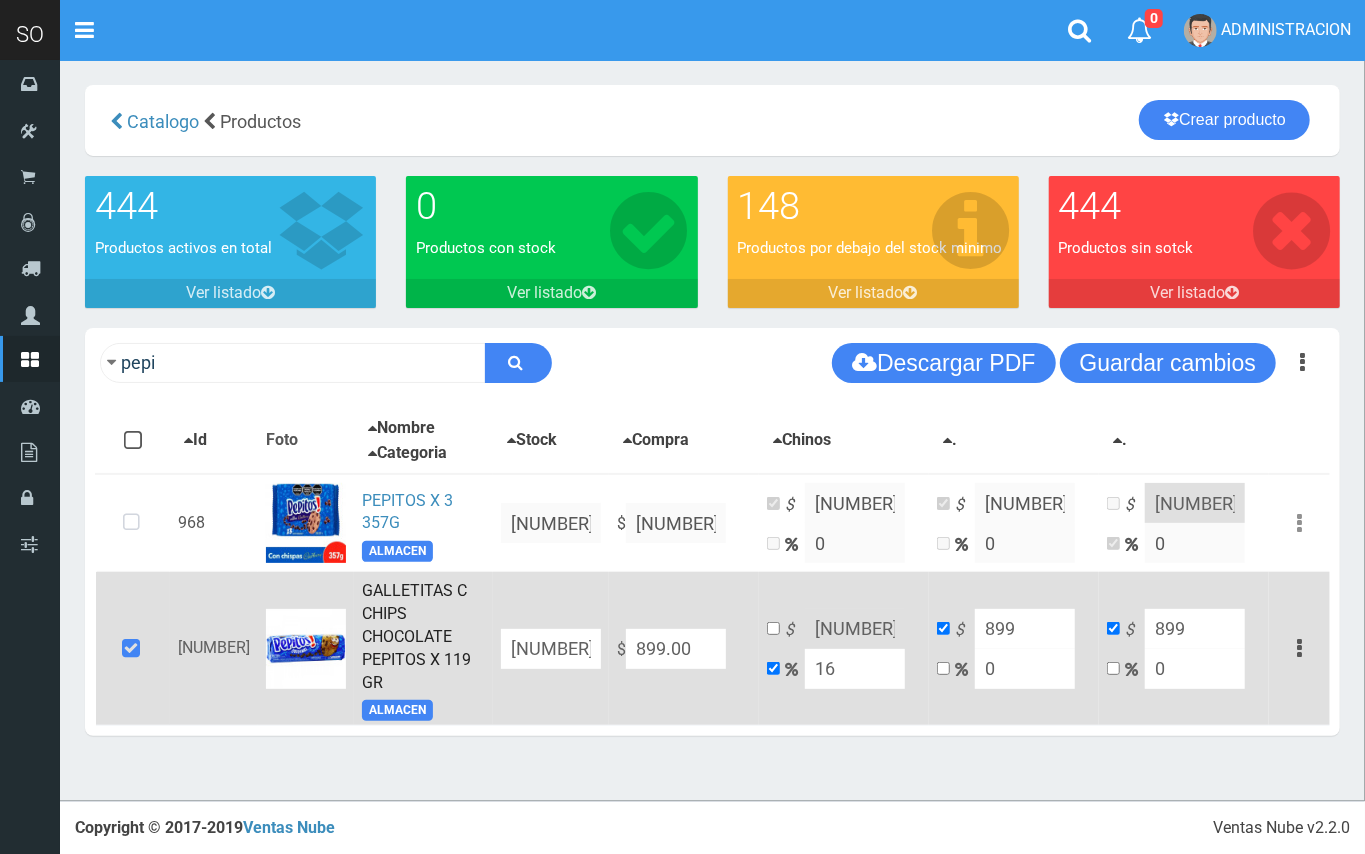 type on "899.00" 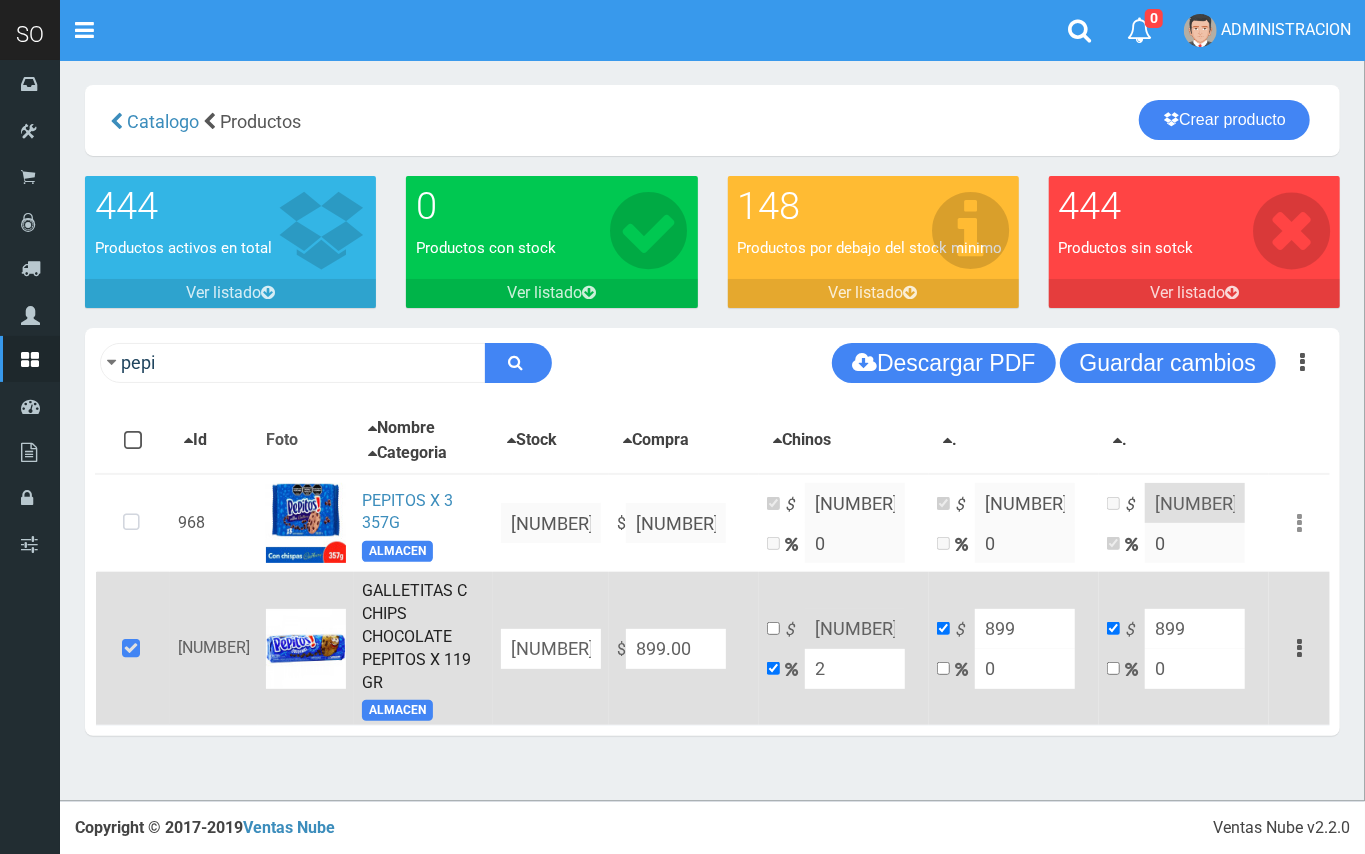 type on "916.98" 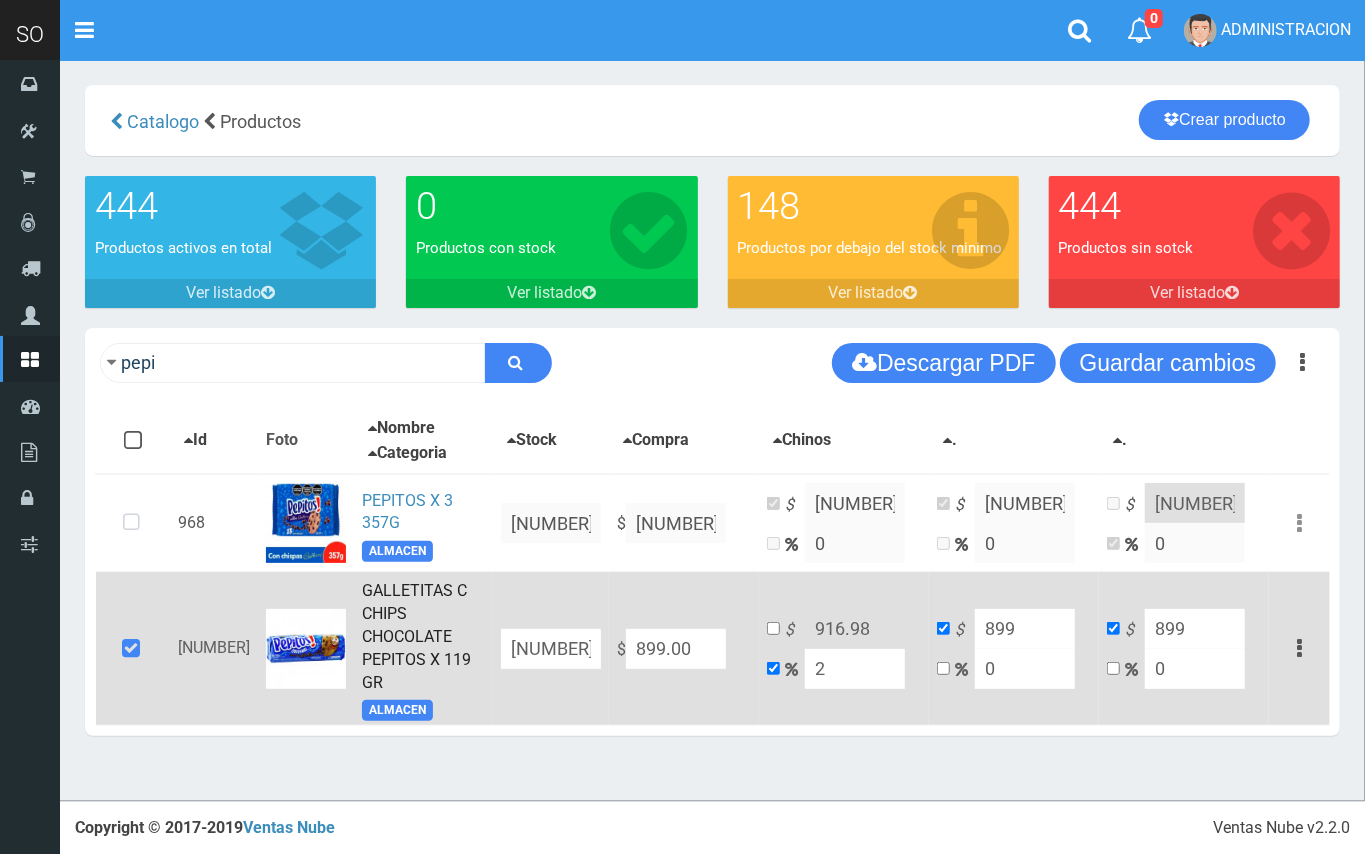 type on "20" 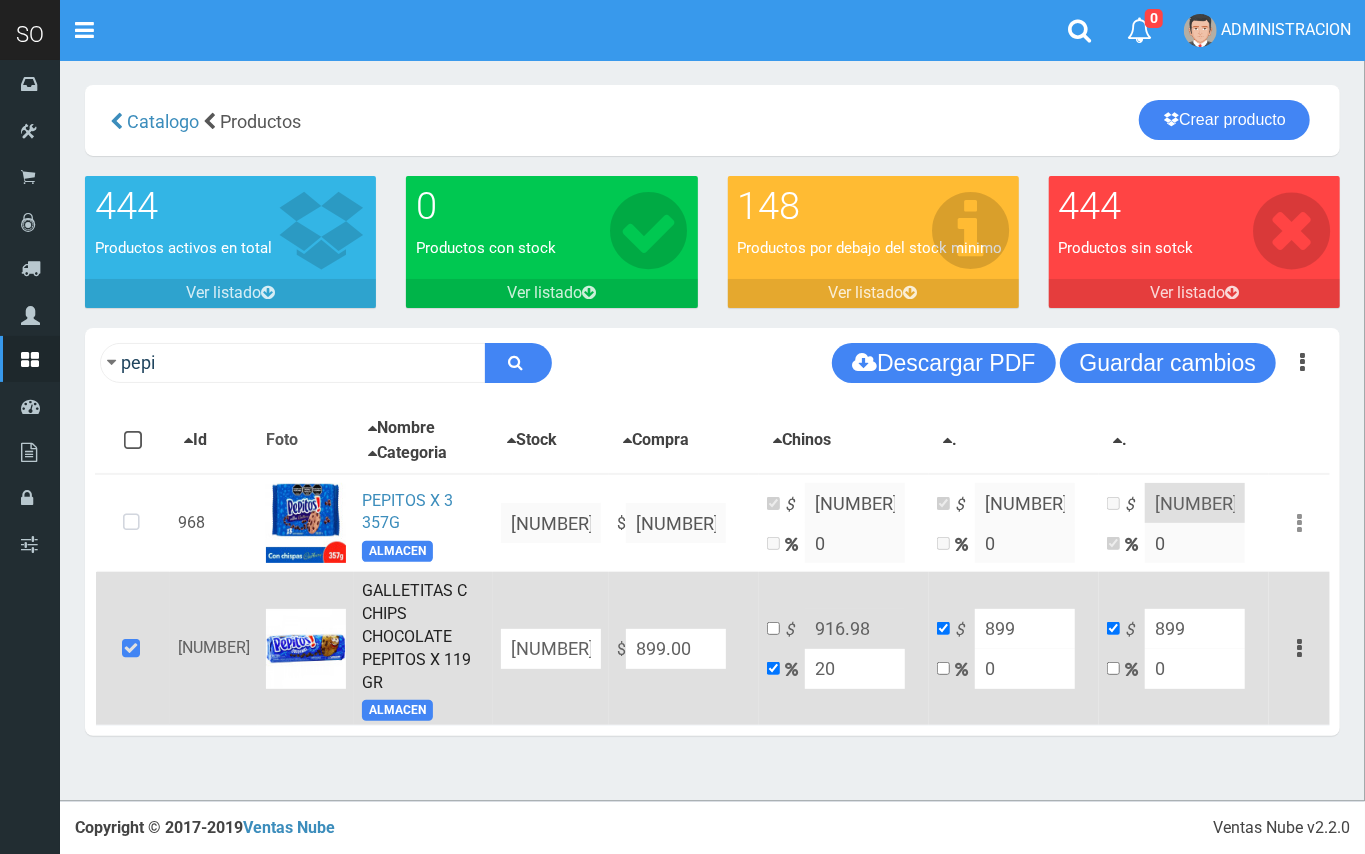 type on "1078.8" 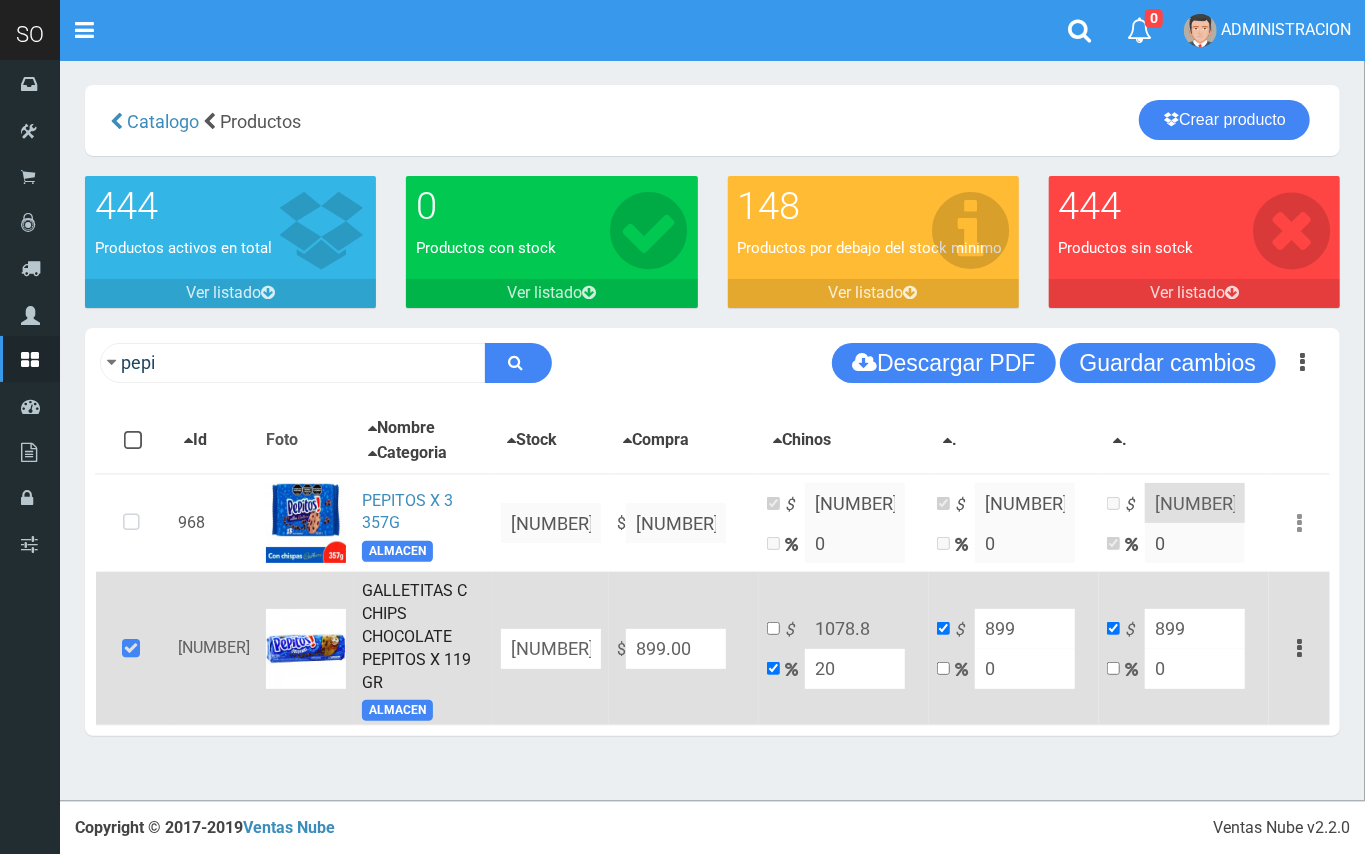 click on "20" at bounding box center (855, 669) 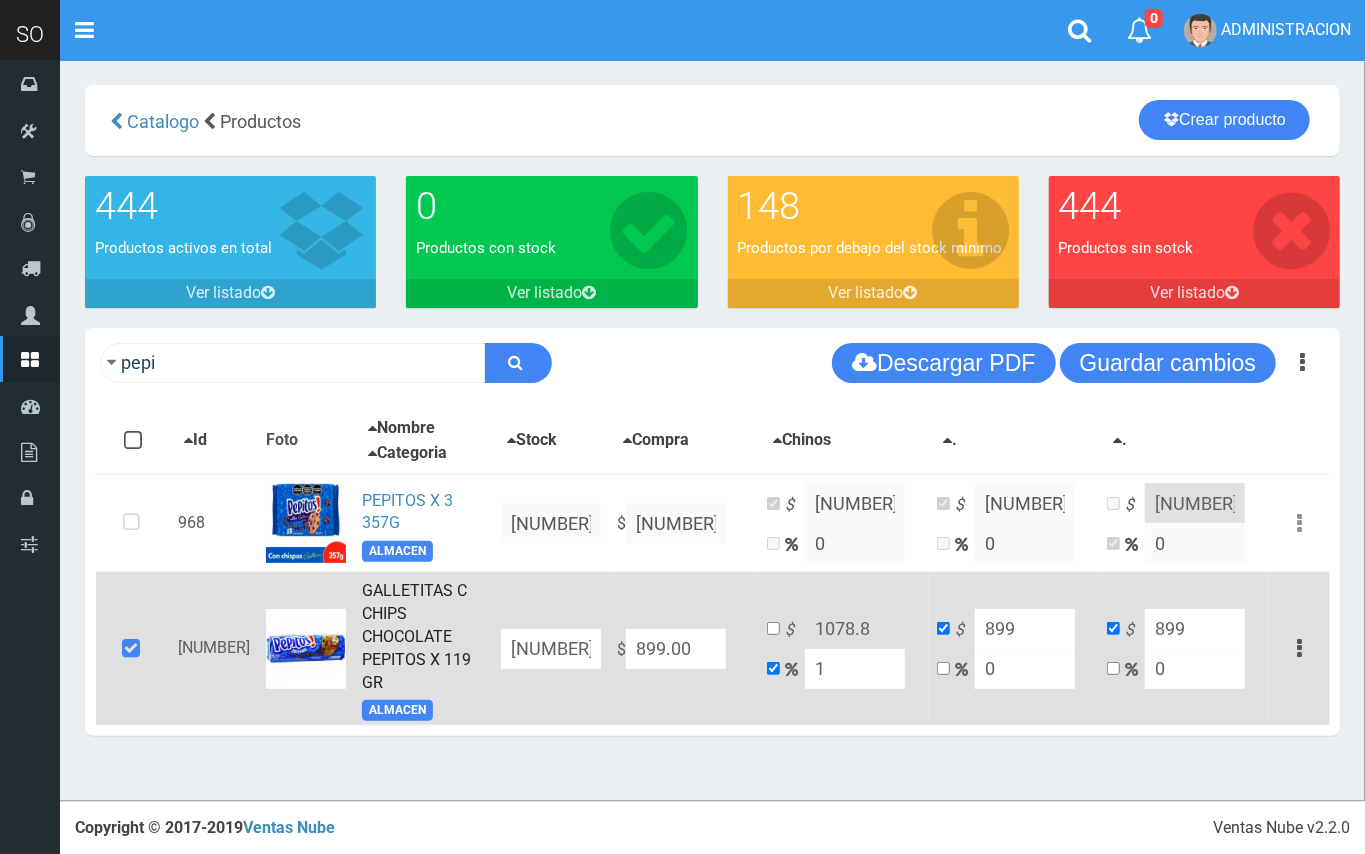 type on "907.99" 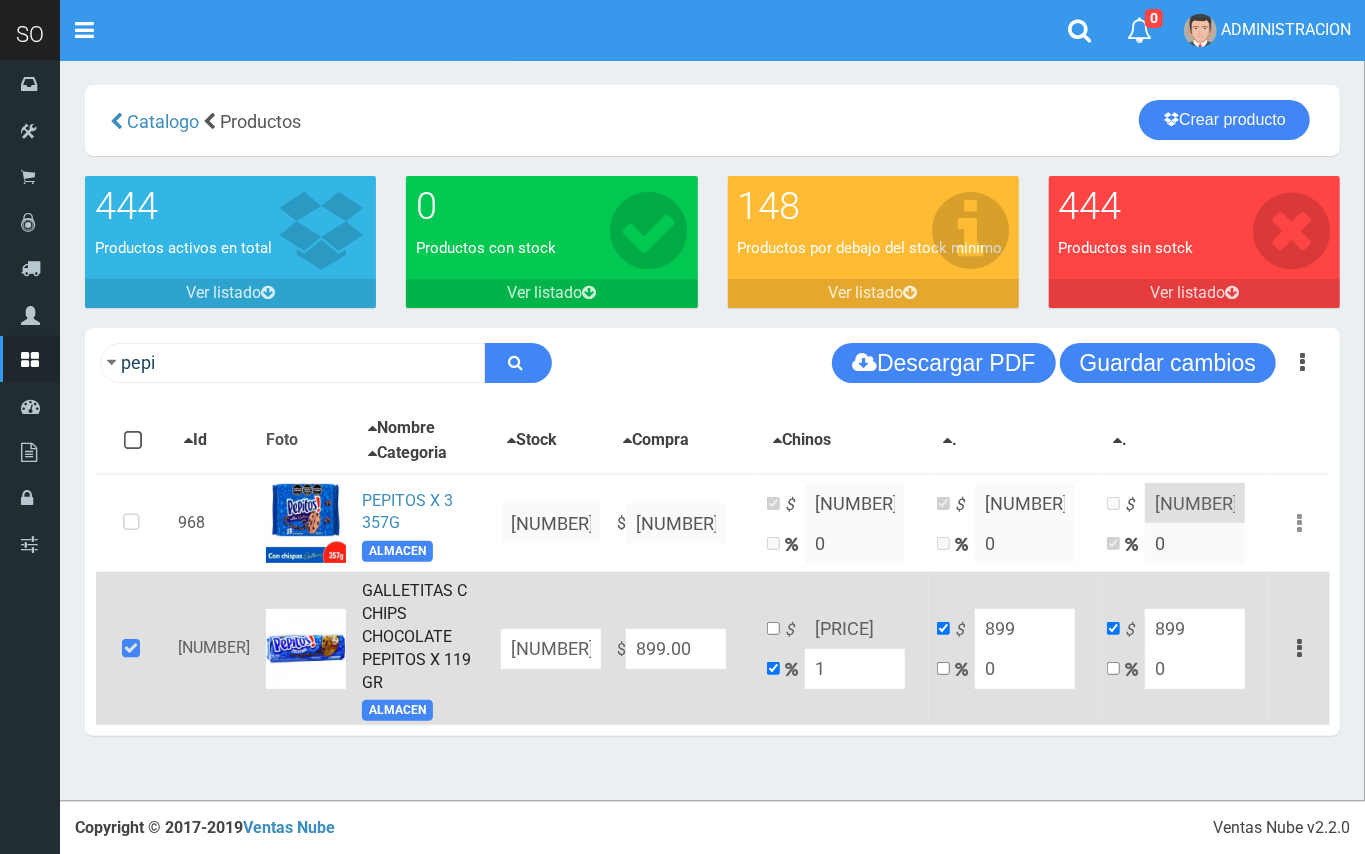 type on "15" 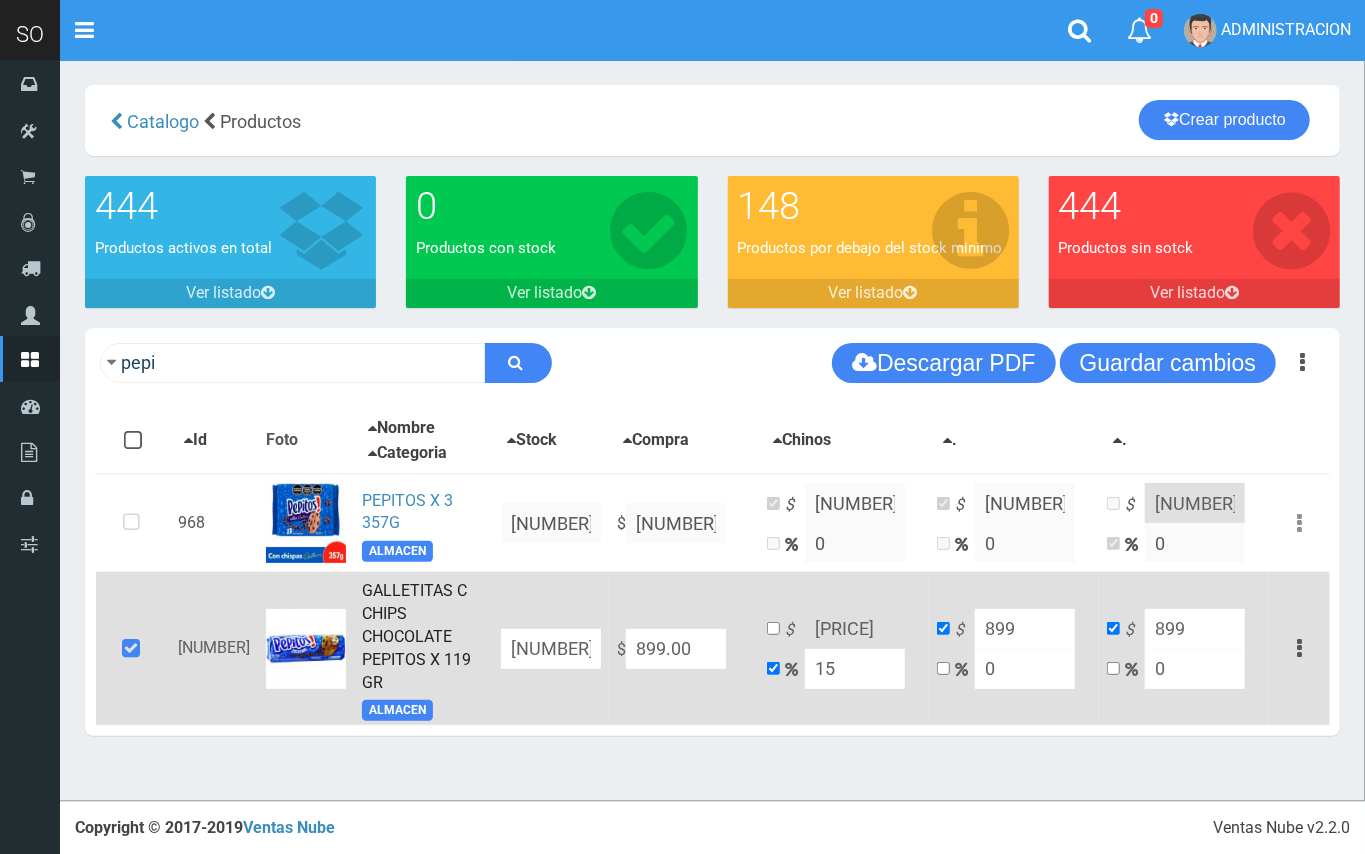 type on "1033.85" 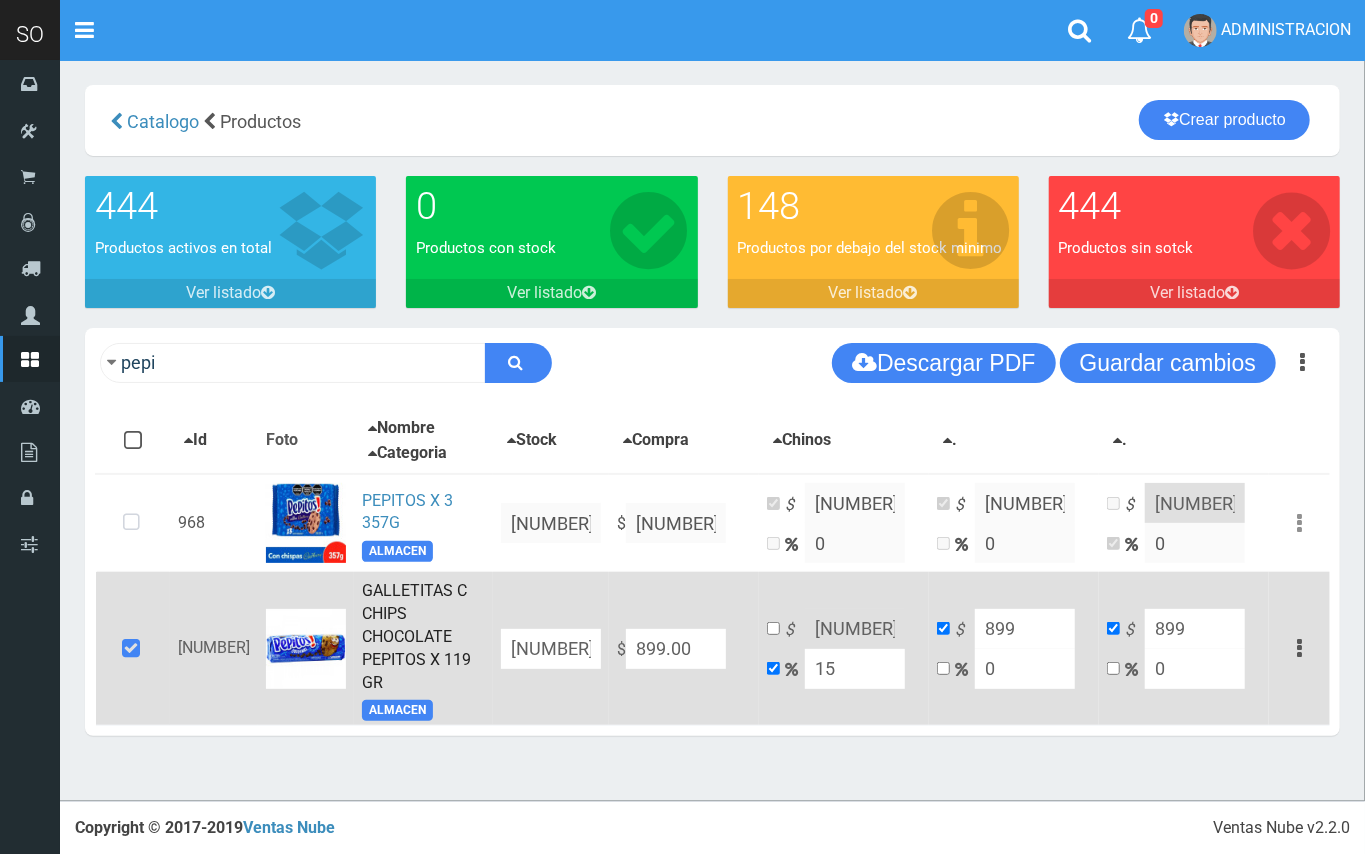 type on "15" 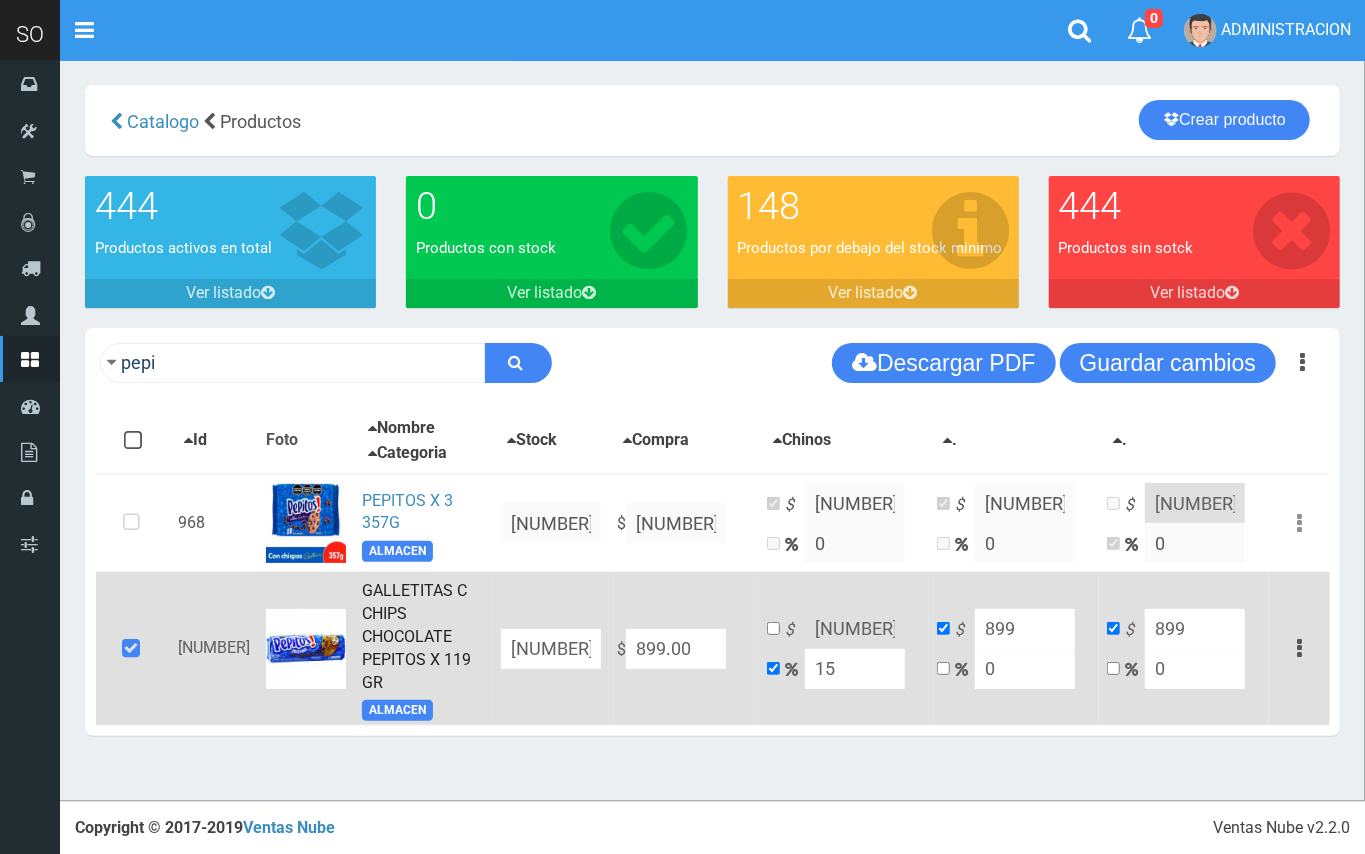 drag, startPoint x: 705, startPoint y: 612, endPoint x: 616, endPoint y: 612, distance: 89 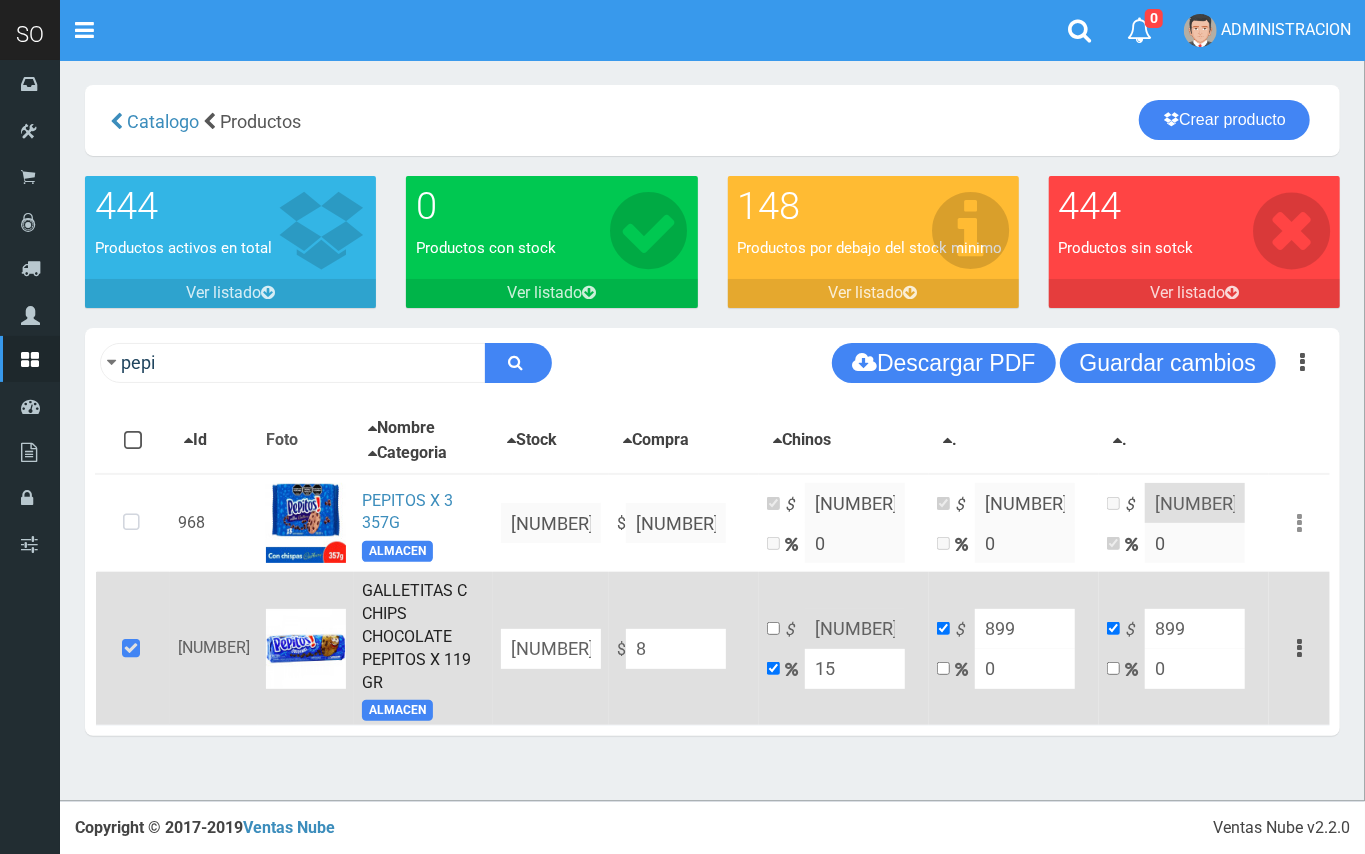 type on "9.2" 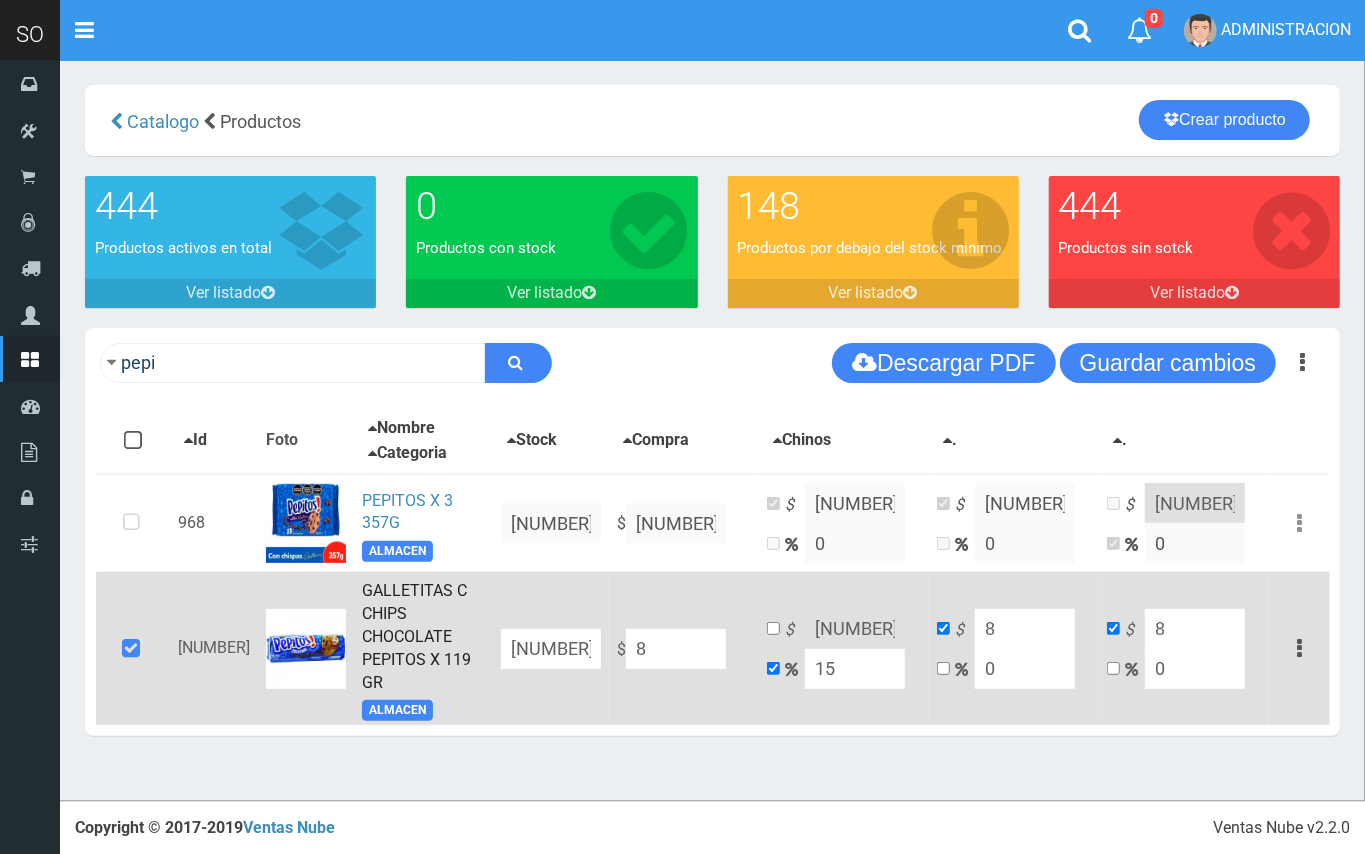 type on "86" 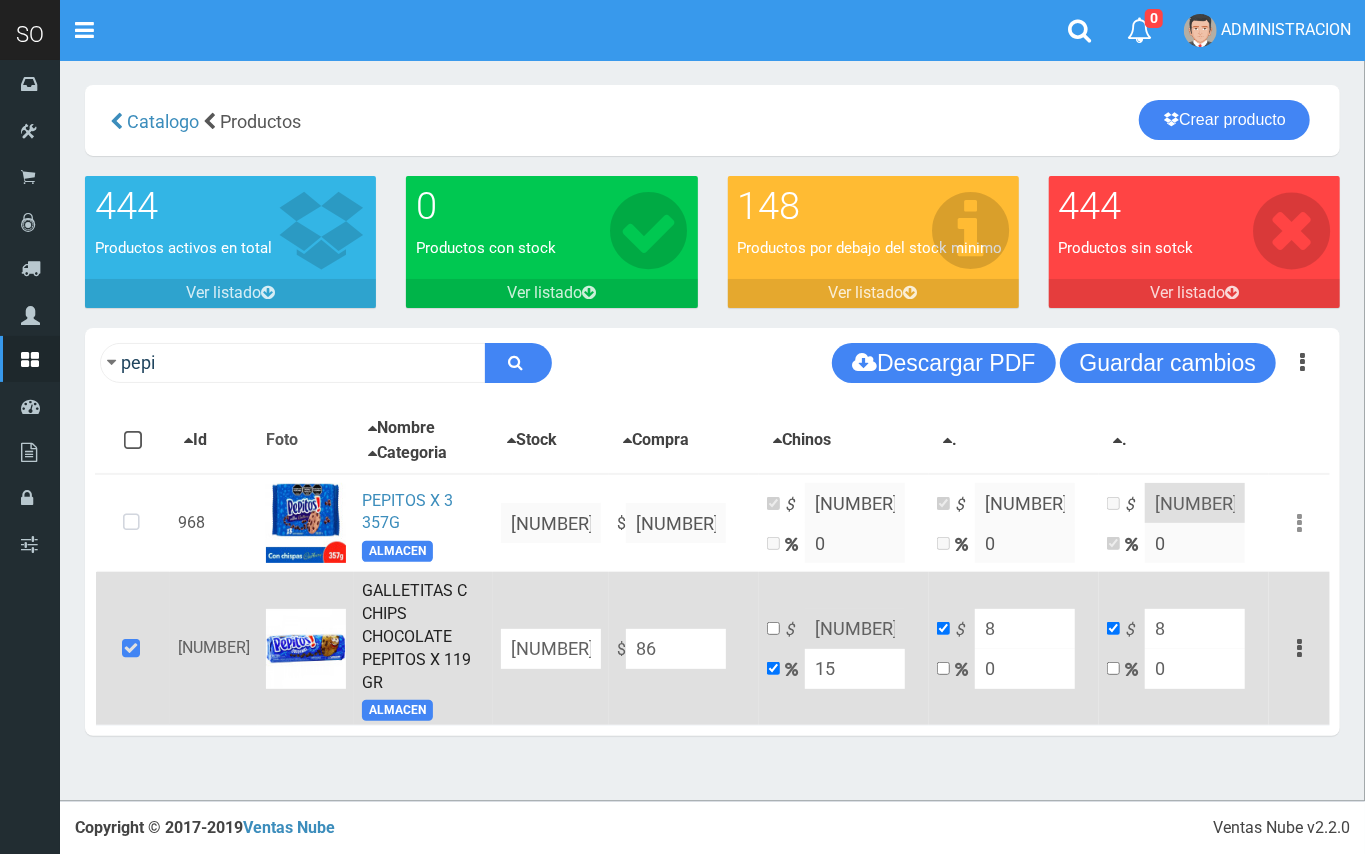 type on "98.9" 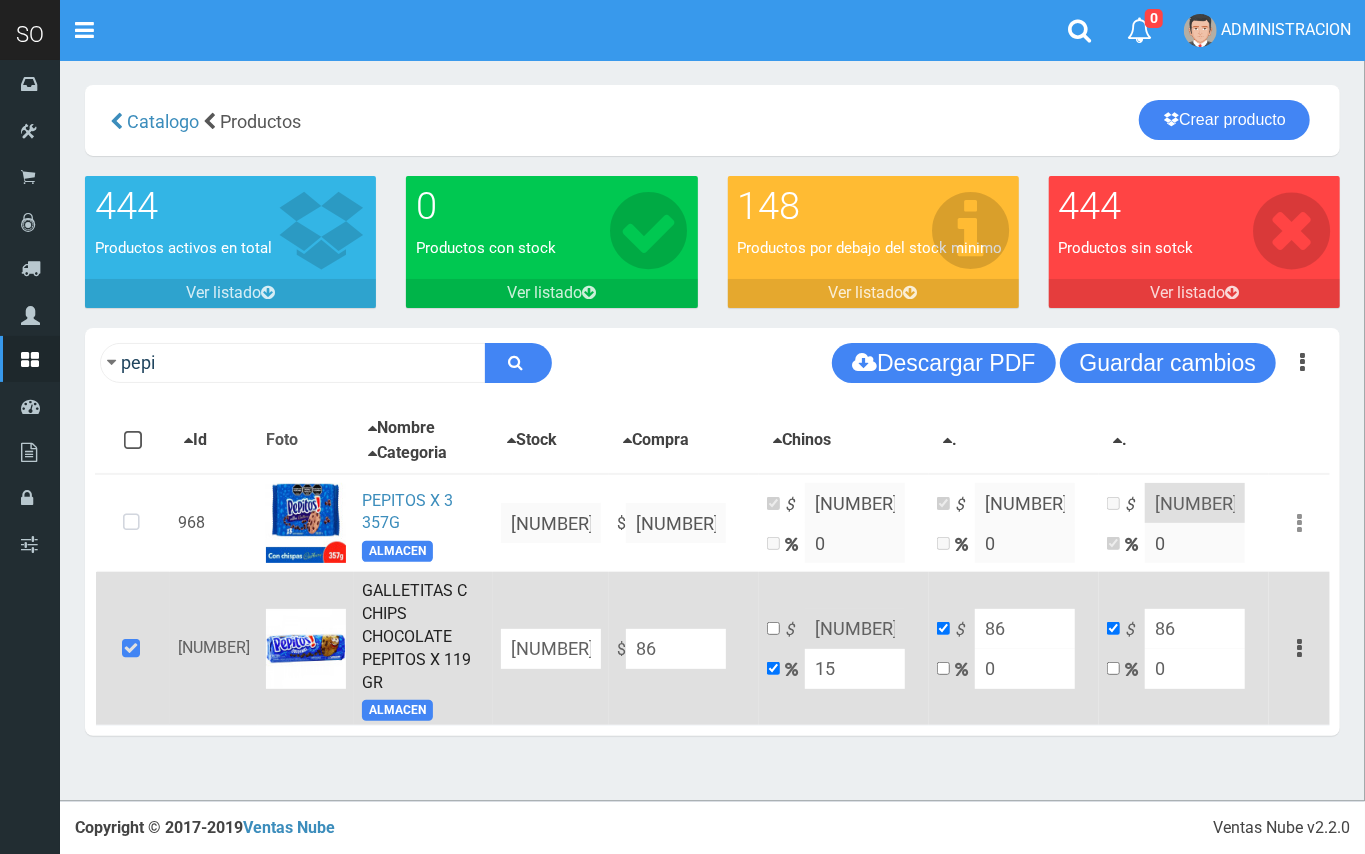 type on "869" 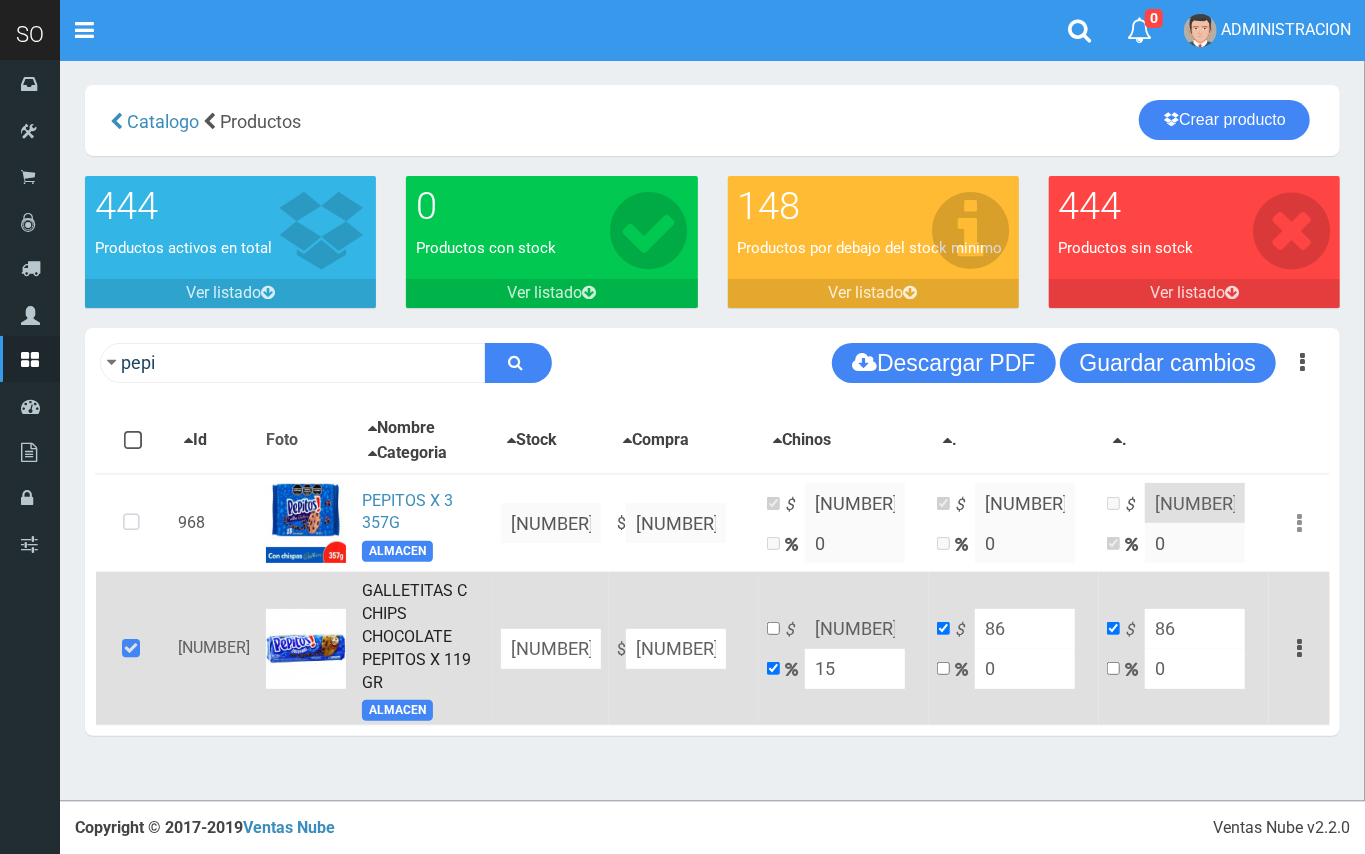 type on "999.35" 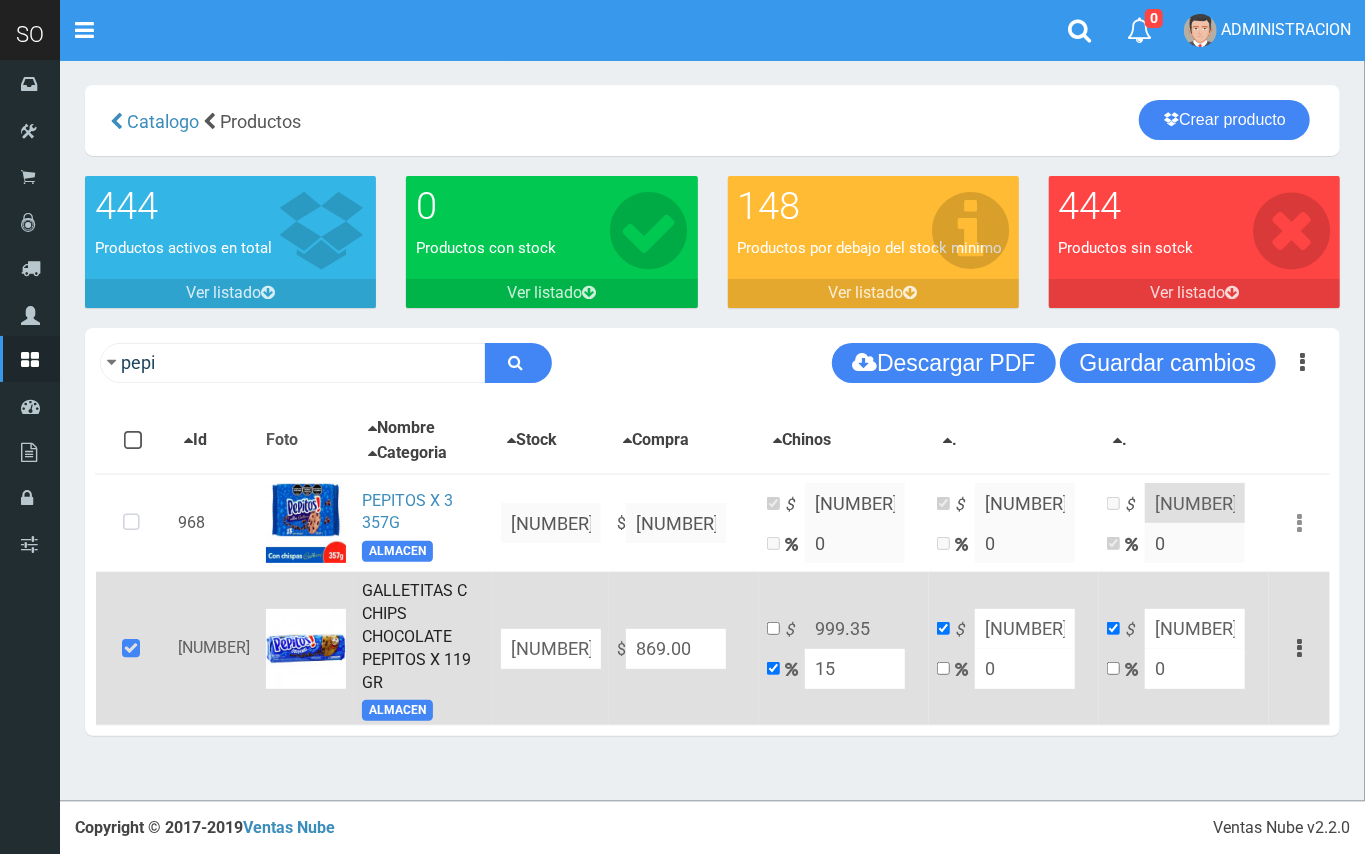 type on "869.00" 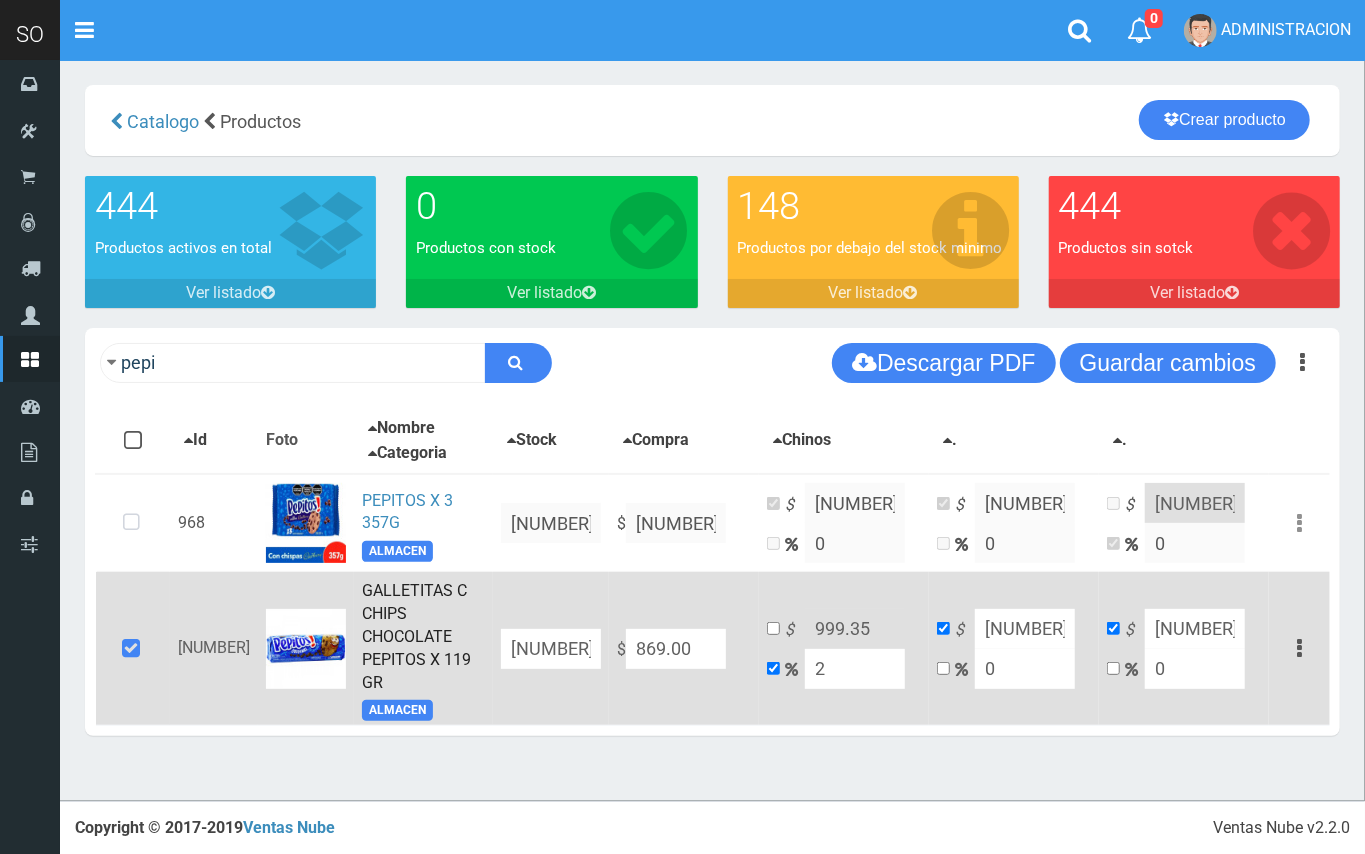 type on "886.38" 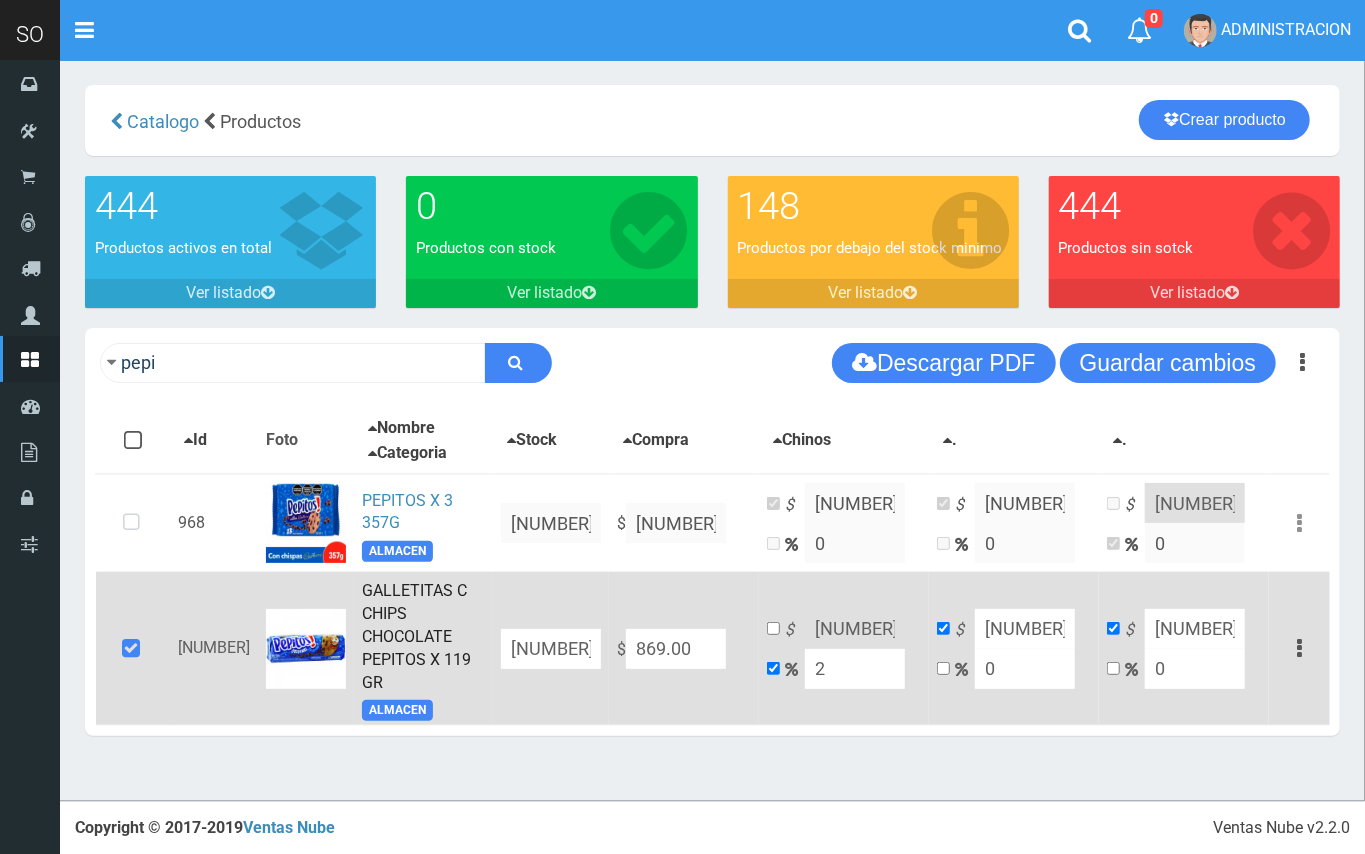 type on "20" 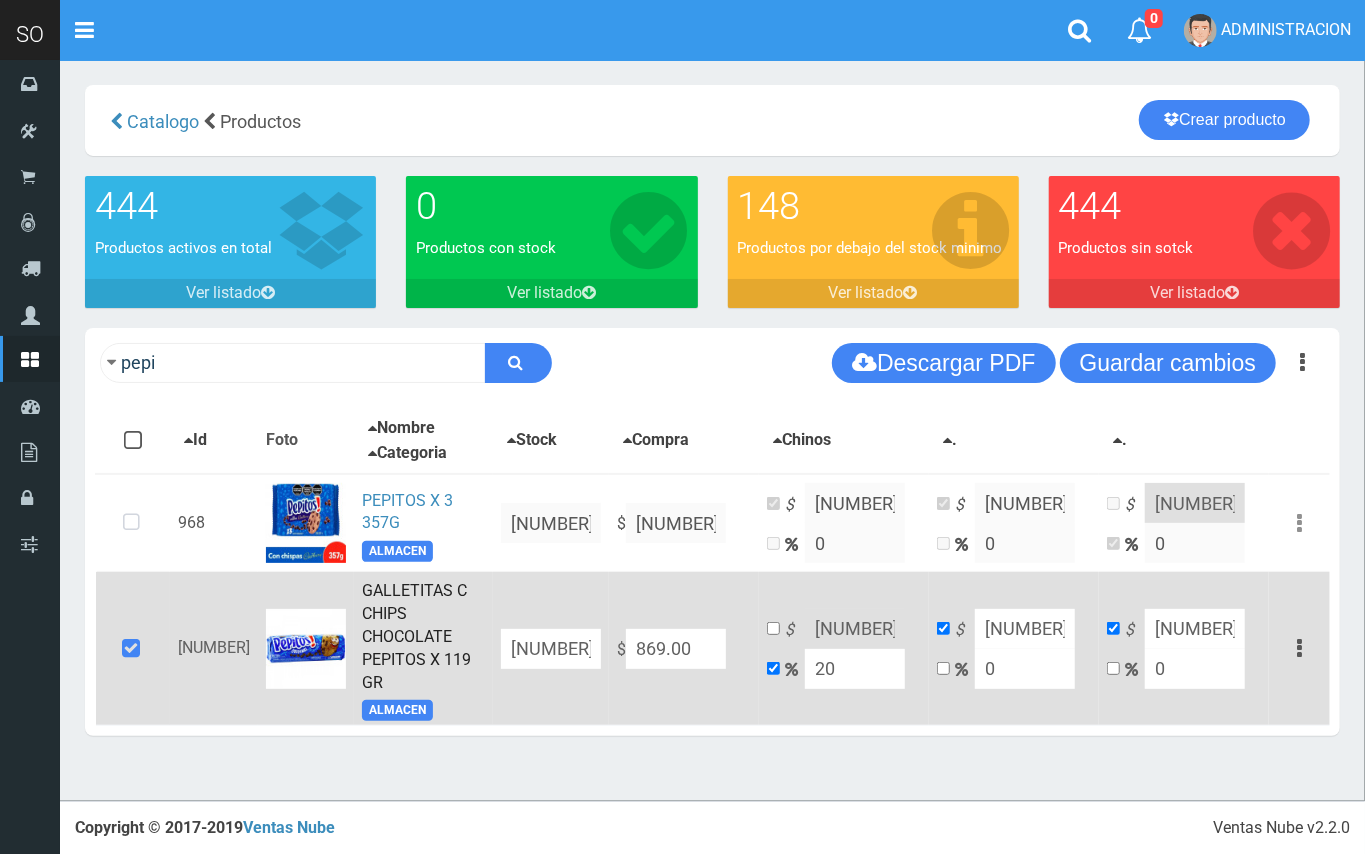 type on "1042.8" 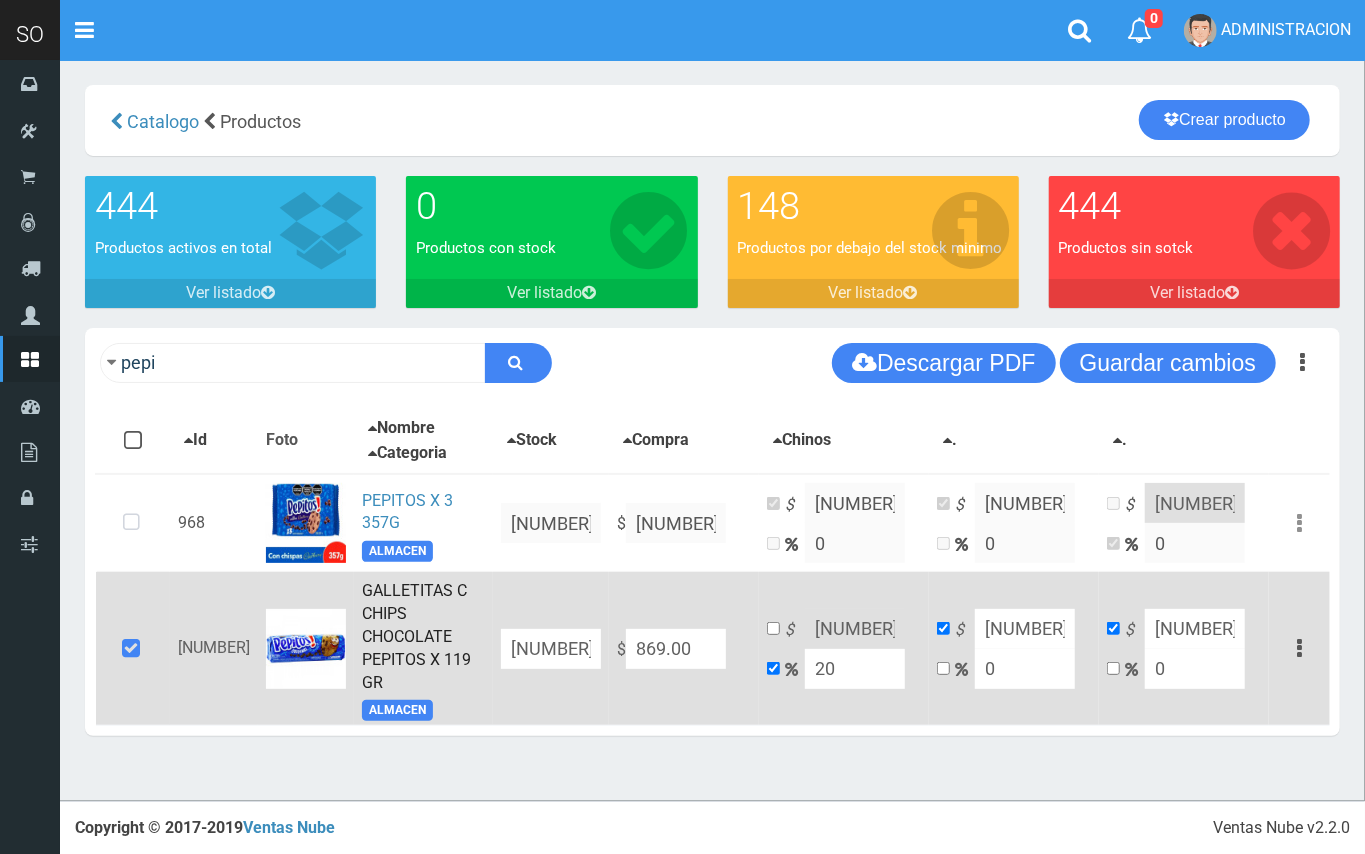 type on "20" 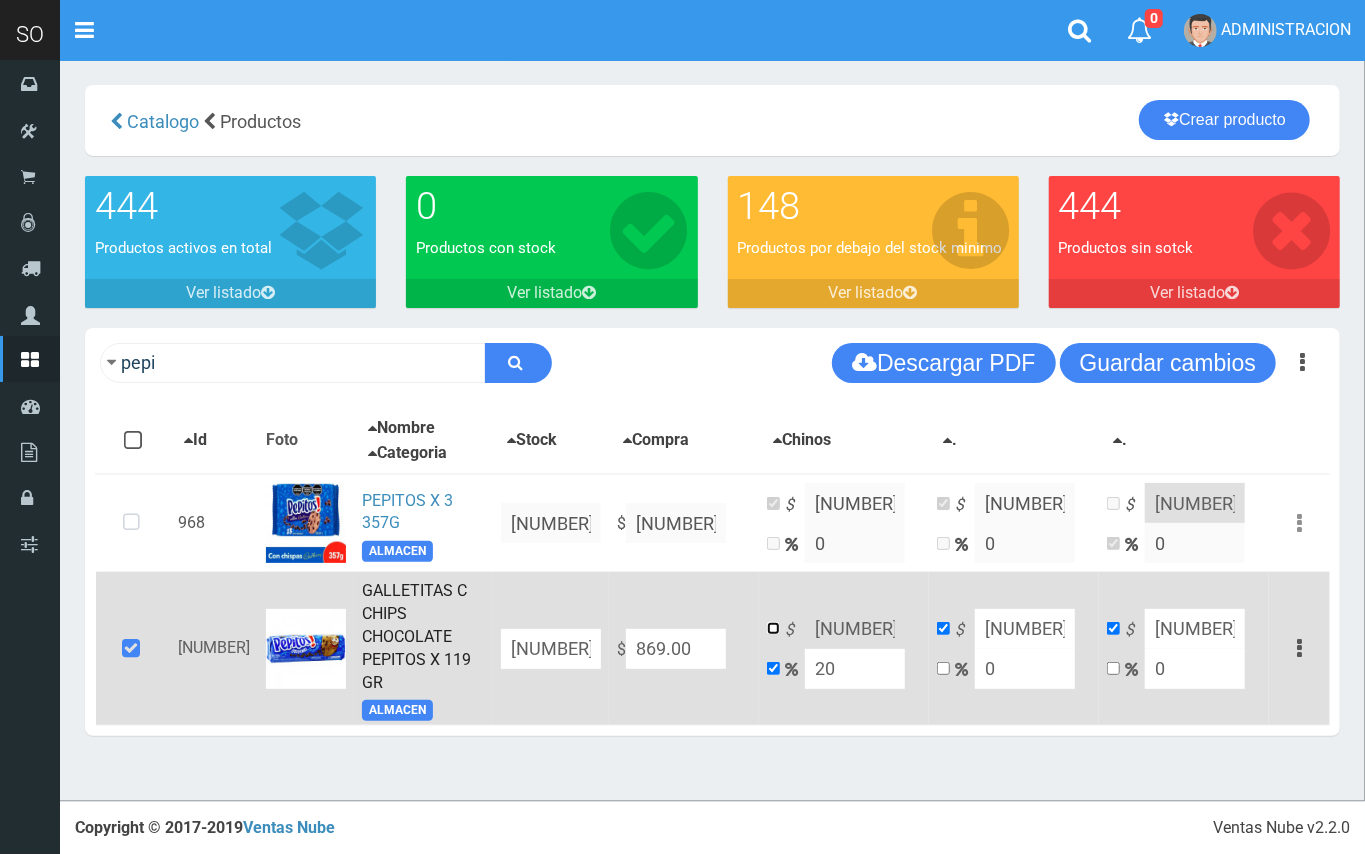 click at bounding box center [773, 628] 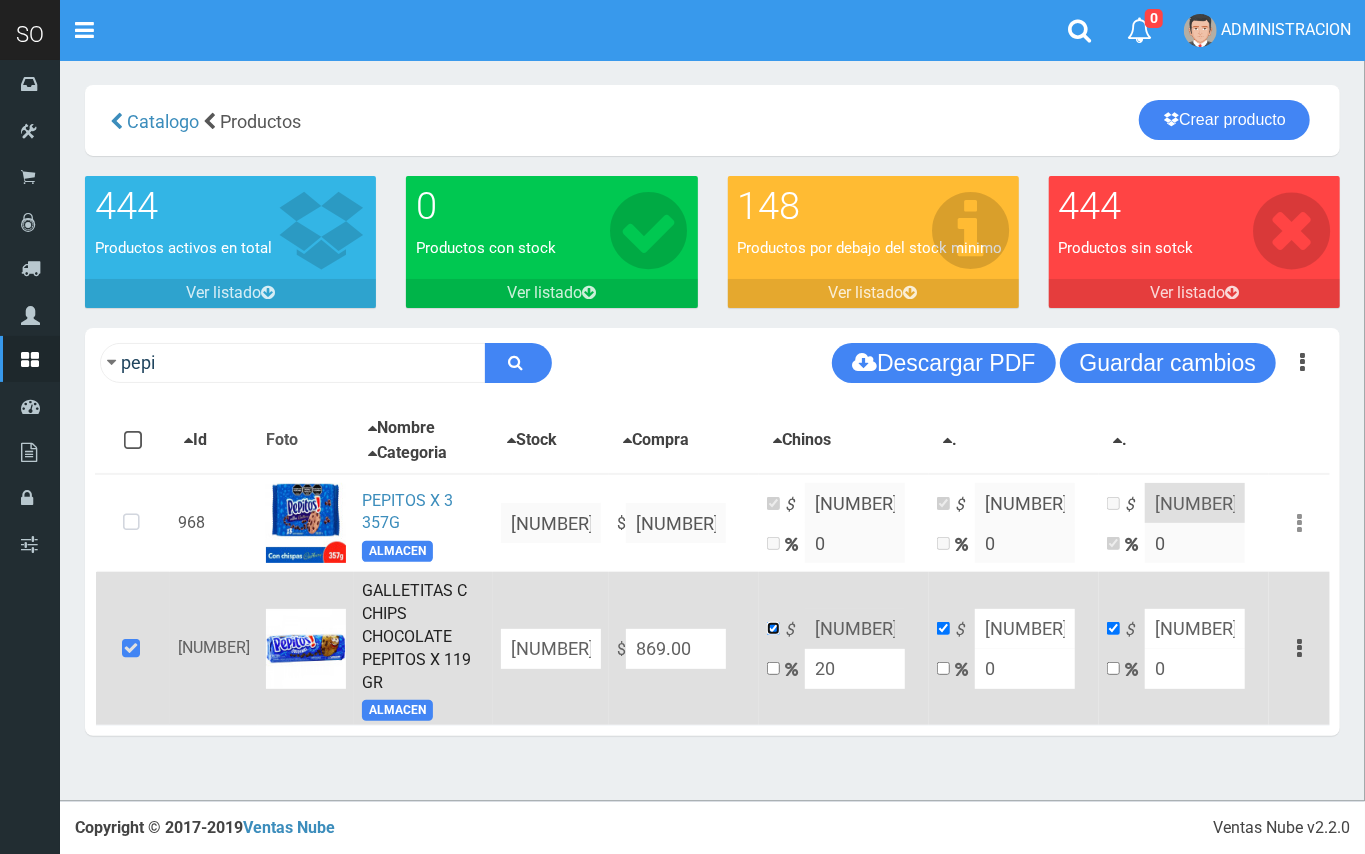 checkbox on "false" 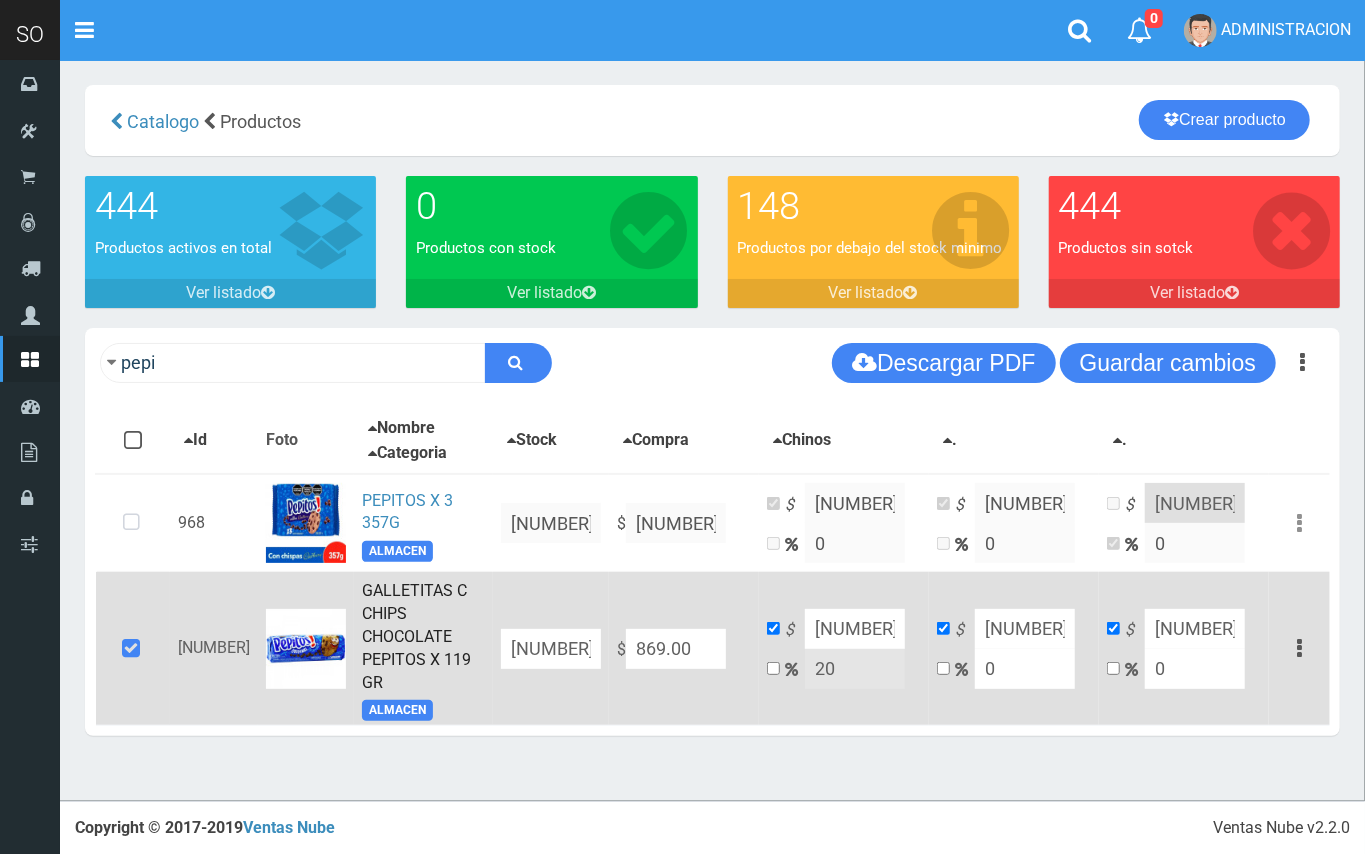 drag, startPoint x: 873, startPoint y: 604, endPoint x: 837, endPoint y: 596, distance: 36.878178 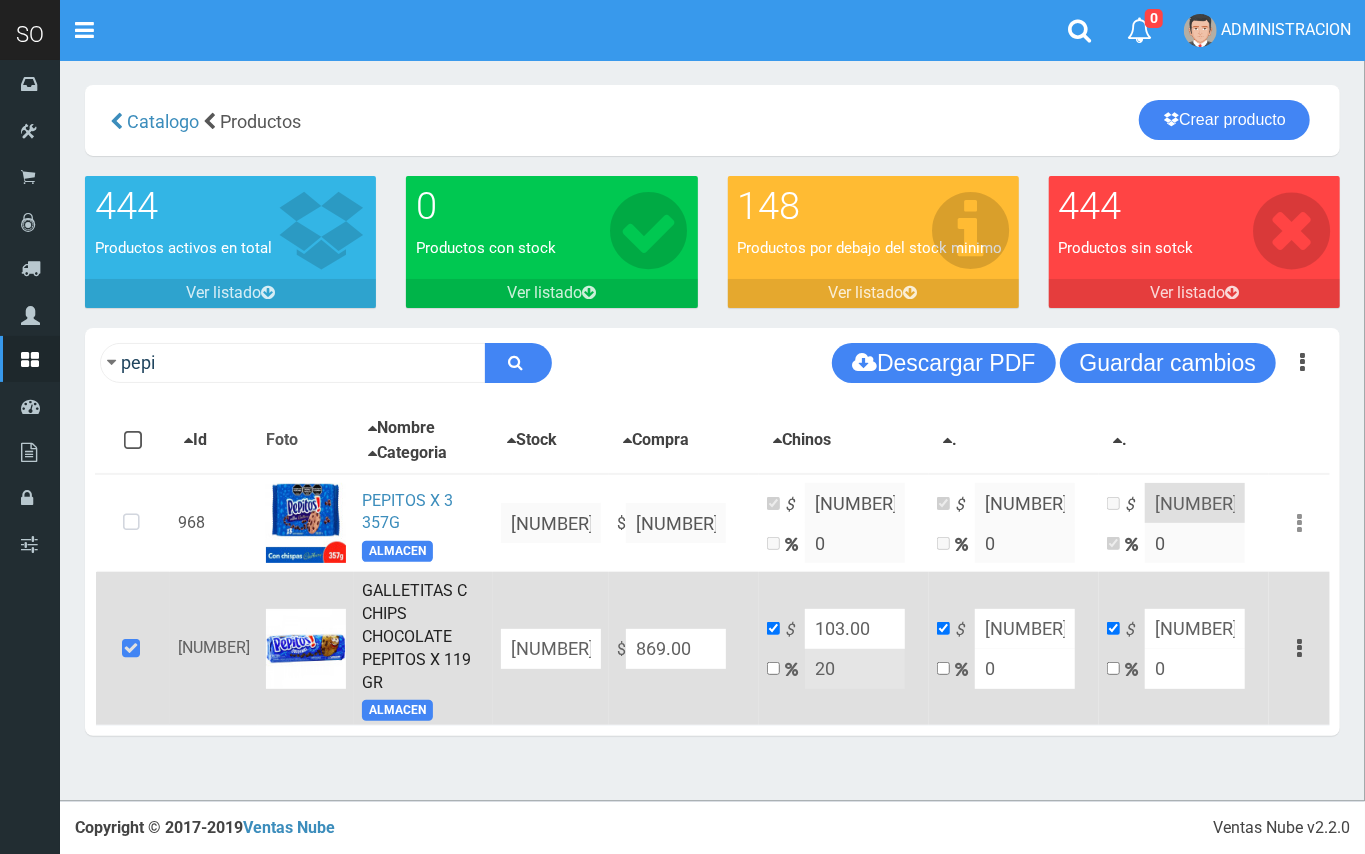 type on "103.00" 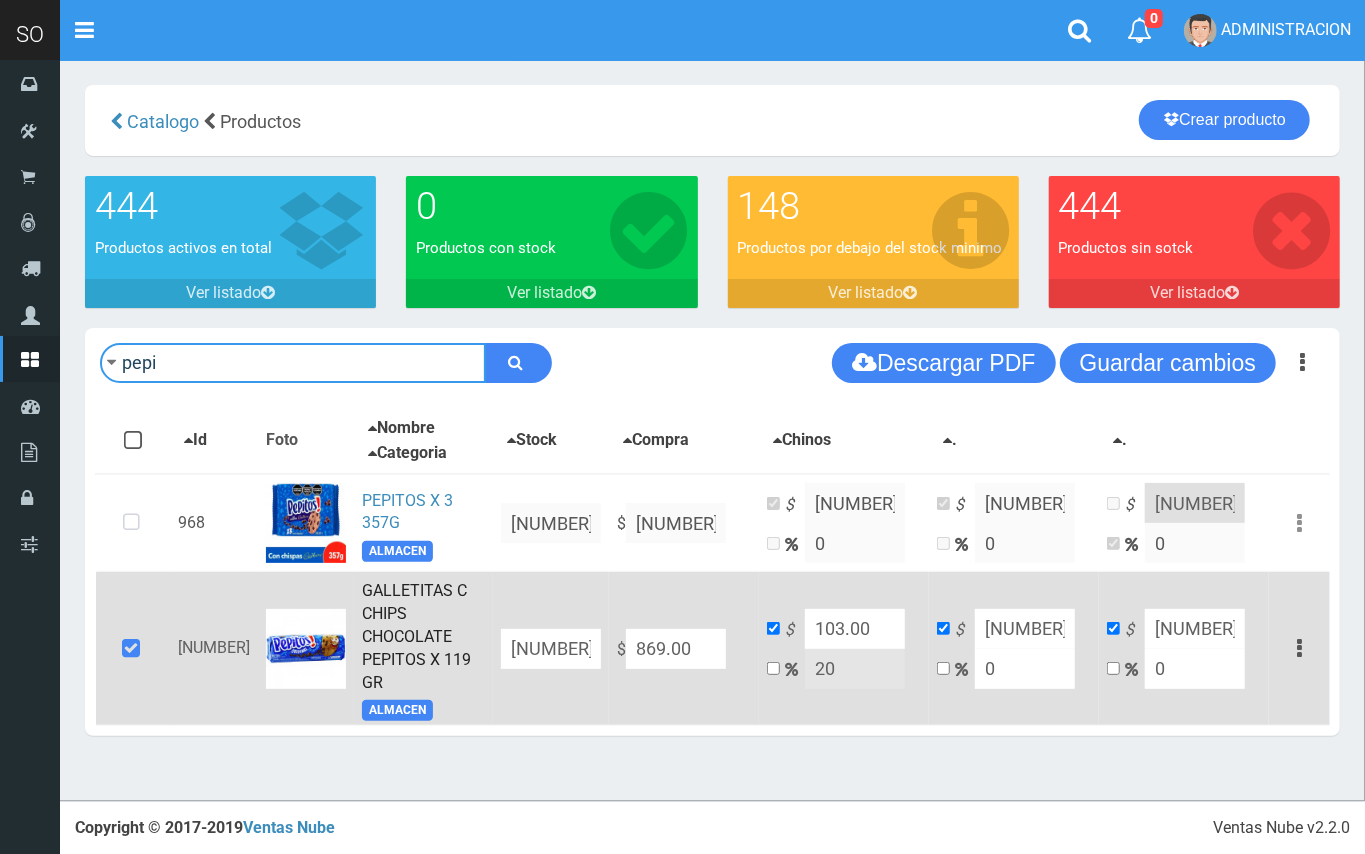 drag, startPoint x: 274, startPoint y: 348, endPoint x: 110, endPoint y: 340, distance: 164.195 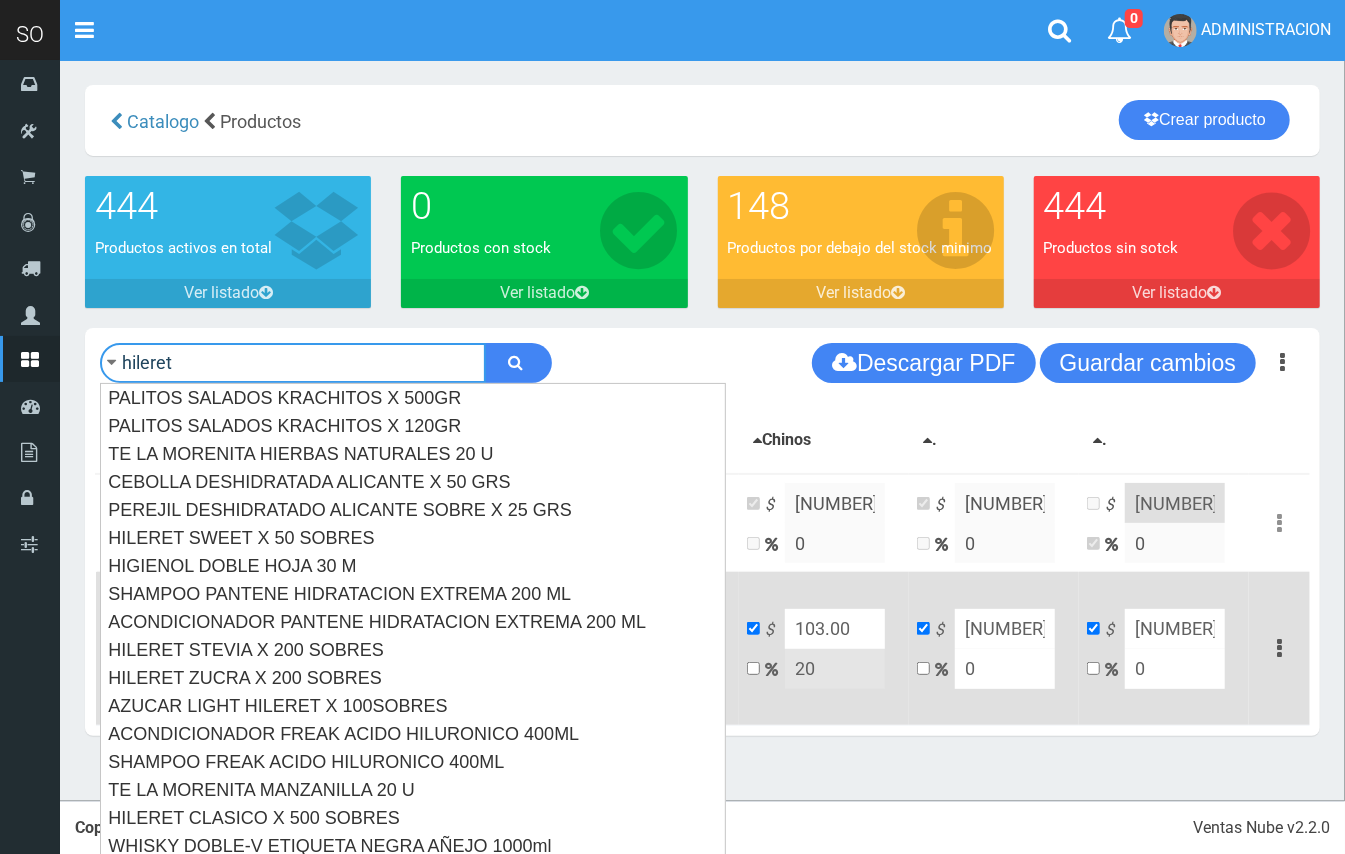 type on "hileret" 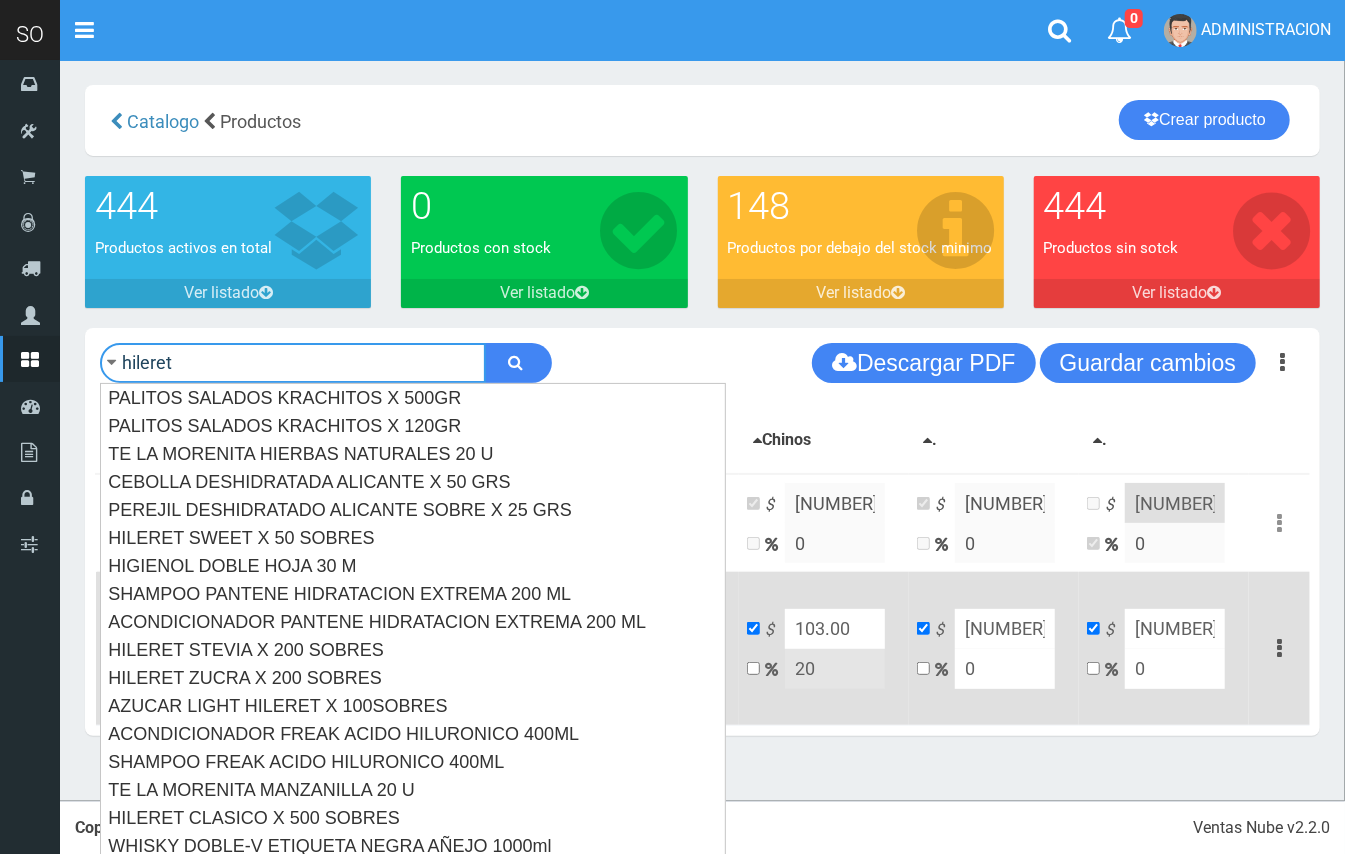 click at bounding box center (518, 363) 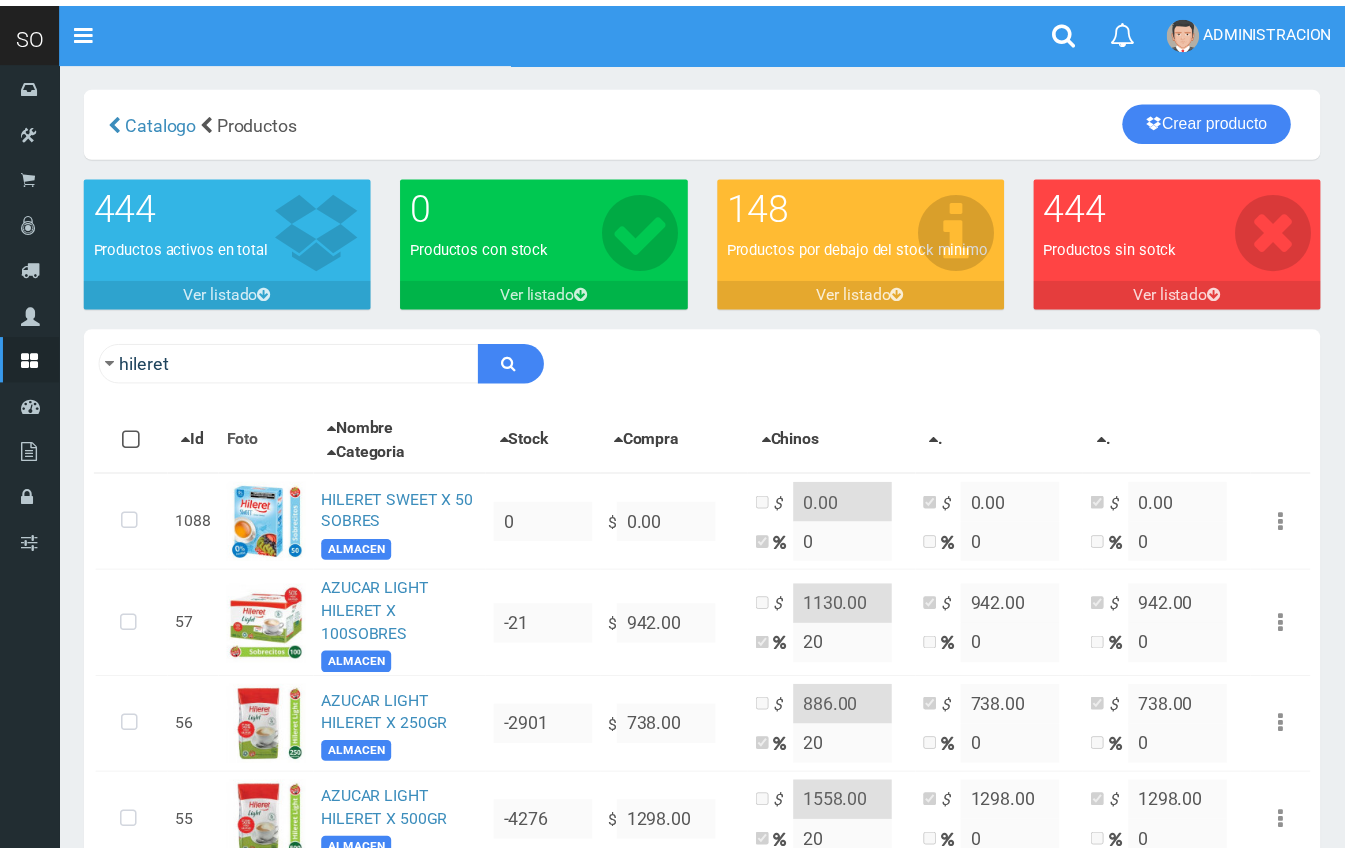 scroll, scrollTop: 0, scrollLeft: 0, axis: both 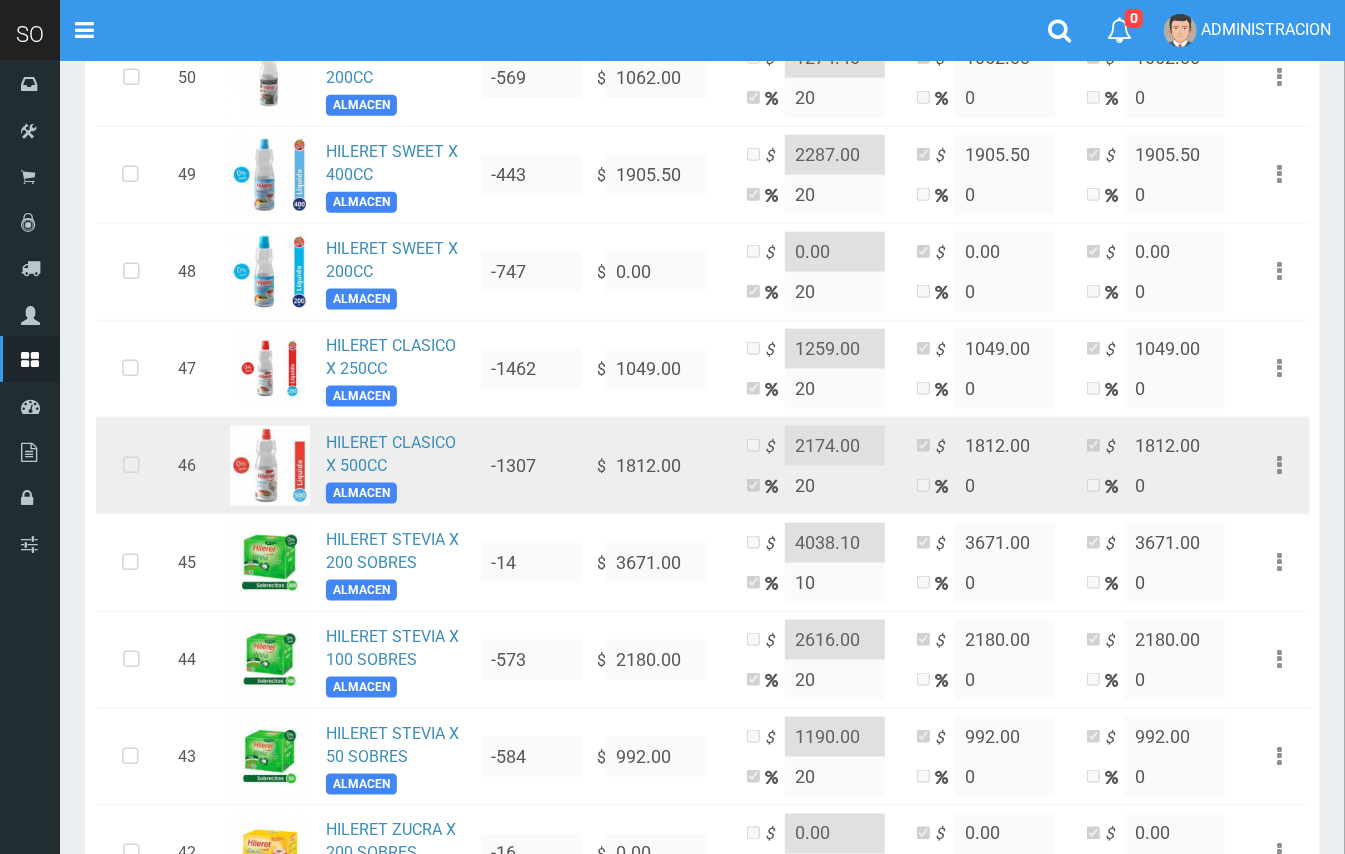 click at bounding box center (131, 466) 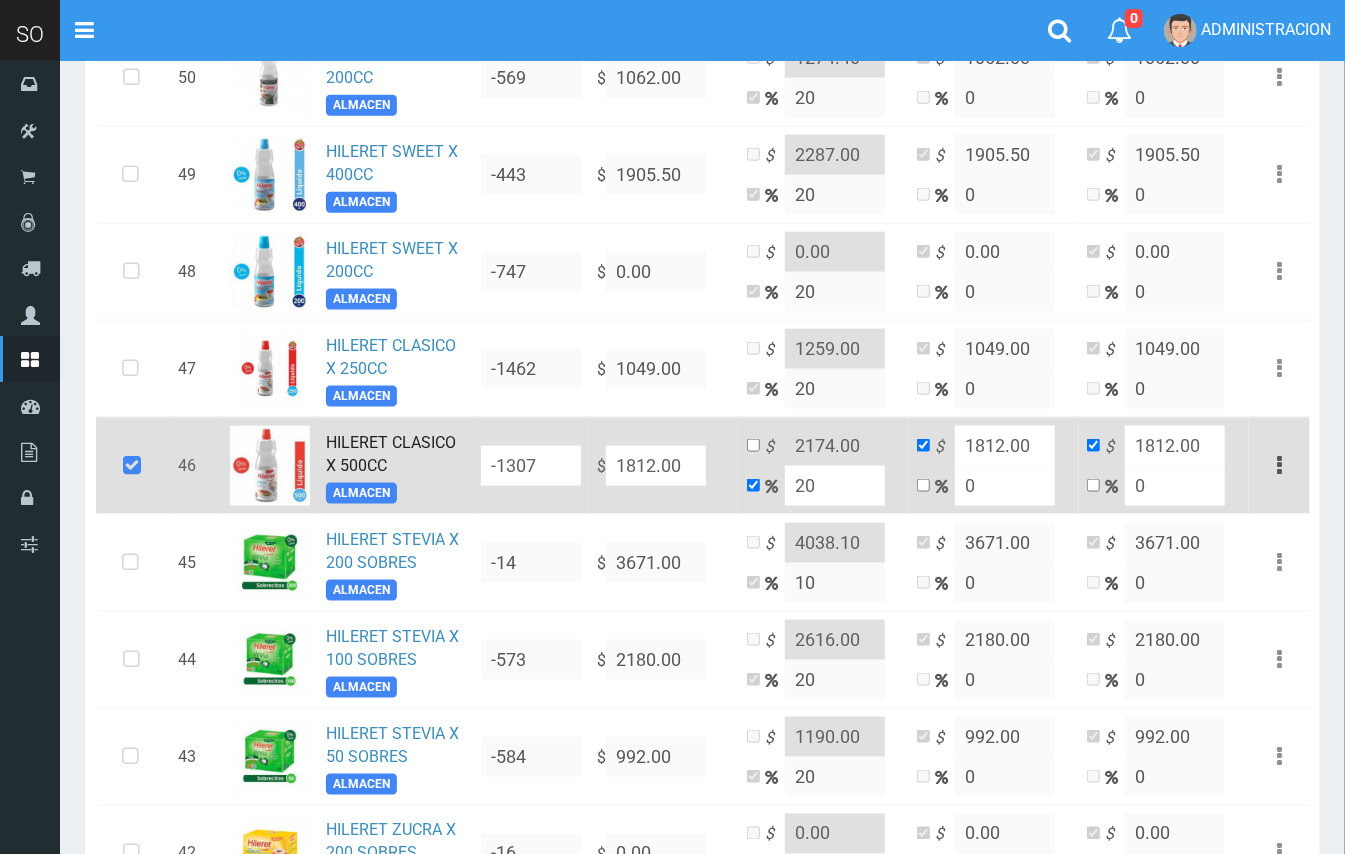 drag, startPoint x: 702, startPoint y: 464, endPoint x: 602, endPoint y: 453, distance: 100.60318 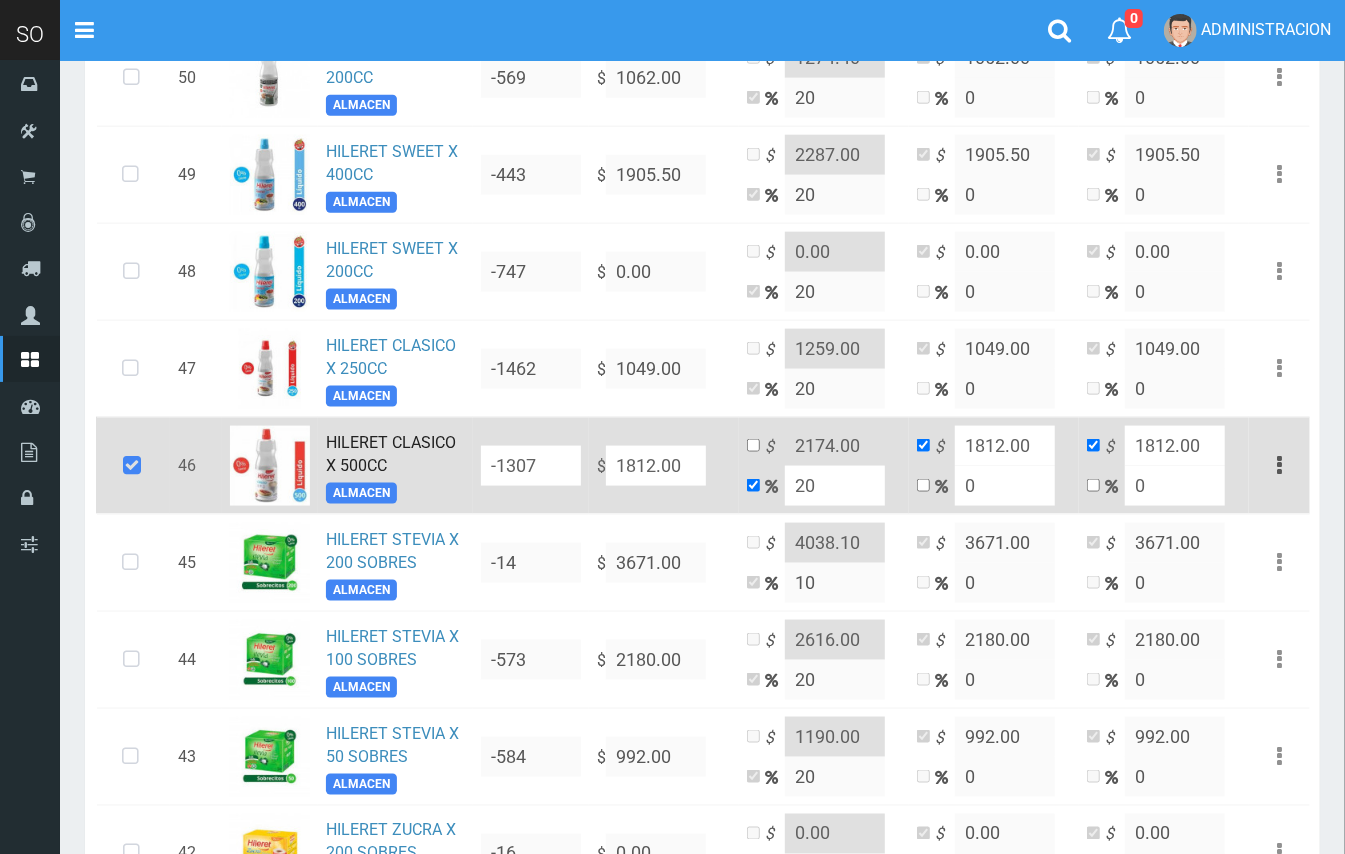 type on "1" 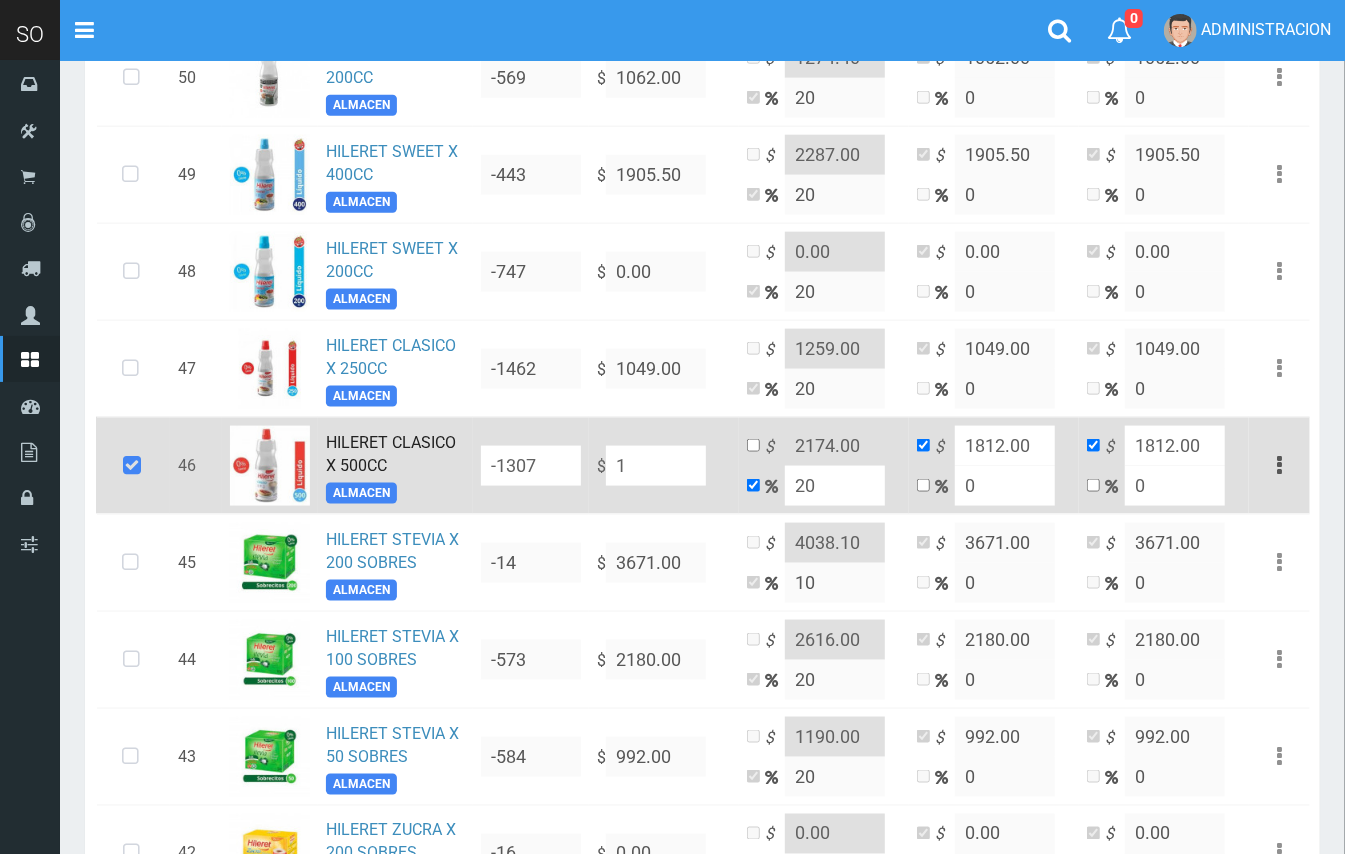 type on "1.2" 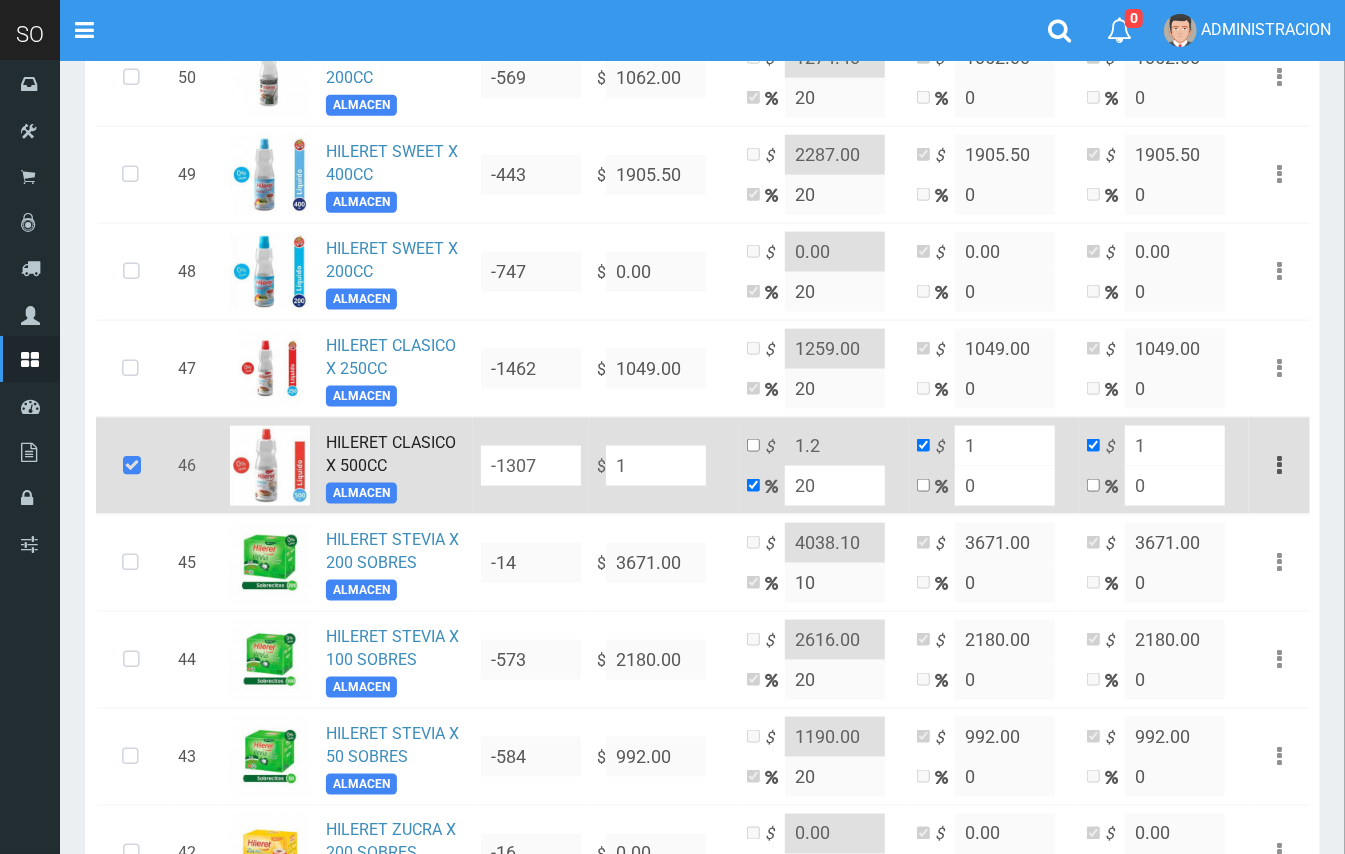 type on "19" 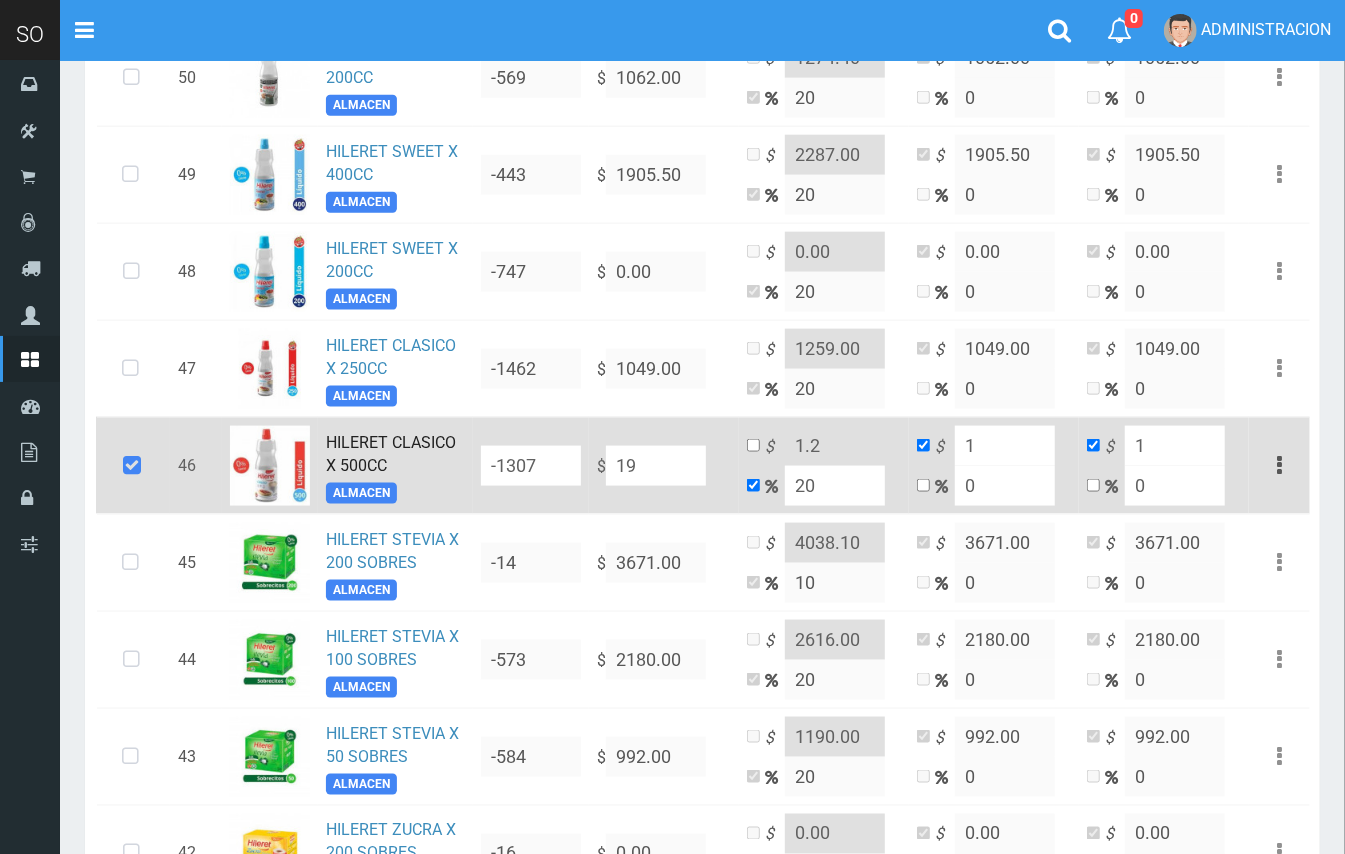 type on "22.8" 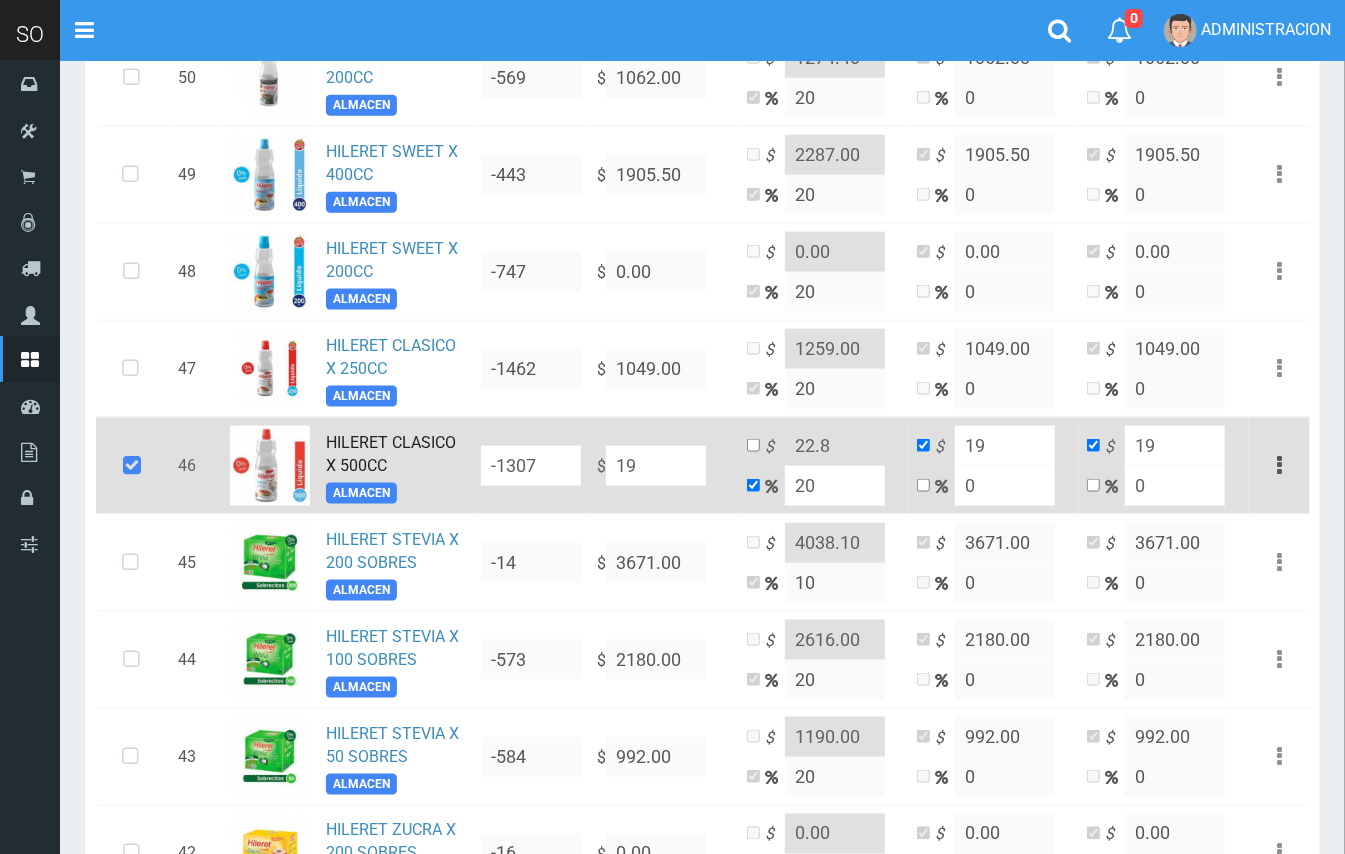 type on "194" 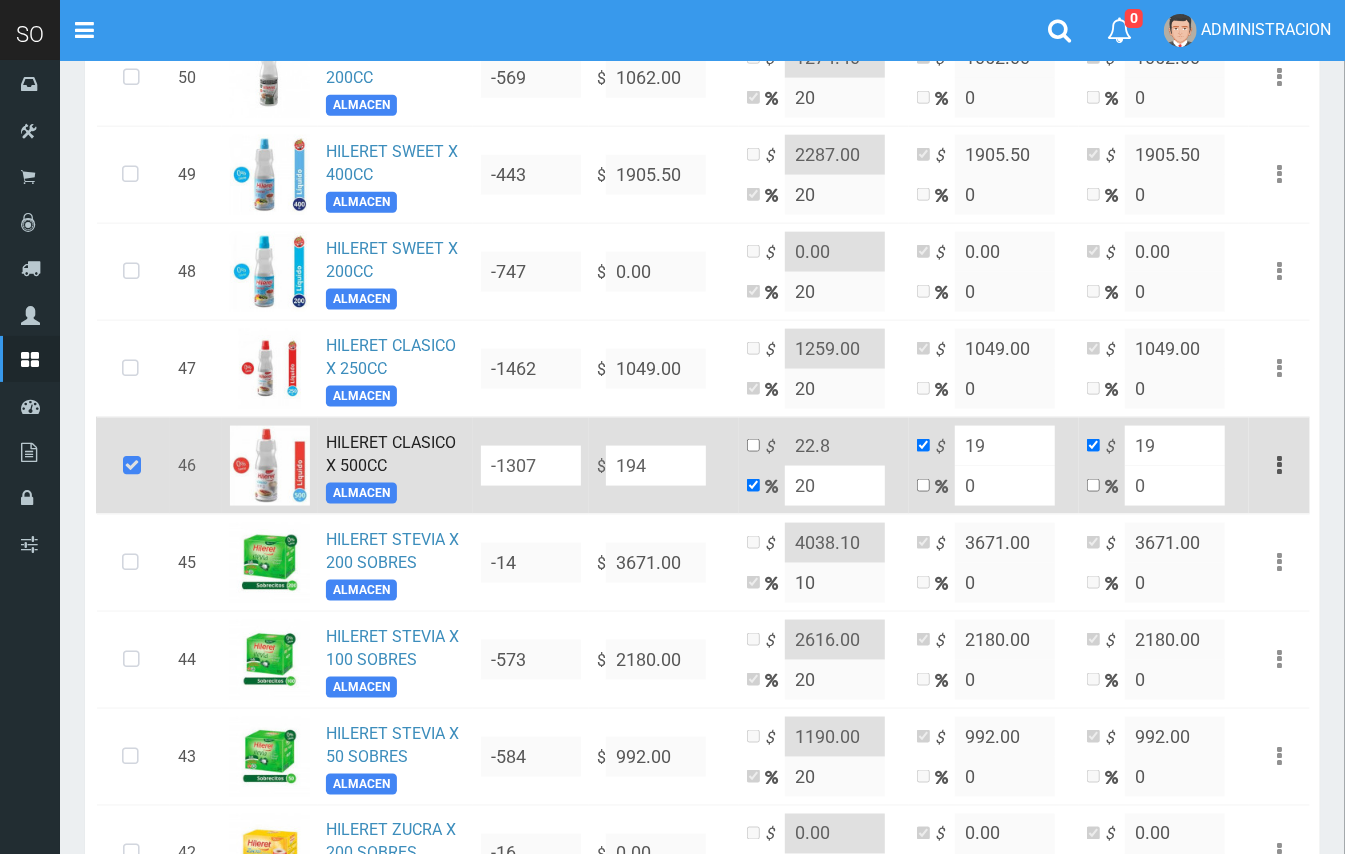 type on "232.8" 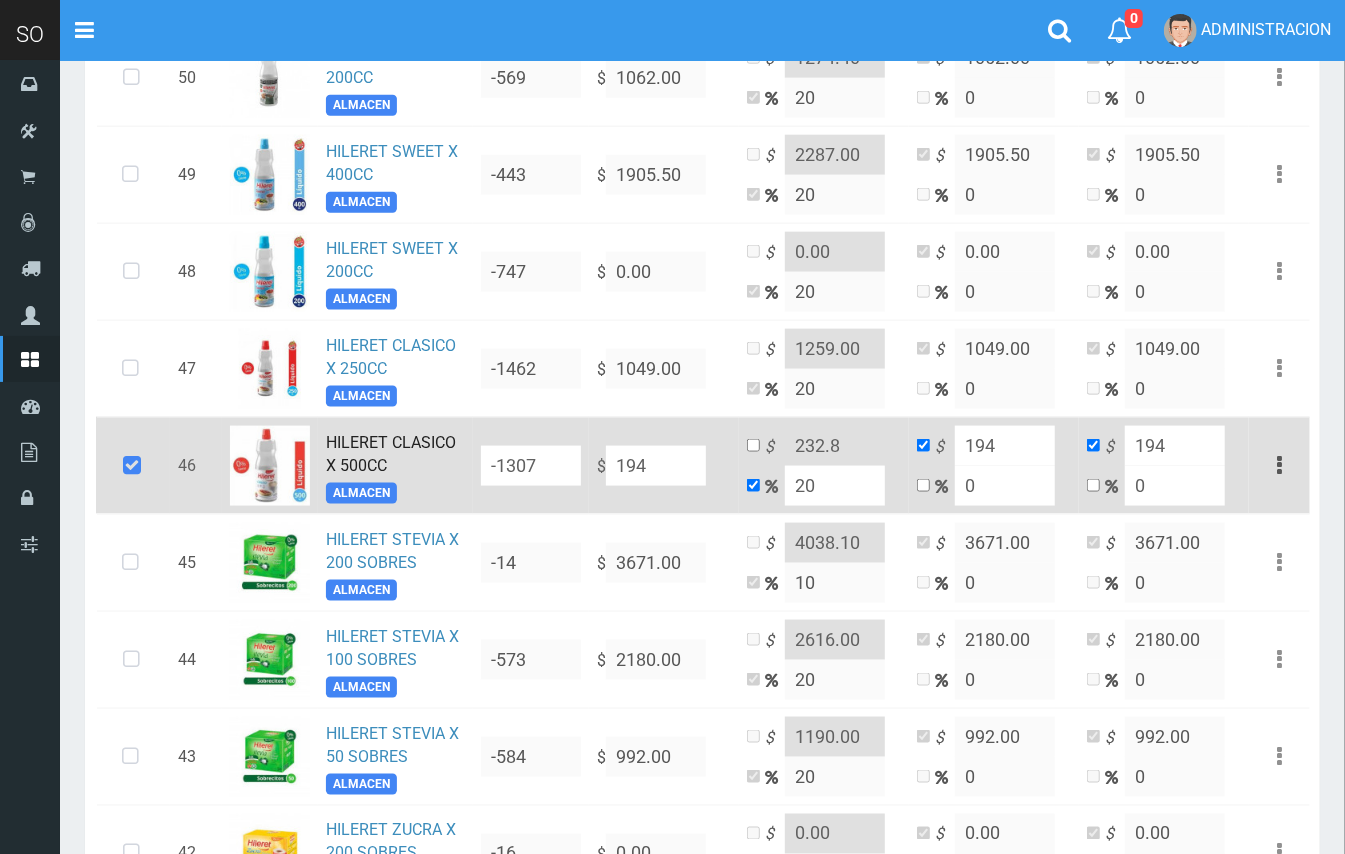 type on "1945" 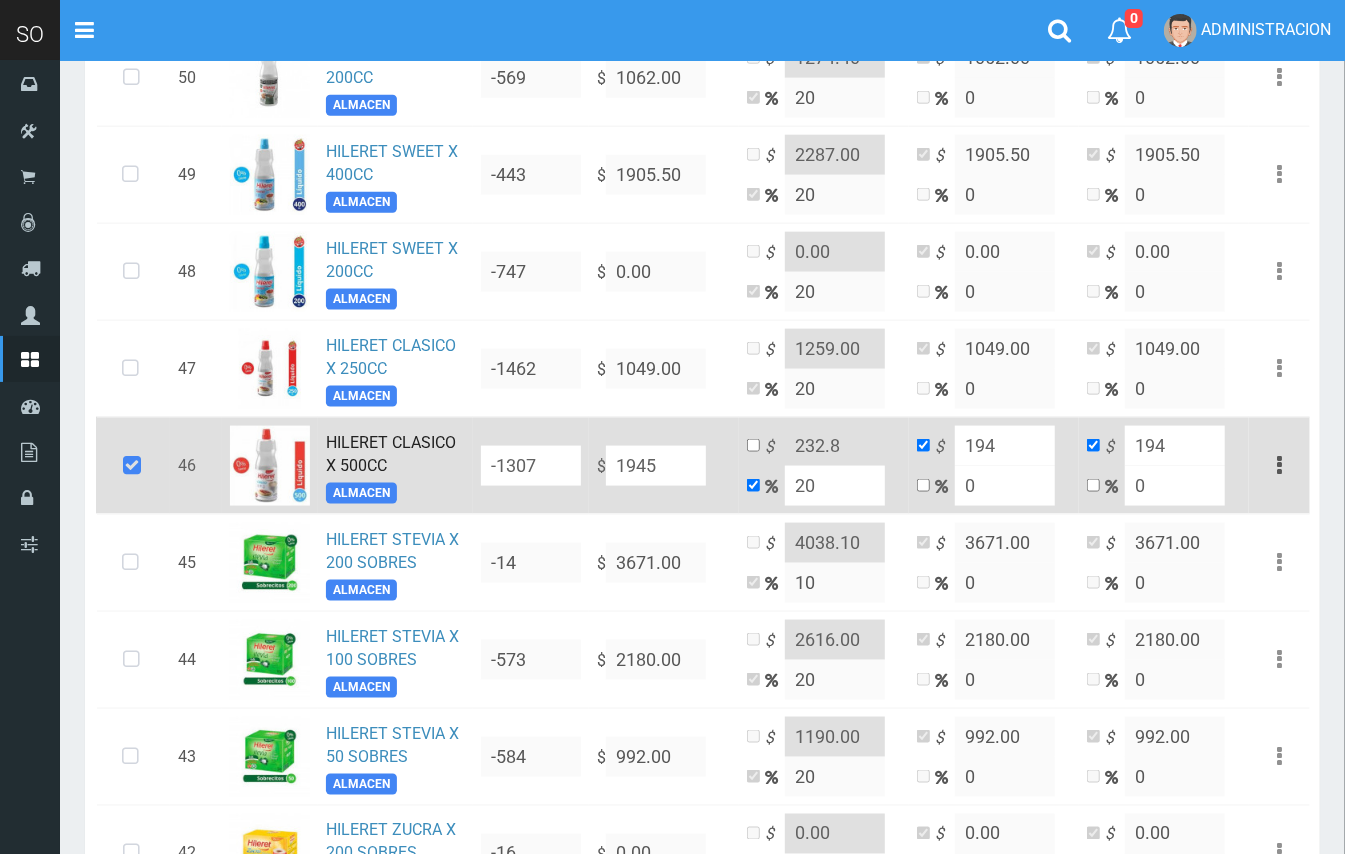 type on "2334" 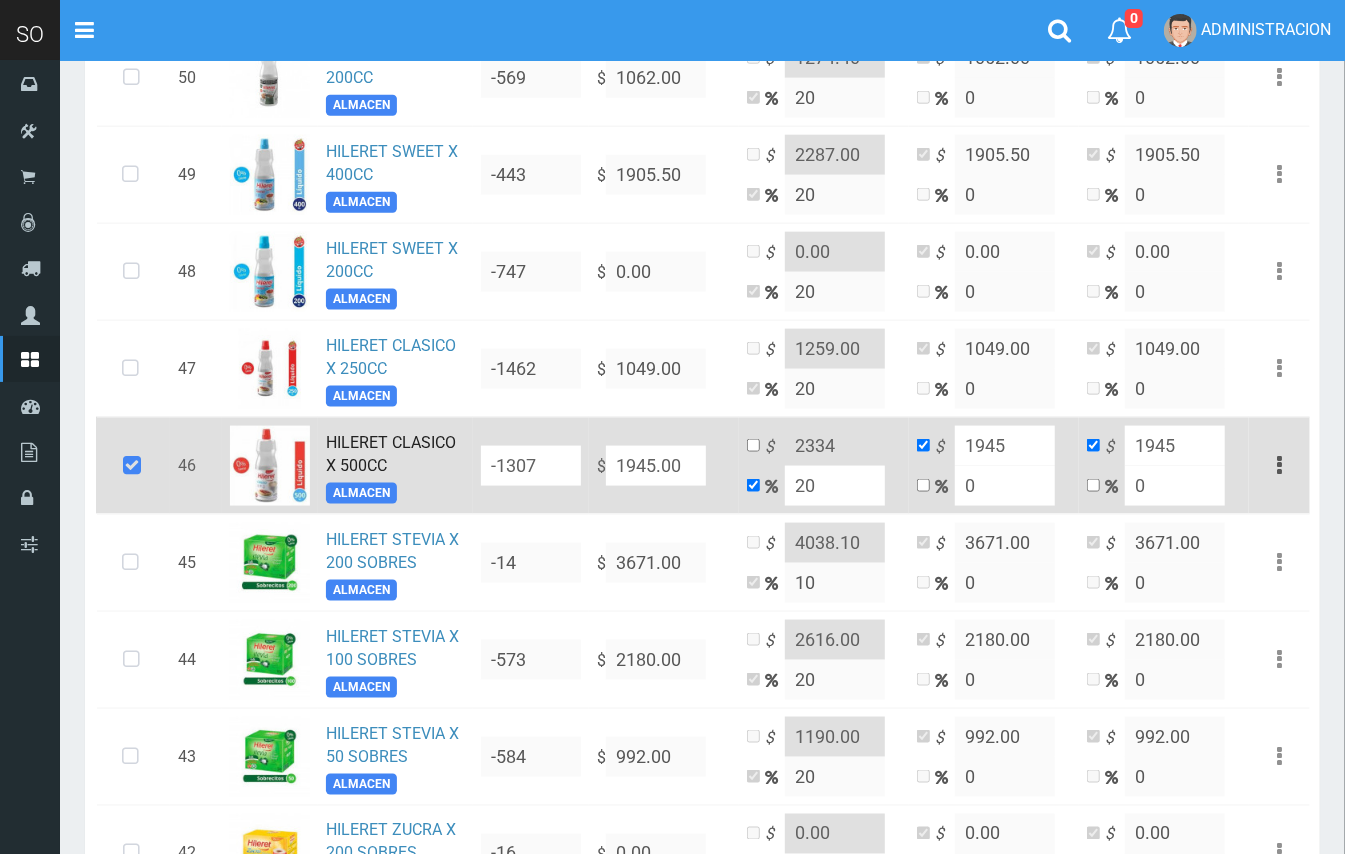 type on "1945.00" 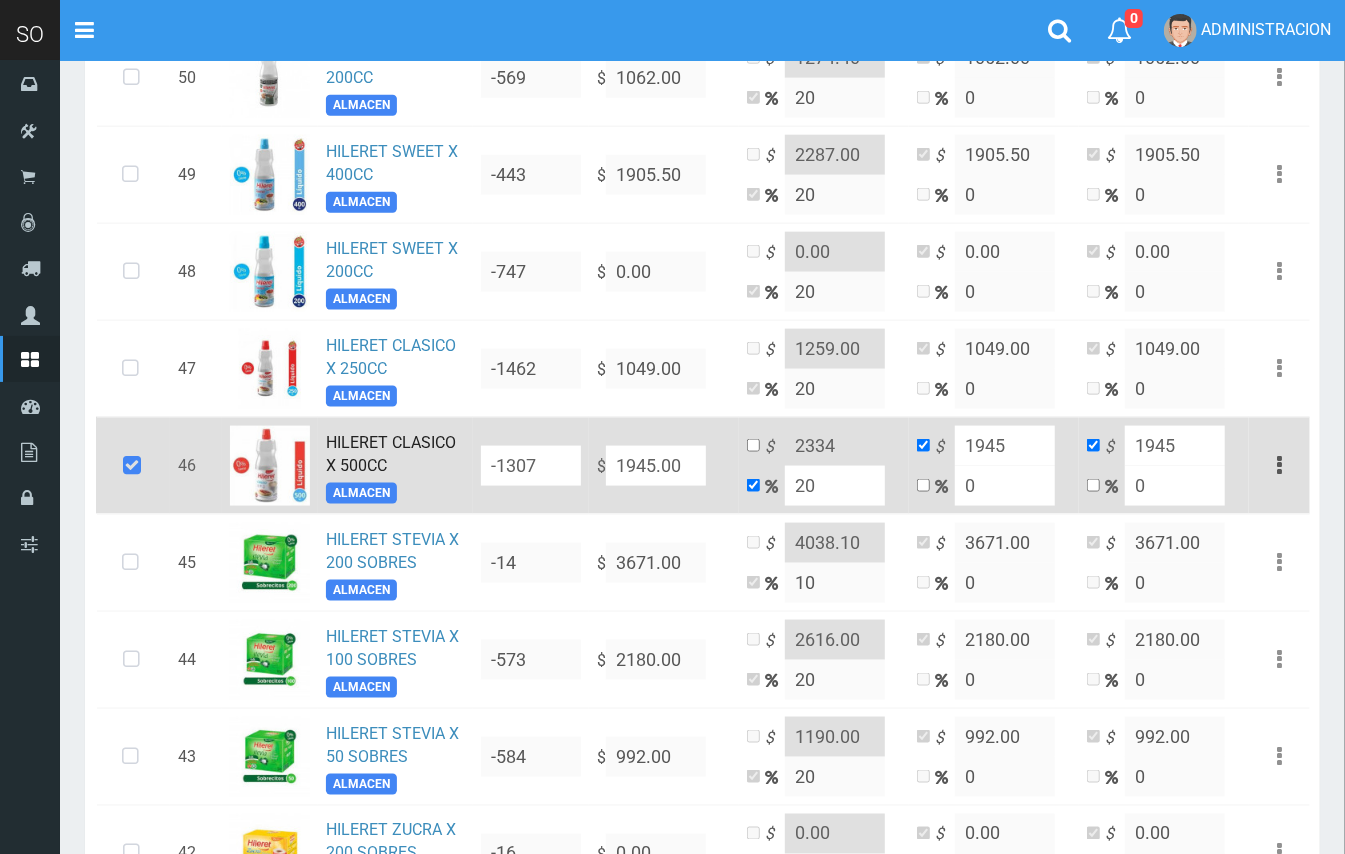 drag, startPoint x: 829, startPoint y: 485, endPoint x: 789, endPoint y: 481, distance: 40.1995 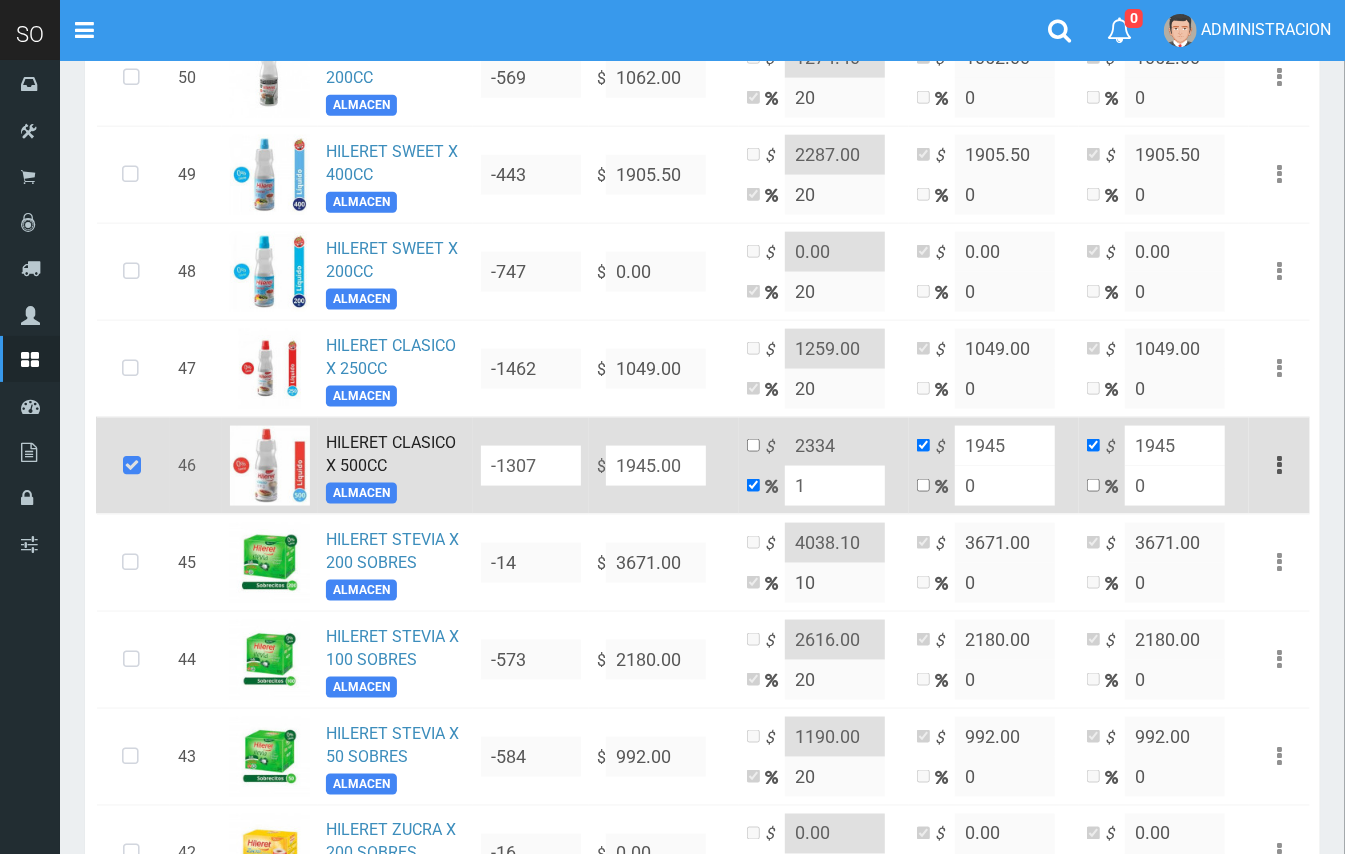 type on "15" 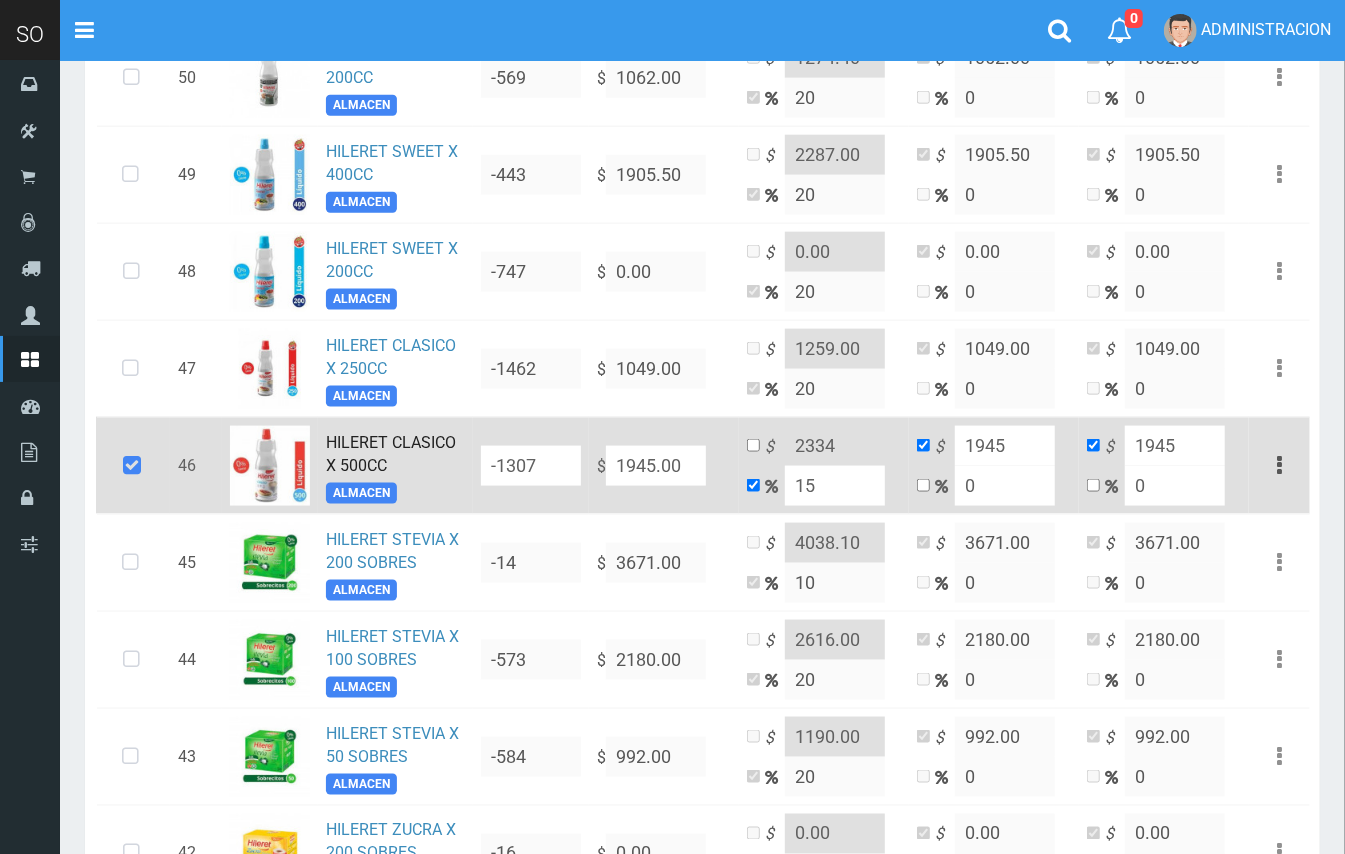 type on "2236.75" 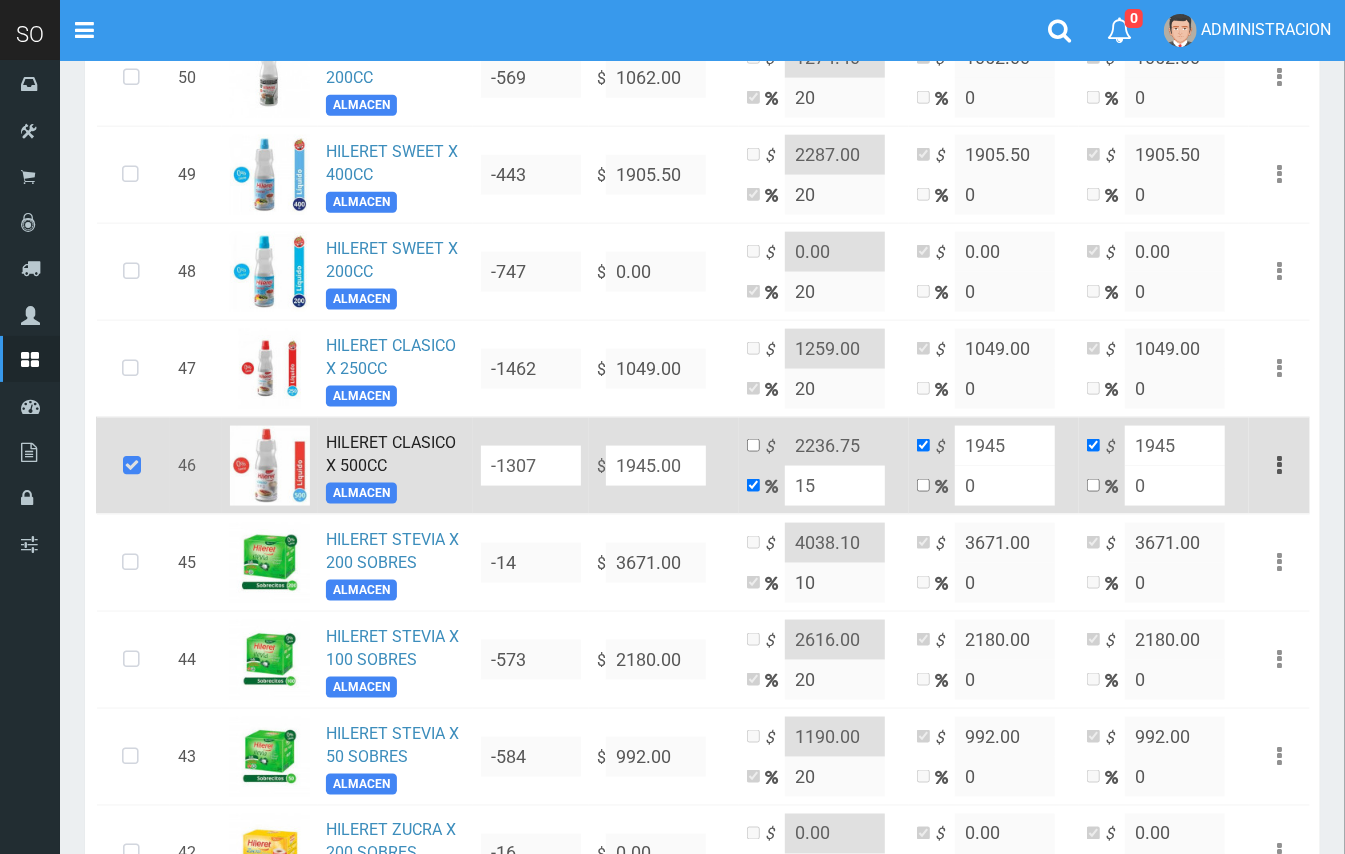 drag, startPoint x: 854, startPoint y: 489, endPoint x: 732, endPoint y: 476, distance: 122.69067 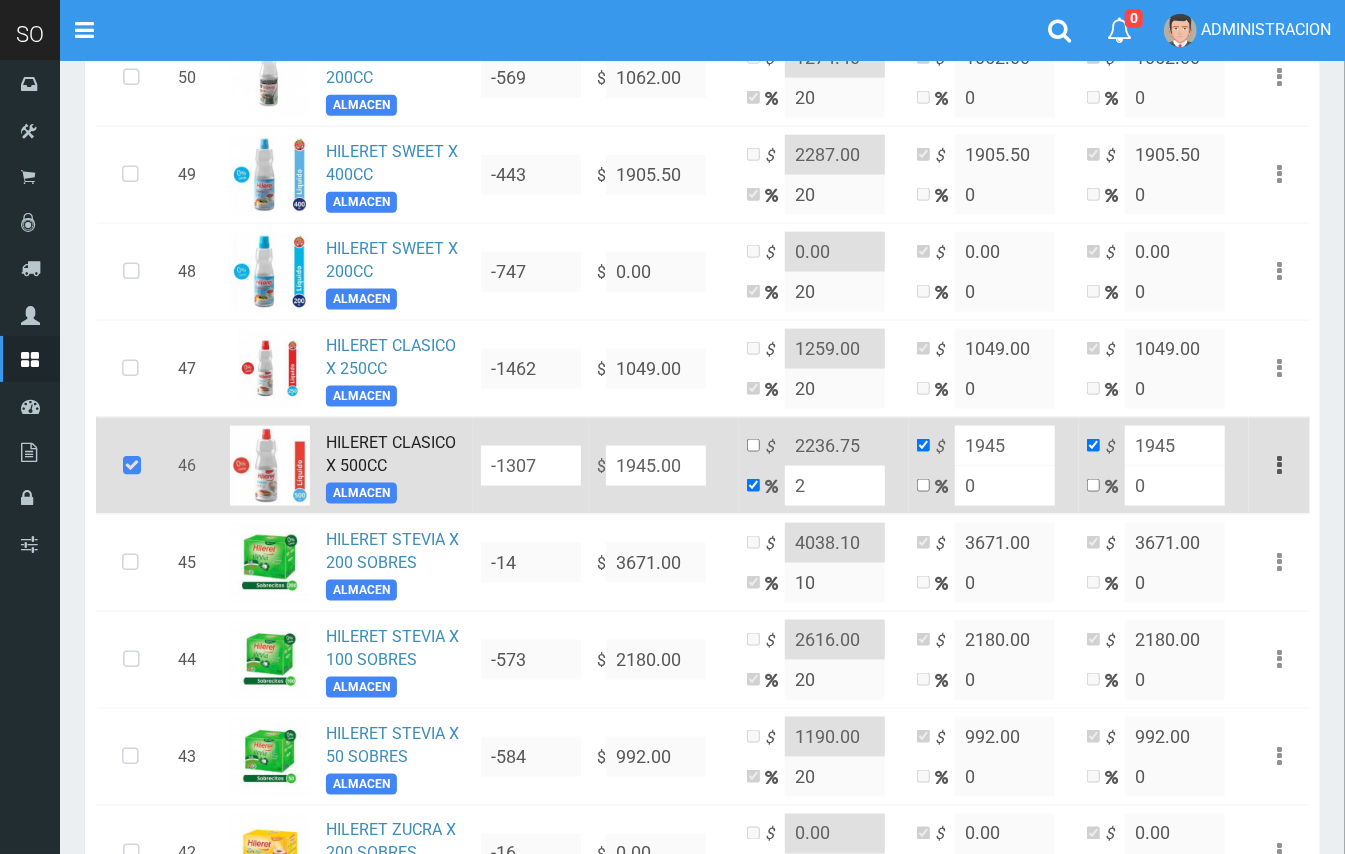 type on "1983.9" 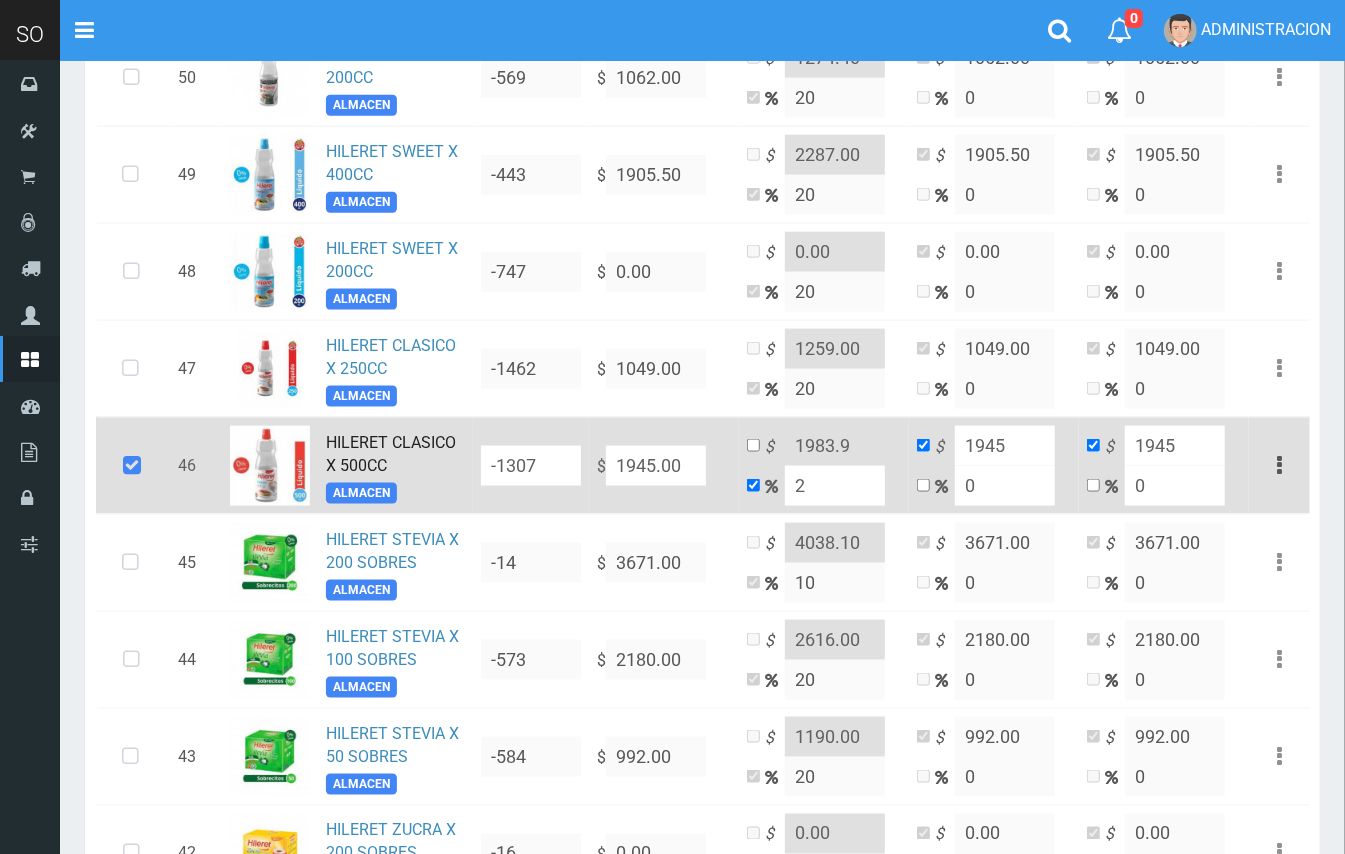type on "20" 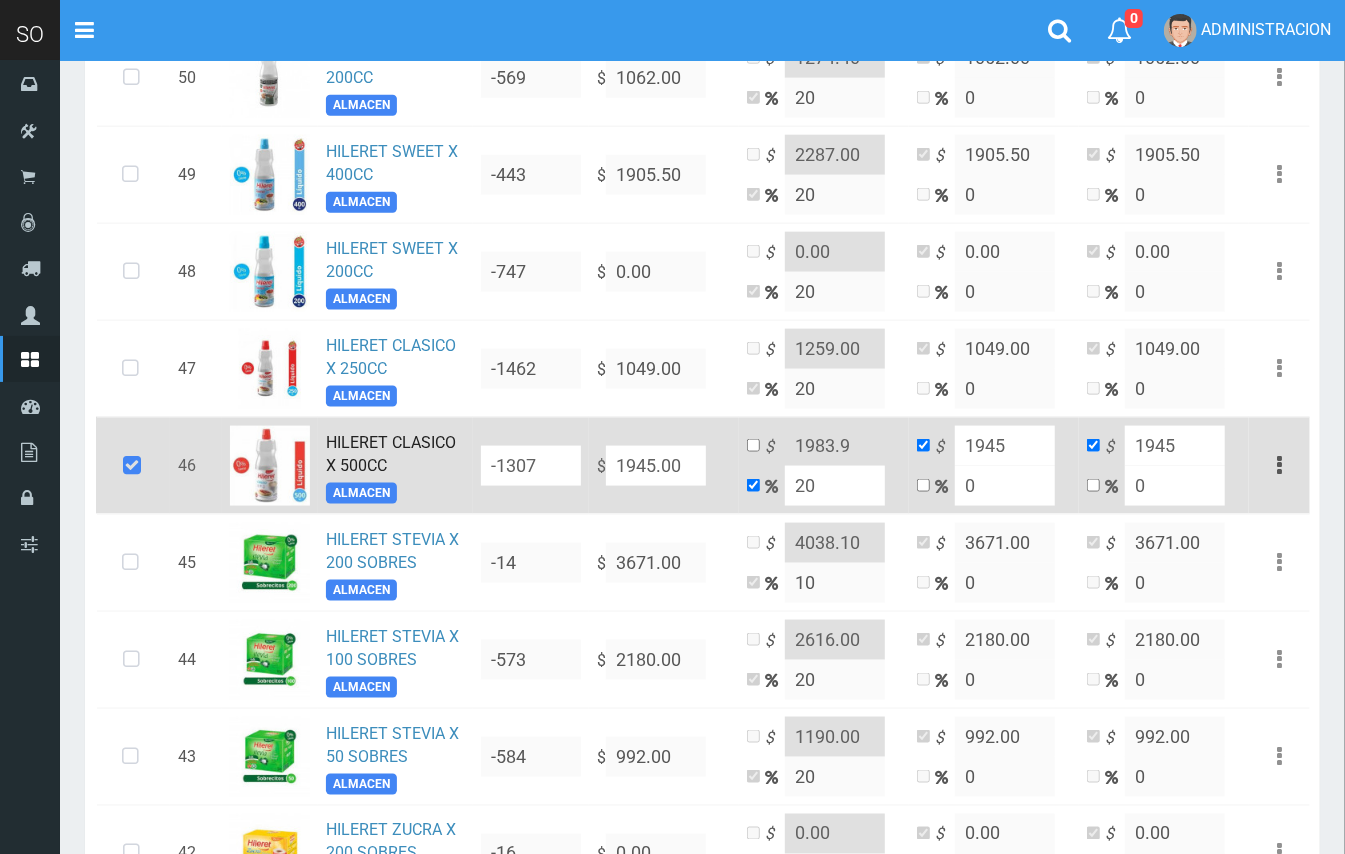 type on "2334" 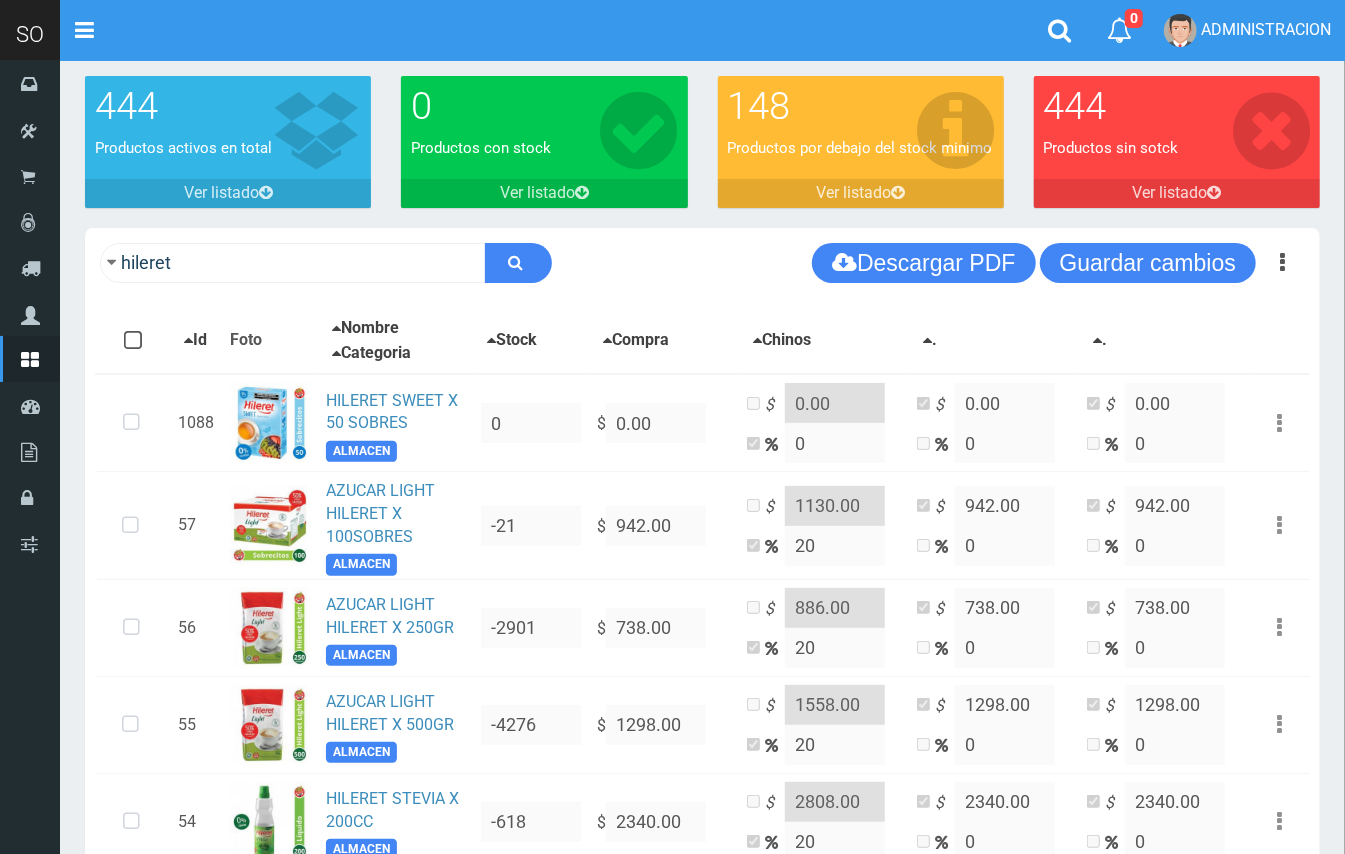 scroll, scrollTop: 54, scrollLeft: 0, axis: vertical 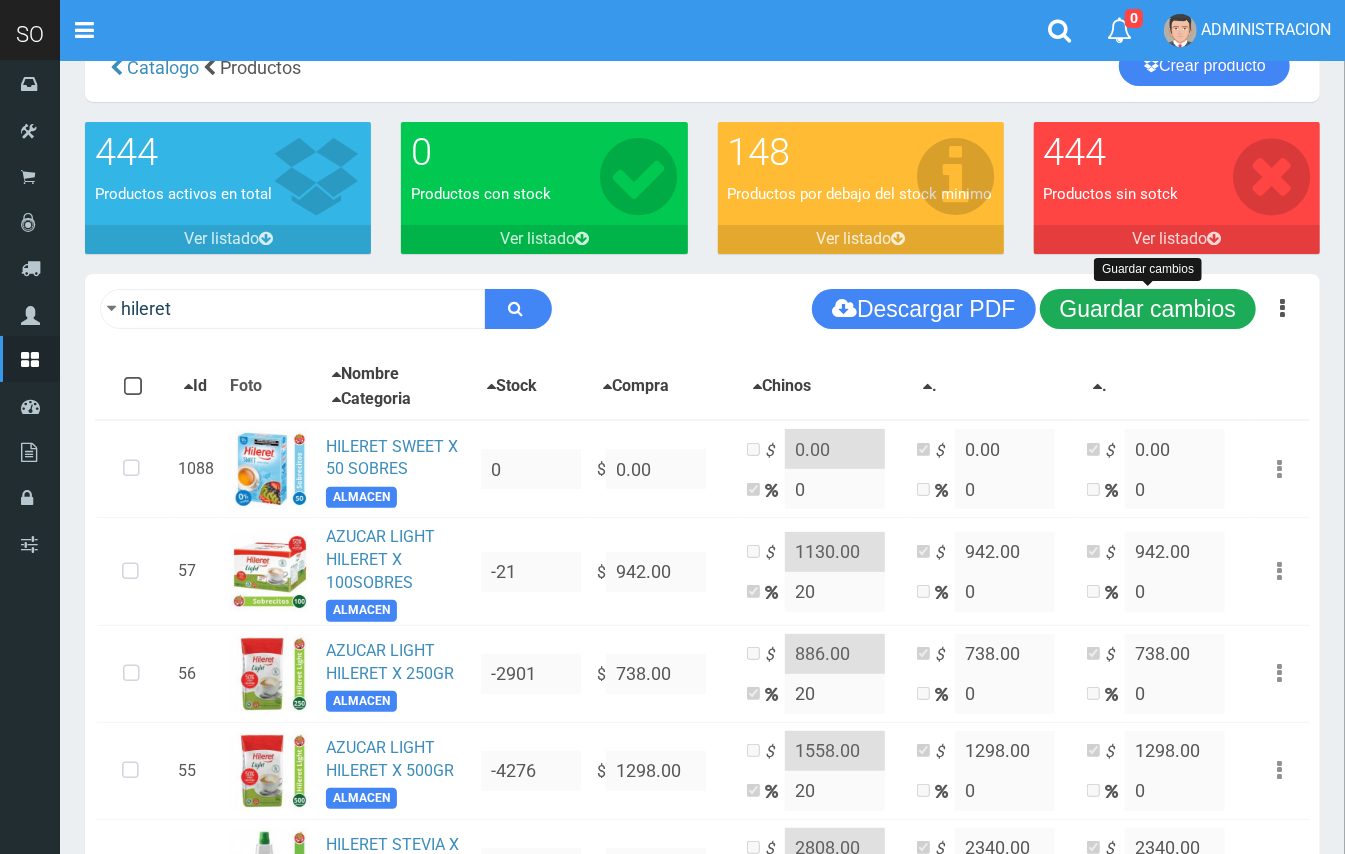 type on "20" 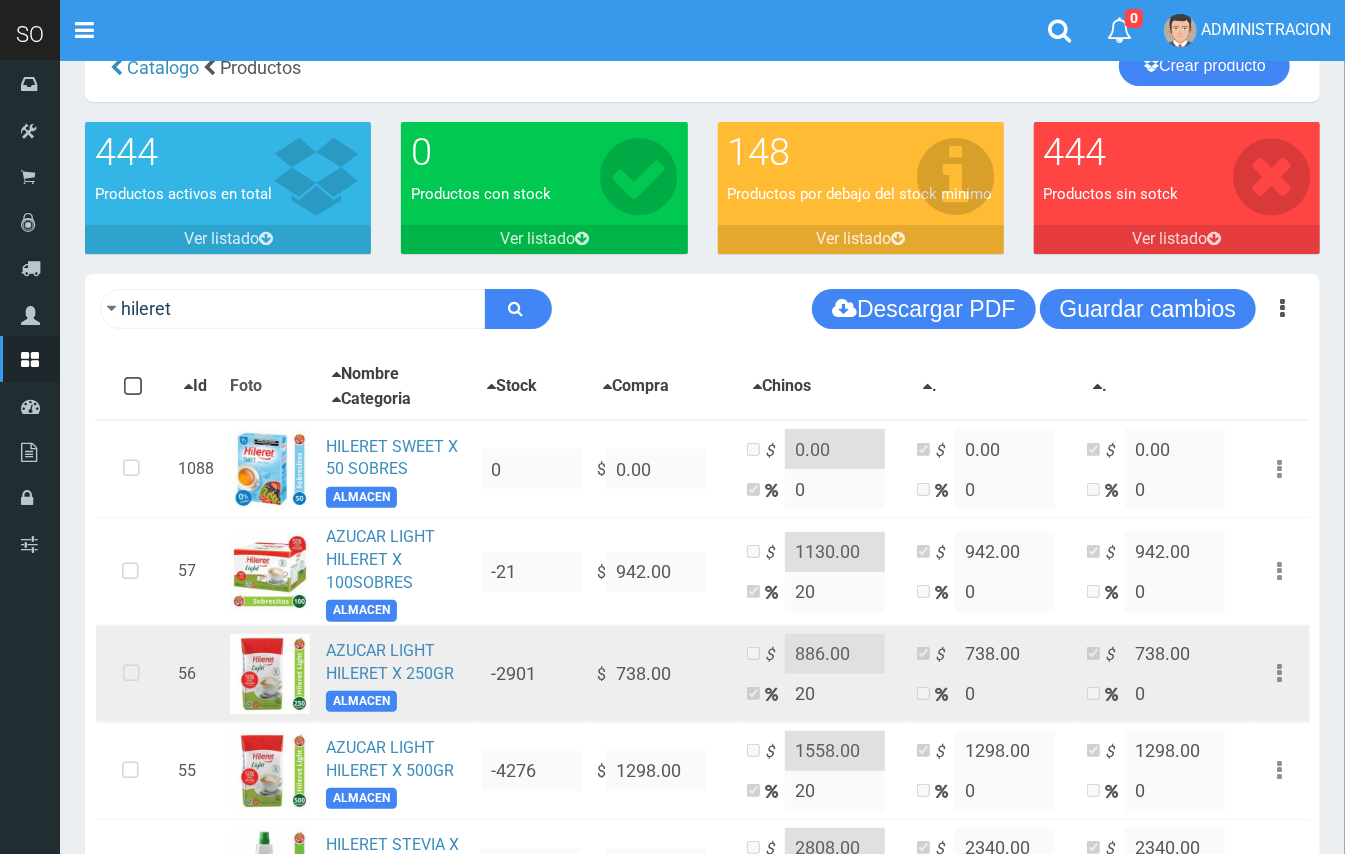 click at bounding box center (131, 674) 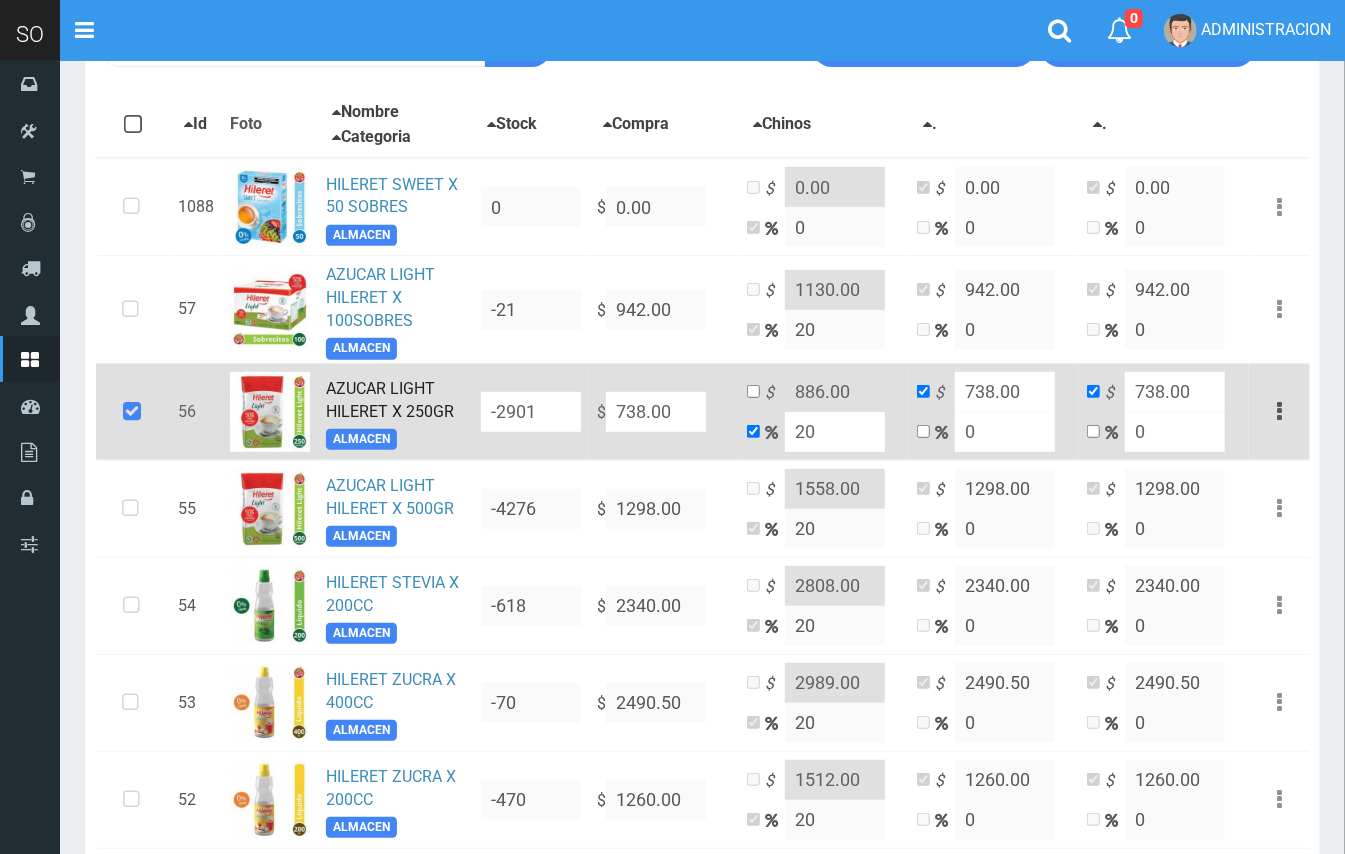 scroll, scrollTop: 390, scrollLeft: 0, axis: vertical 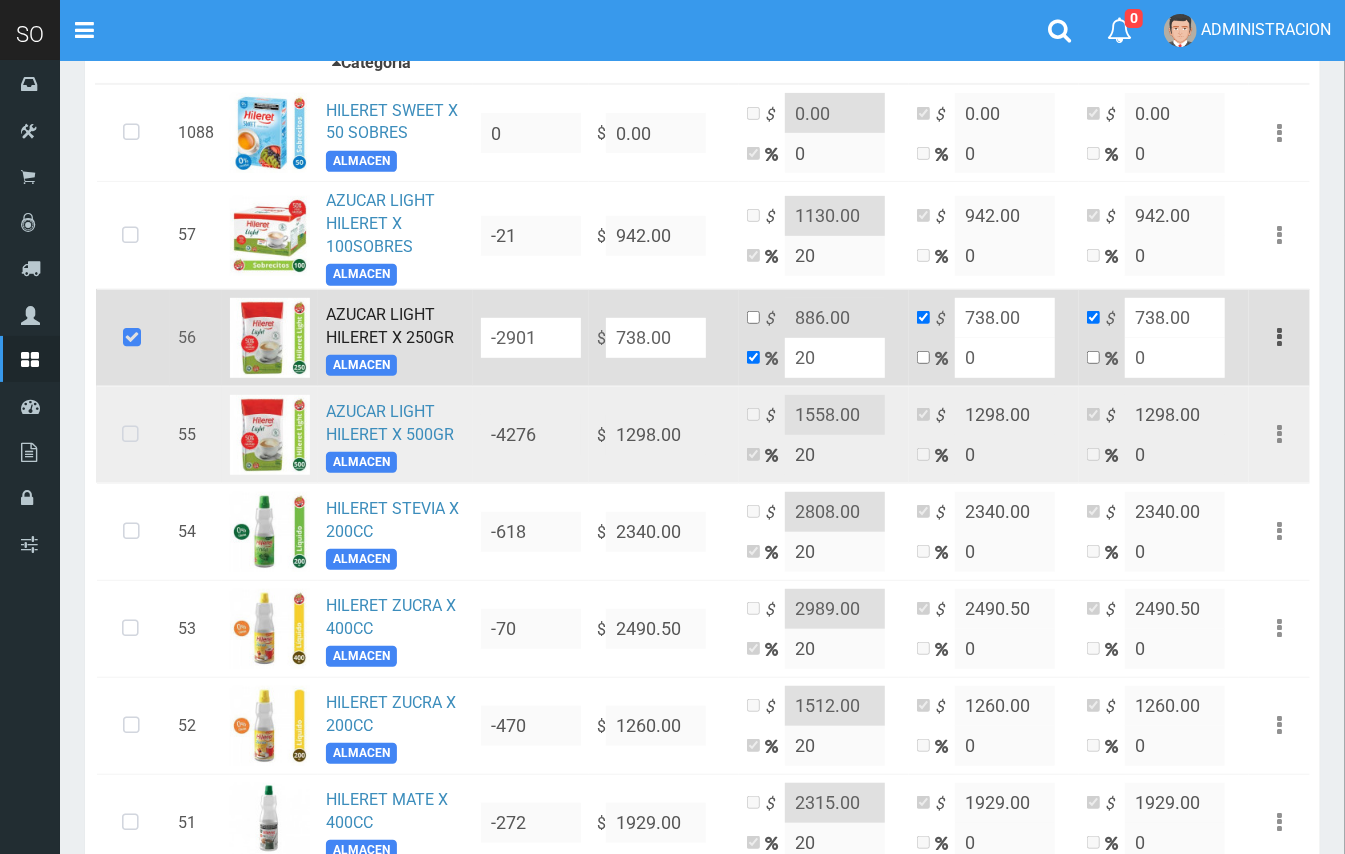 click at bounding box center [130, 435] 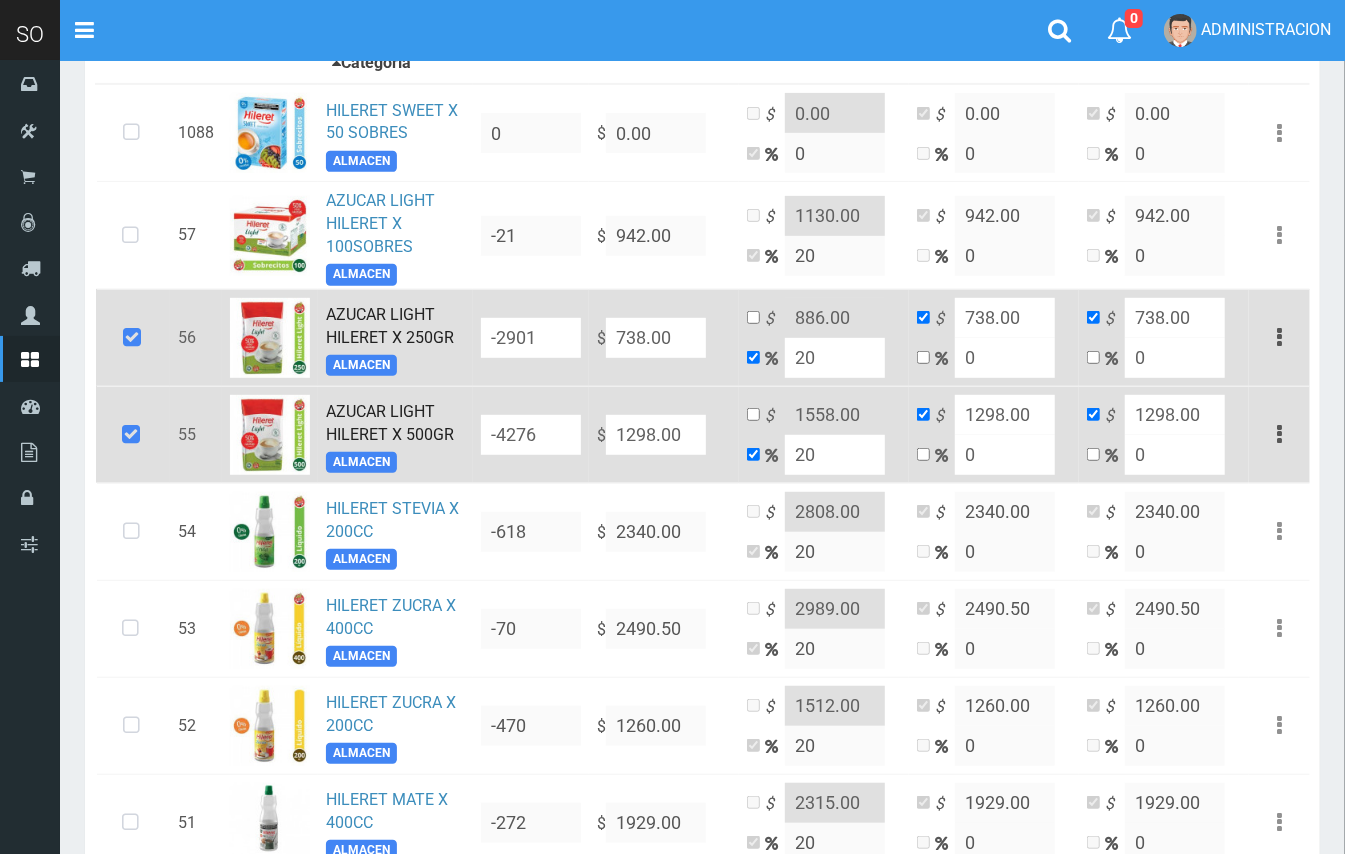 drag, startPoint x: 688, startPoint y: 325, endPoint x: 613, endPoint y: 321, distance: 75.10659 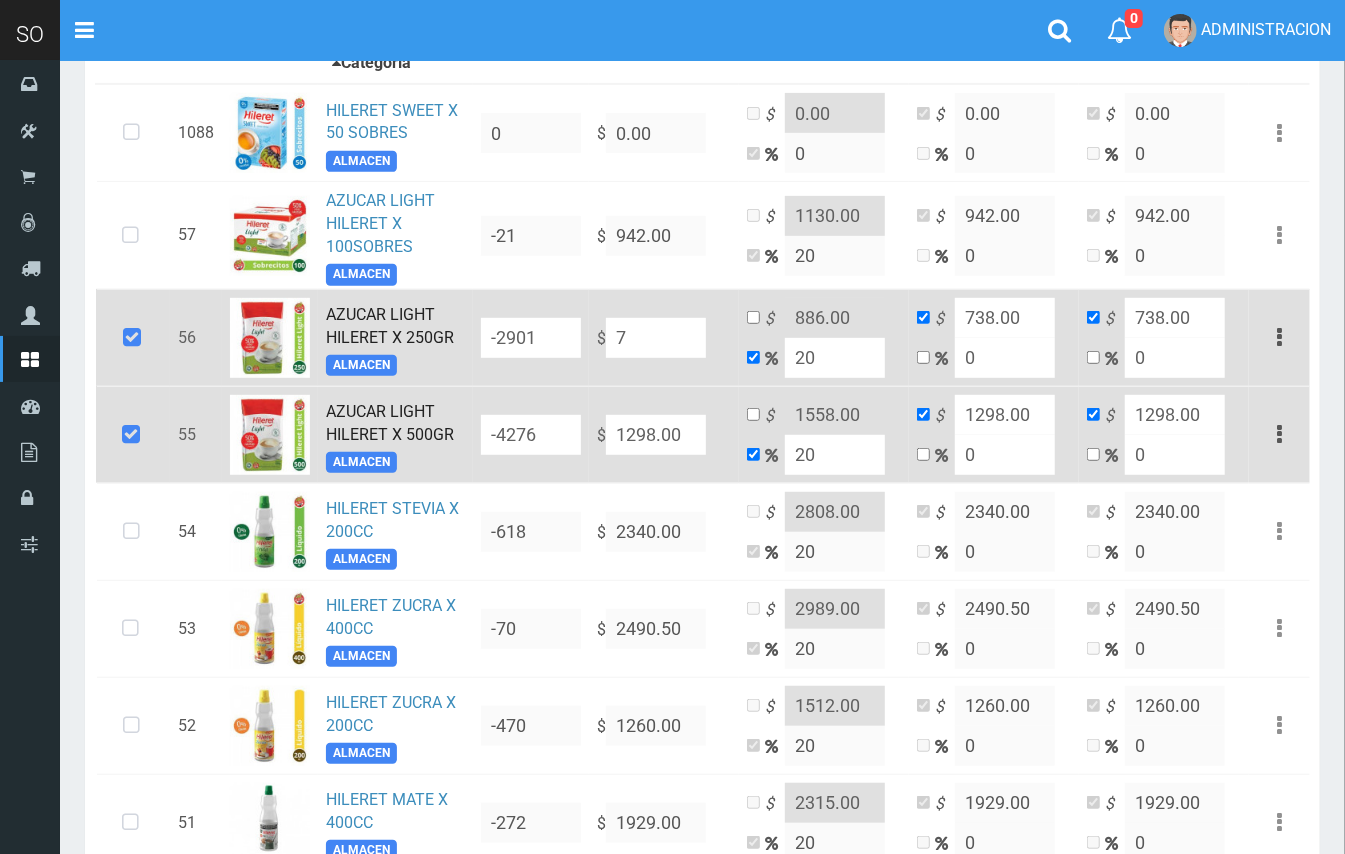 type on "8.4" 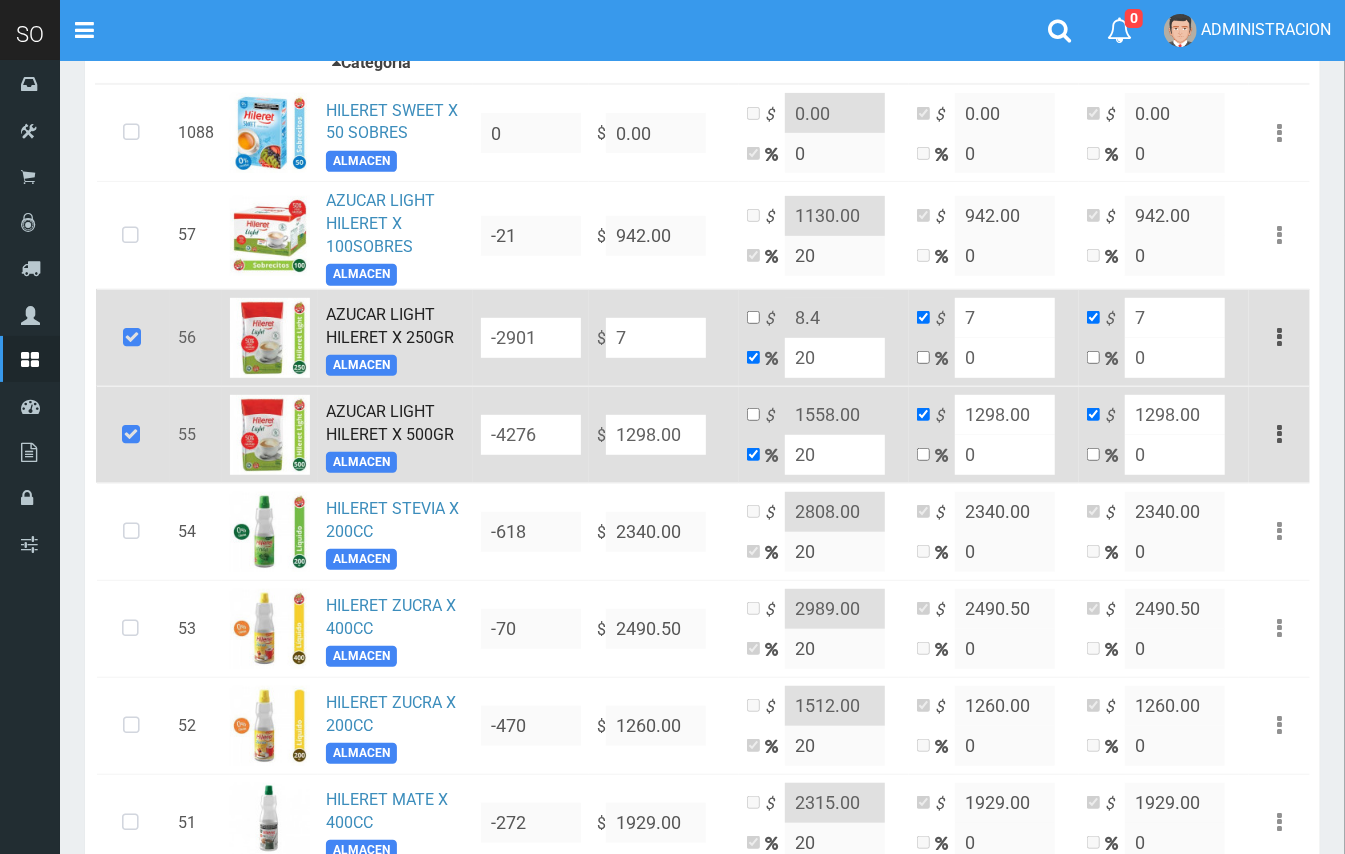 type on "78" 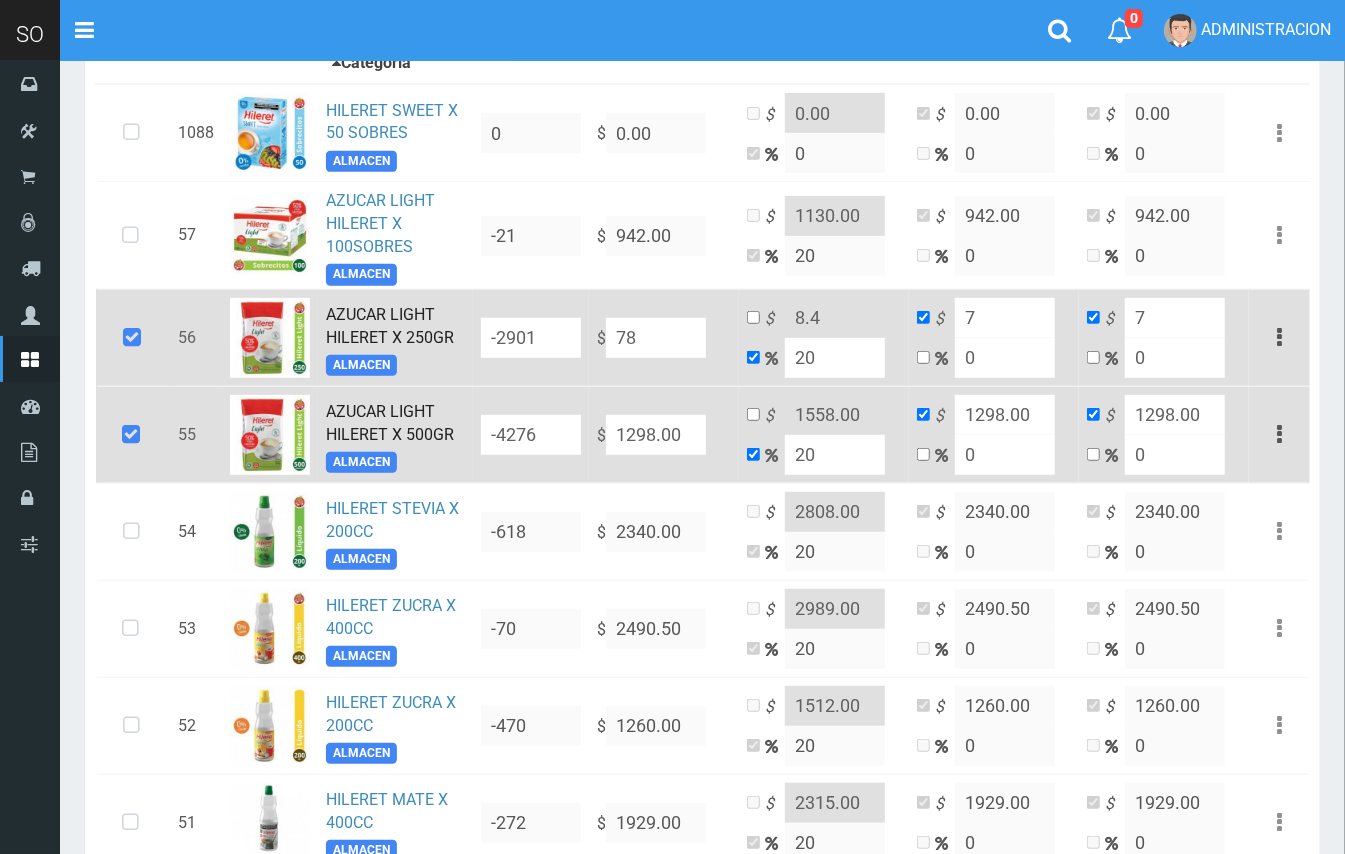 type on "93.6" 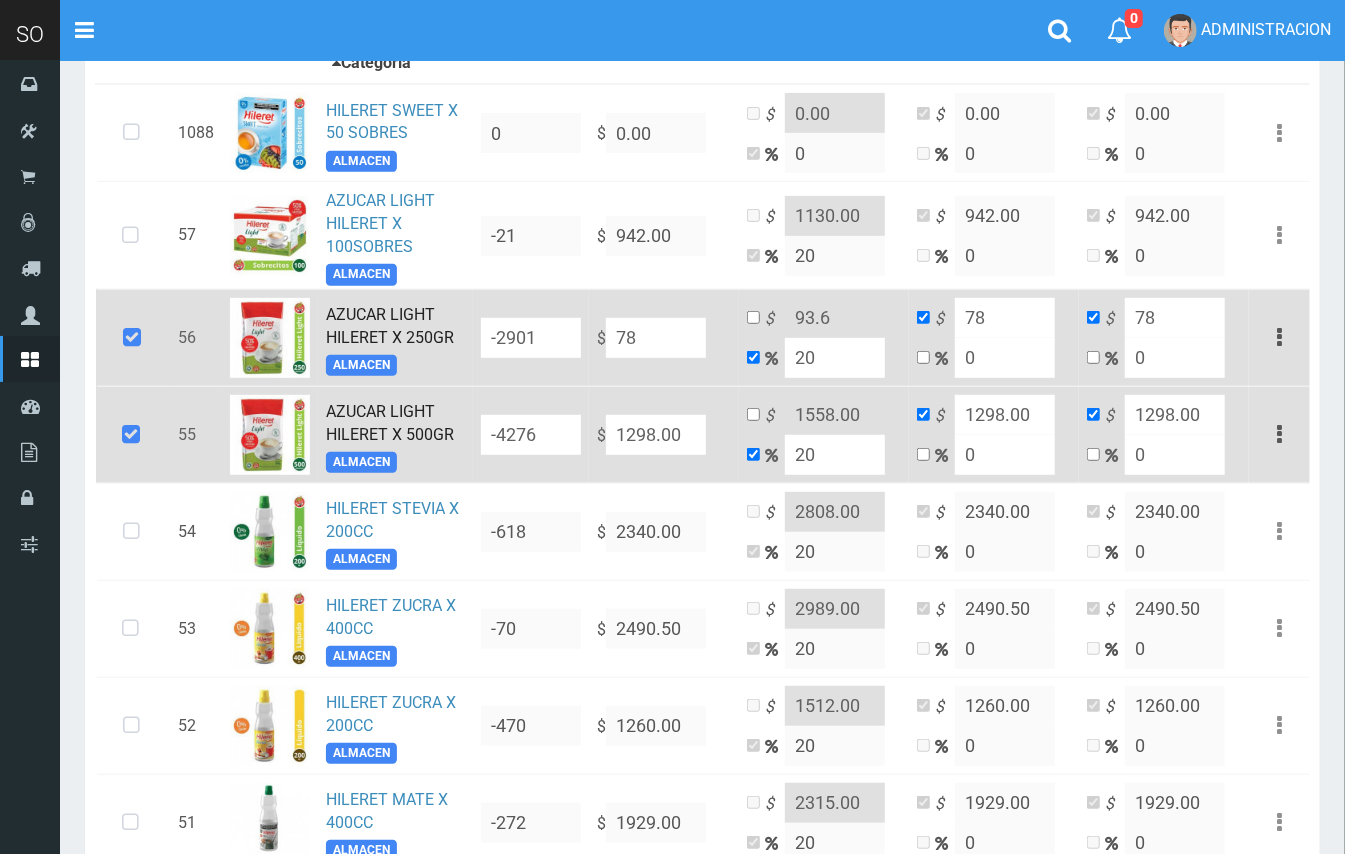 type on "789" 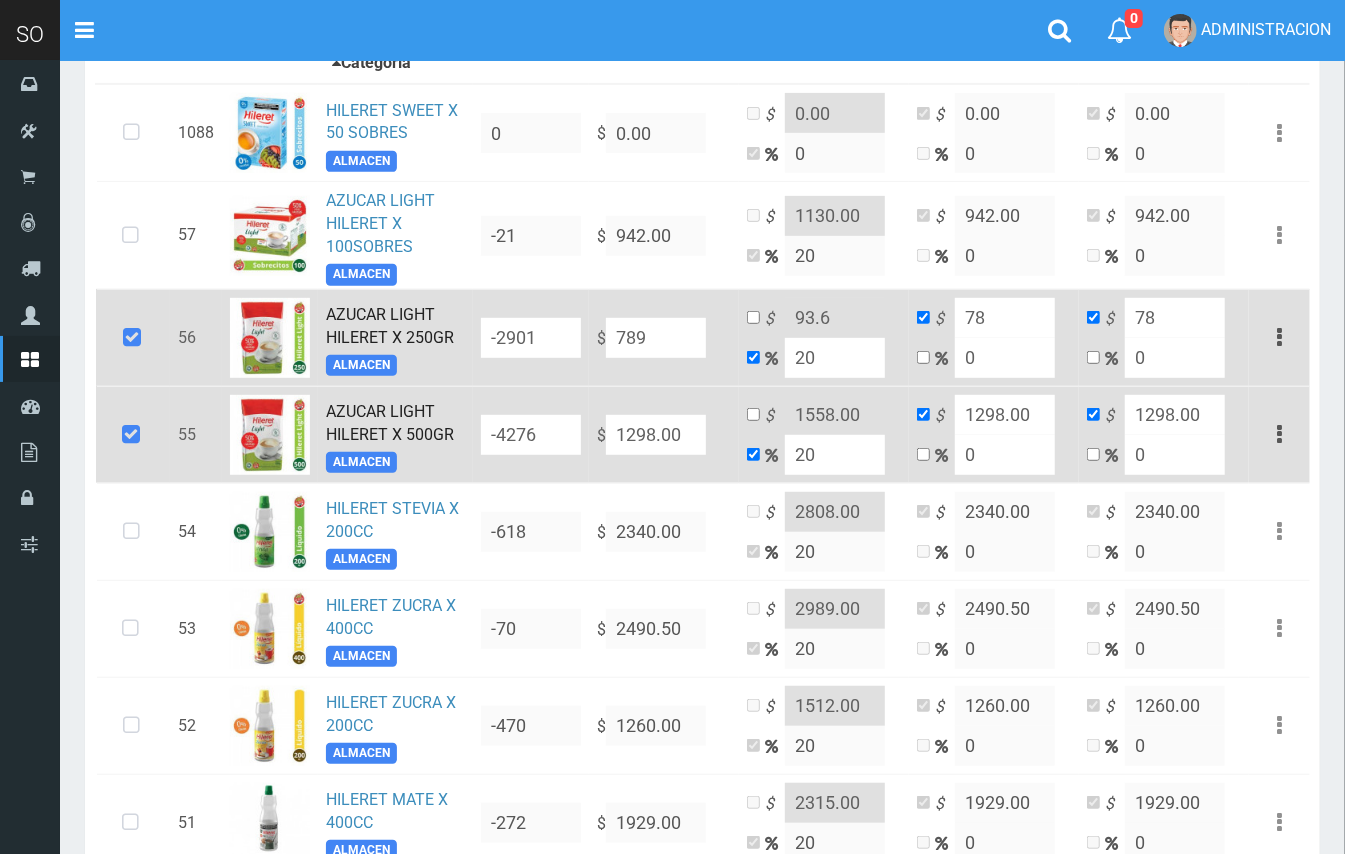 type on "946.8" 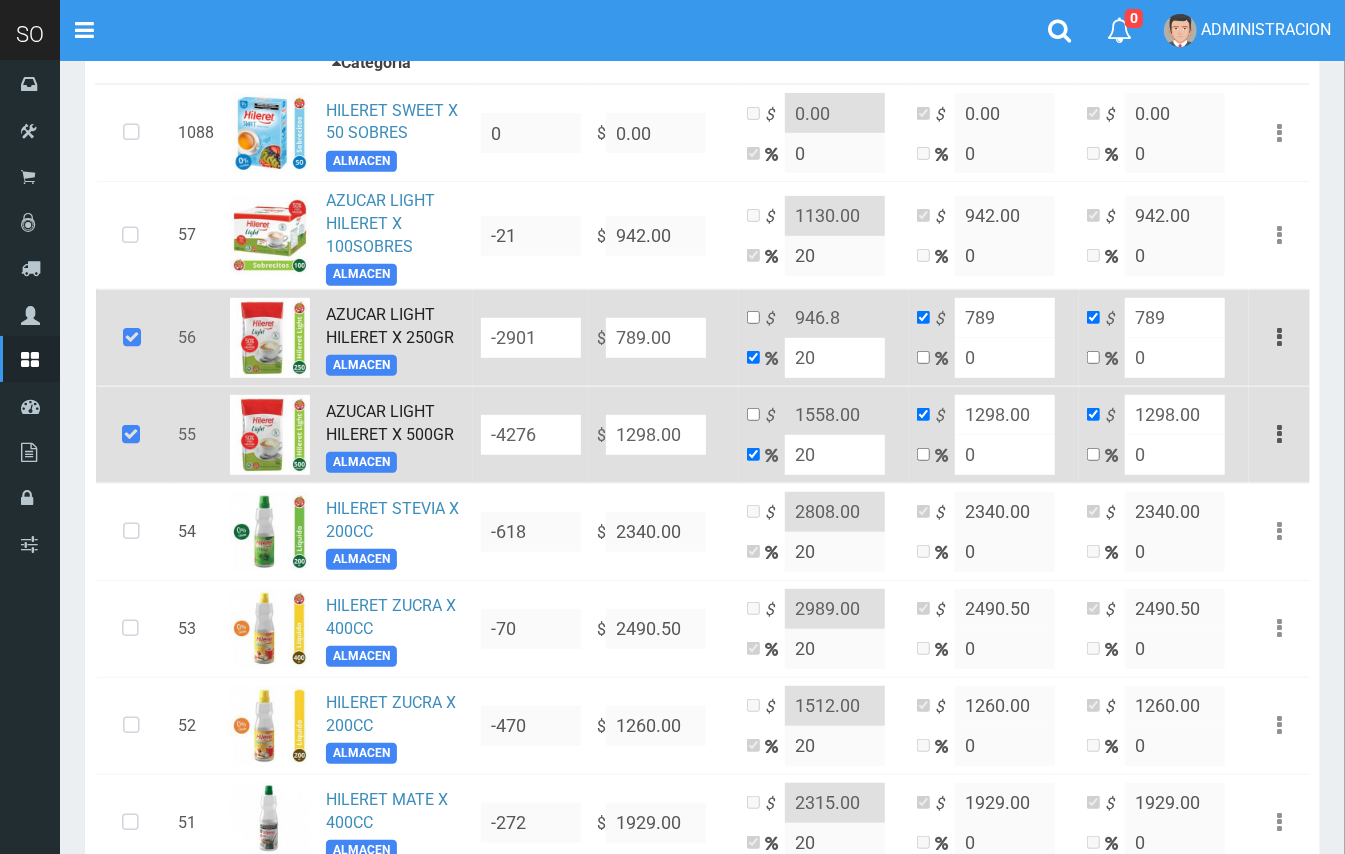 type on "789.00" 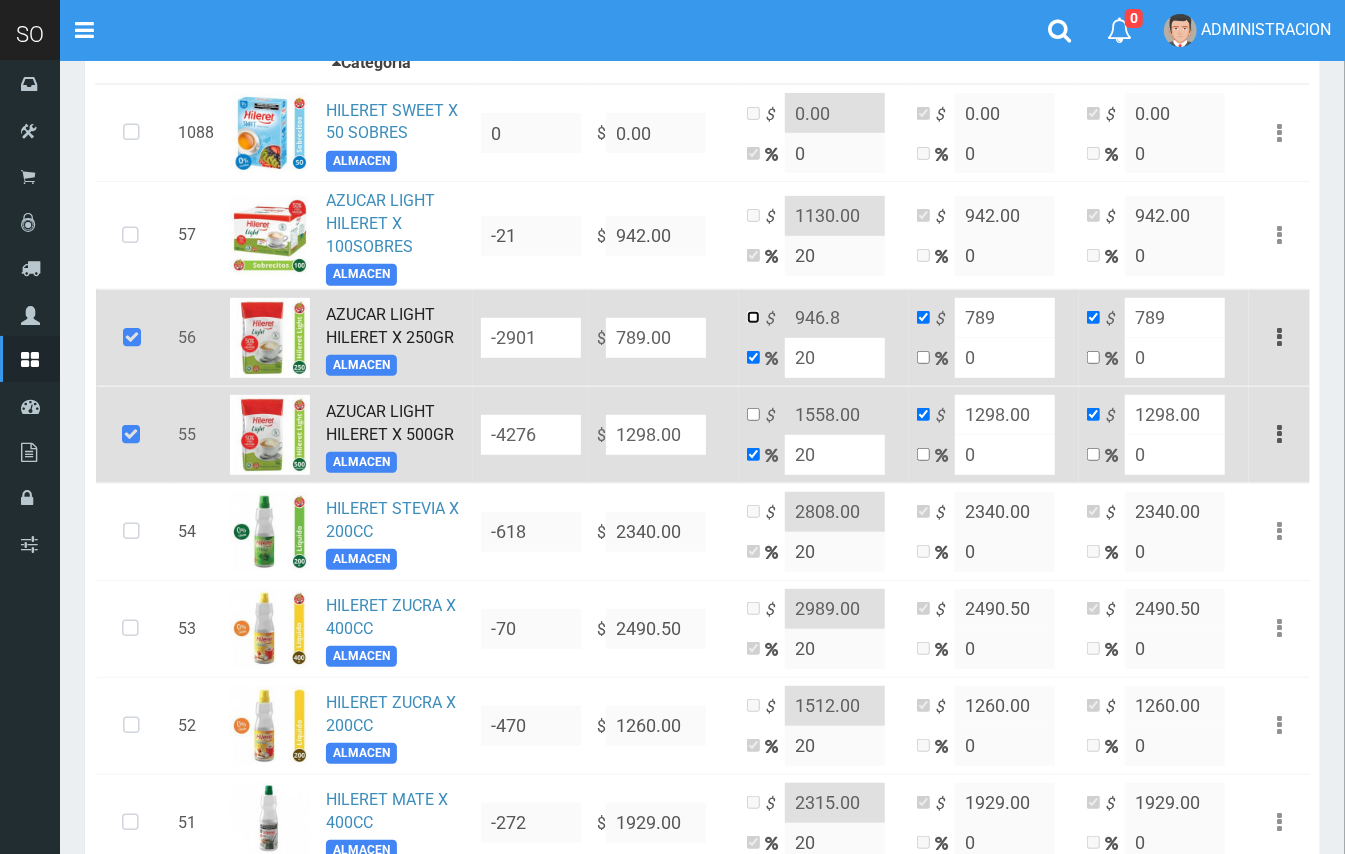 click at bounding box center (753, 317) 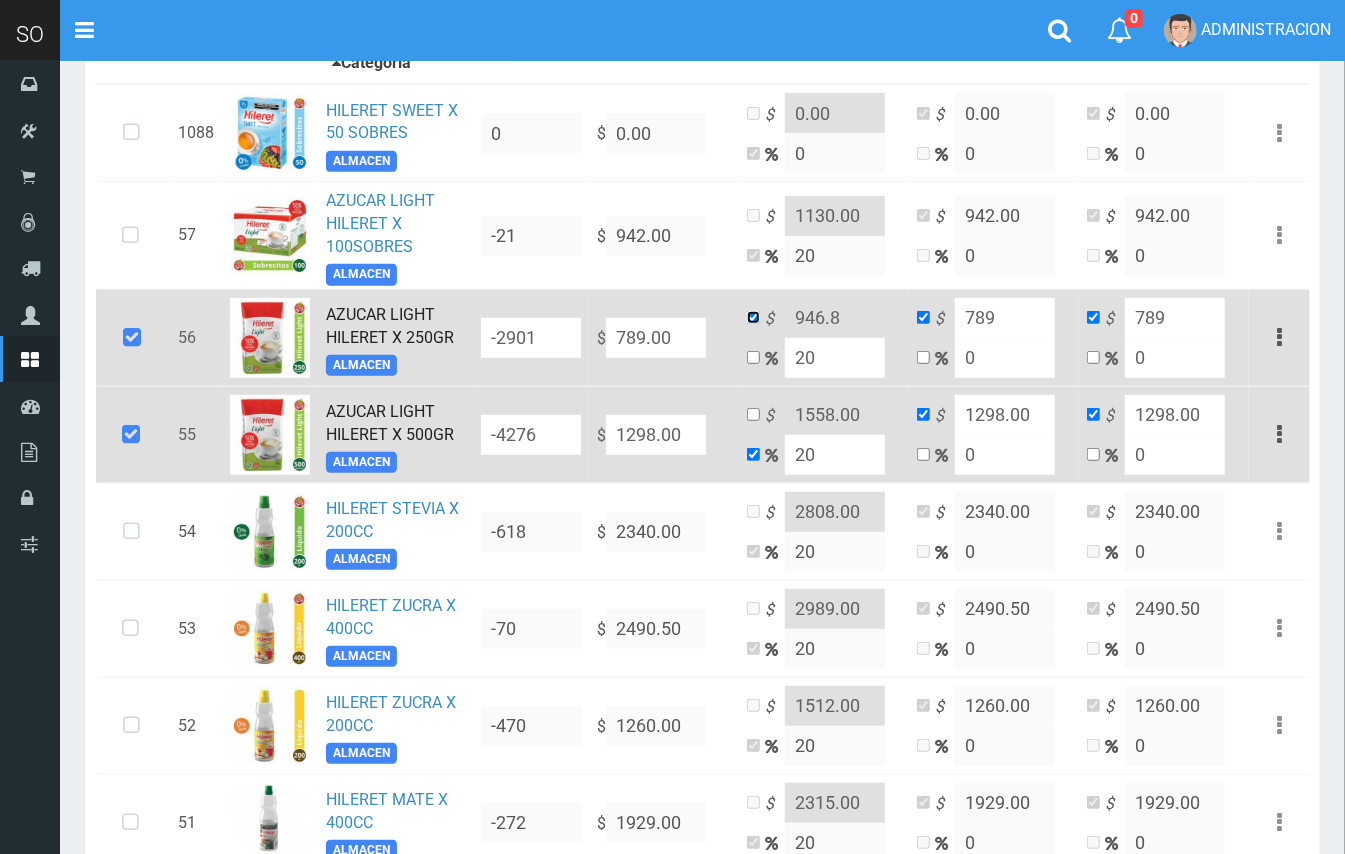 checkbox on "false" 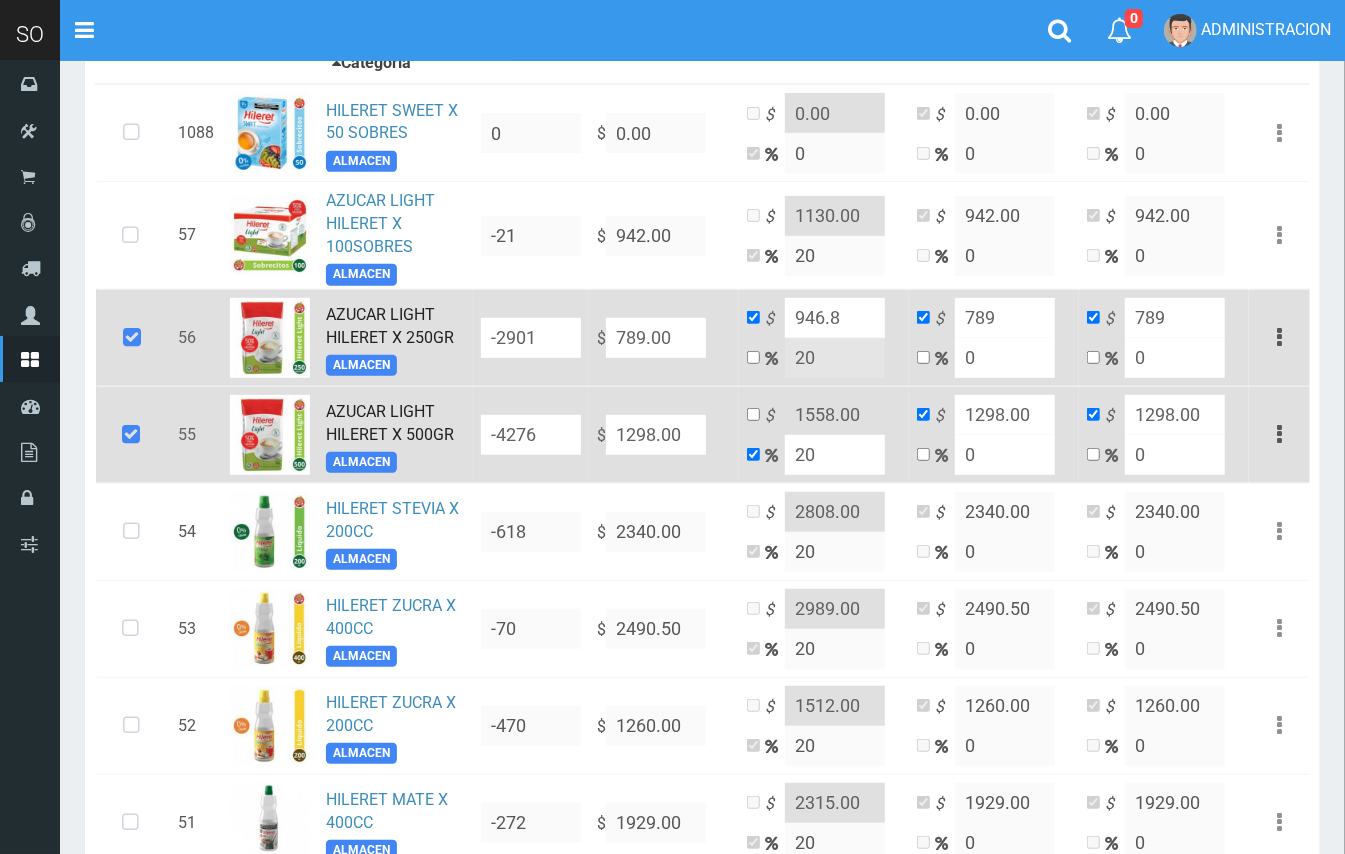 drag, startPoint x: 842, startPoint y: 324, endPoint x: 817, endPoint y: 318, distance: 25.70992 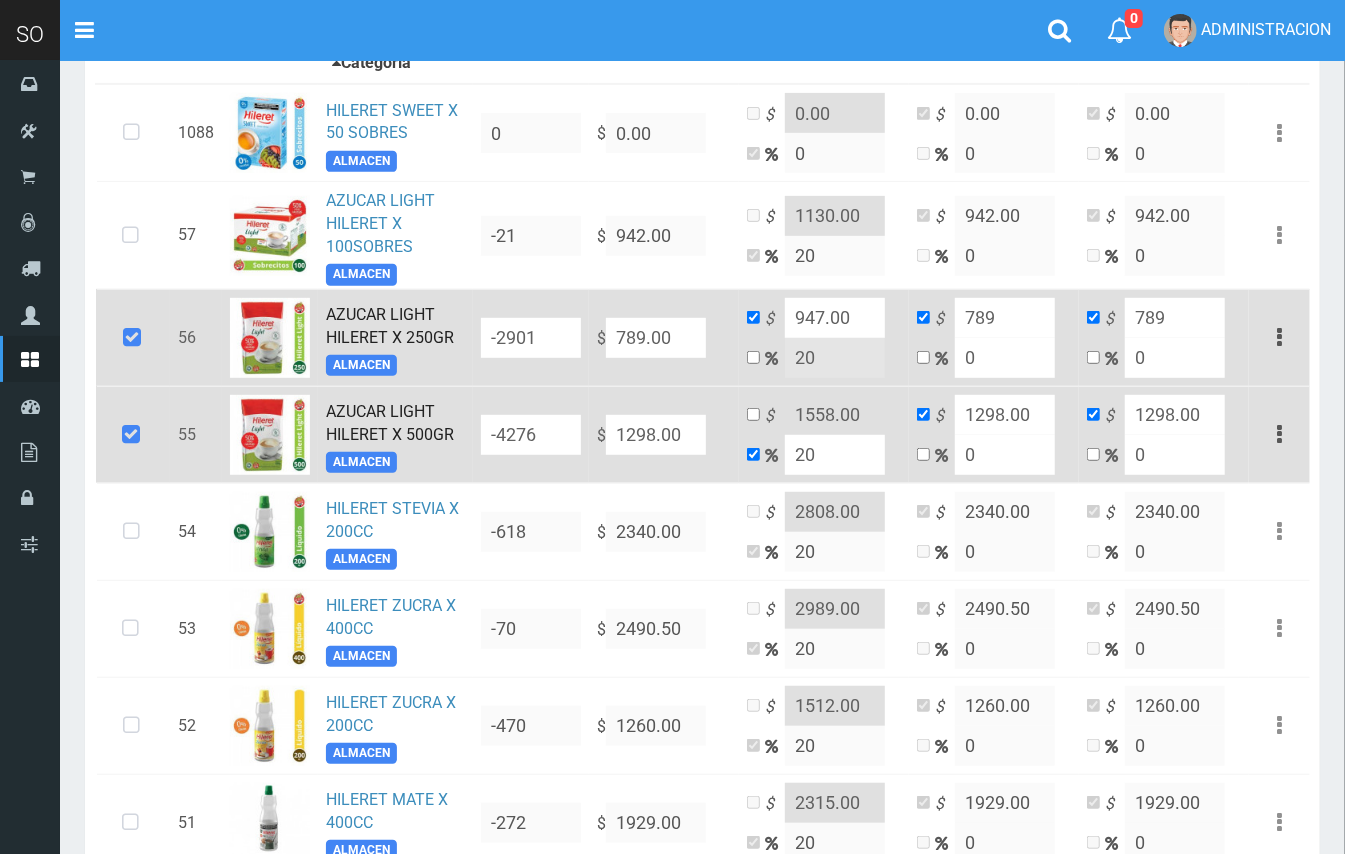 scroll, scrollTop: 140, scrollLeft: 0, axis: vertical 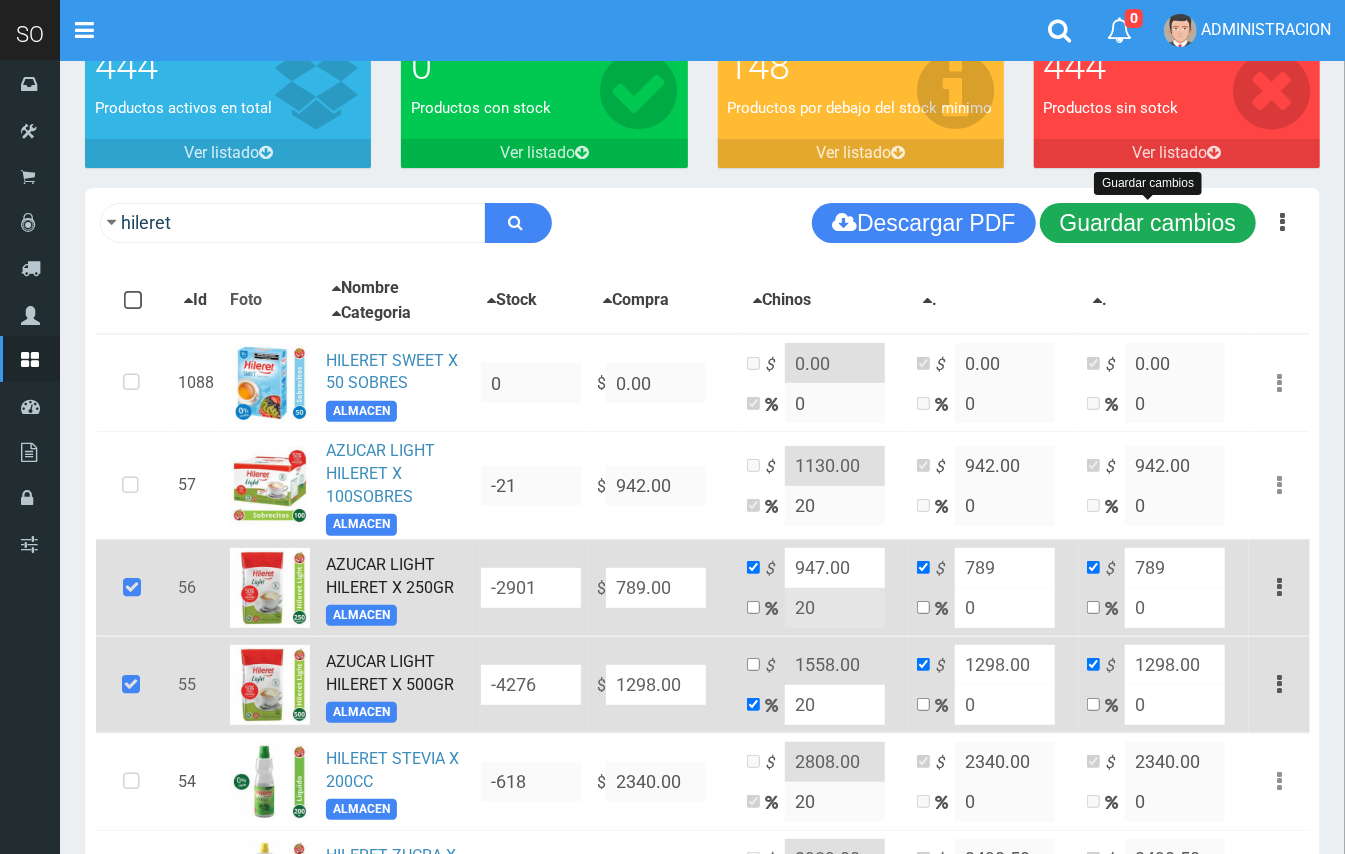 type on "947.00" 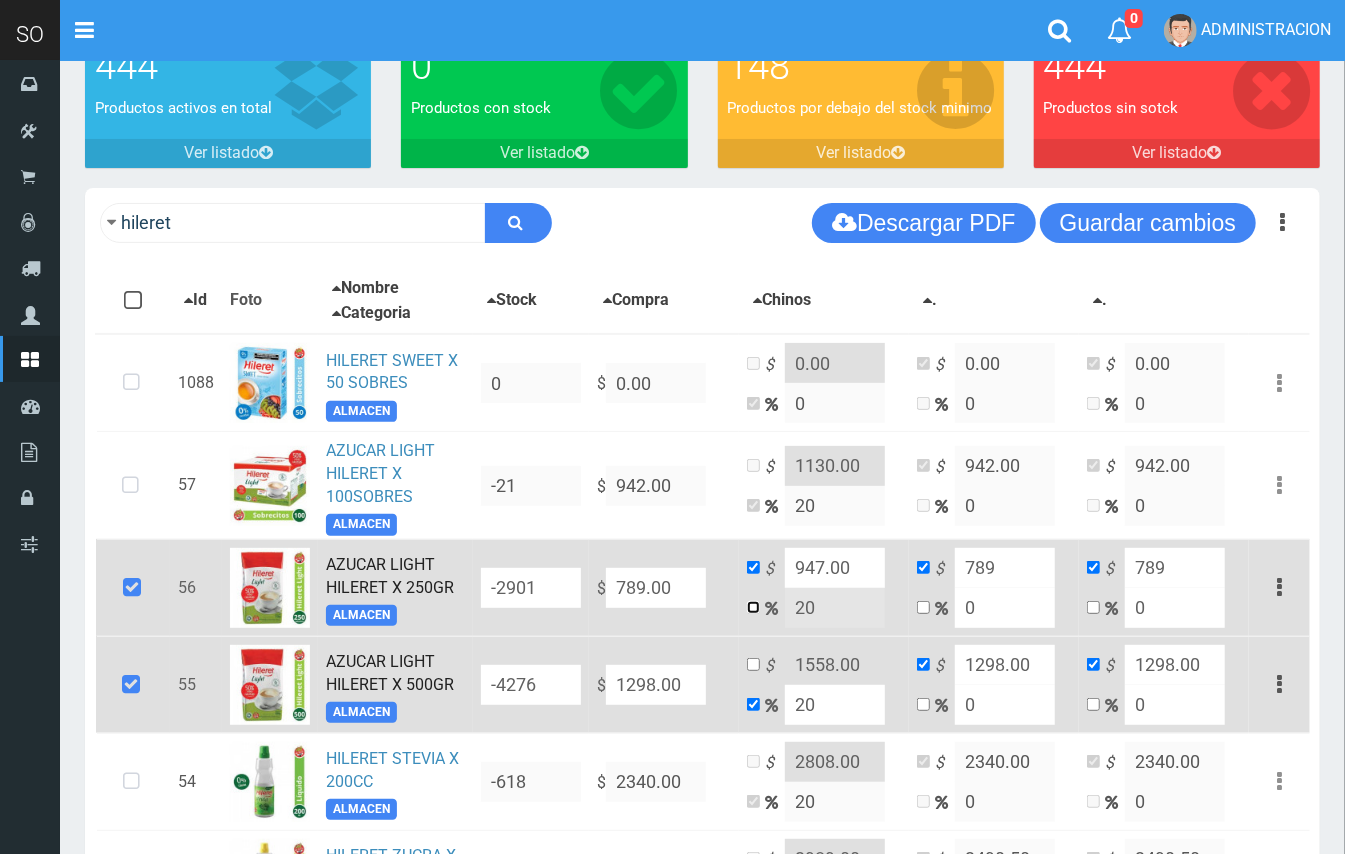 click at bounding box center [753, 607] 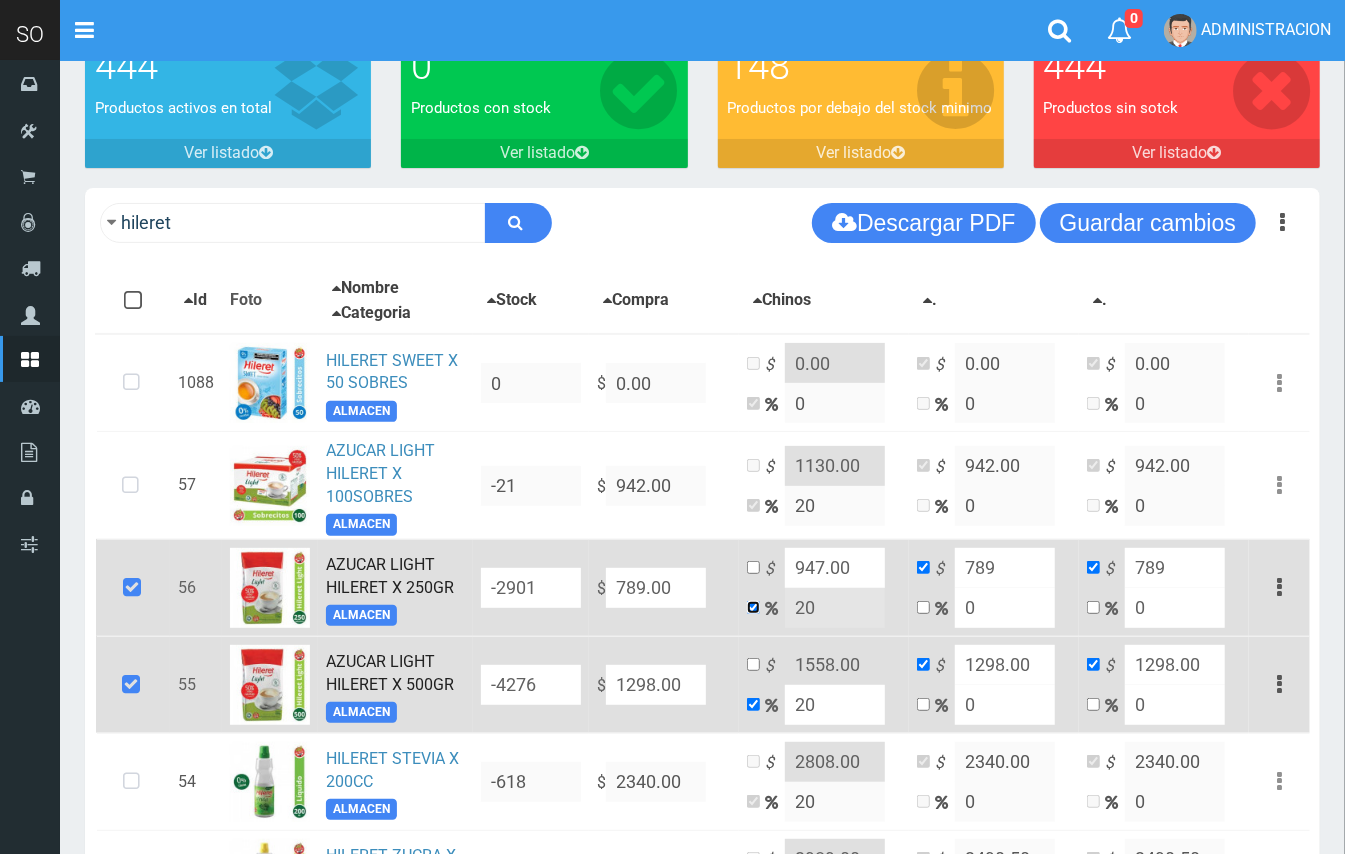 checkbox on "false" 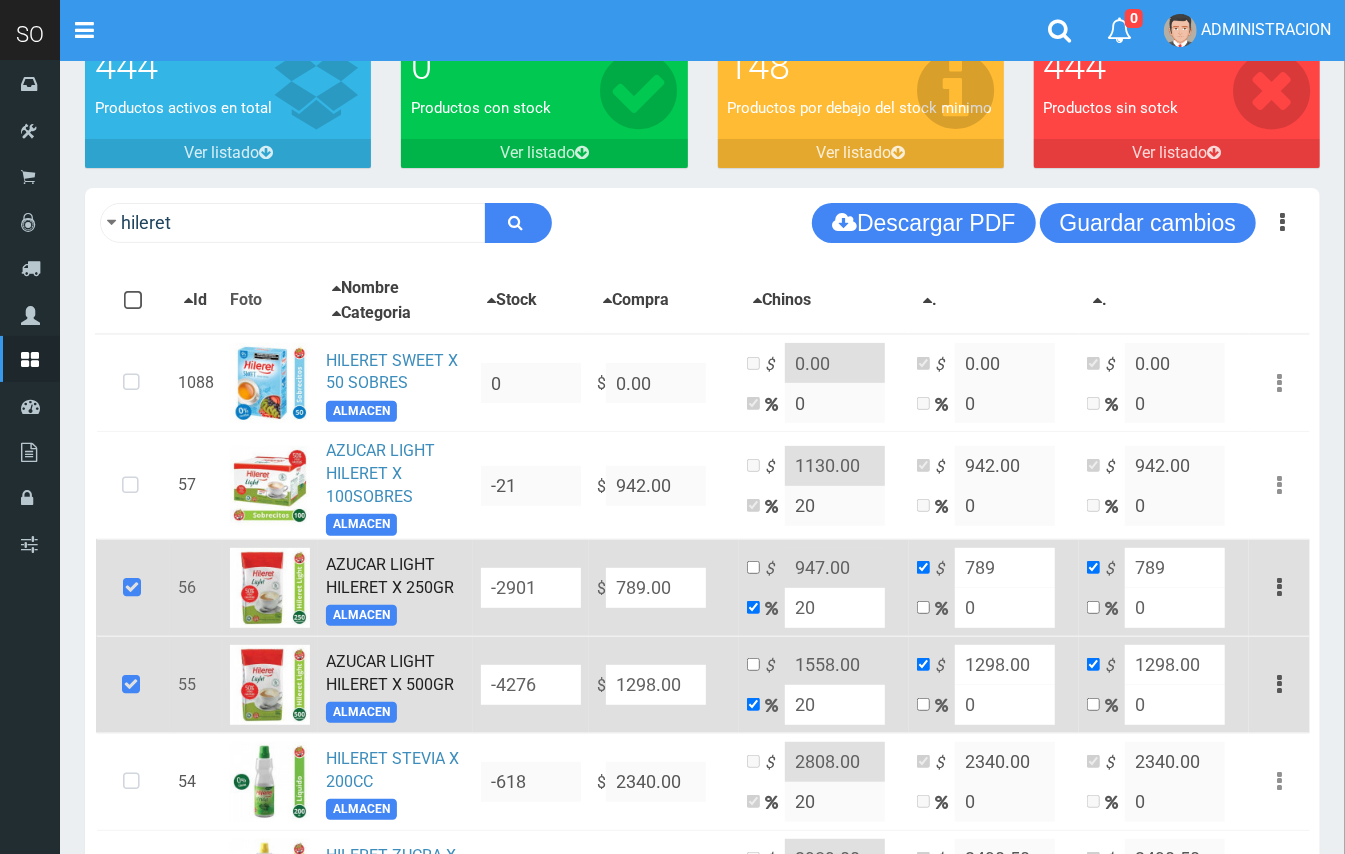 drag, startPoint x: 833, startPoint y: 605, endPoint x: 788, endPoint y: 596, distance: 45.891174 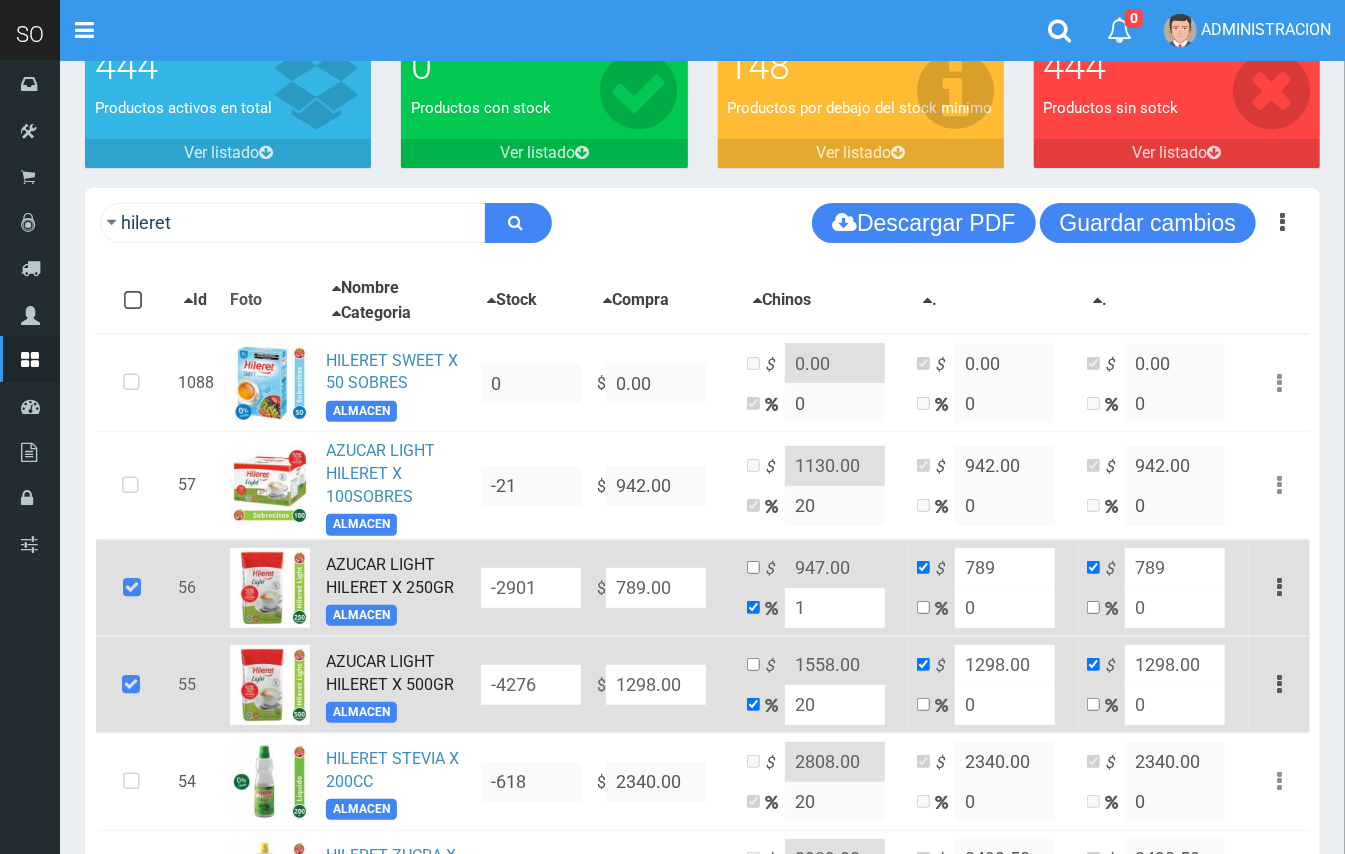 type on "15" 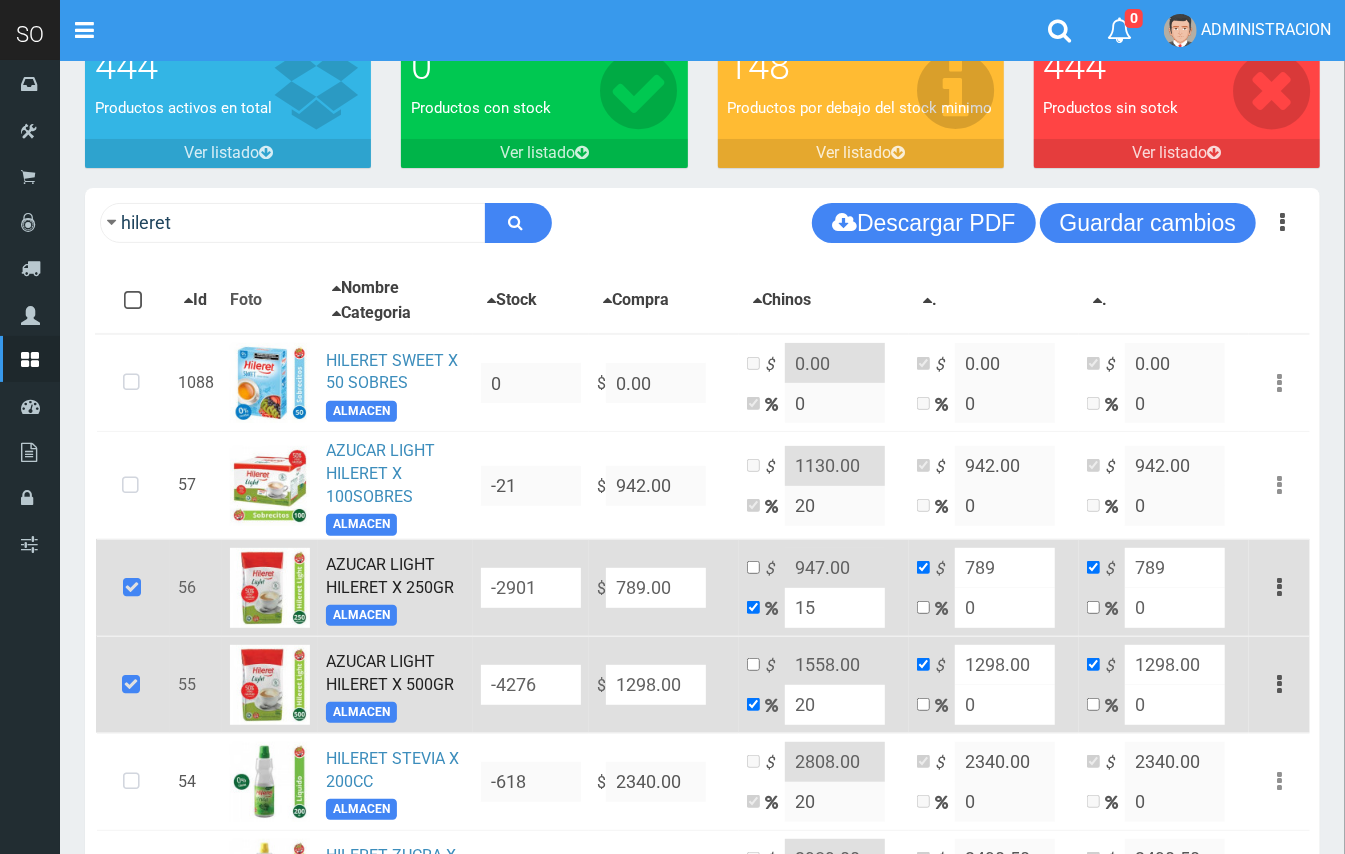type on "907.35" 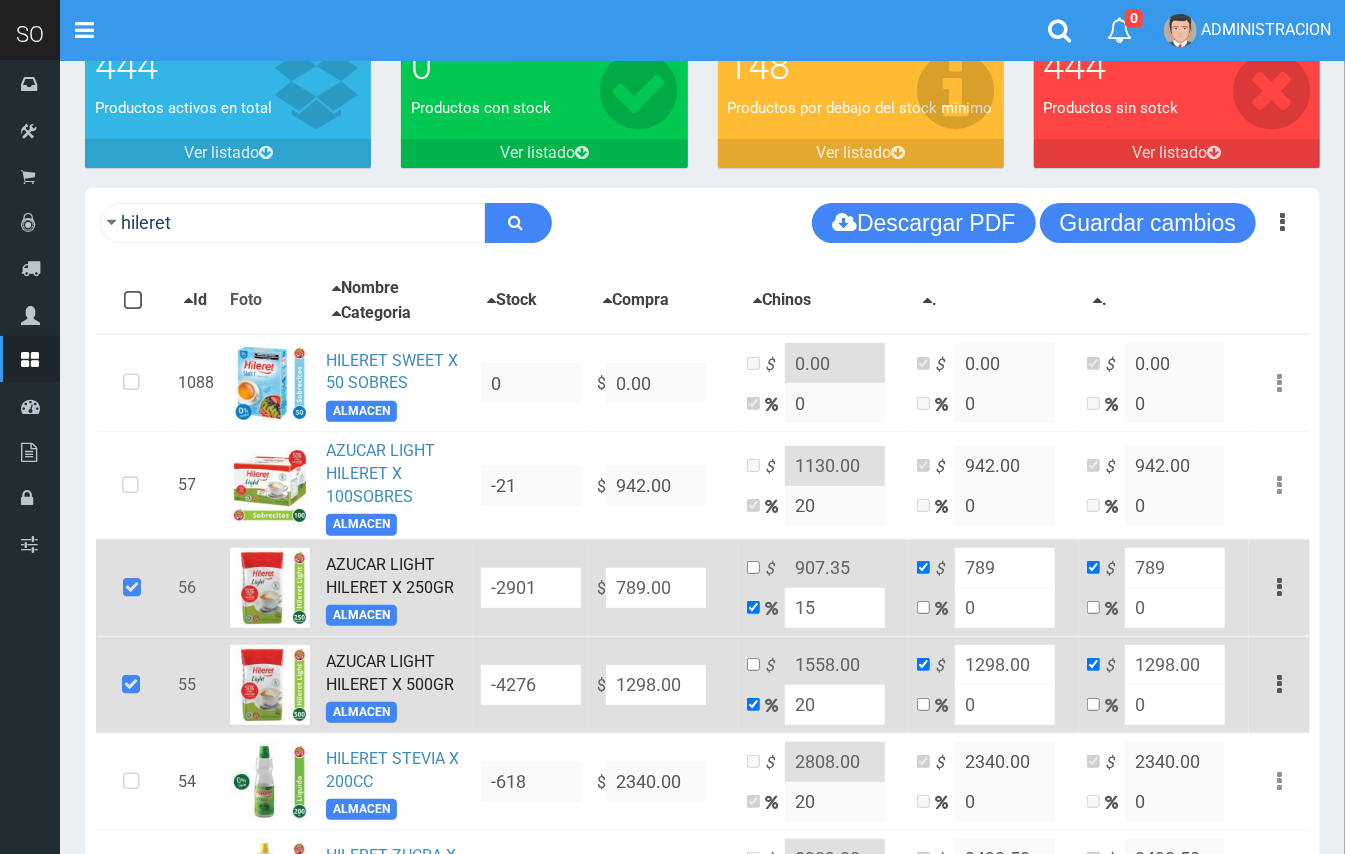 drag, startPoint x: 820, startPoint y: 602, endPoint x: 793, endPoint y: 600, distance: 27.073973 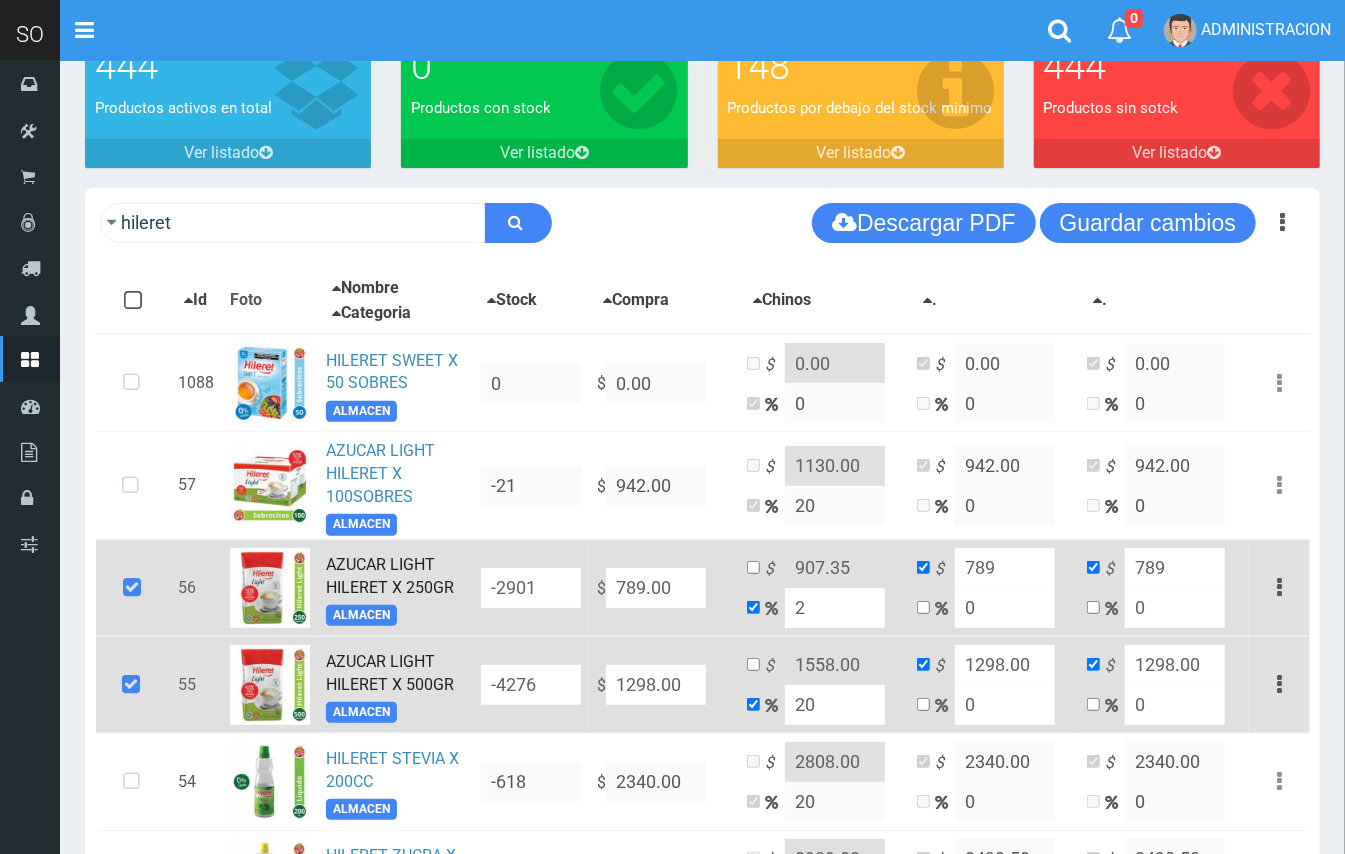 type on "804.78" 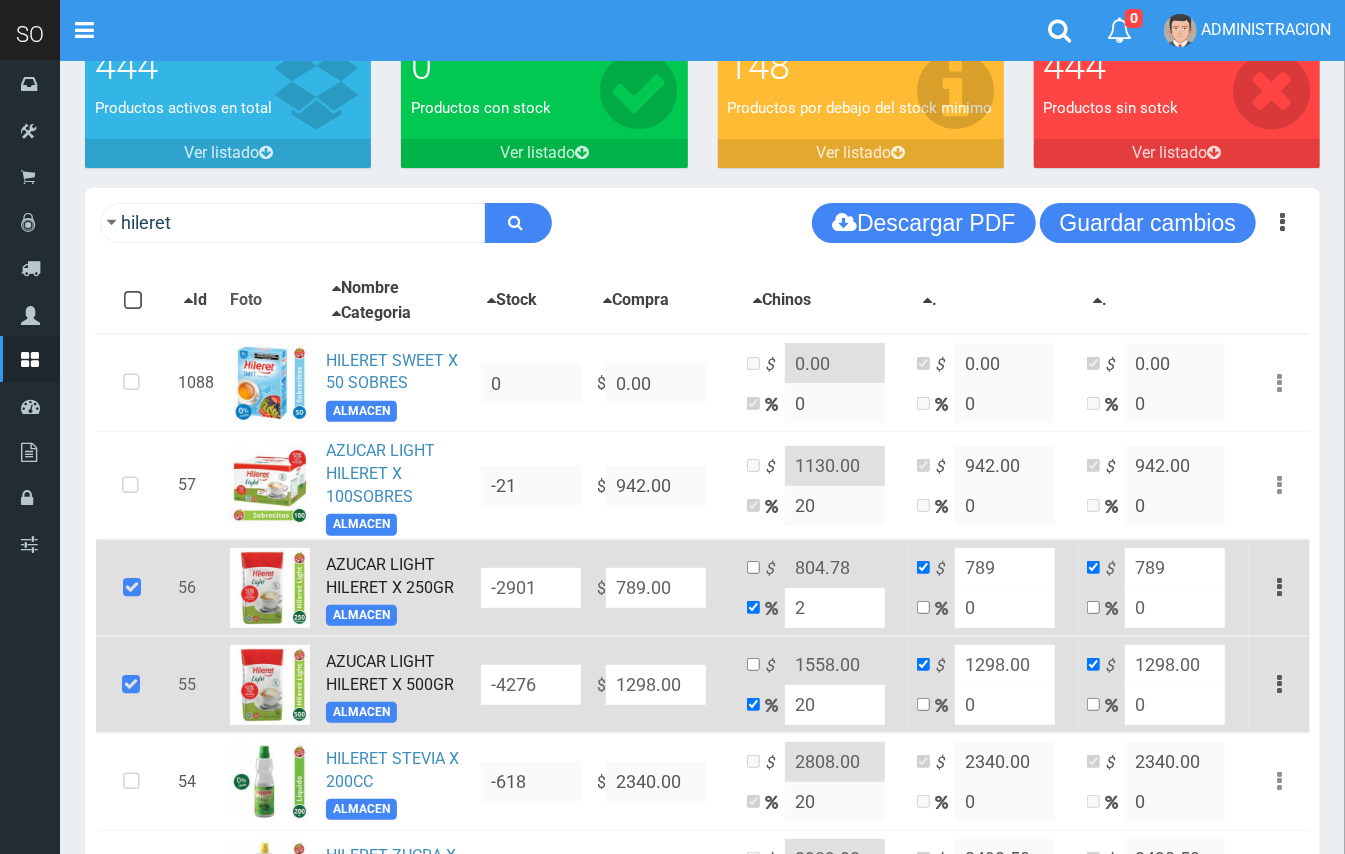 type on "20" 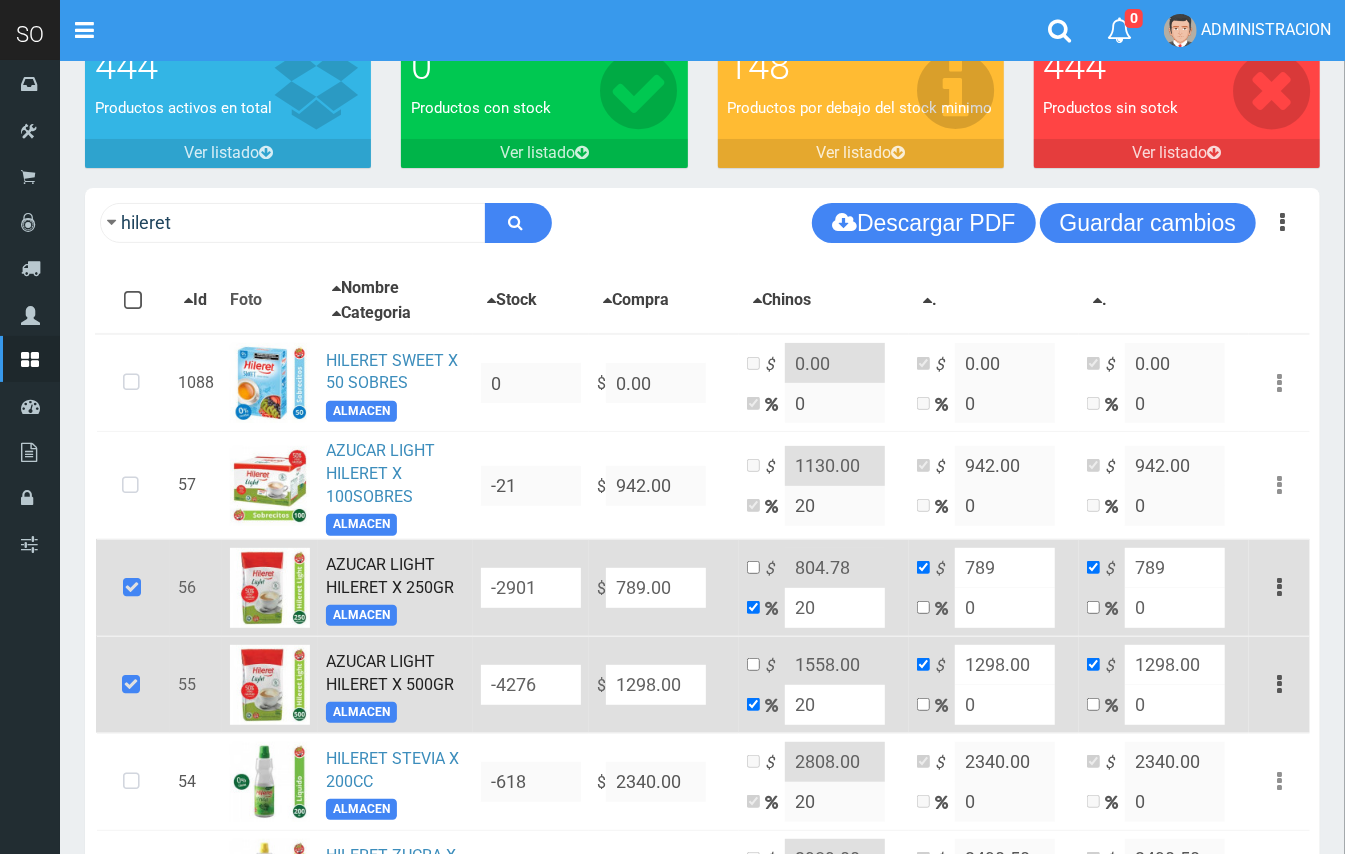 type on "946.8" 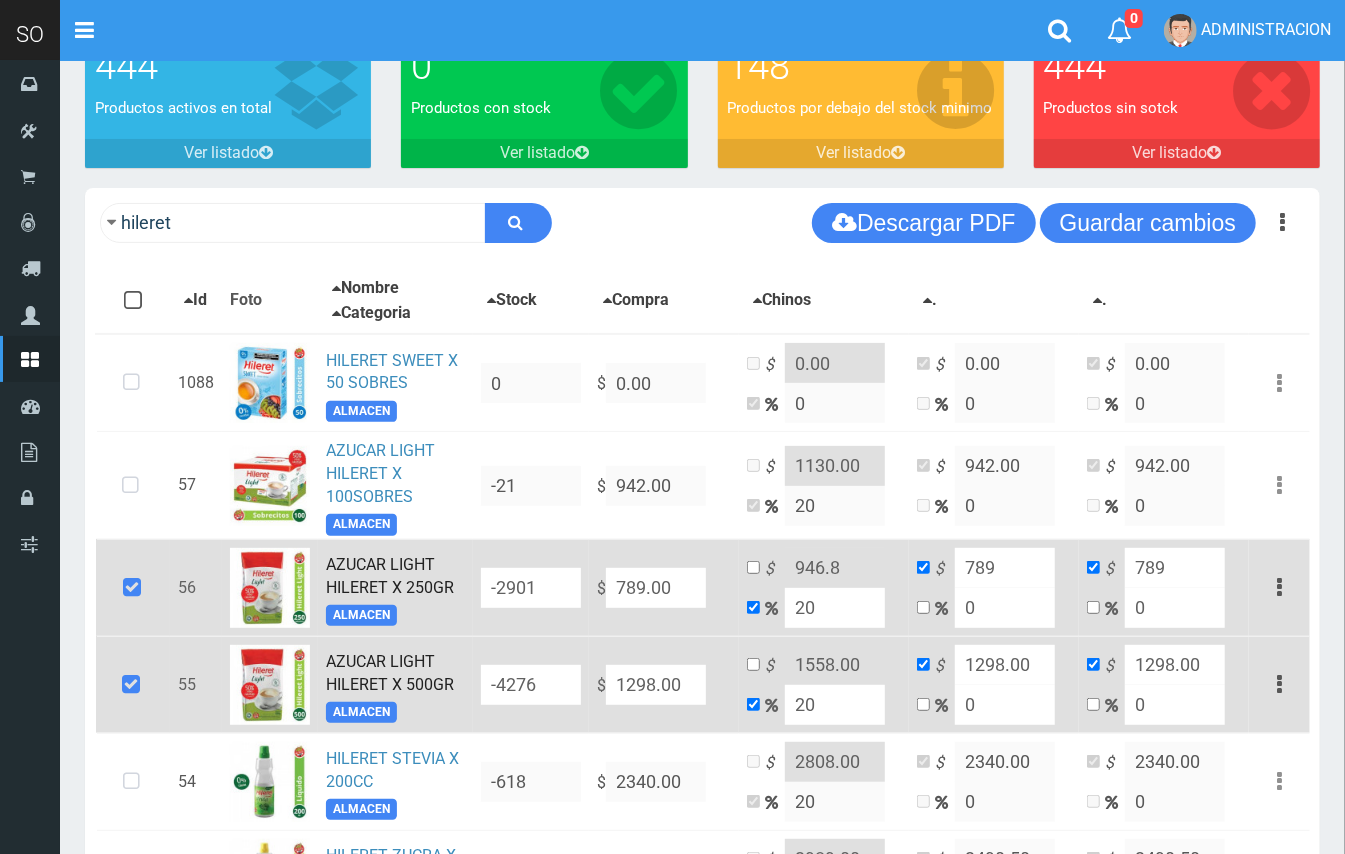 type on "20" 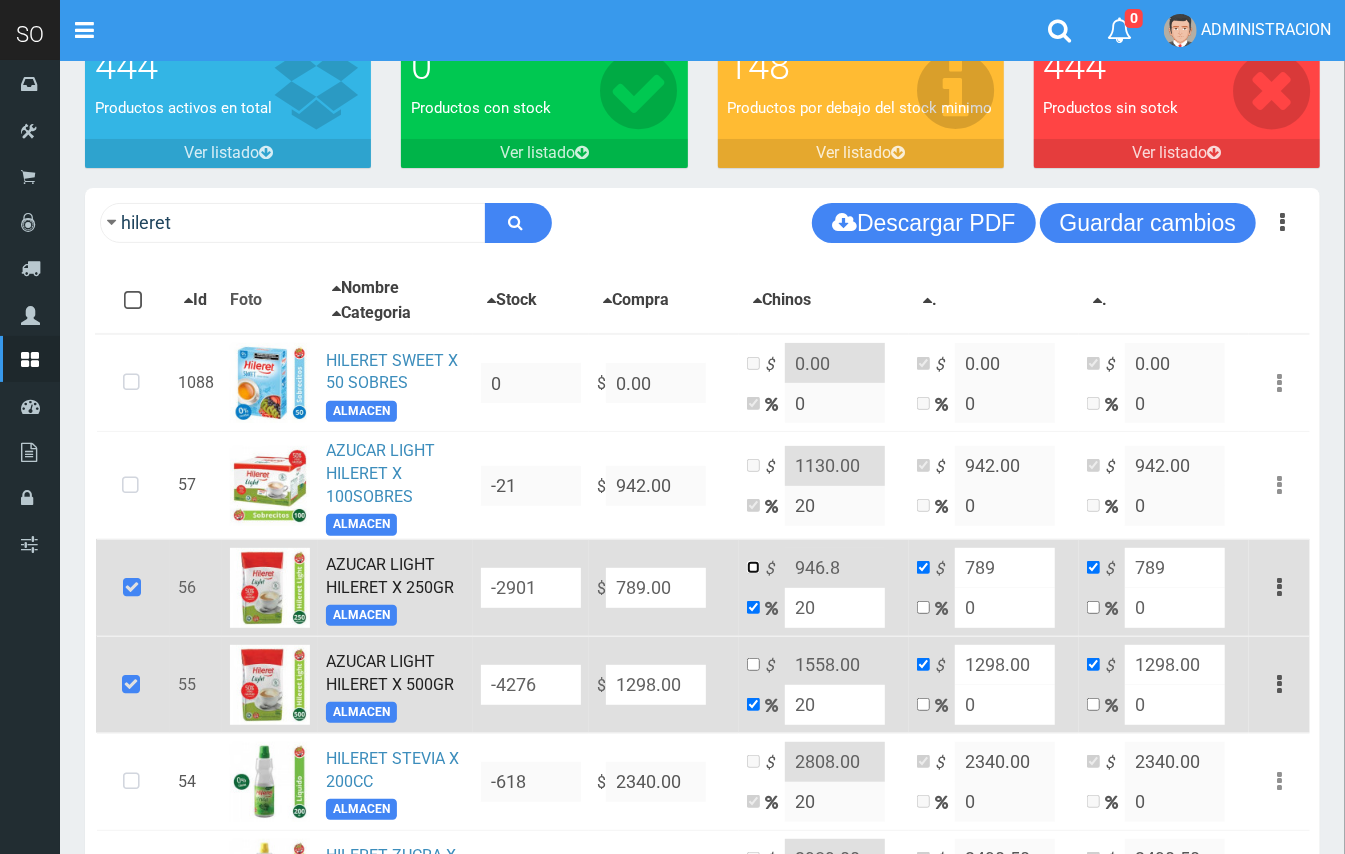 click at bounding box center [753, 567] 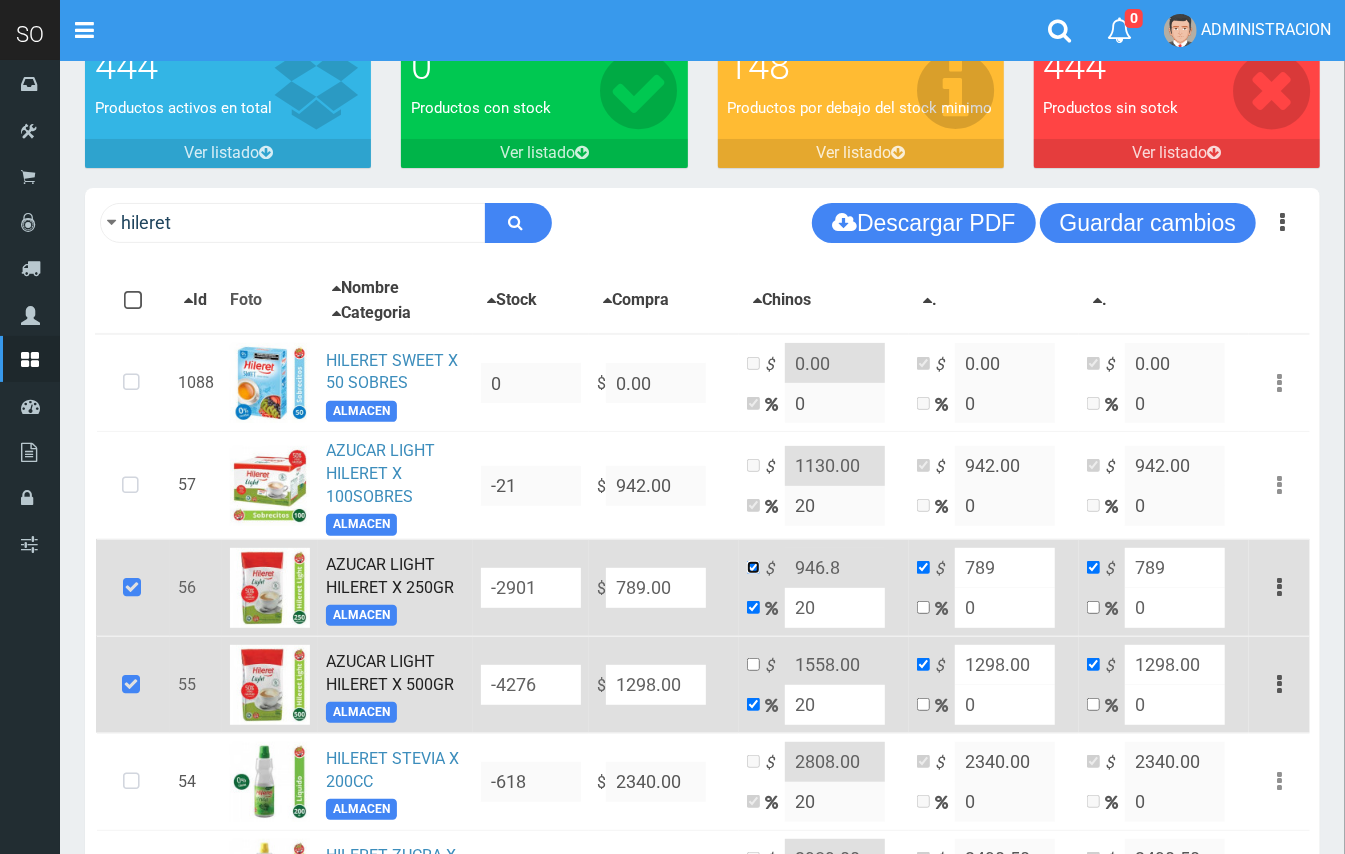checkbox on "false" 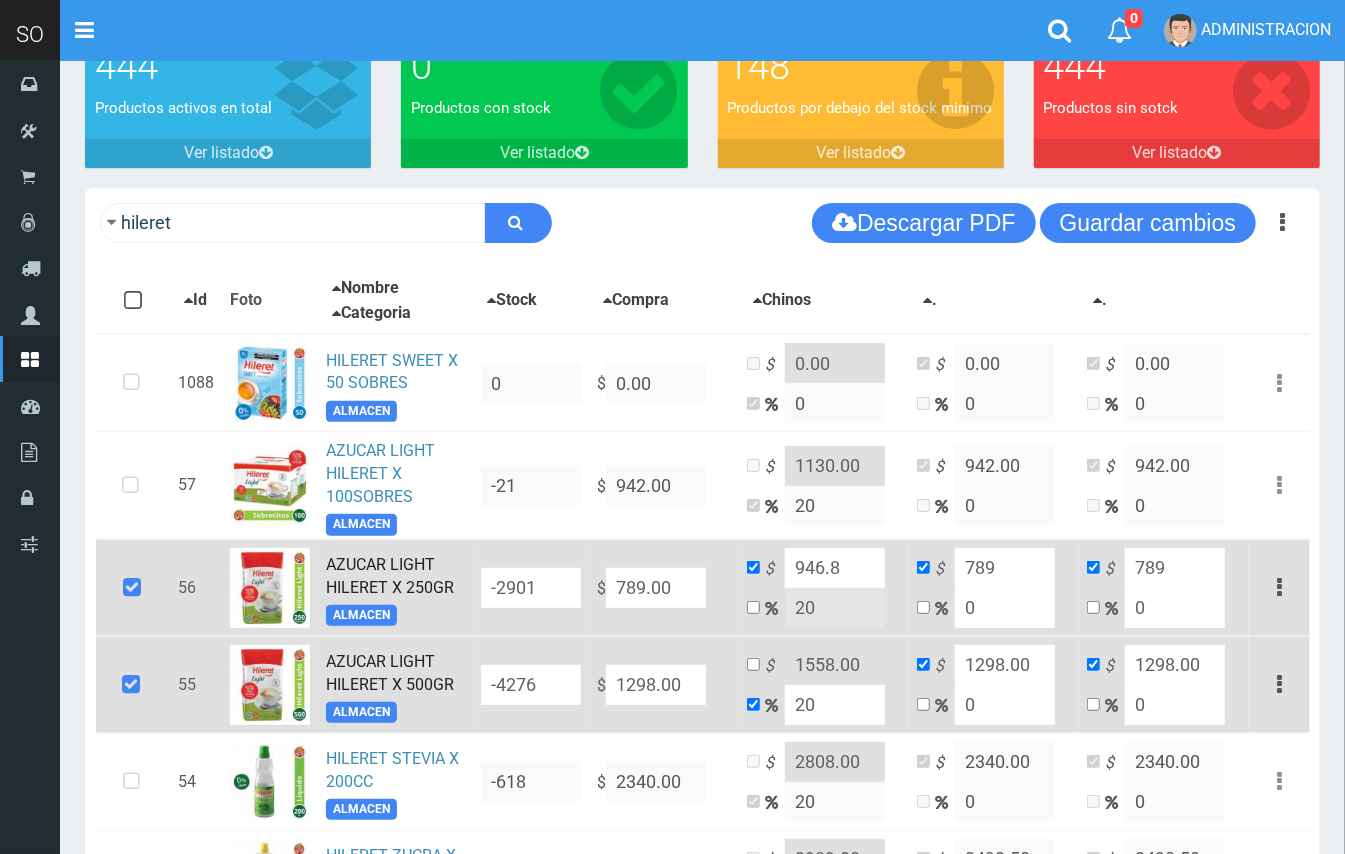 drag, startPoint x: 853, startPoint y: 574, endPoint x: 817, endPoint y: 566, distance: 36.878178 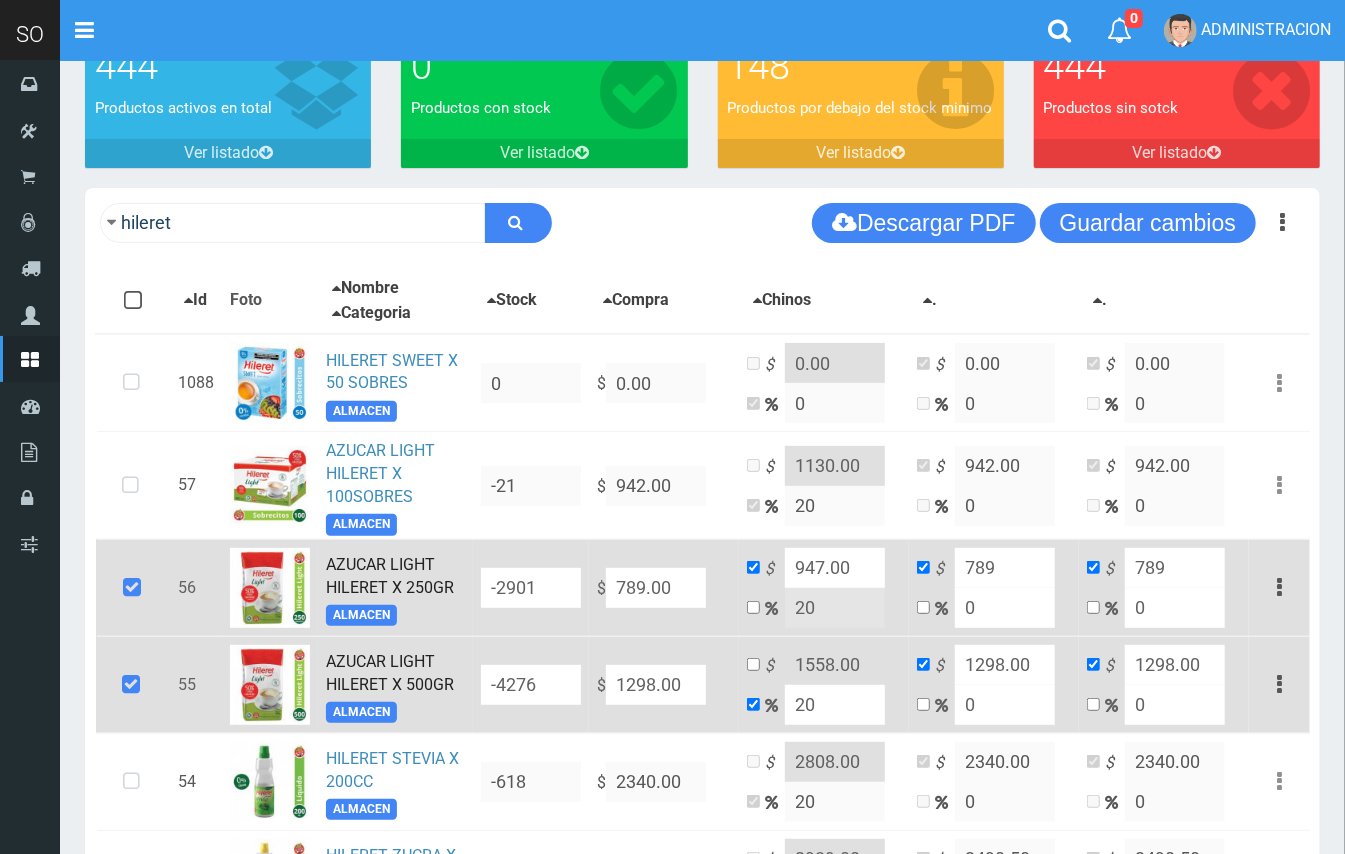 type on "947.00" 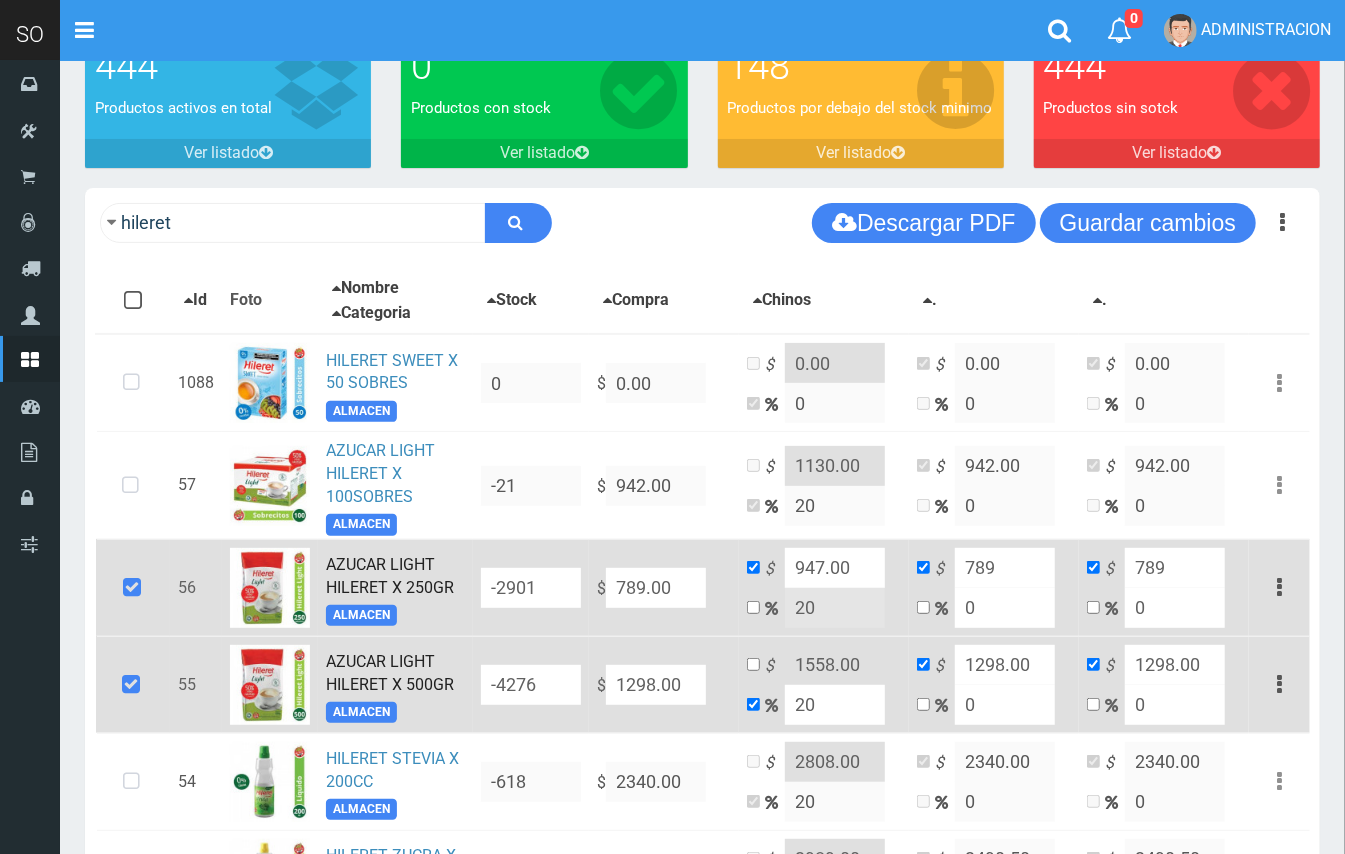 drag, startPoint x: 698, startPoint y: 682, endPoint x: 605, endPoint y: 672, distance: 93.53609 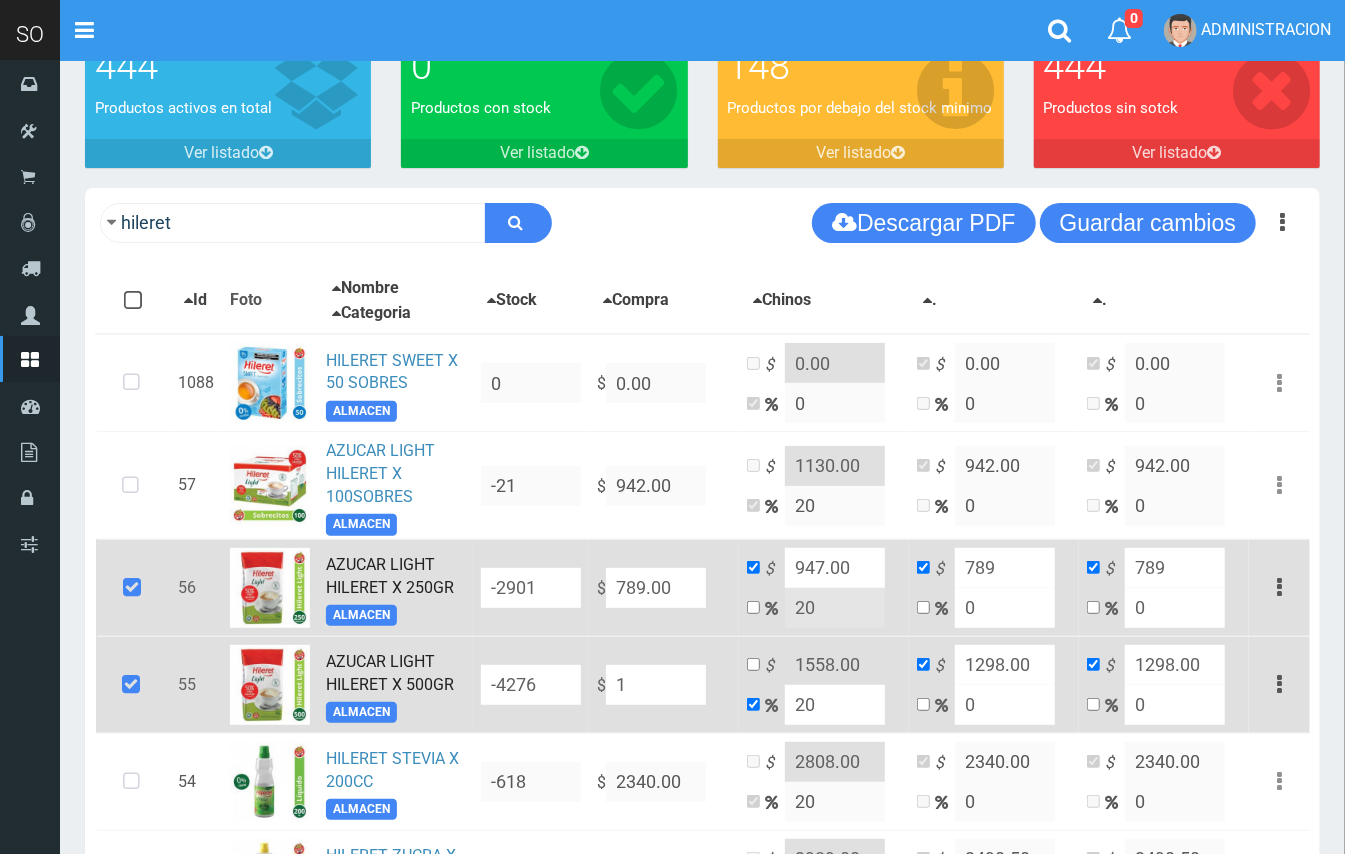 type on "1.2" 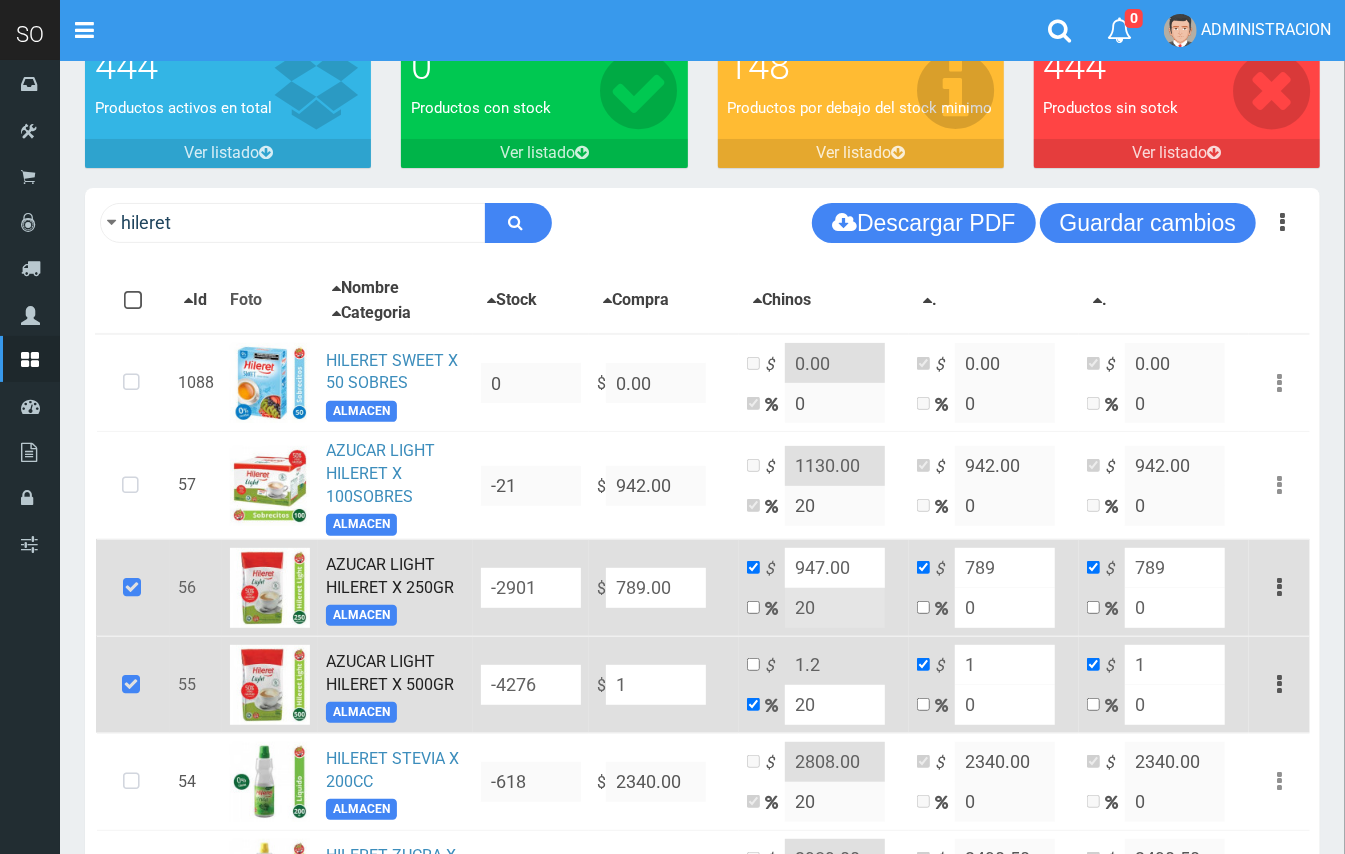 type on "13" 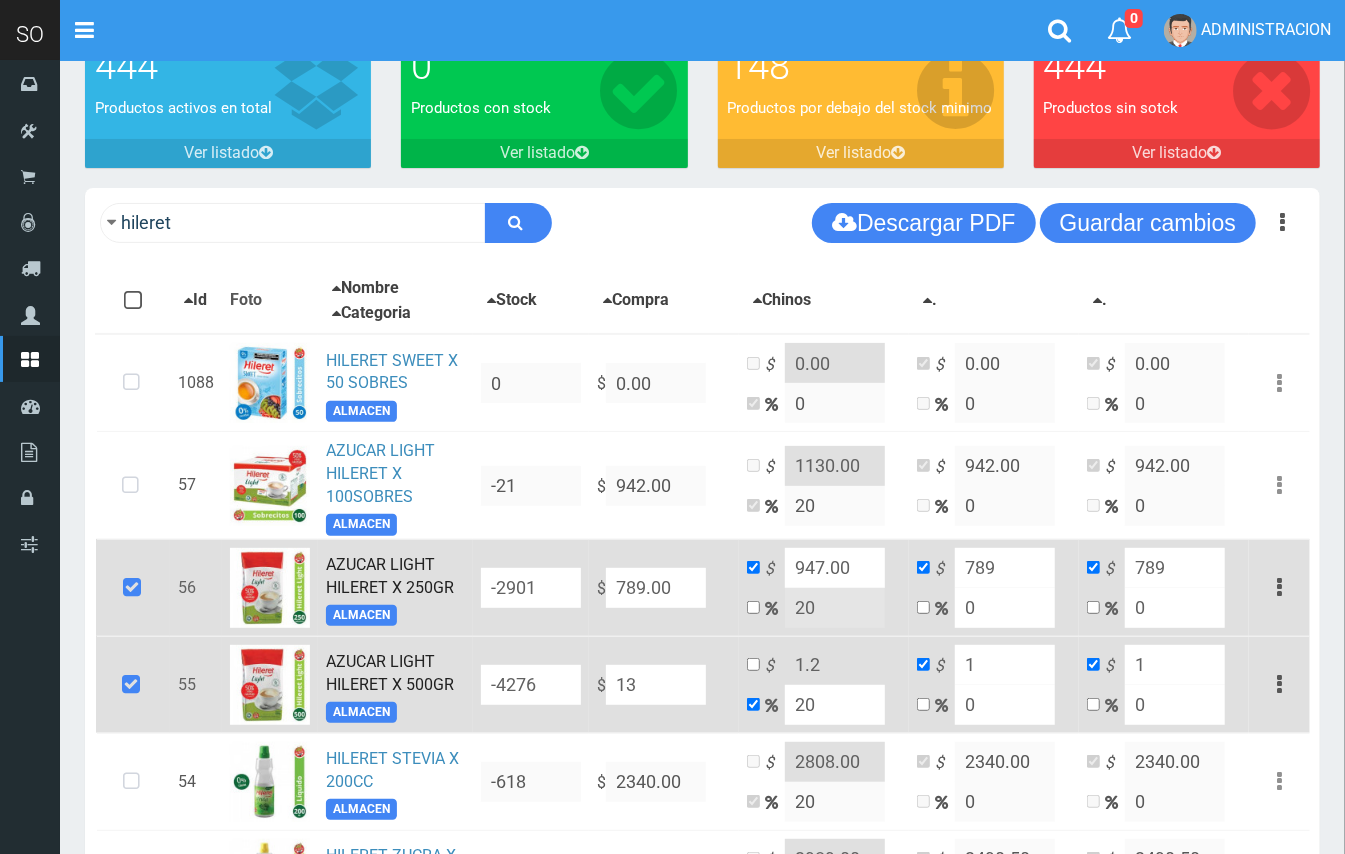 type on "15.6" 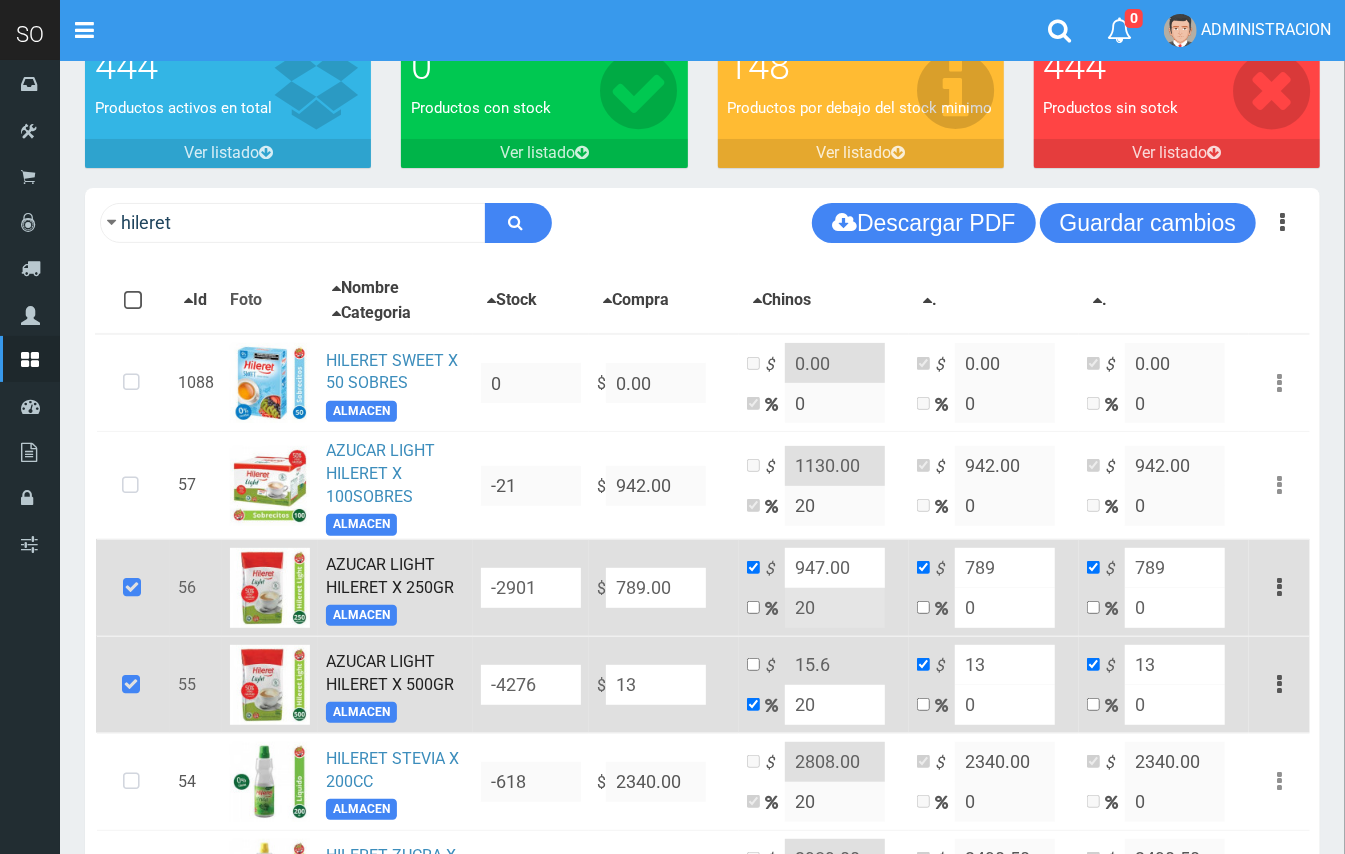 type on "139" 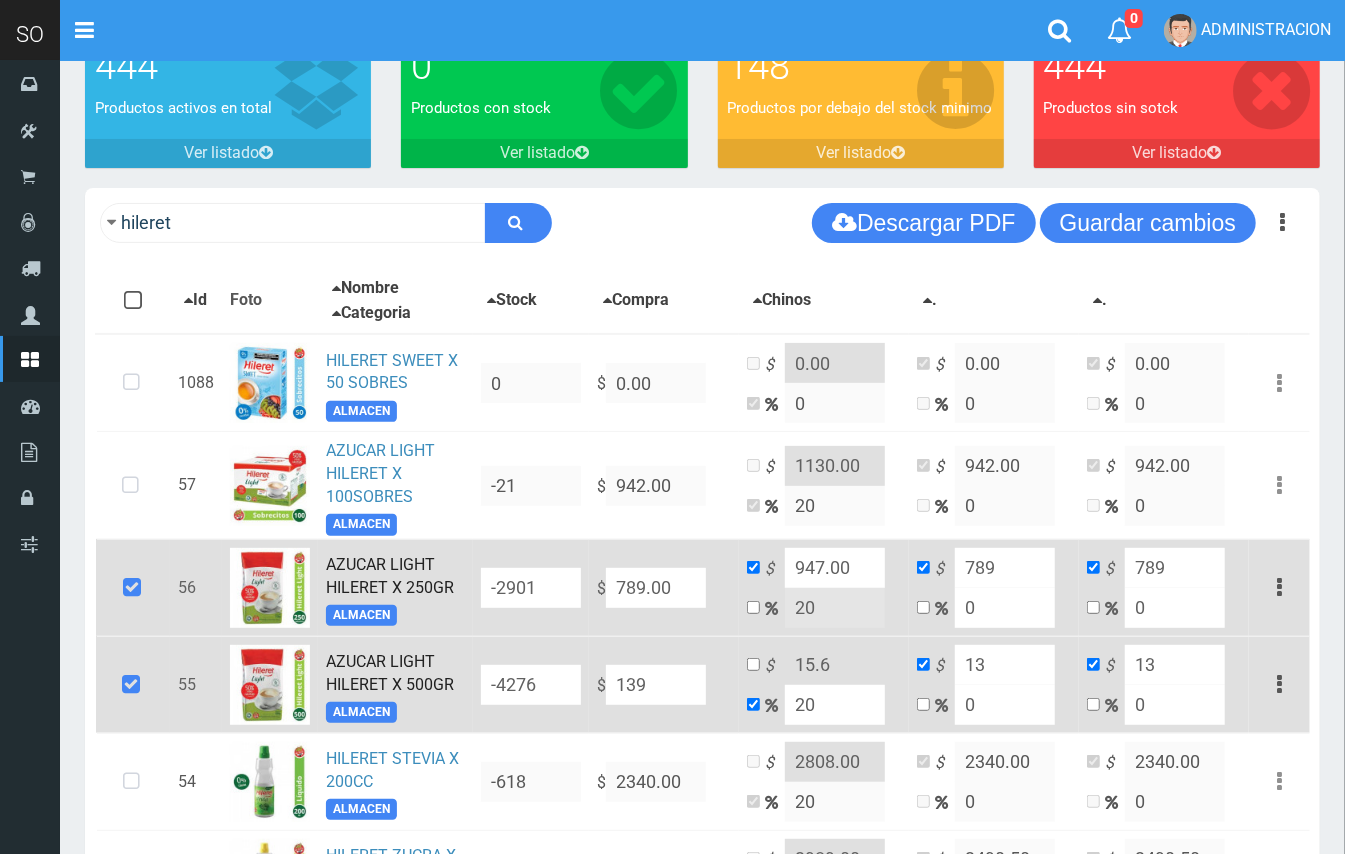 type on "166.8" 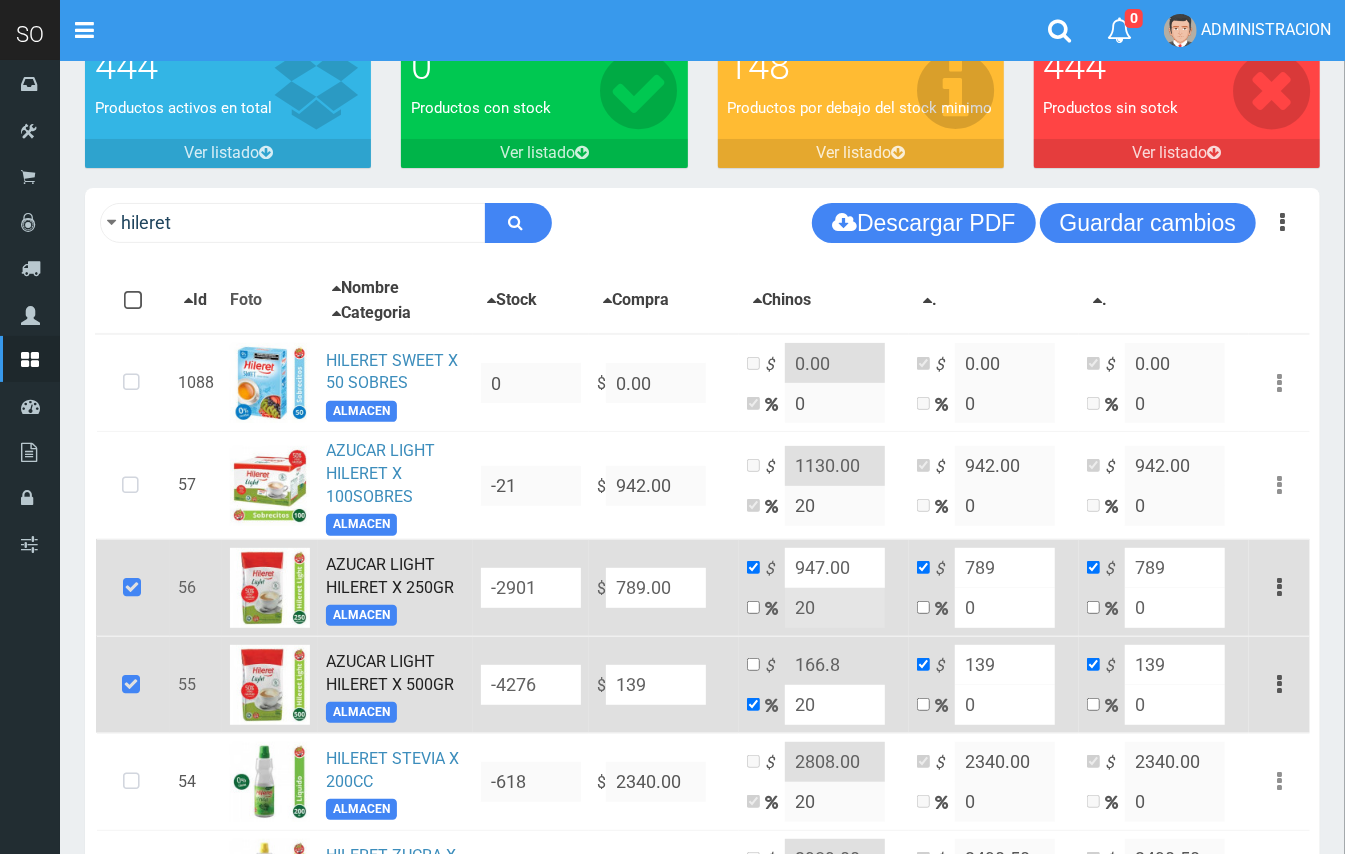 type on "1395" 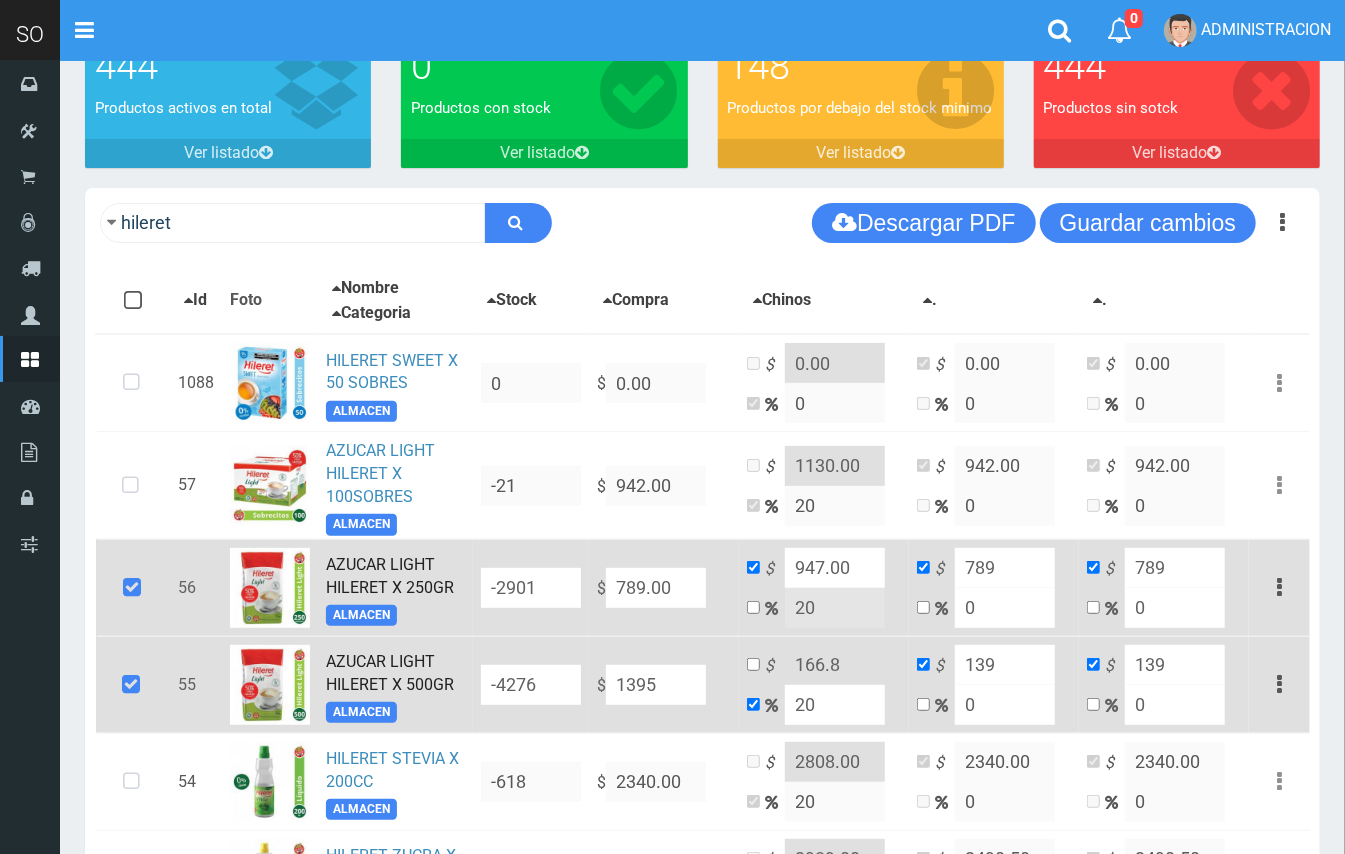 type on "1674" 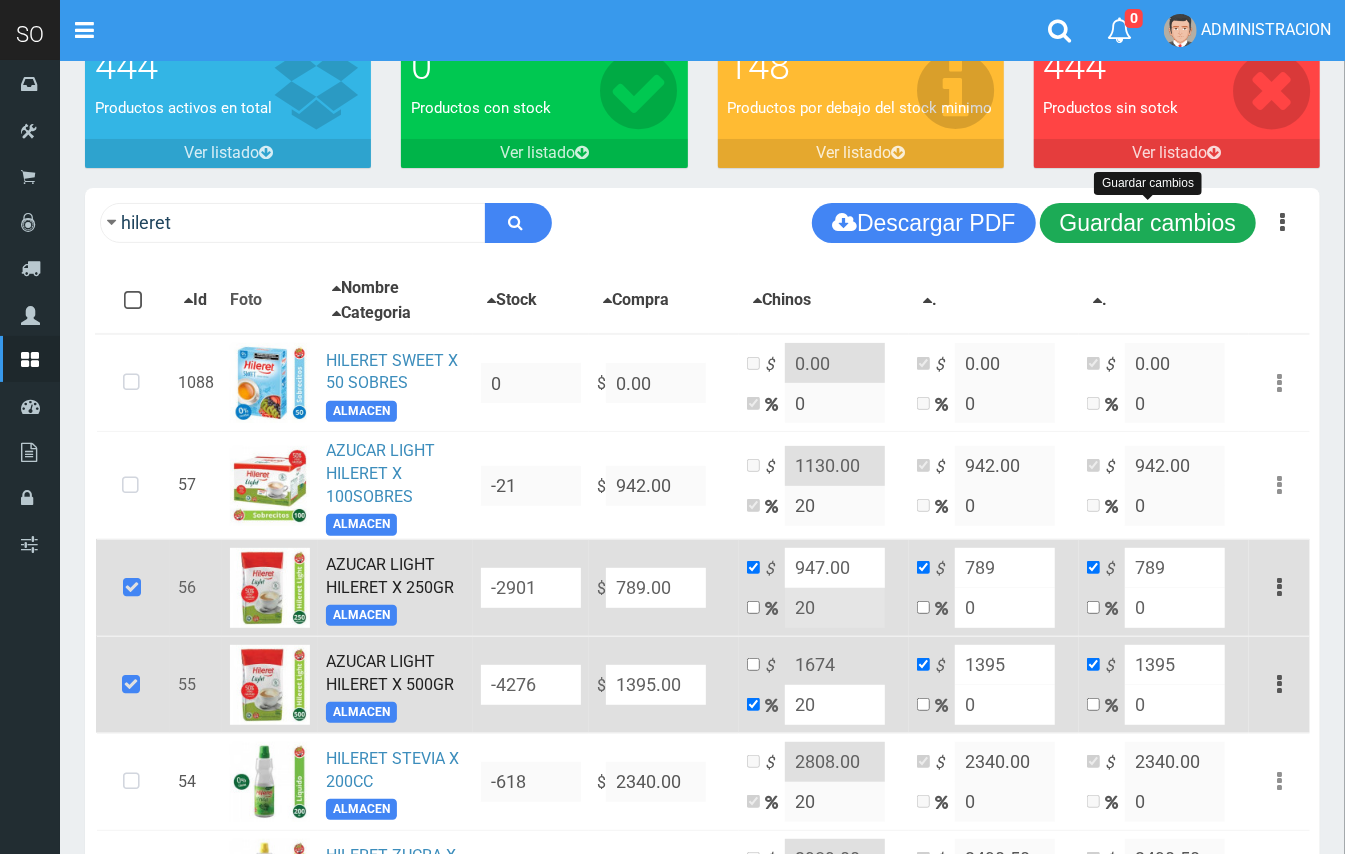 type on "1395.00" 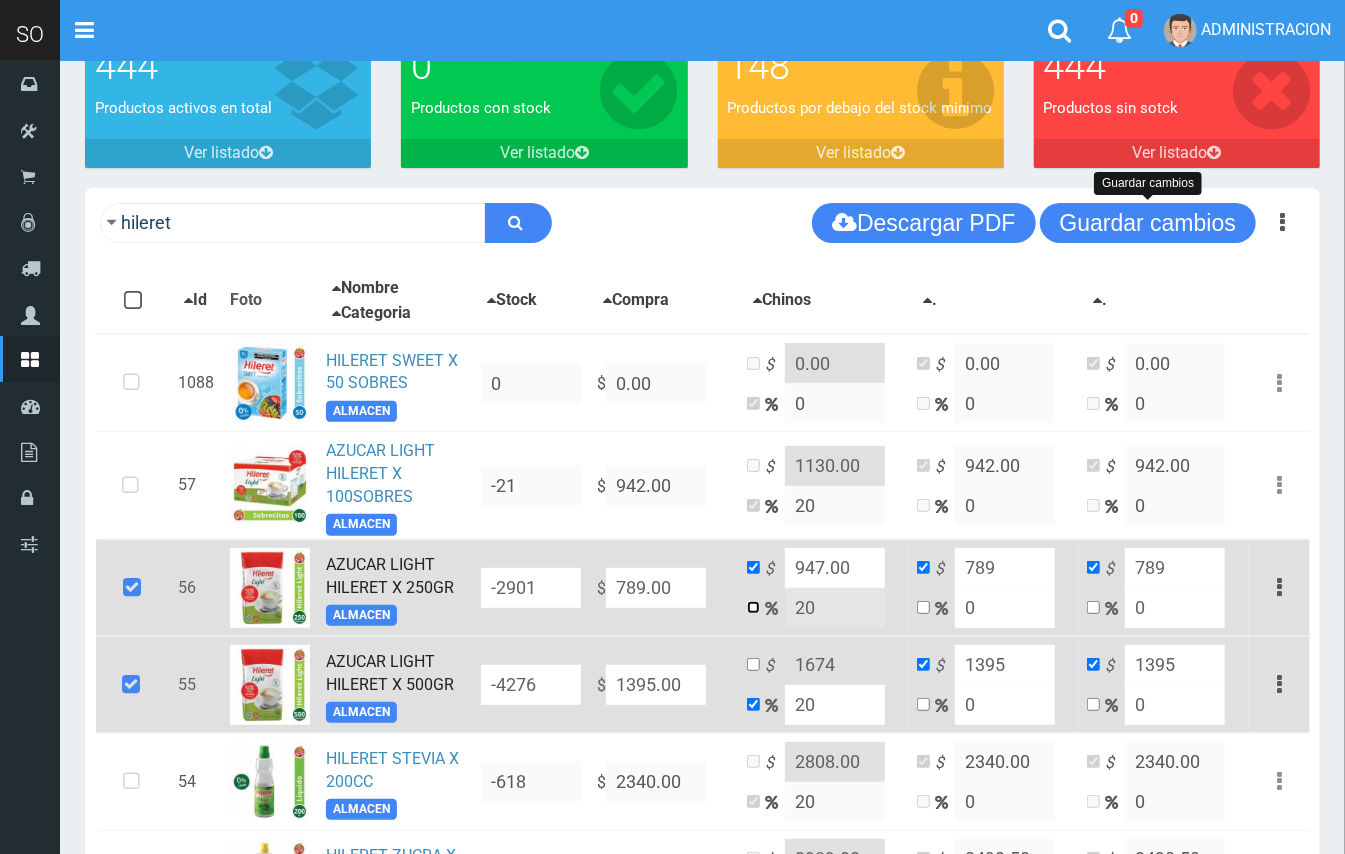 click at bounding box center [753, 607] 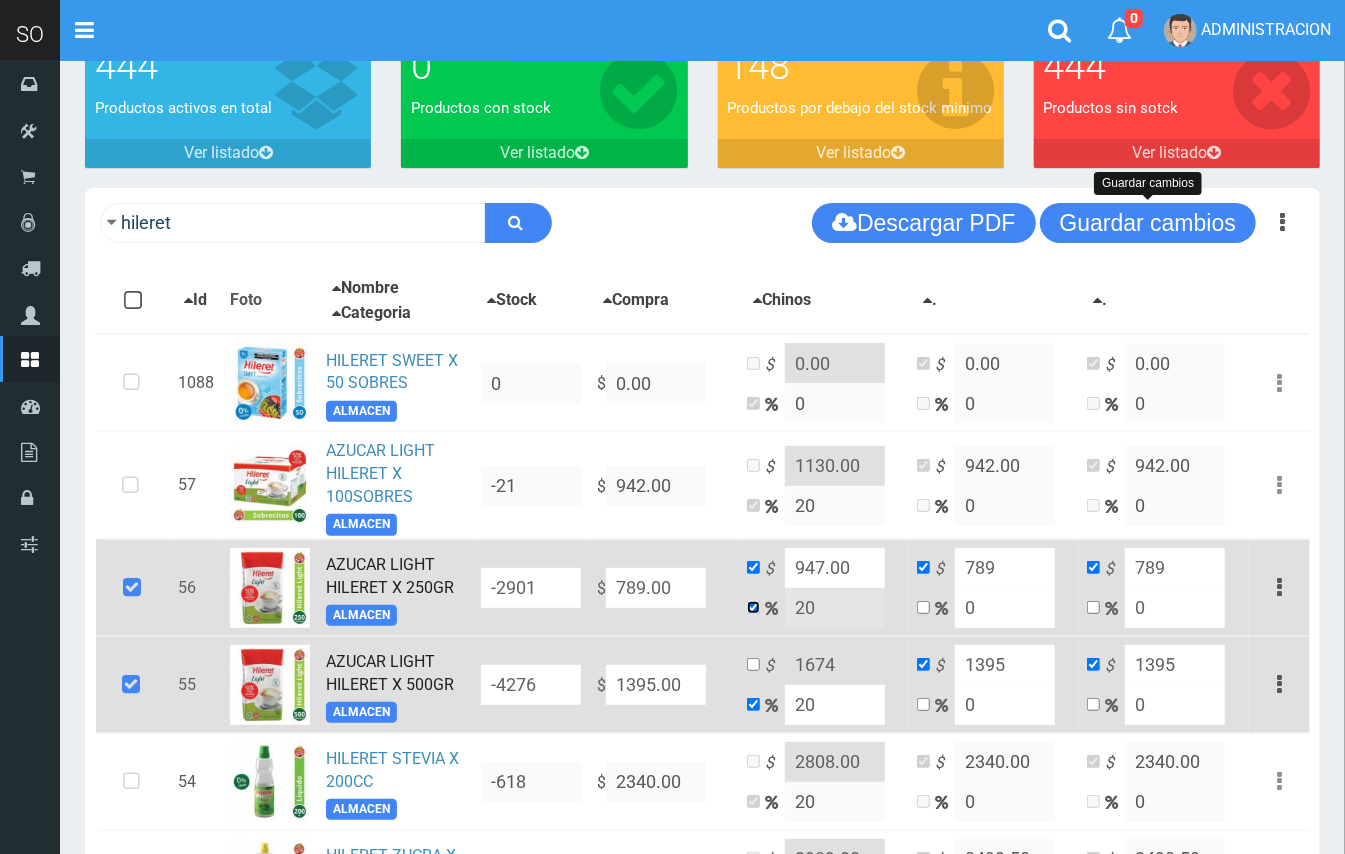 checkbox on "false" 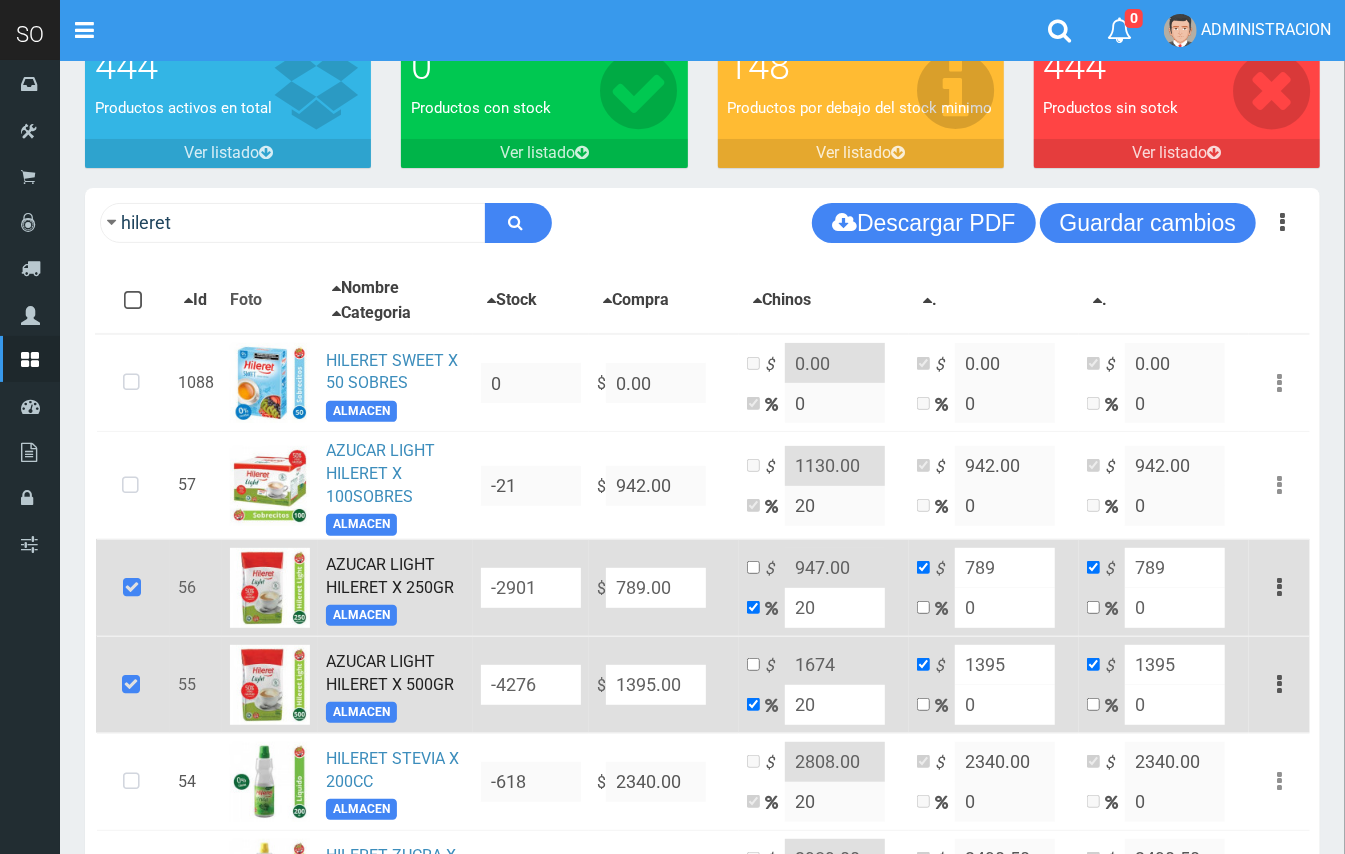 click on "20" at bounding box center (835, 608) 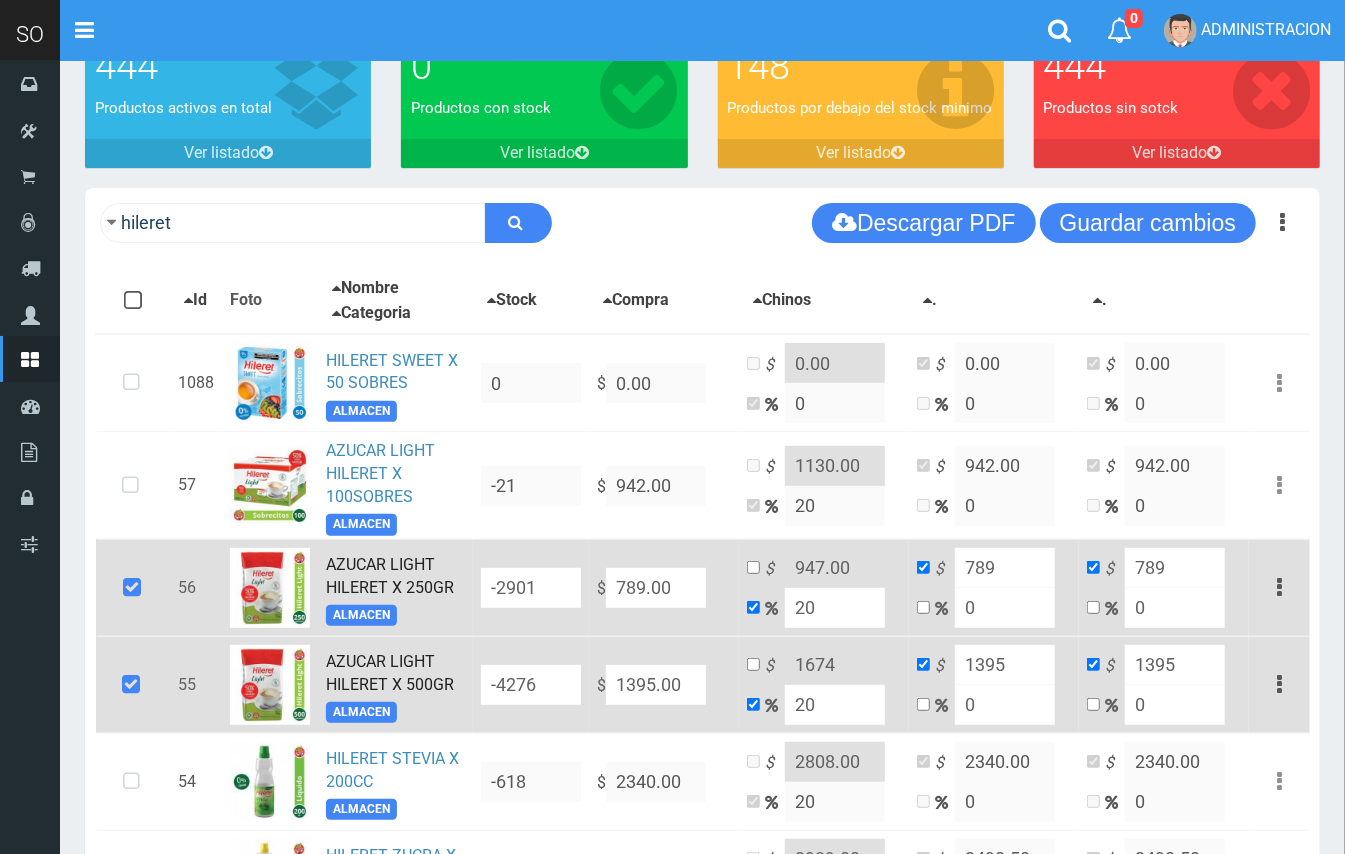 drag, startPoint x: 828, startPoint y: 697, endPoint x: 793, endPoint y: 694, distance: 35.128338 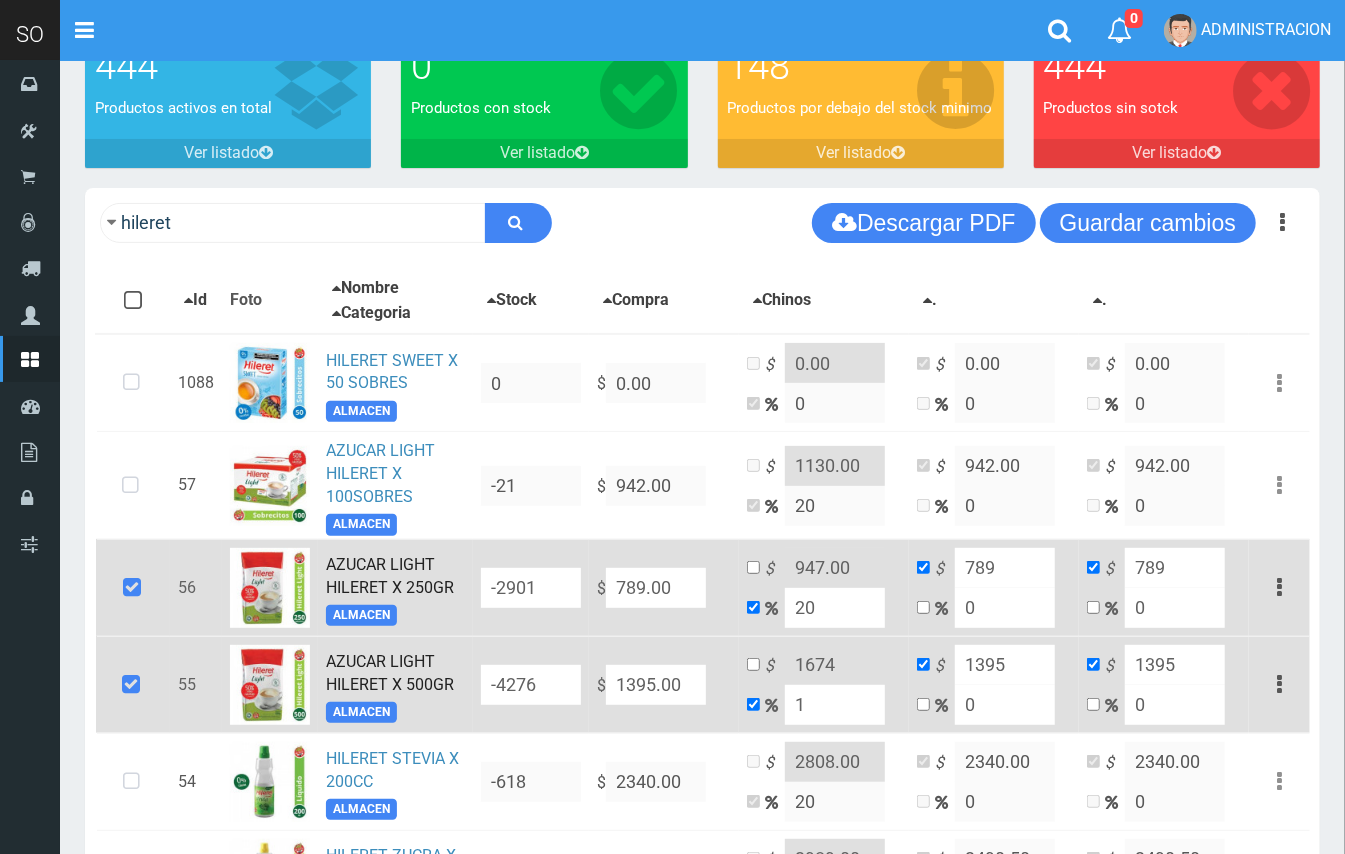 type on "15" 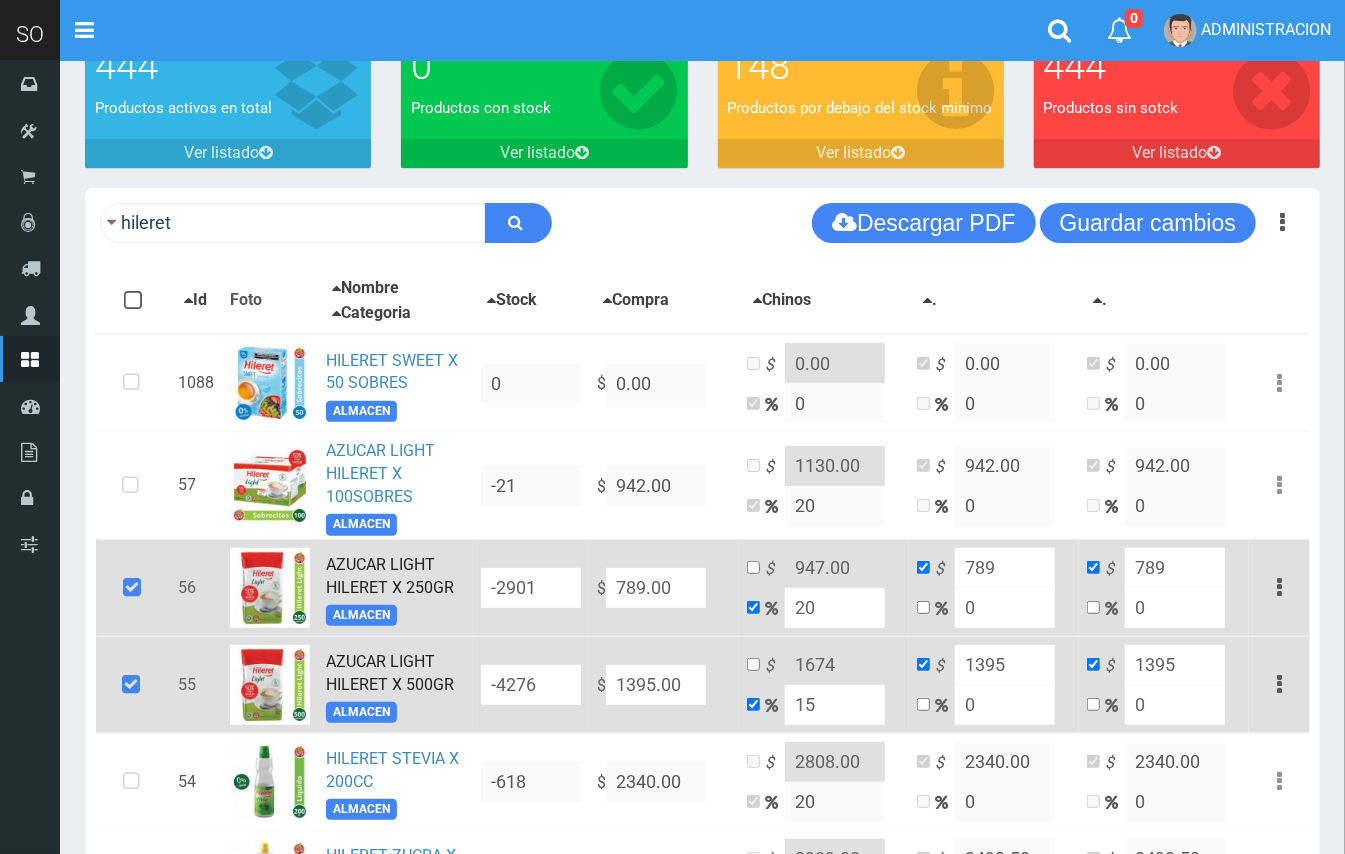 type on "1604.25" 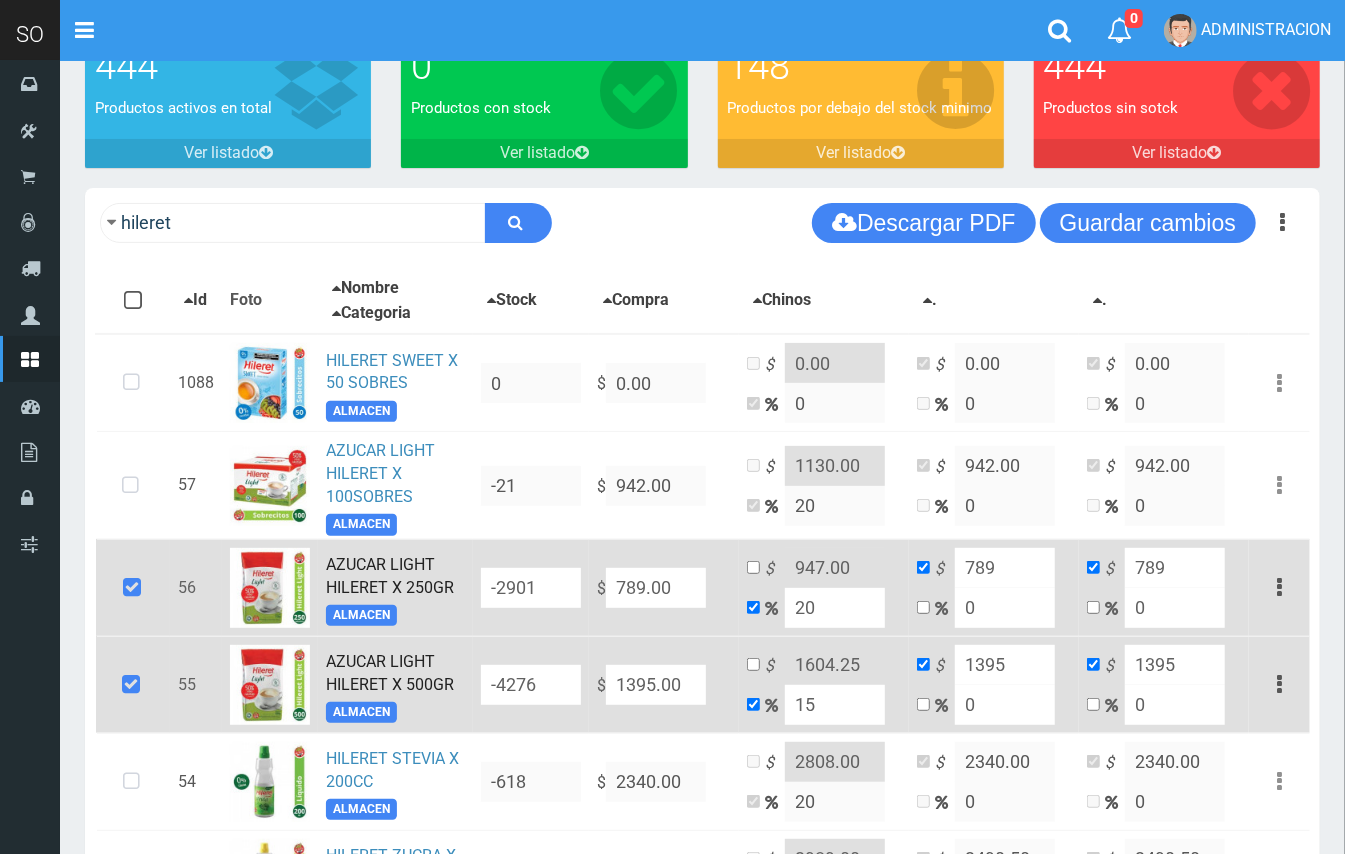 drag, startPoint x: 828, startPoint y: 704, endPoint x: 801, endPoint y: 701, distance: 27.166155 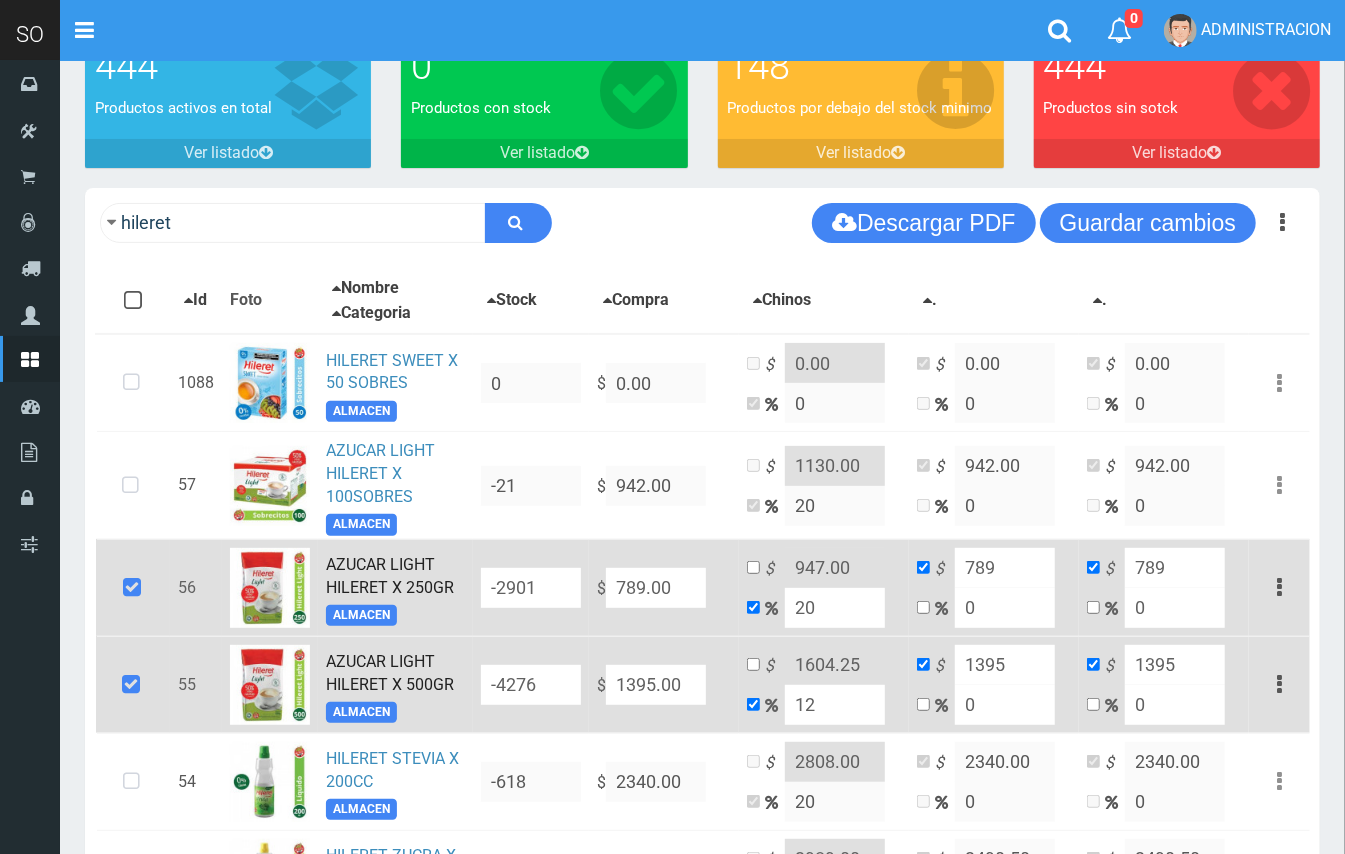 type on "1562.4" 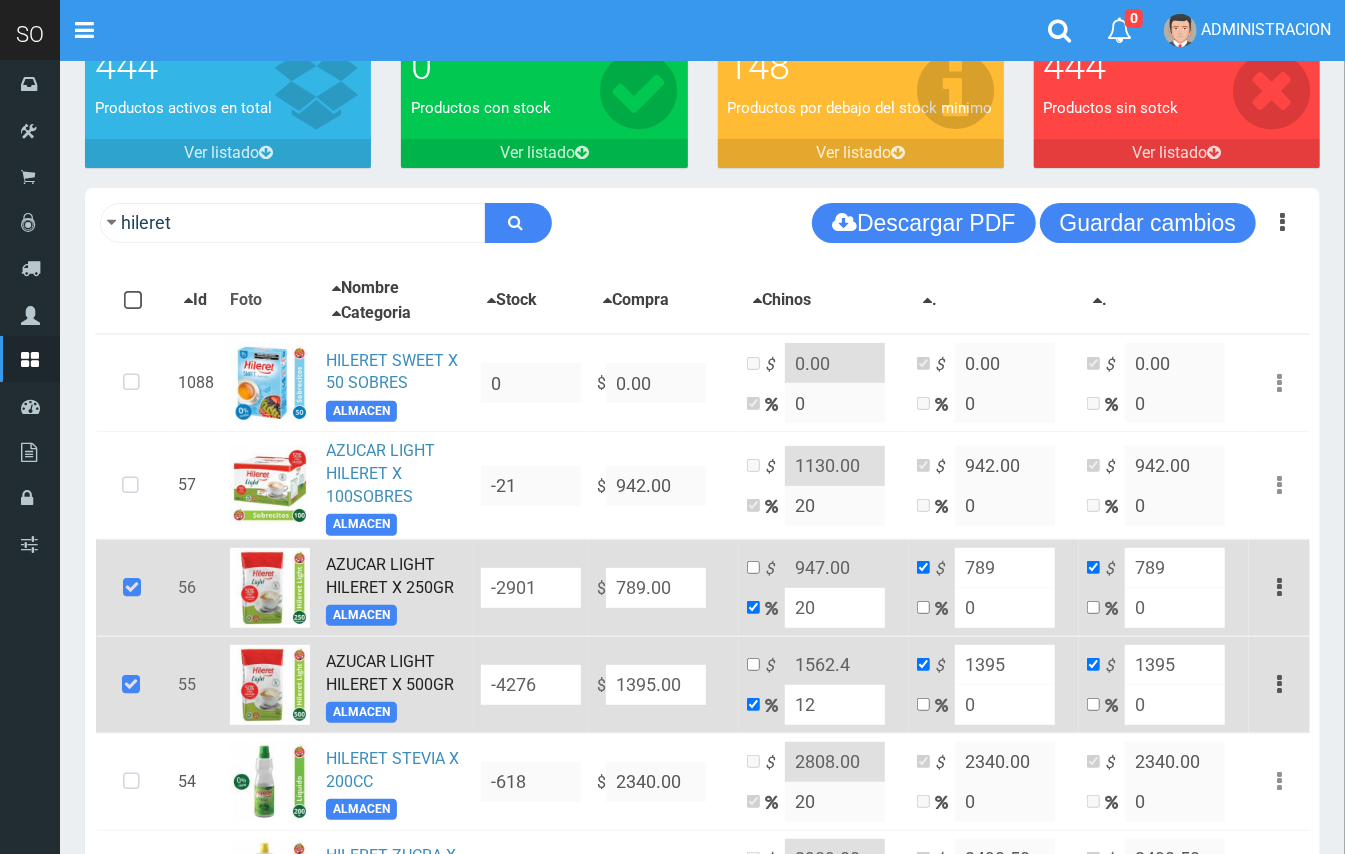 type on "120" 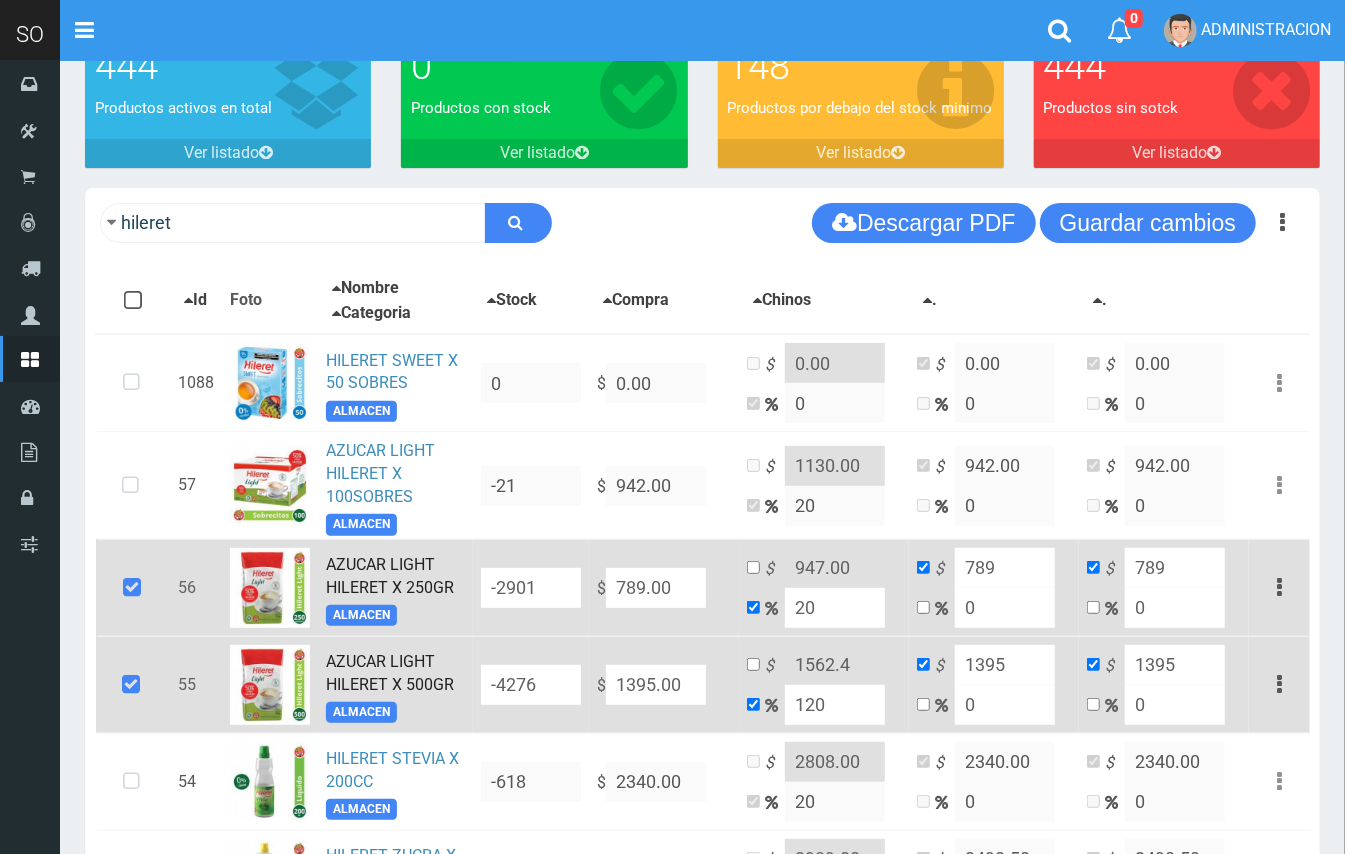 type on "3069" 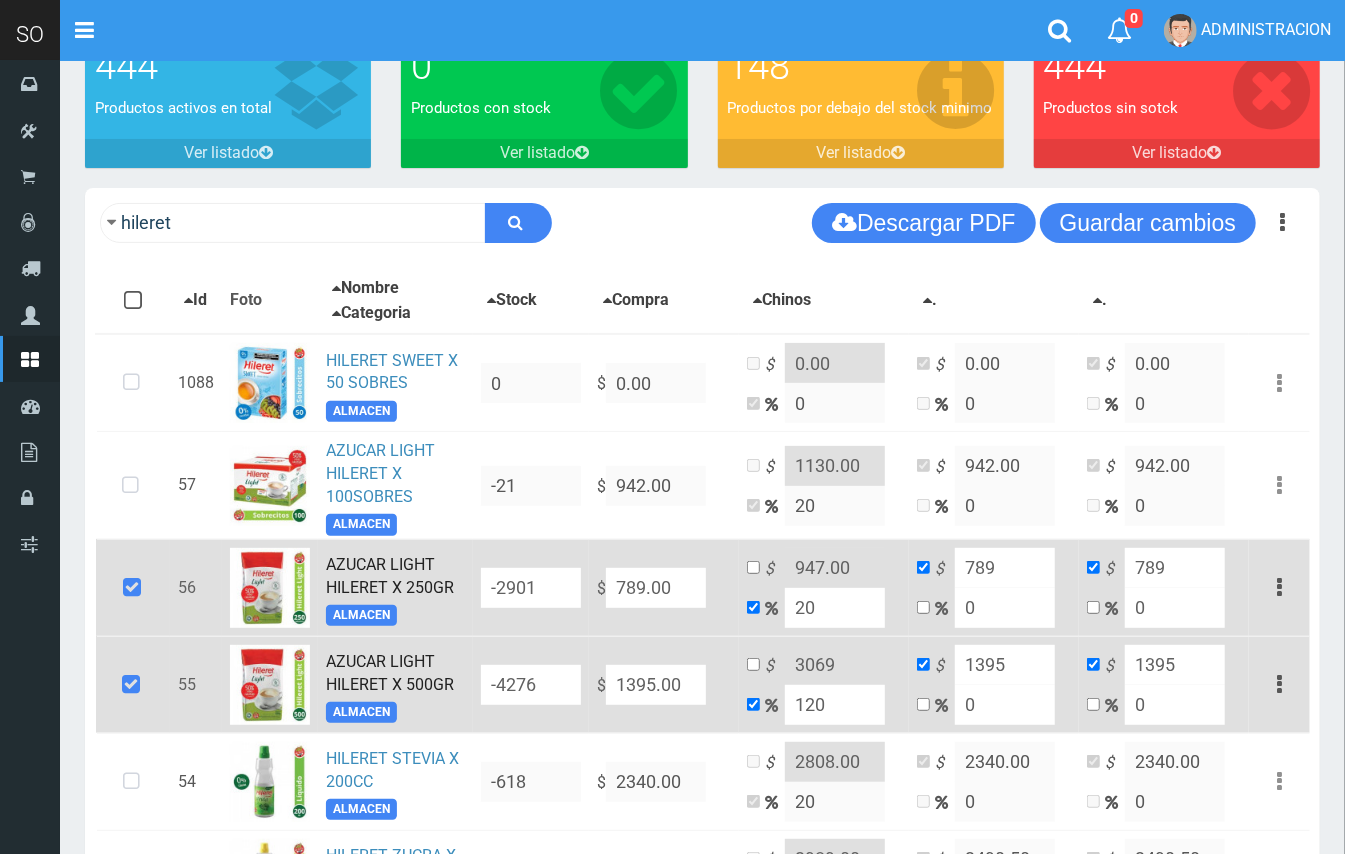 drag, startPoint x: 797, startPoint y: 696, endPoint x: 776, endPoint y: 693, distance: 21.213203 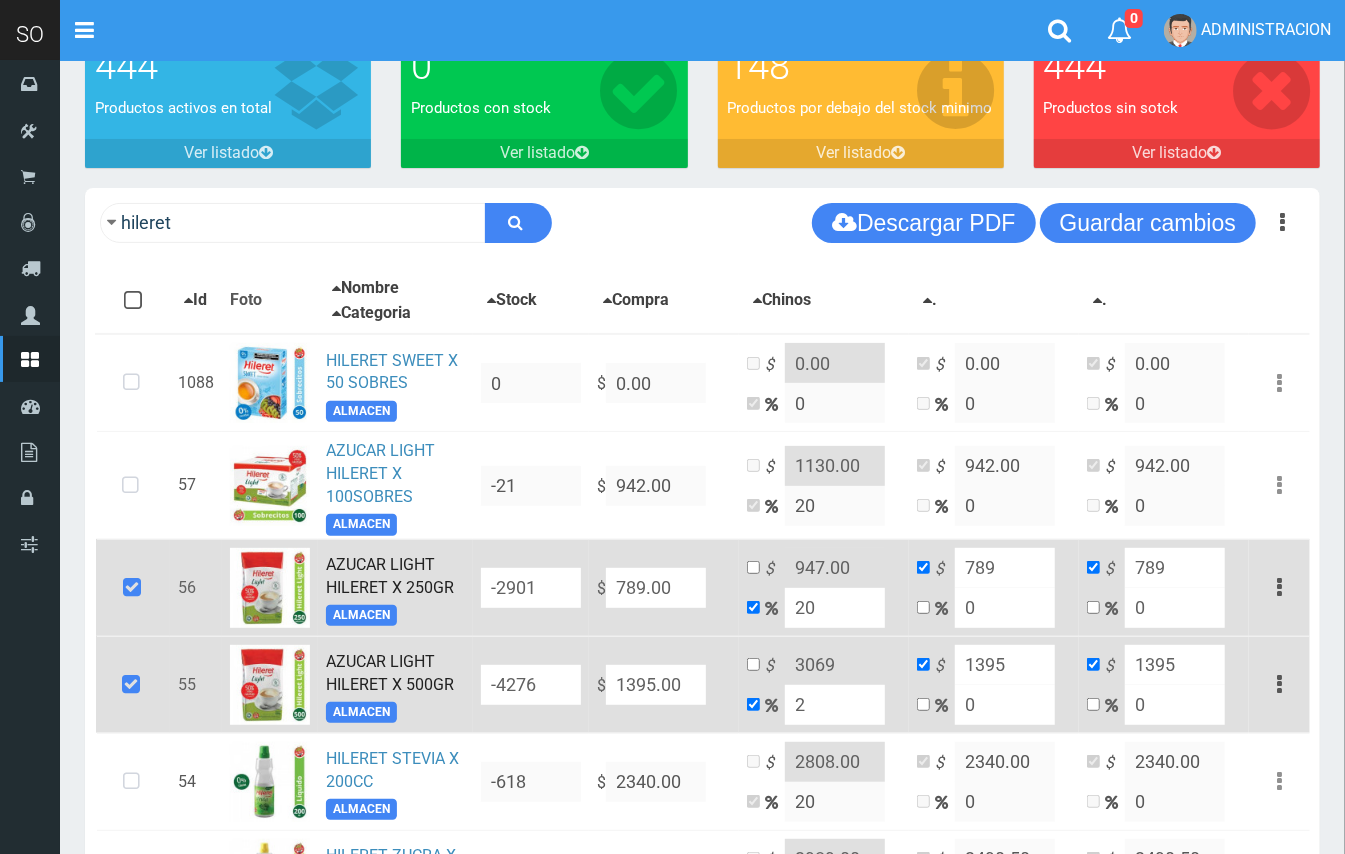 type on "1422.9" 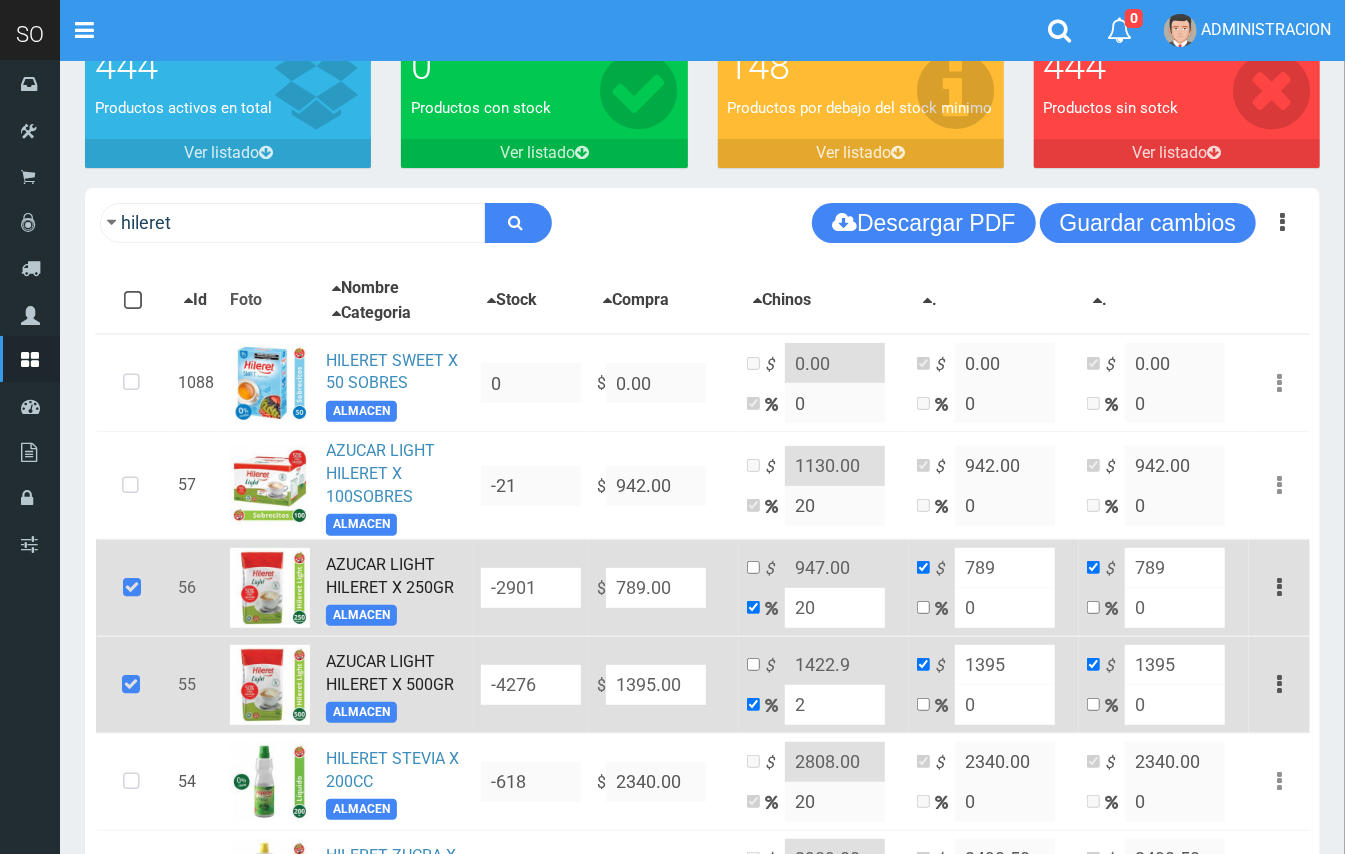 type on "20" 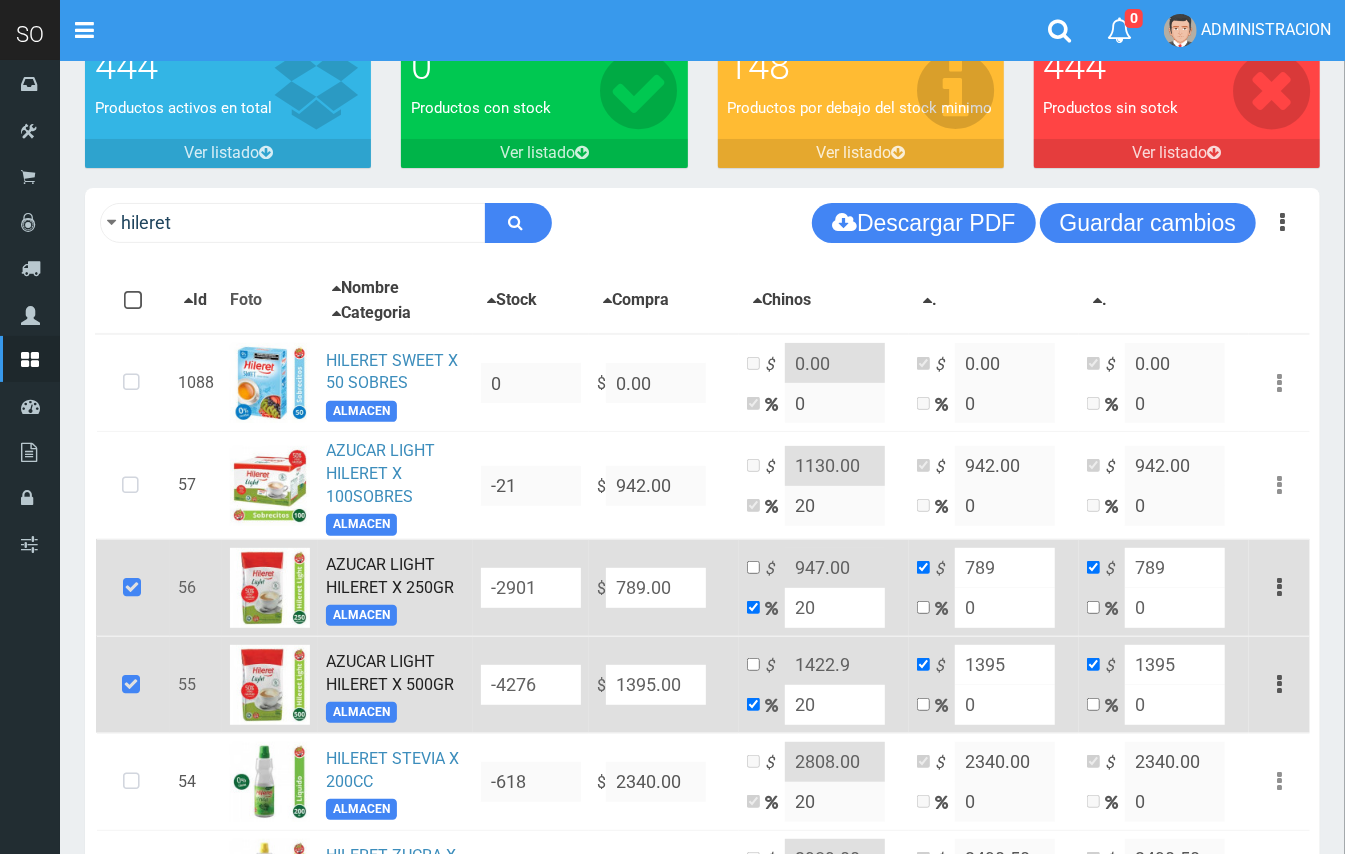 type on "1674" 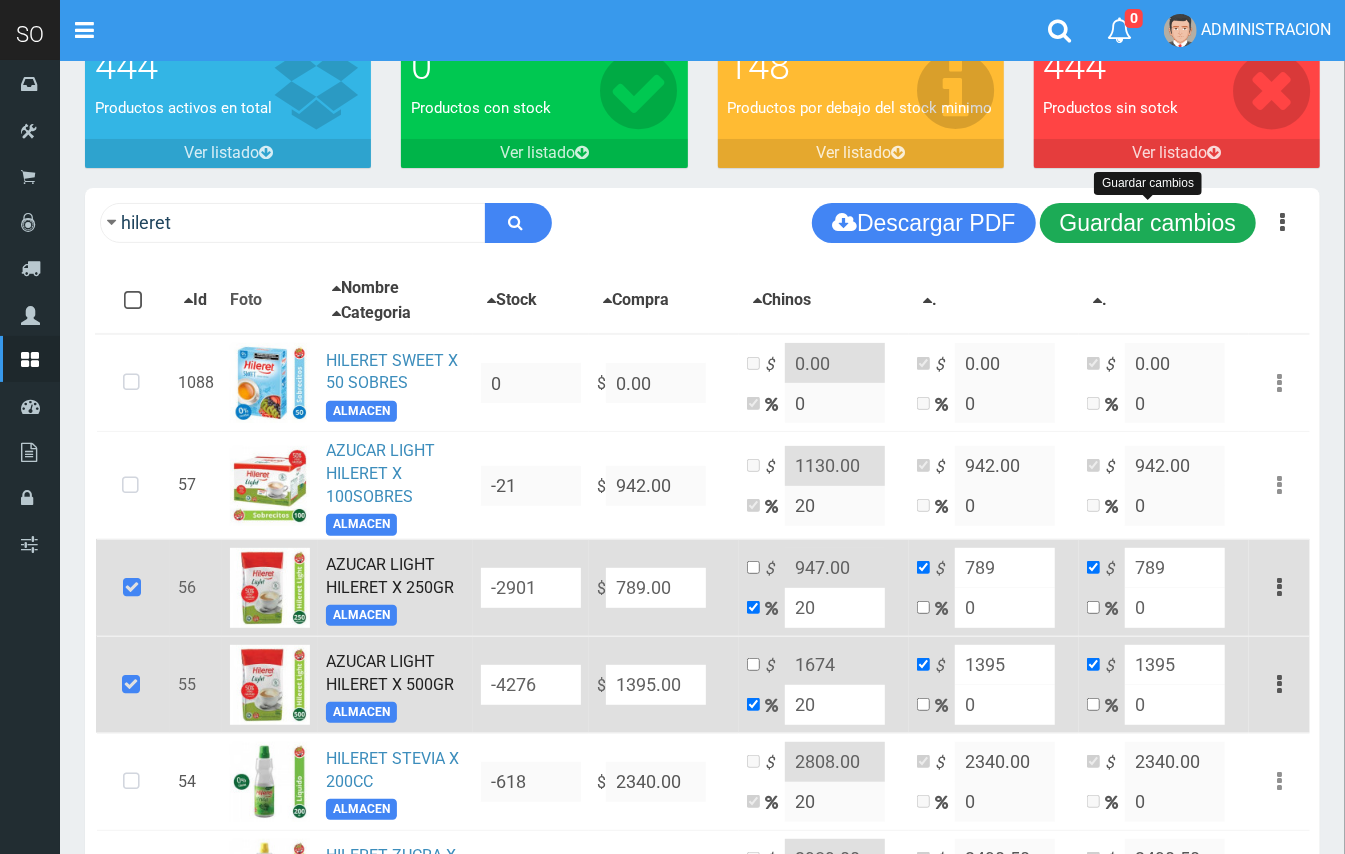 click on "Guardar cambios" at bounding box center [1148, 223] 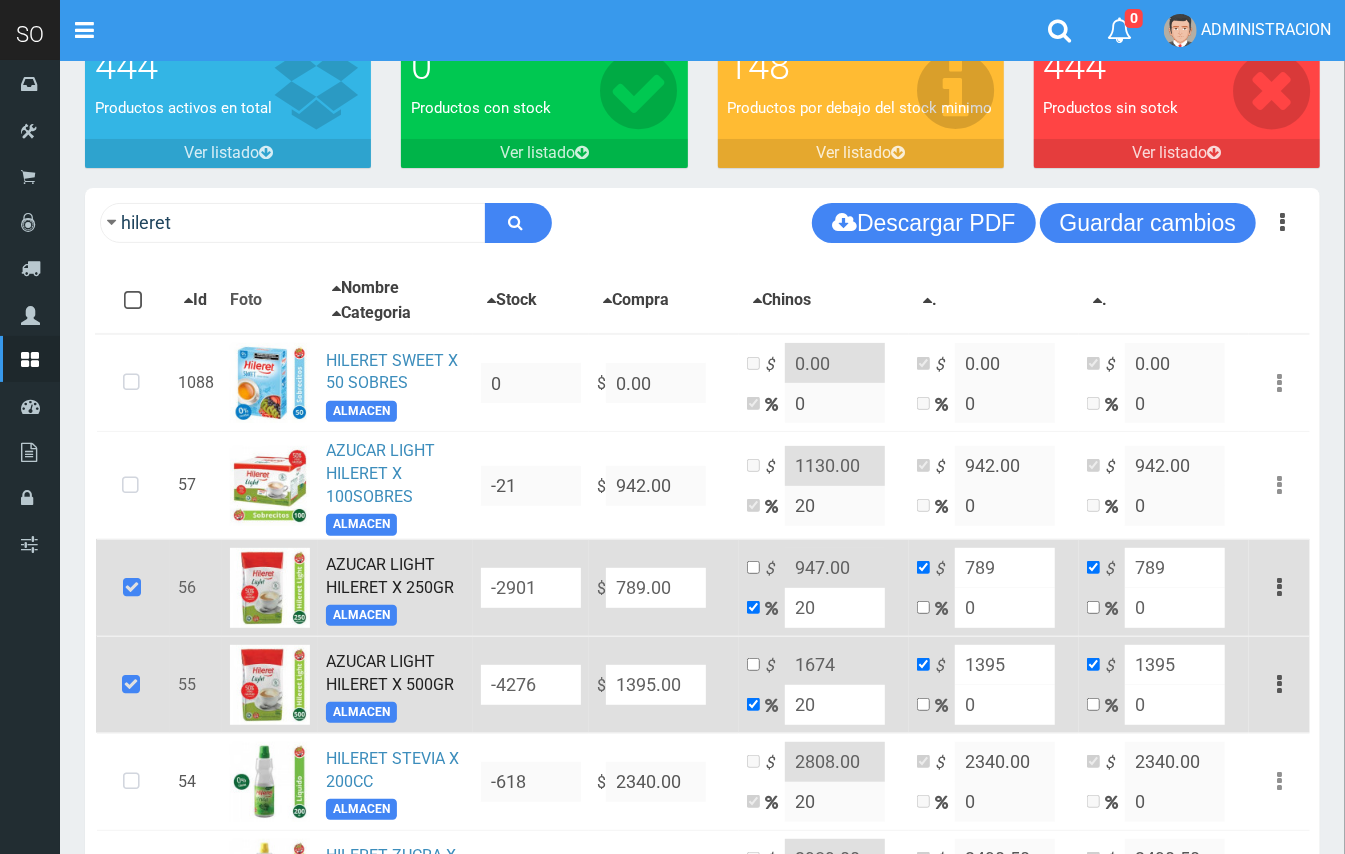click on "$ 1674 20" at bounding box center (824, 684) 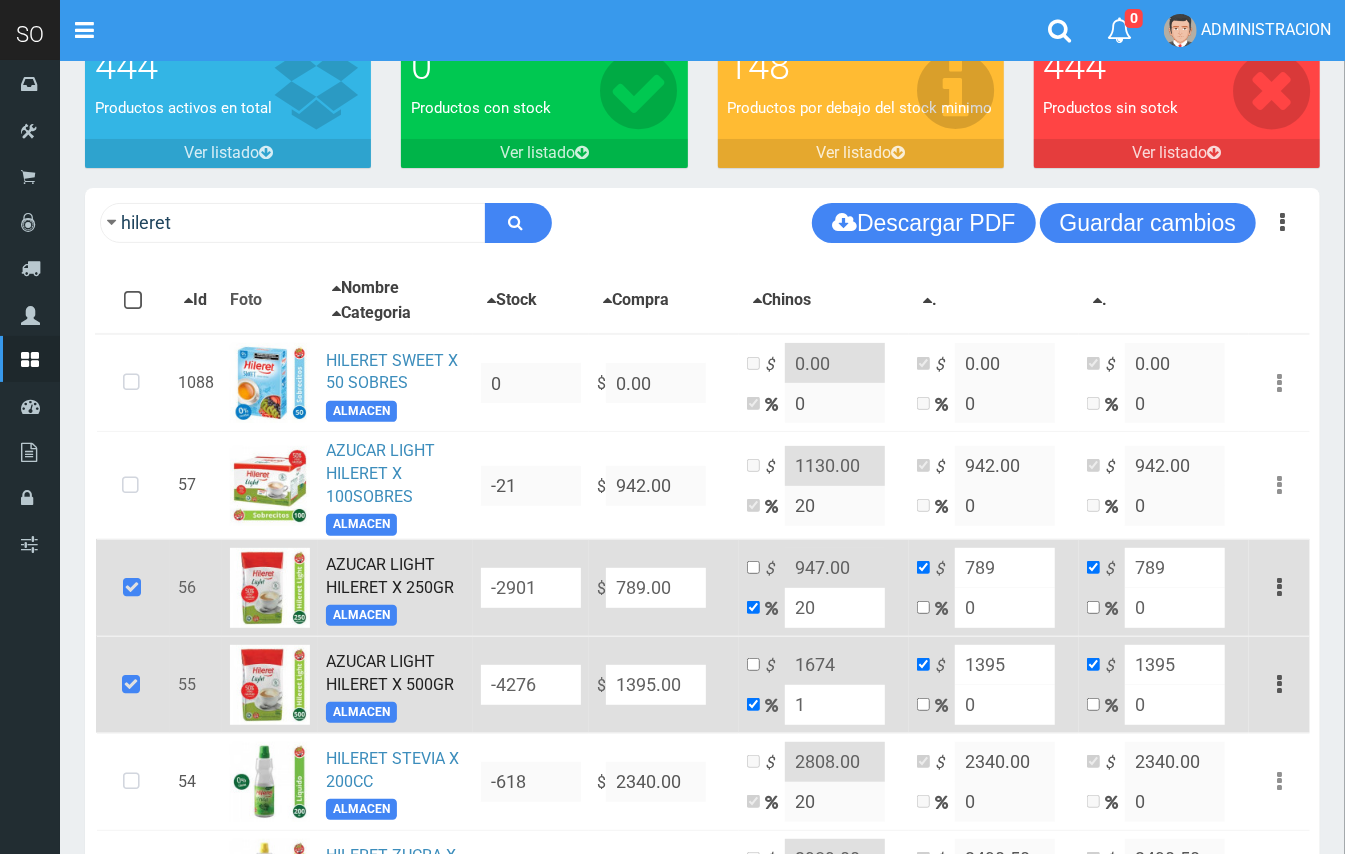 type on "15" 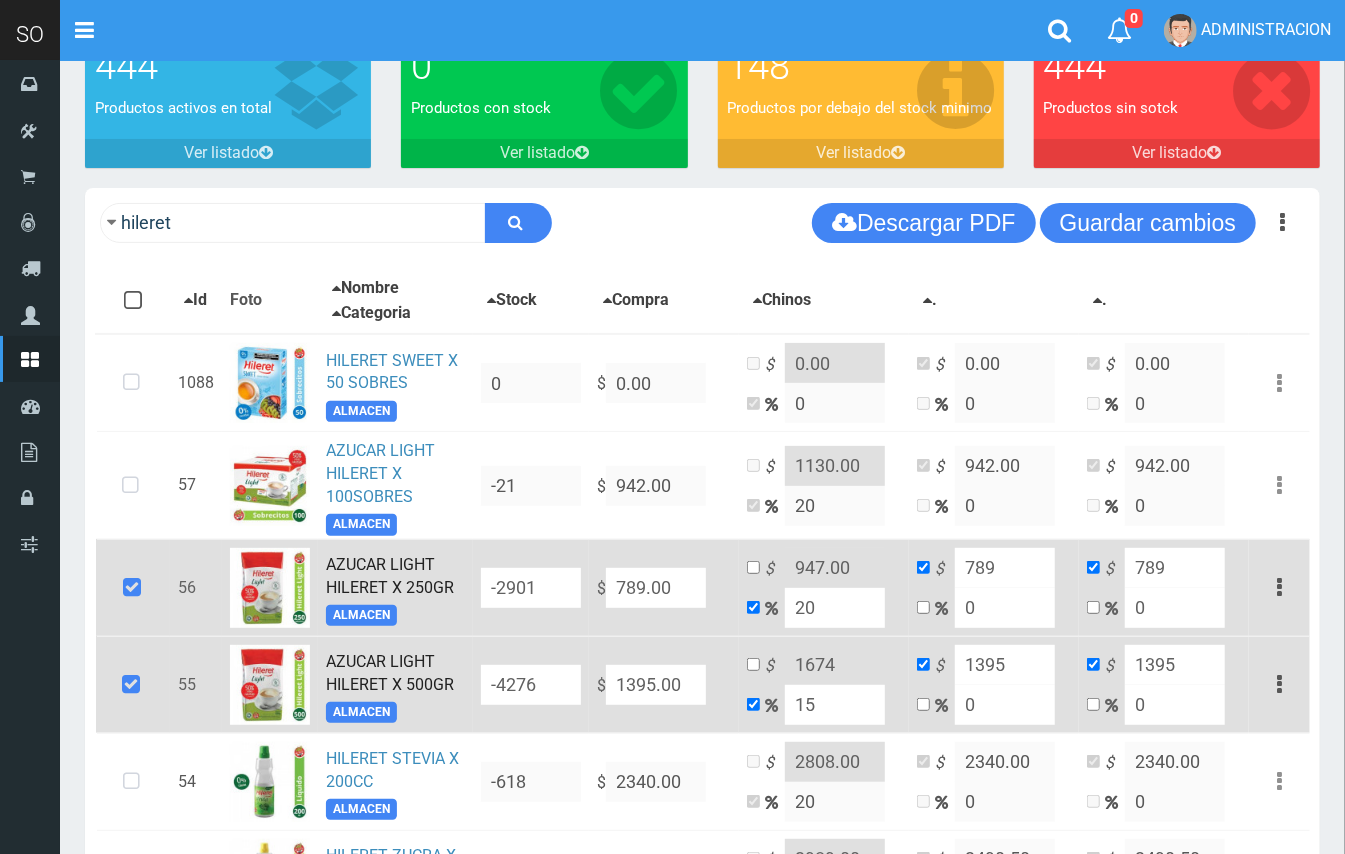 type on "1604.25" 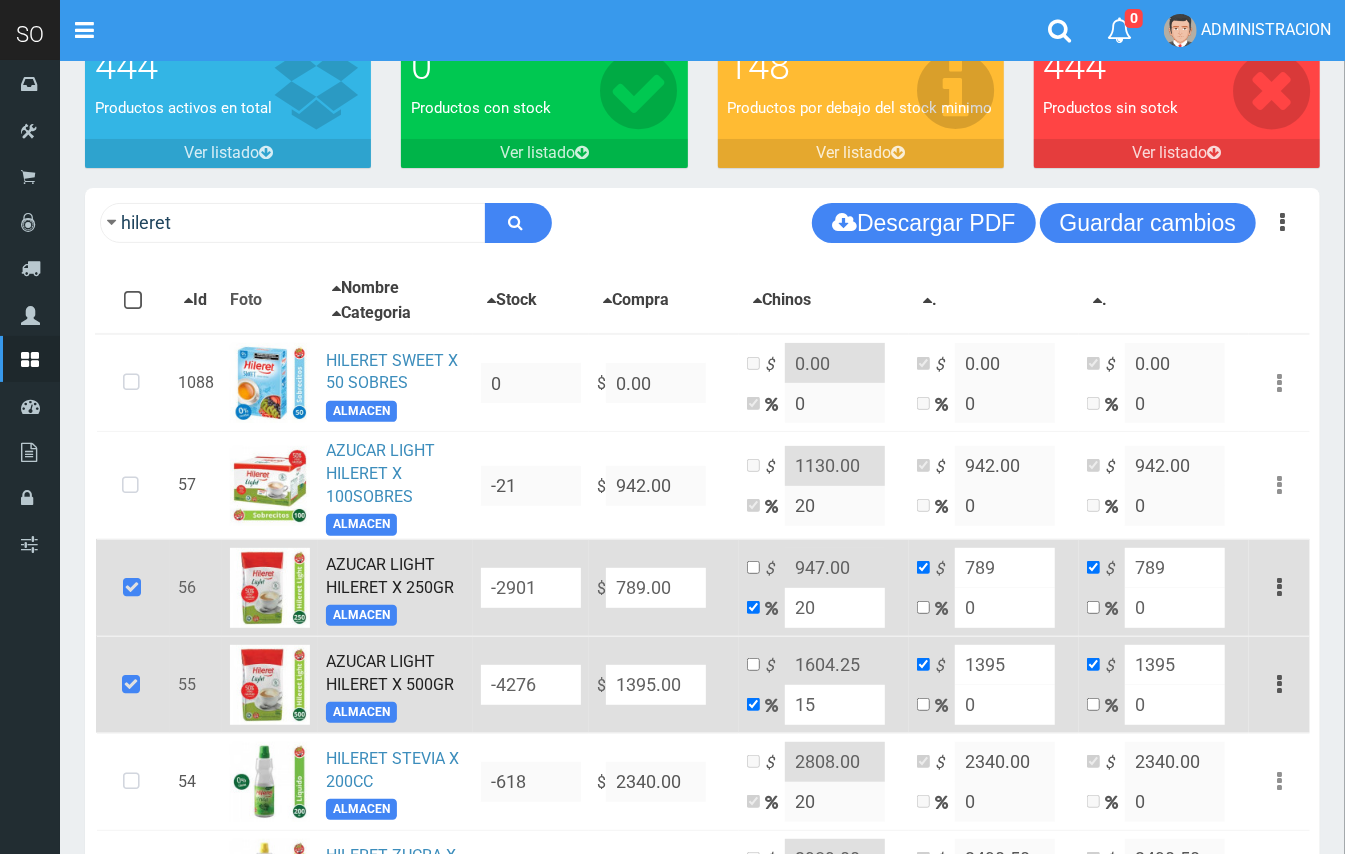 drag, startPoint x: 796, startPoint y: 694, endPoint x: 785, endPoint y: 694, distance: 11 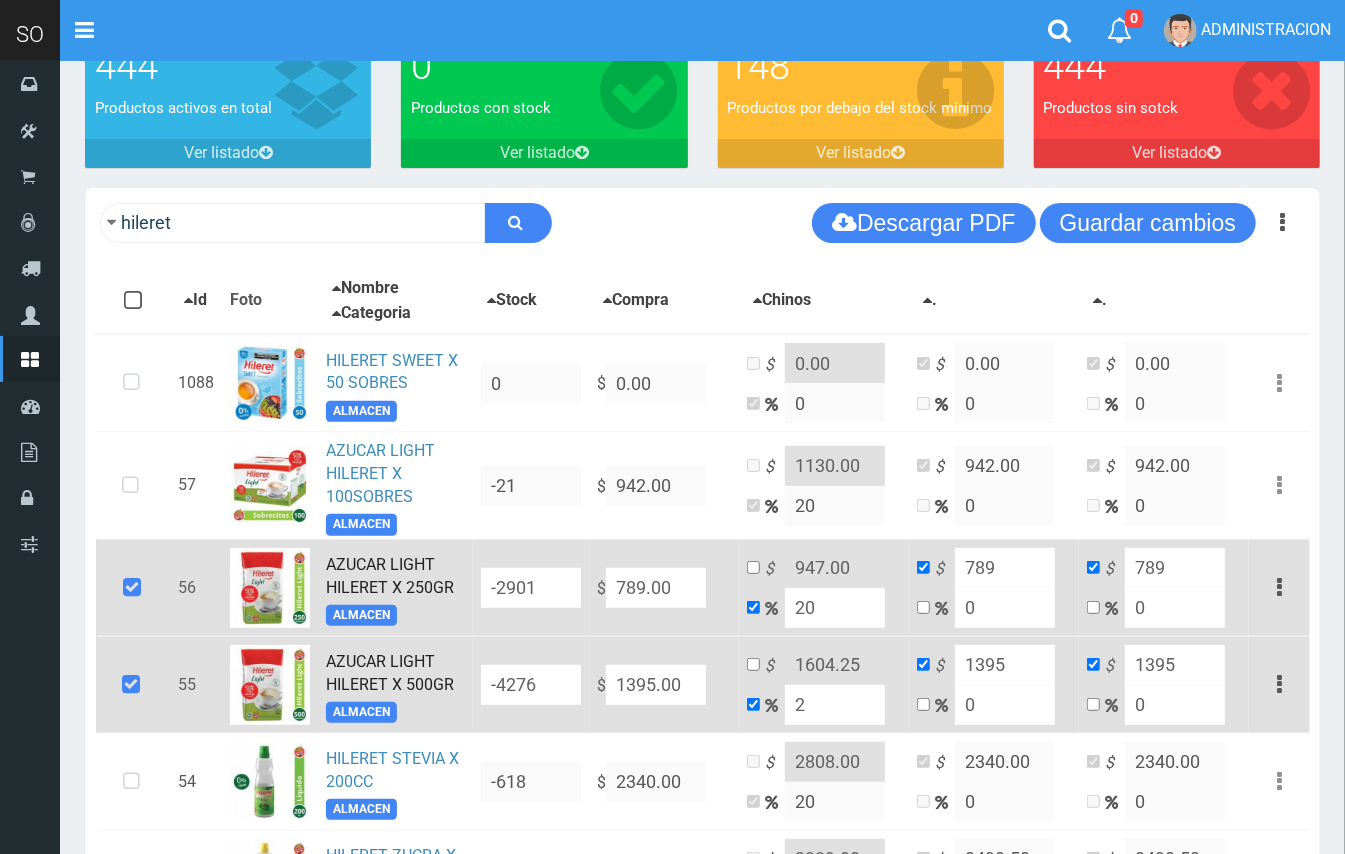type on "1422.9" 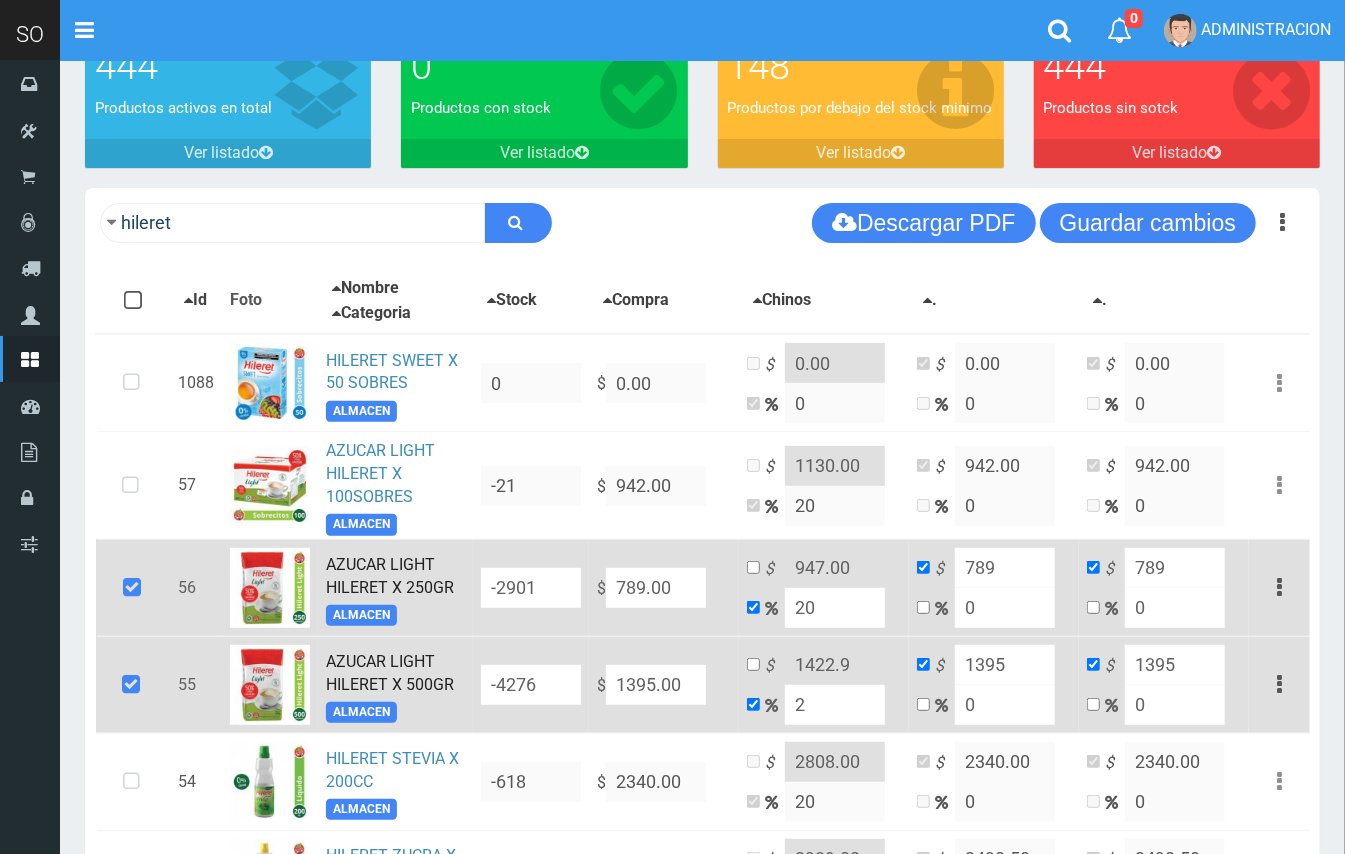 type on "20" 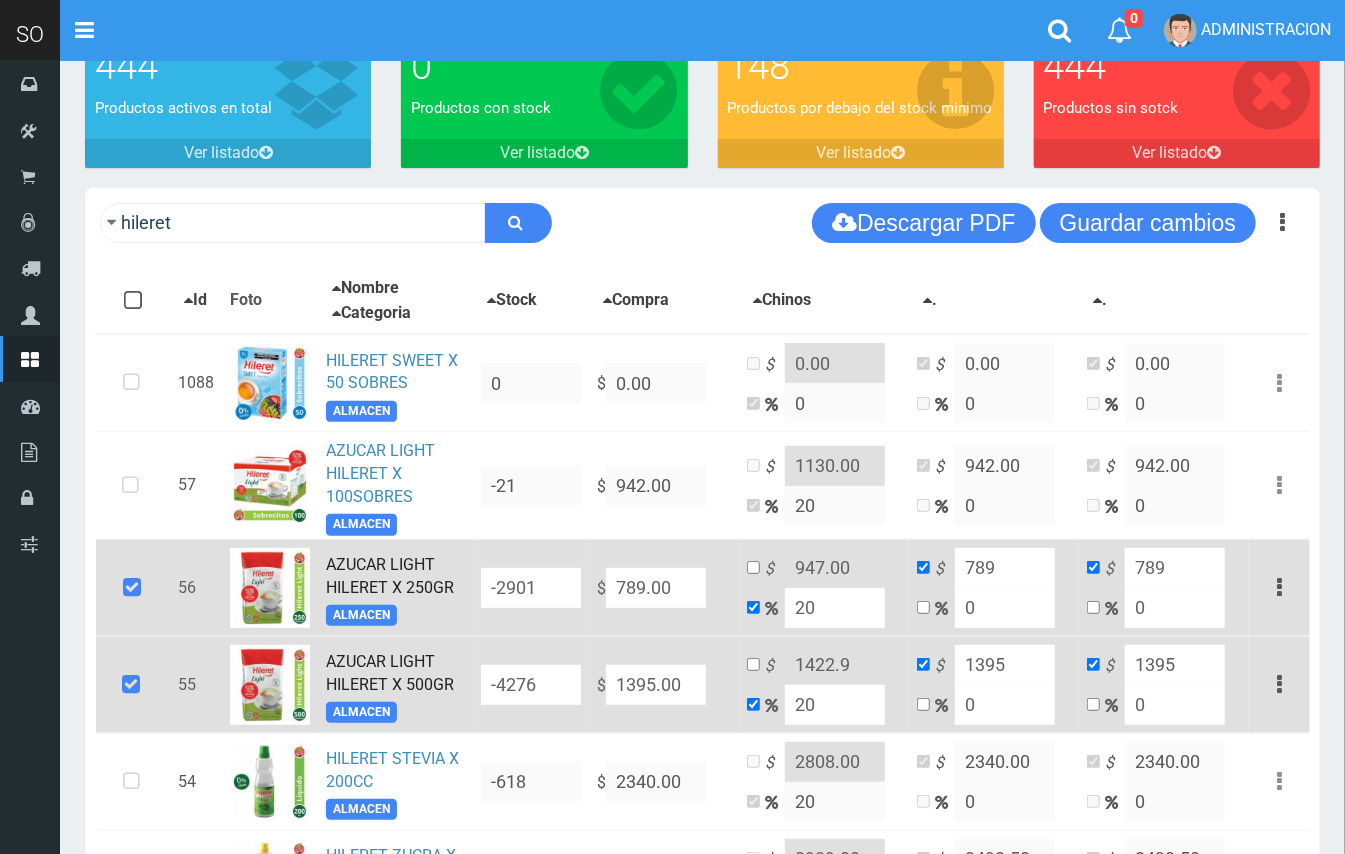 type on "1674" 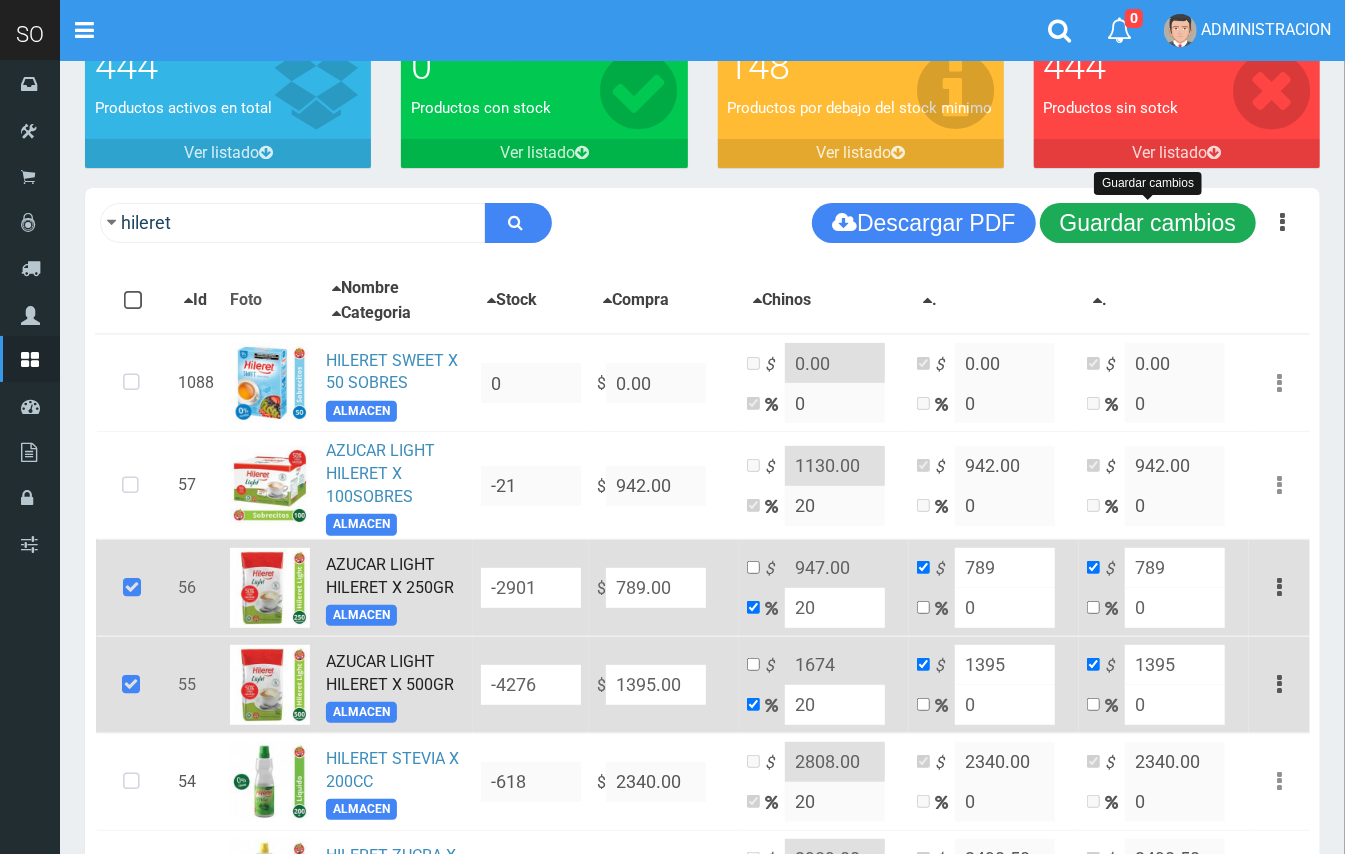 click on "Guardar cambios" at bounding box center [1148, 223] 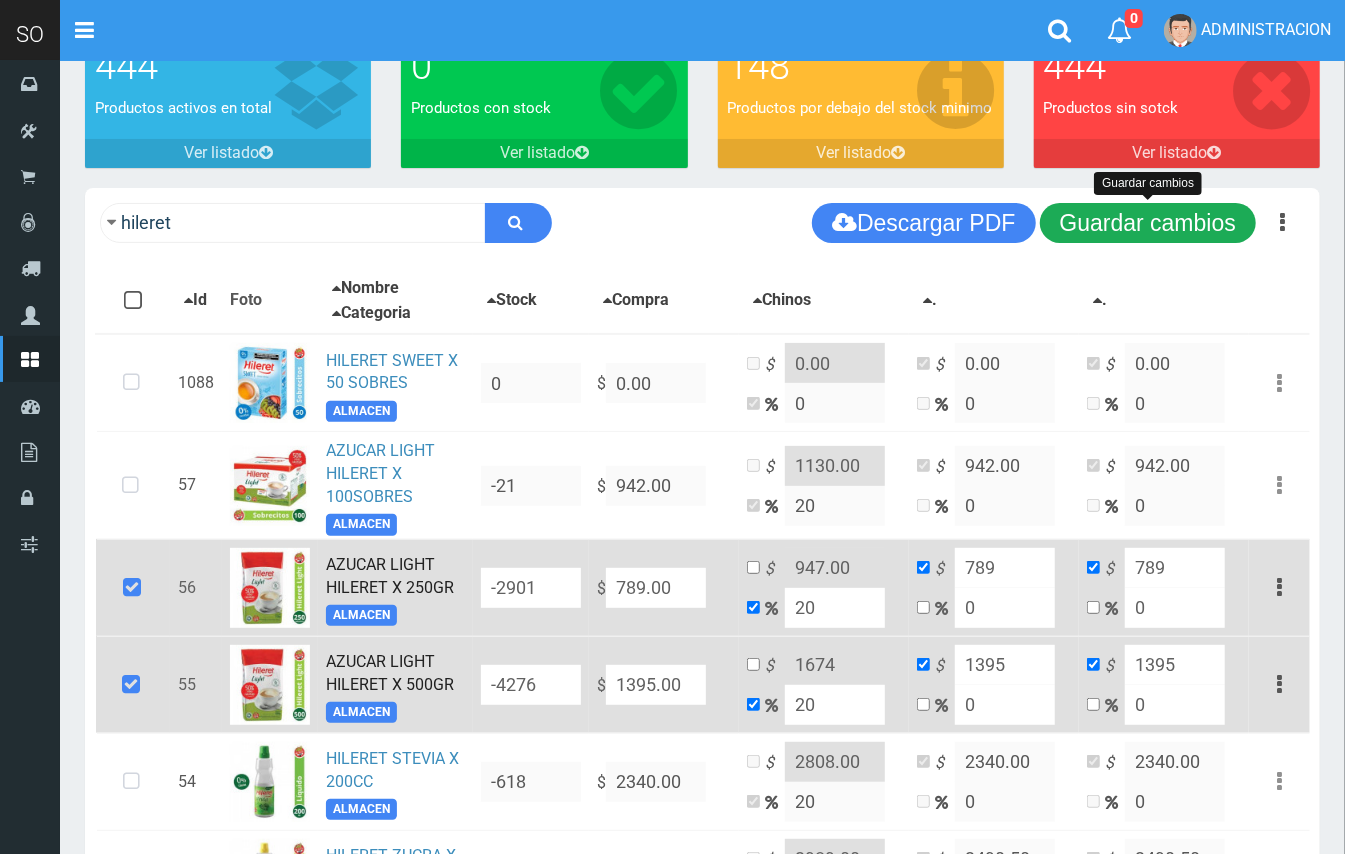click on "Guardar cambios" at bounding box center (1148, 223) 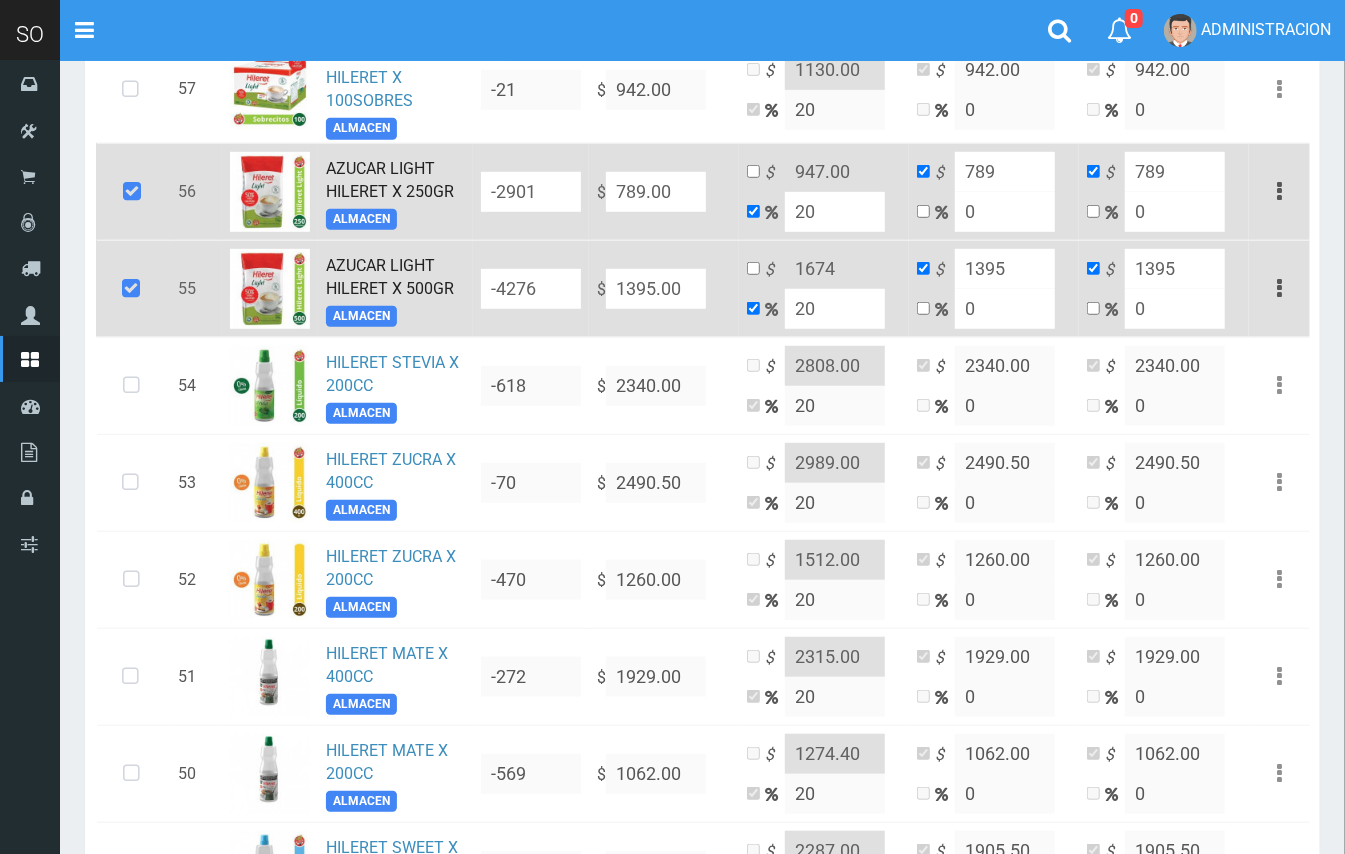 scroll, scrollTop: 830, scrollLeft: 0, axis: vertical 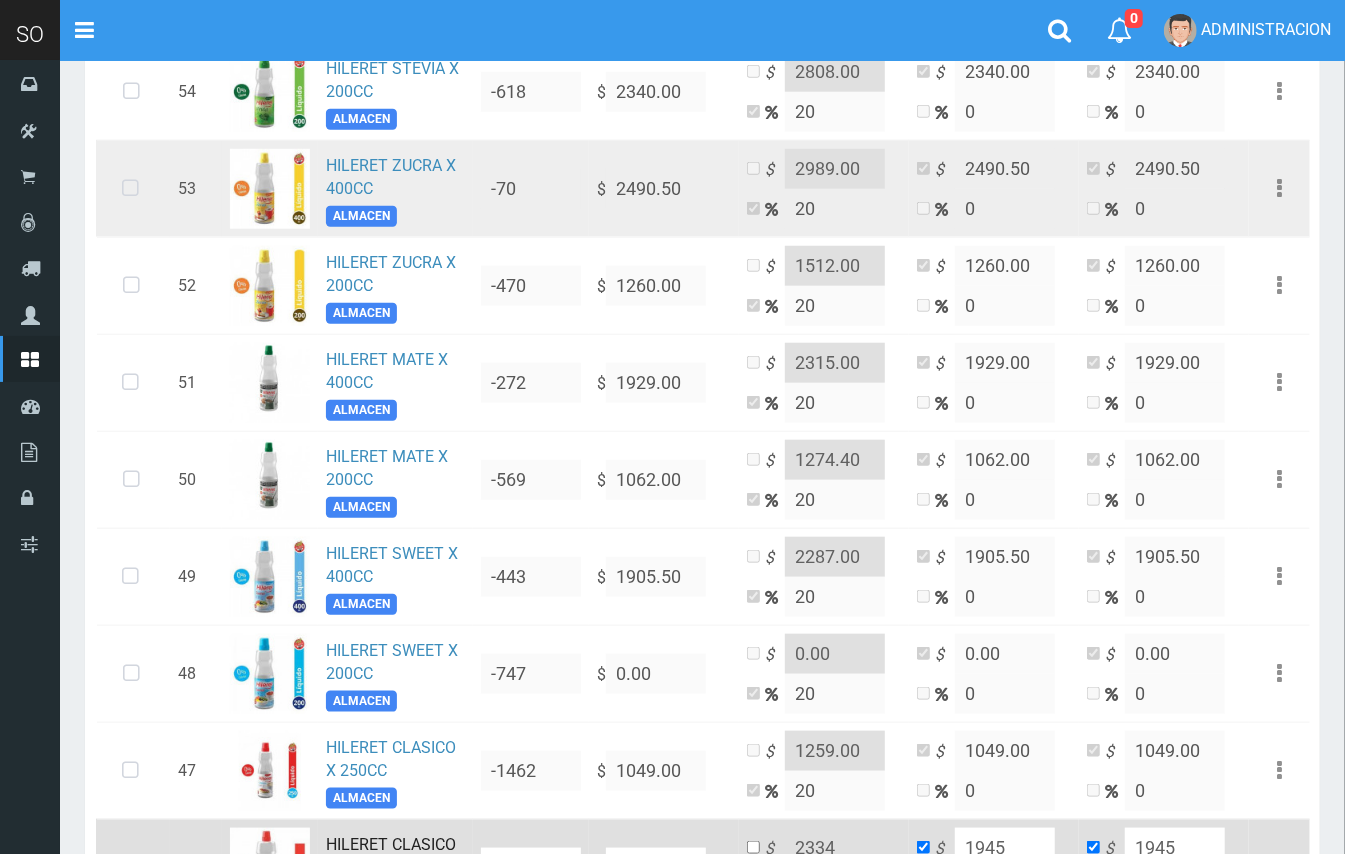 click at bounding box center [130, 189] 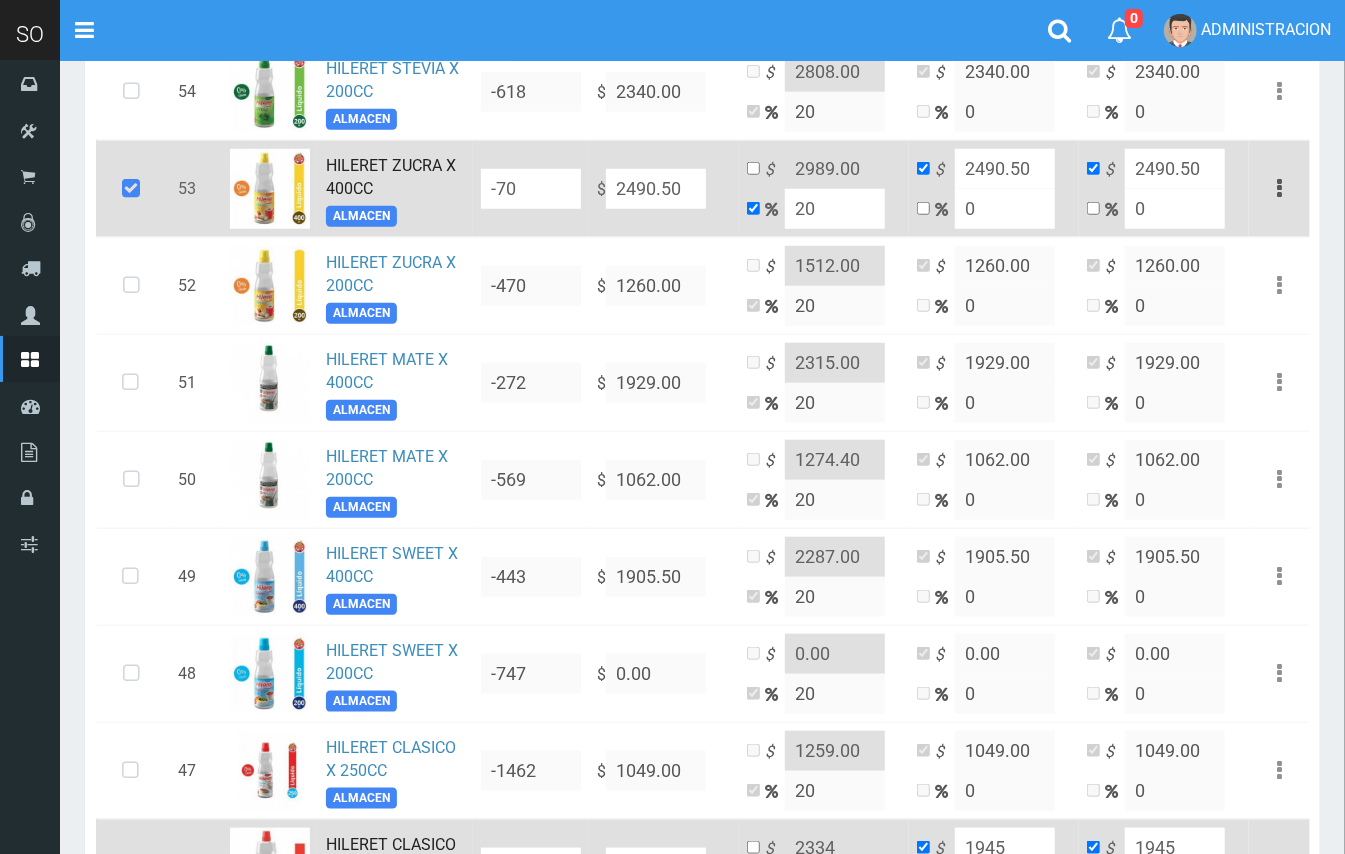 drag, startPoint x: 712, startPoint y: 196, endPoint x: 682, endPoint y: 186, distance: 31.622776 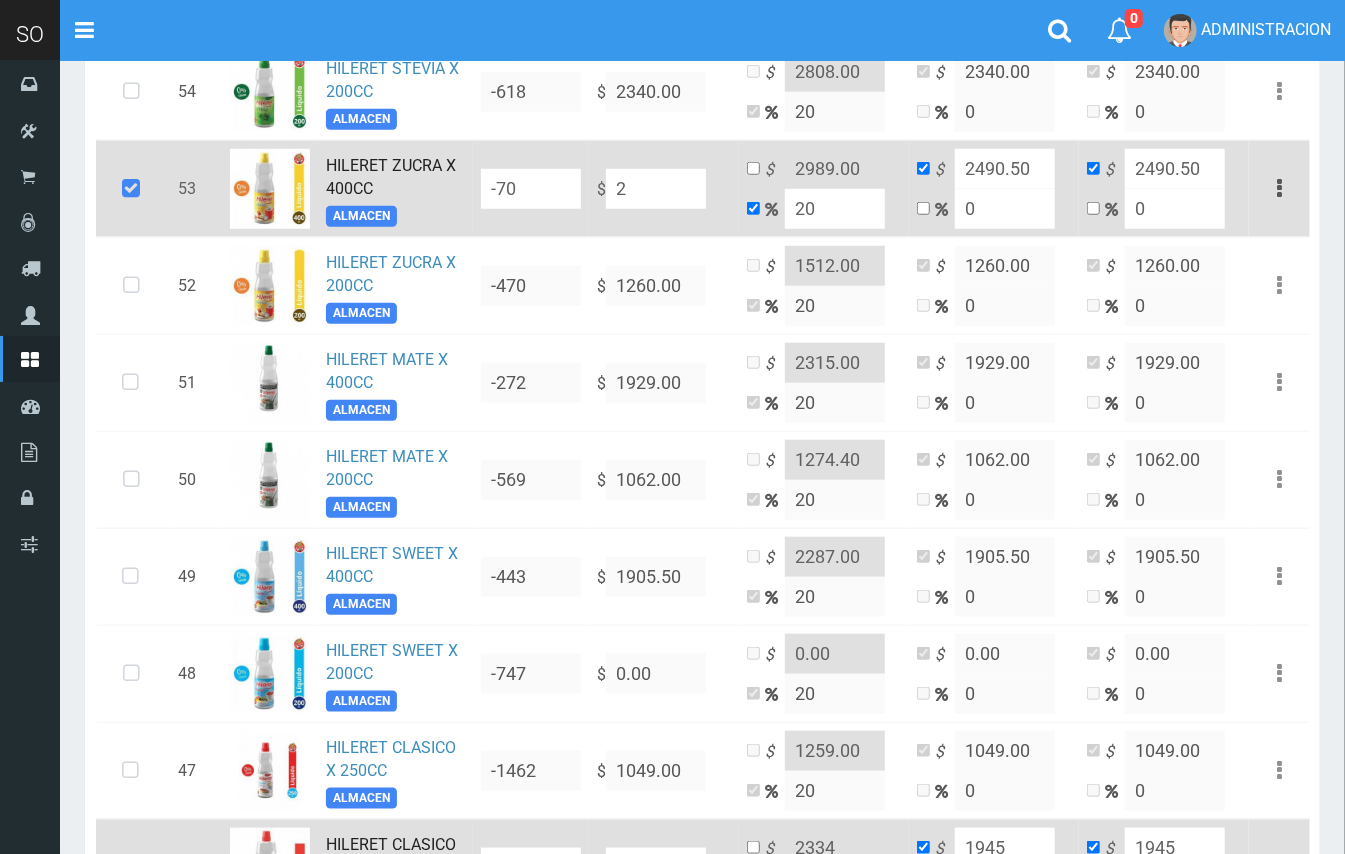 type on "2.4" 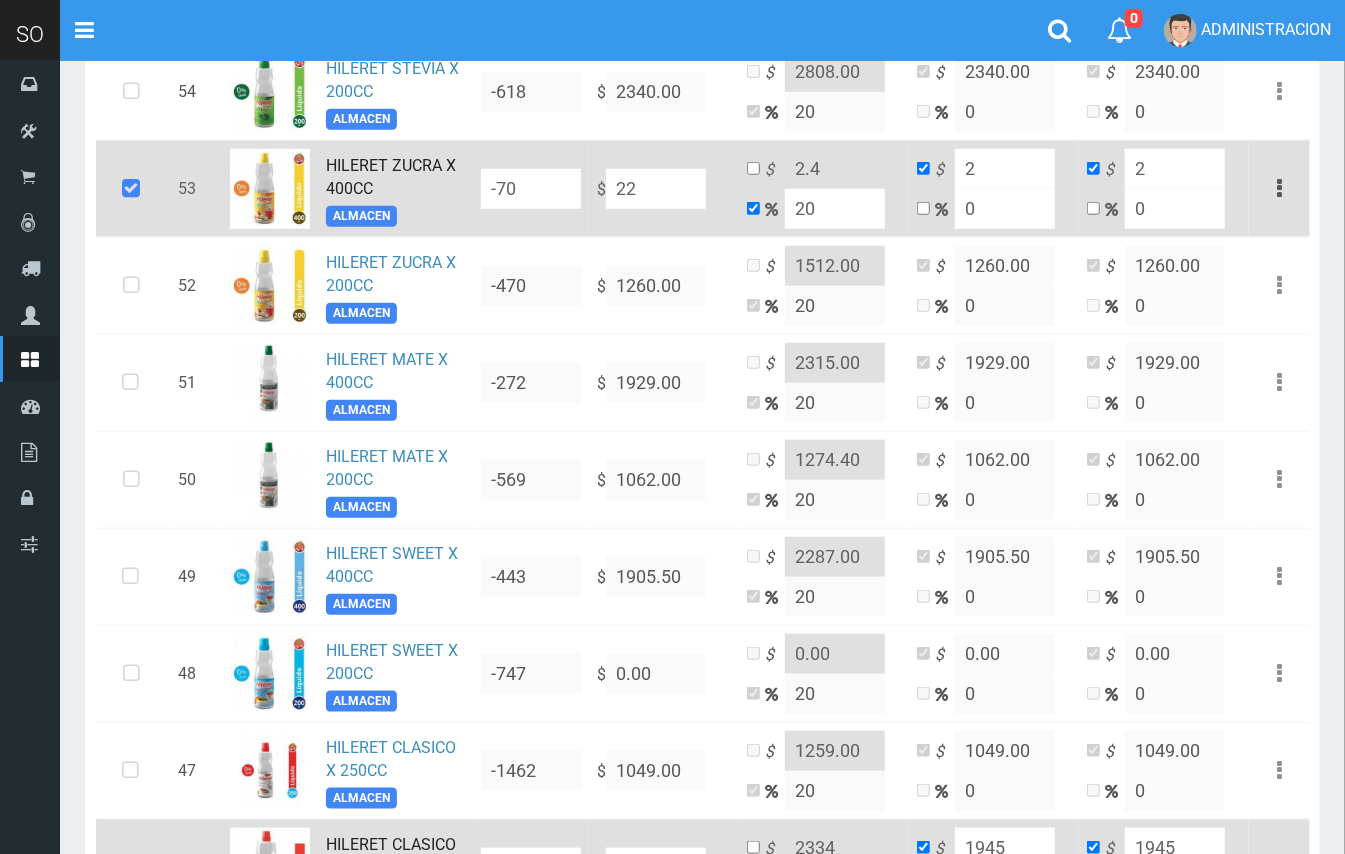 type on "223" 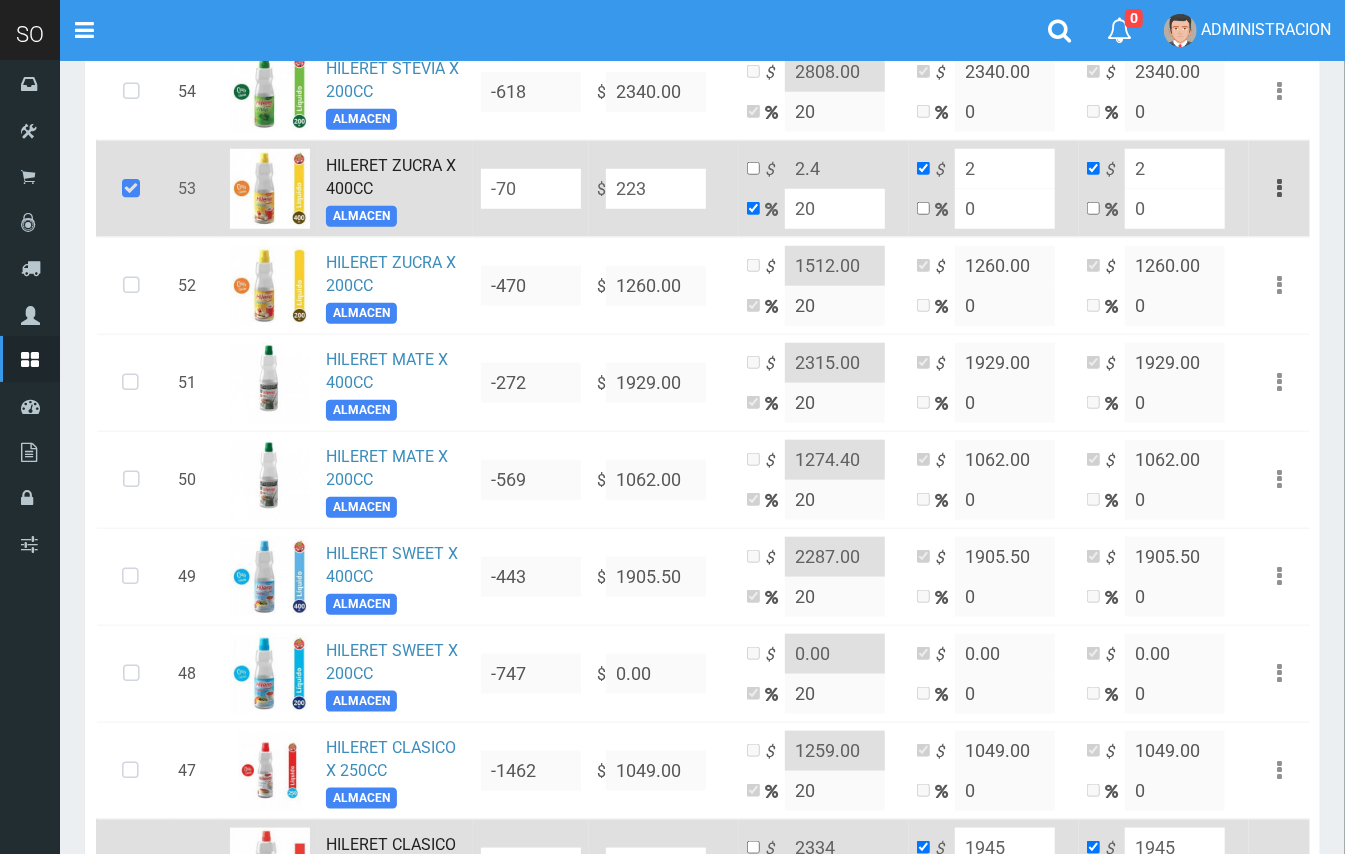 type on "267.6" 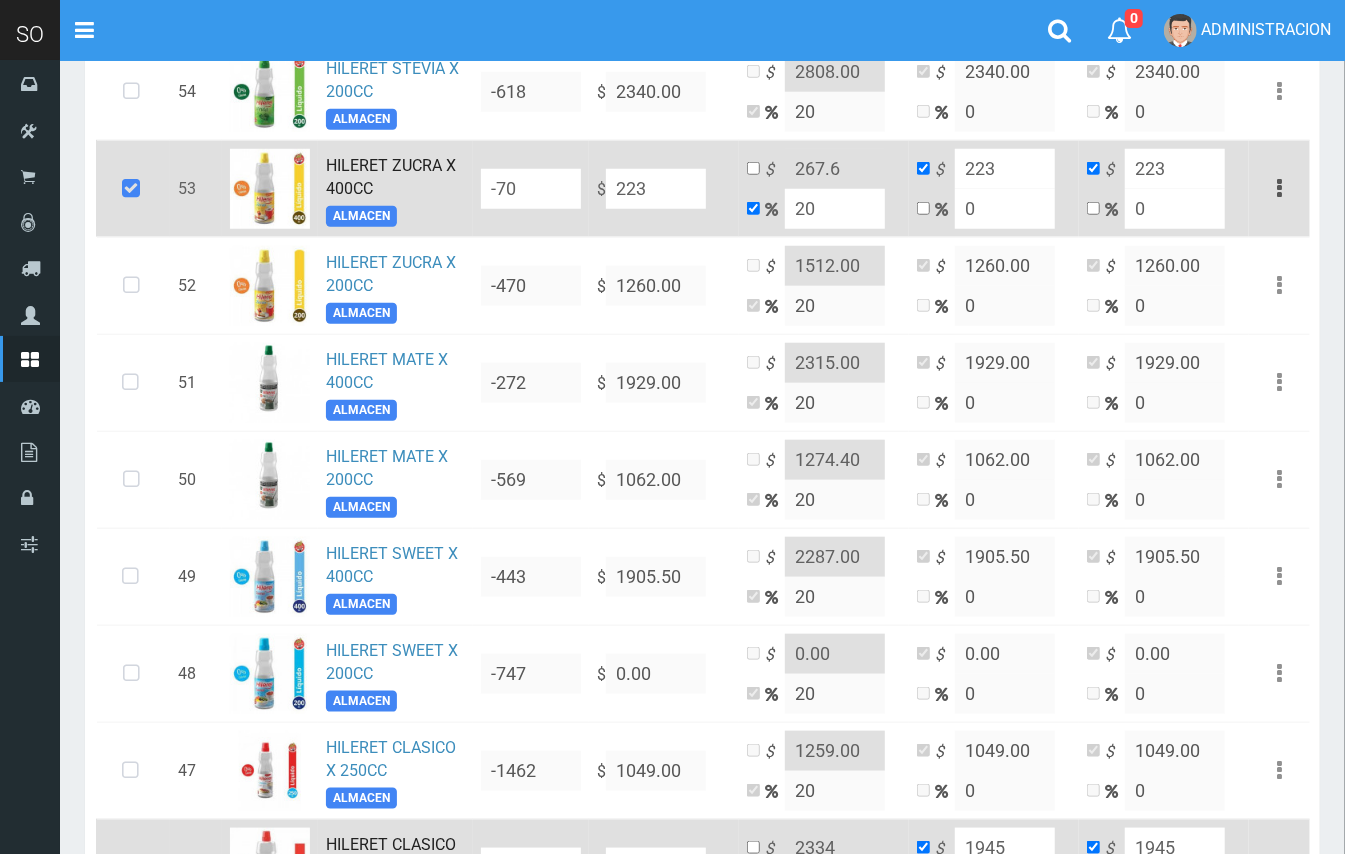 type on "22" 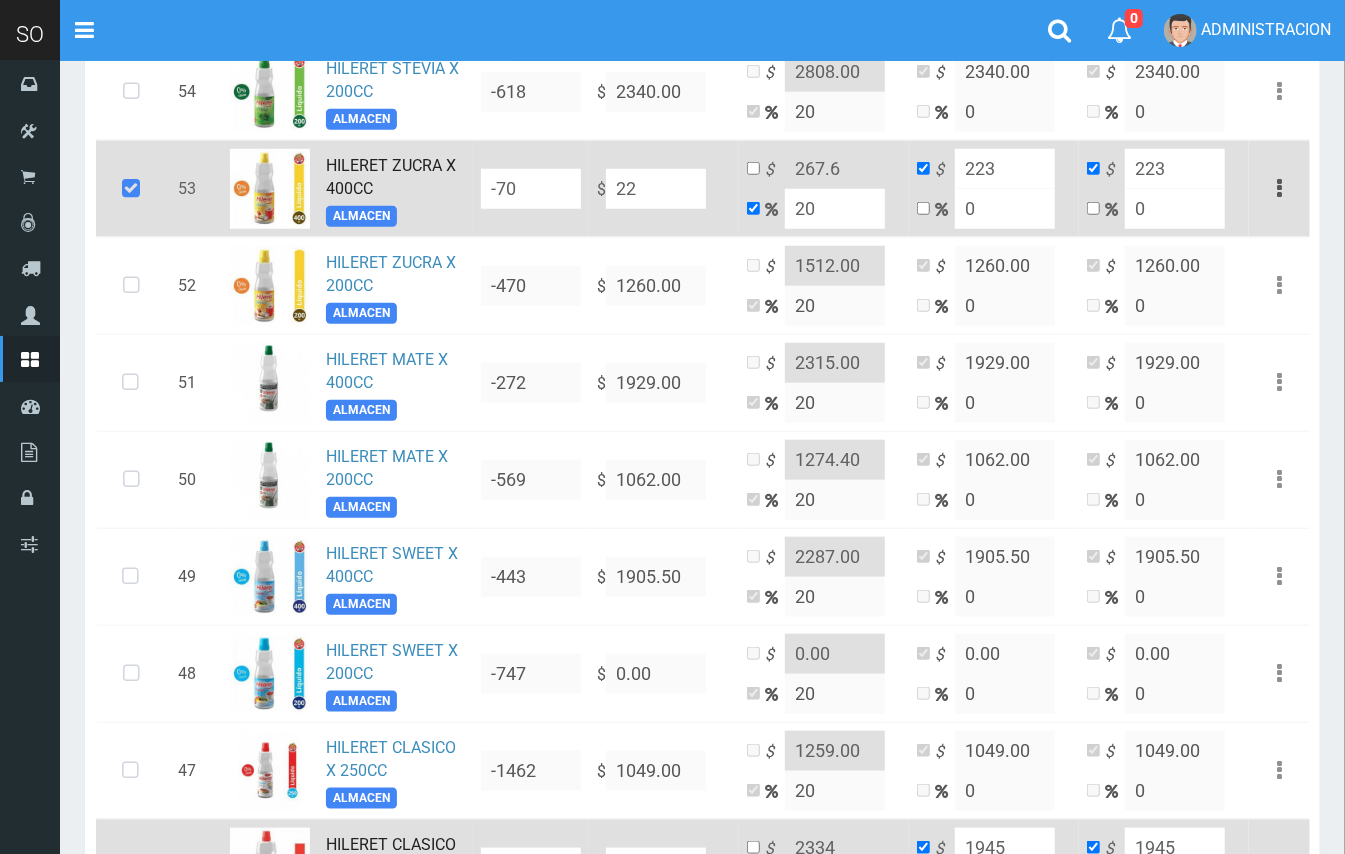 type on "26.4" 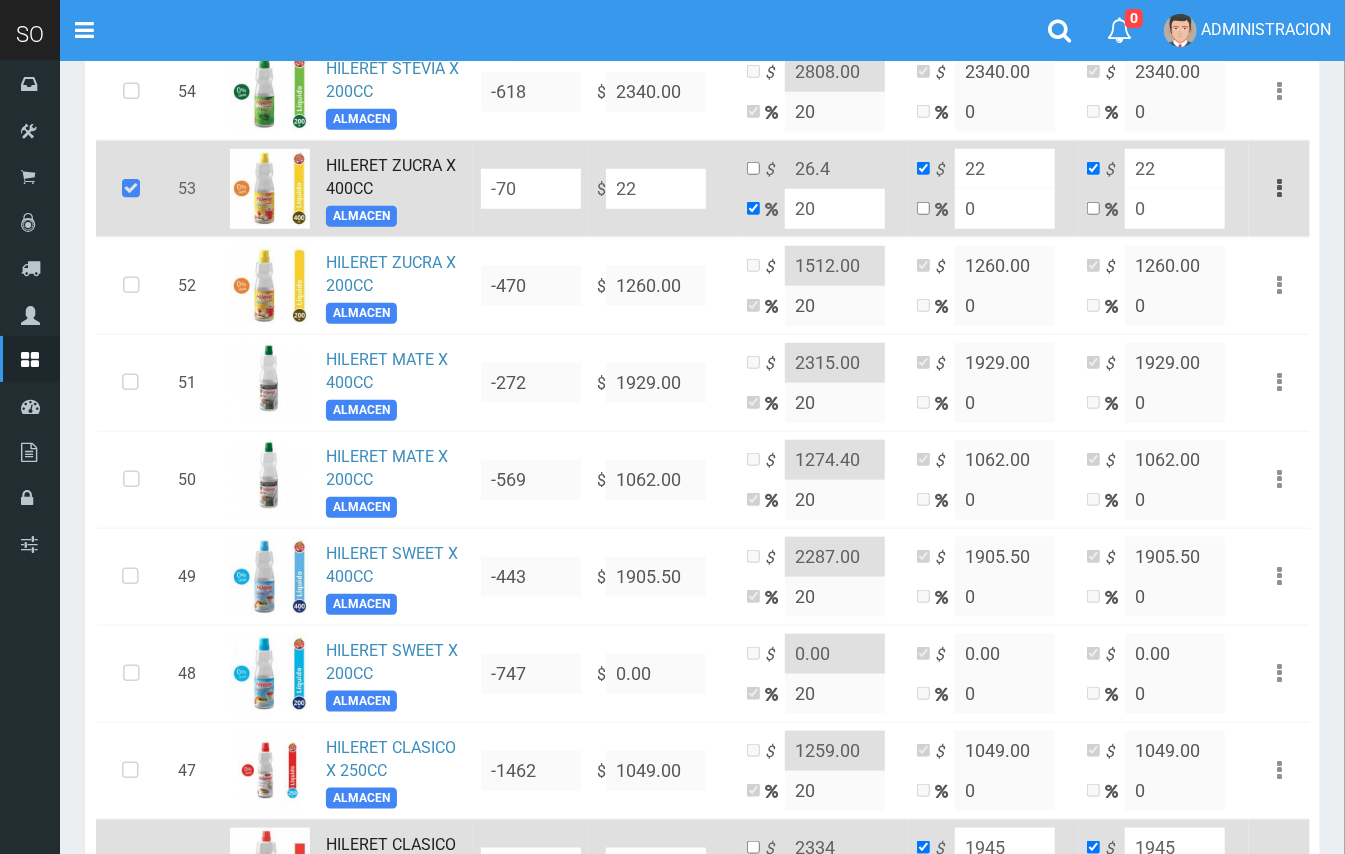type on "221" 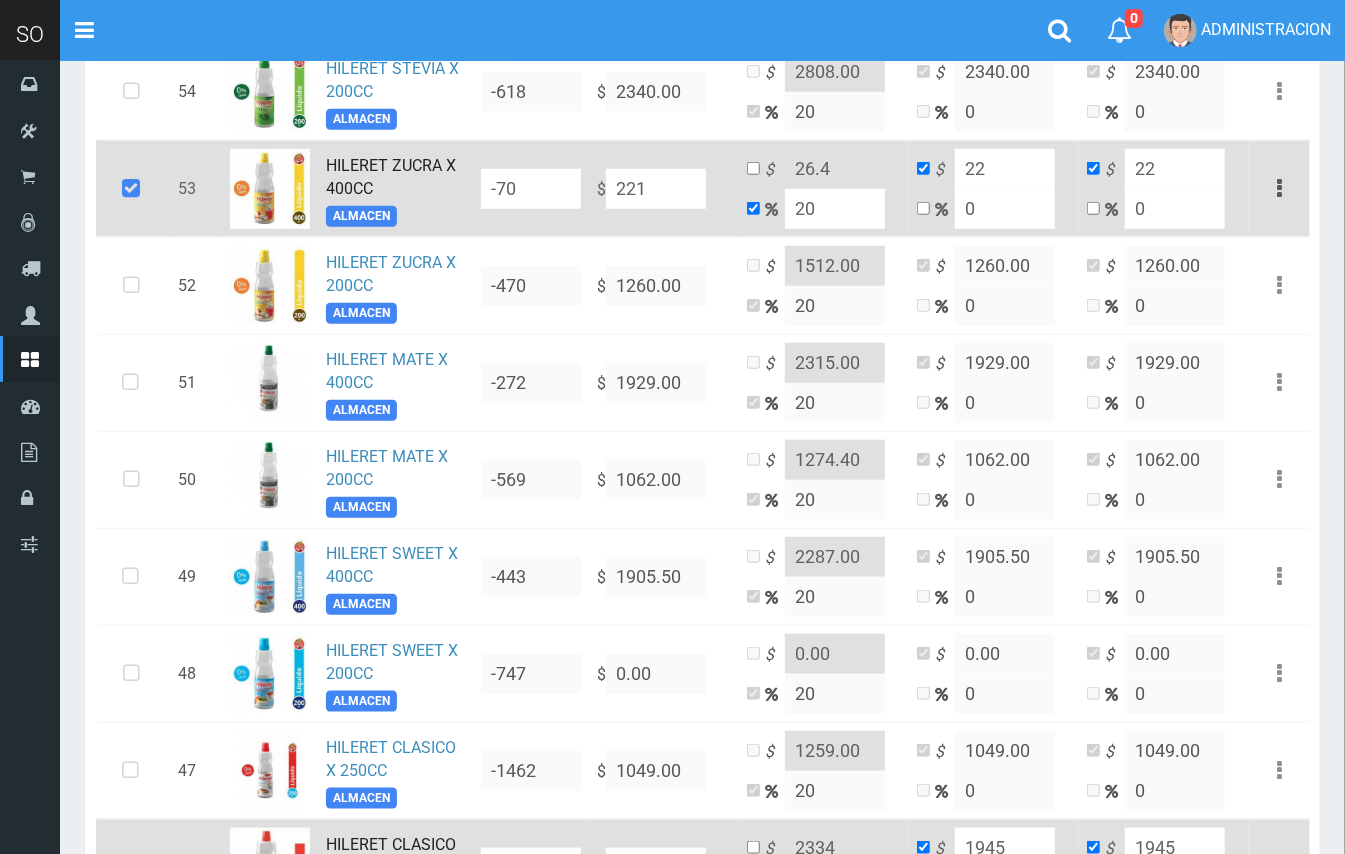 type on "265.2" 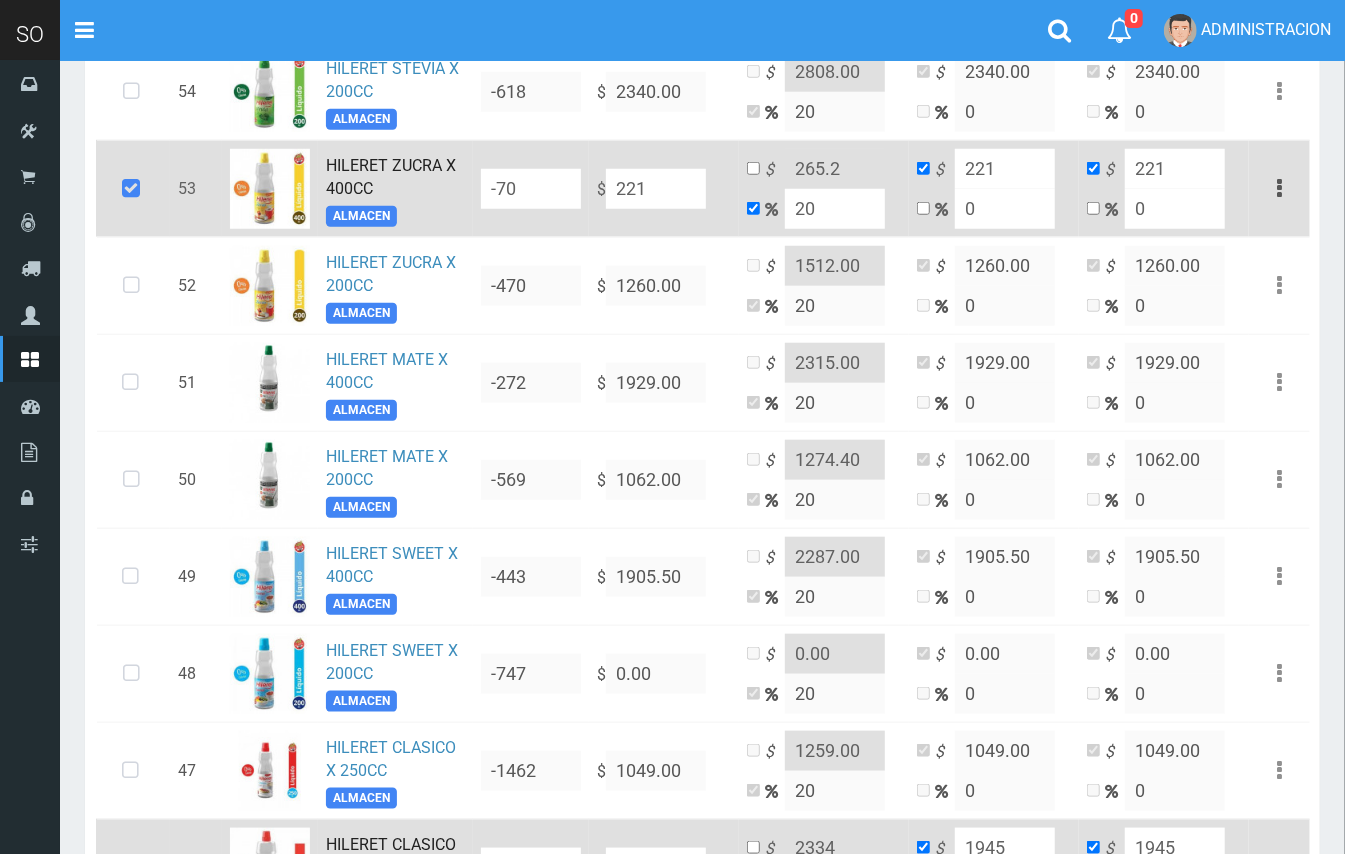 type on "2218" 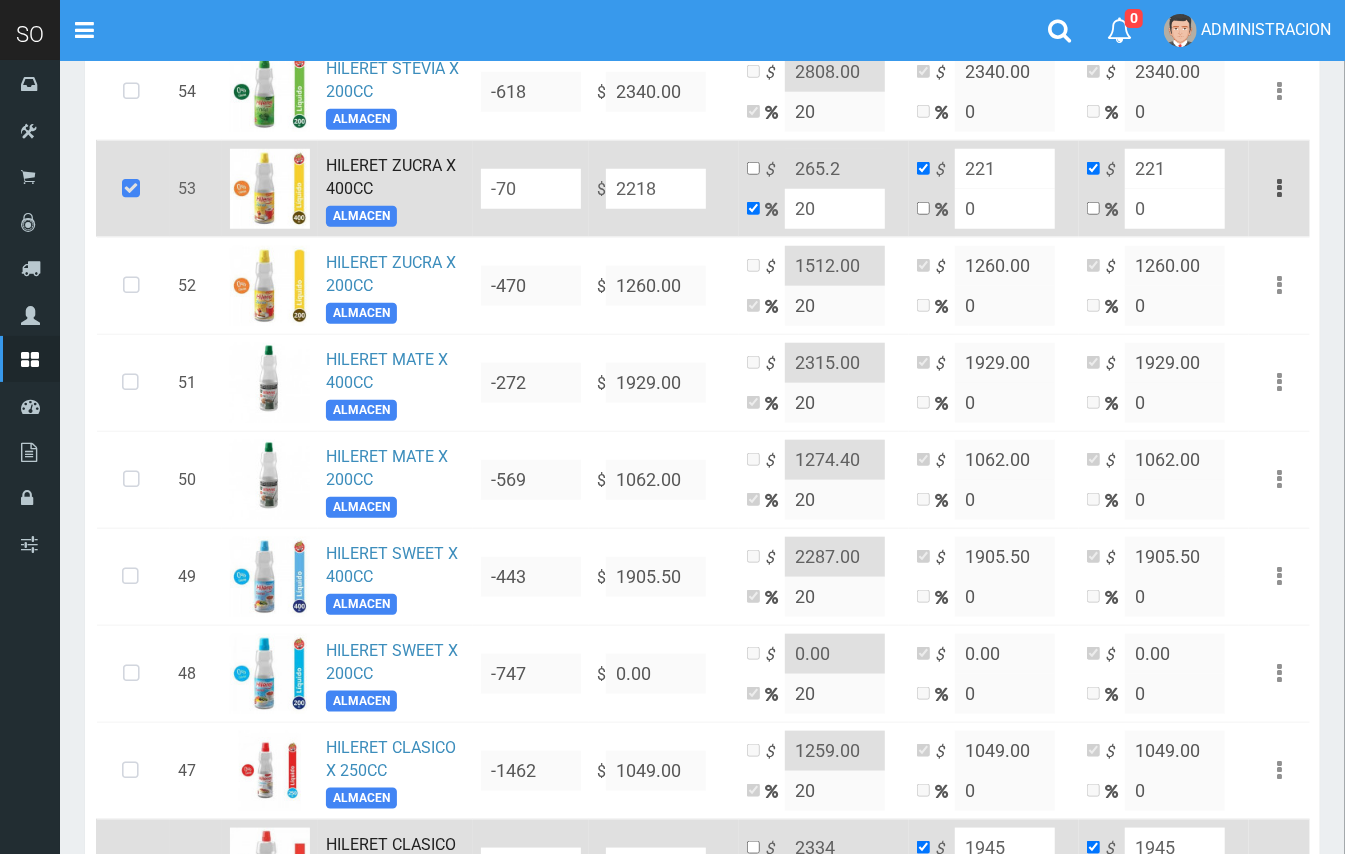 type on "2661.6" 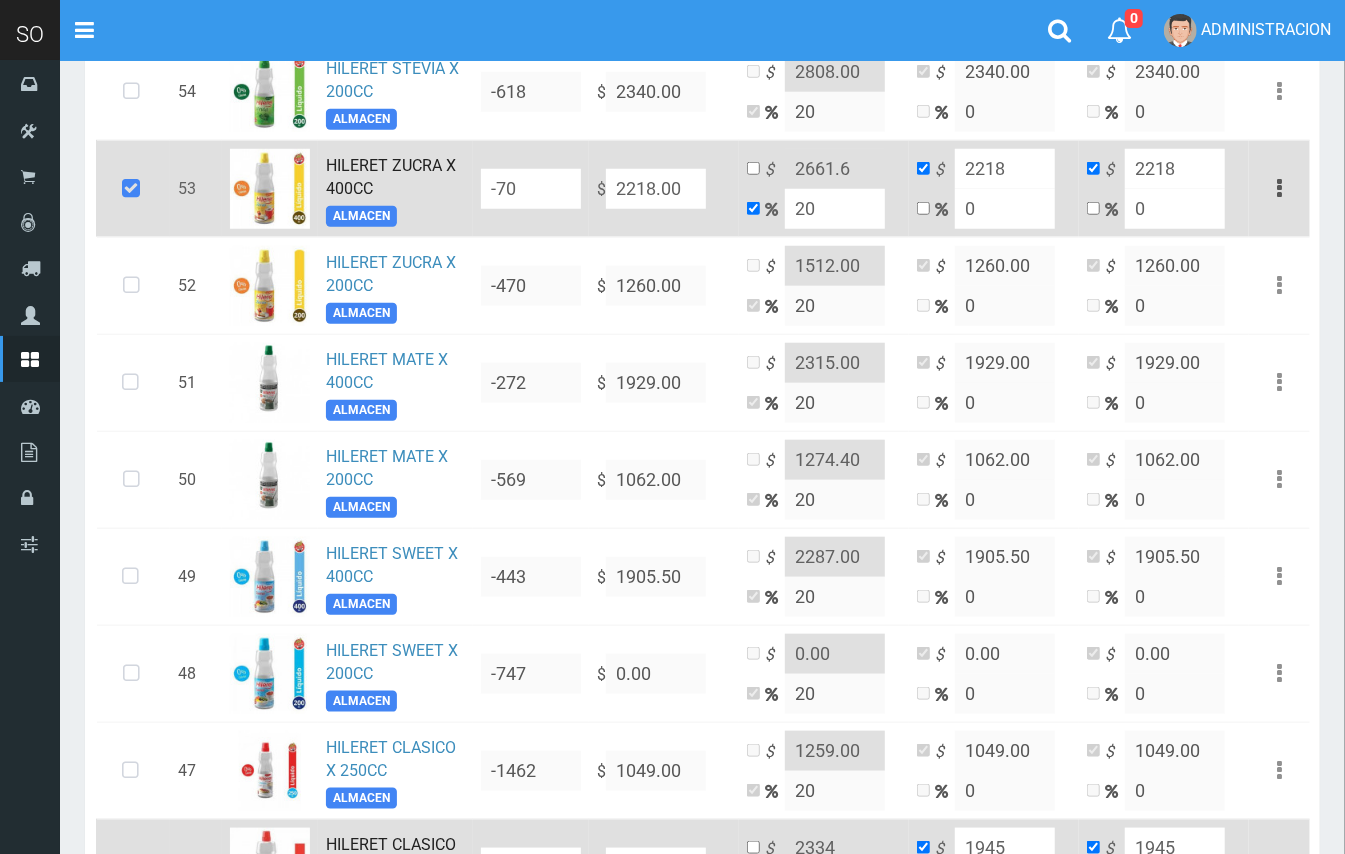 type on "2218.00" 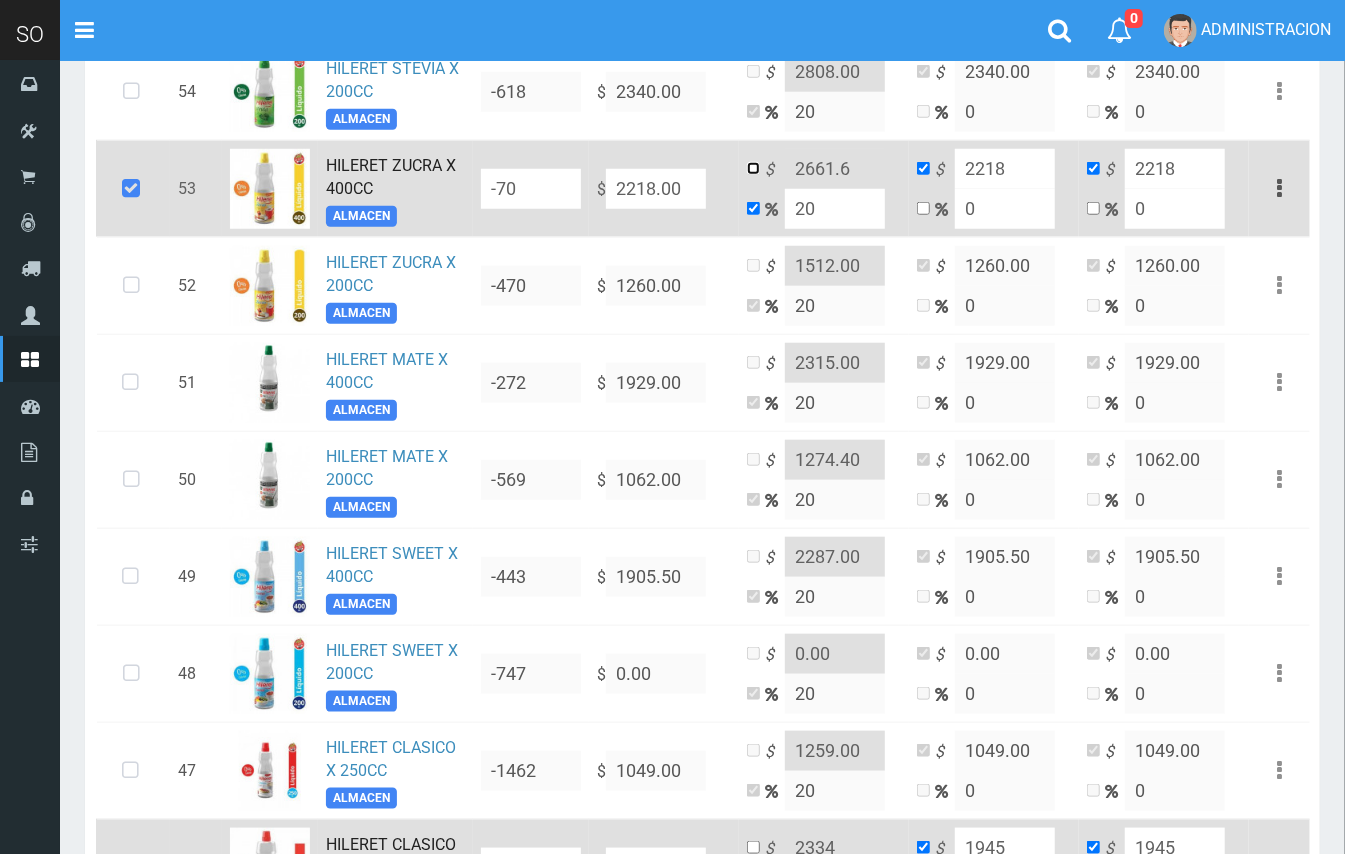 click at bounding box center (753, 168) 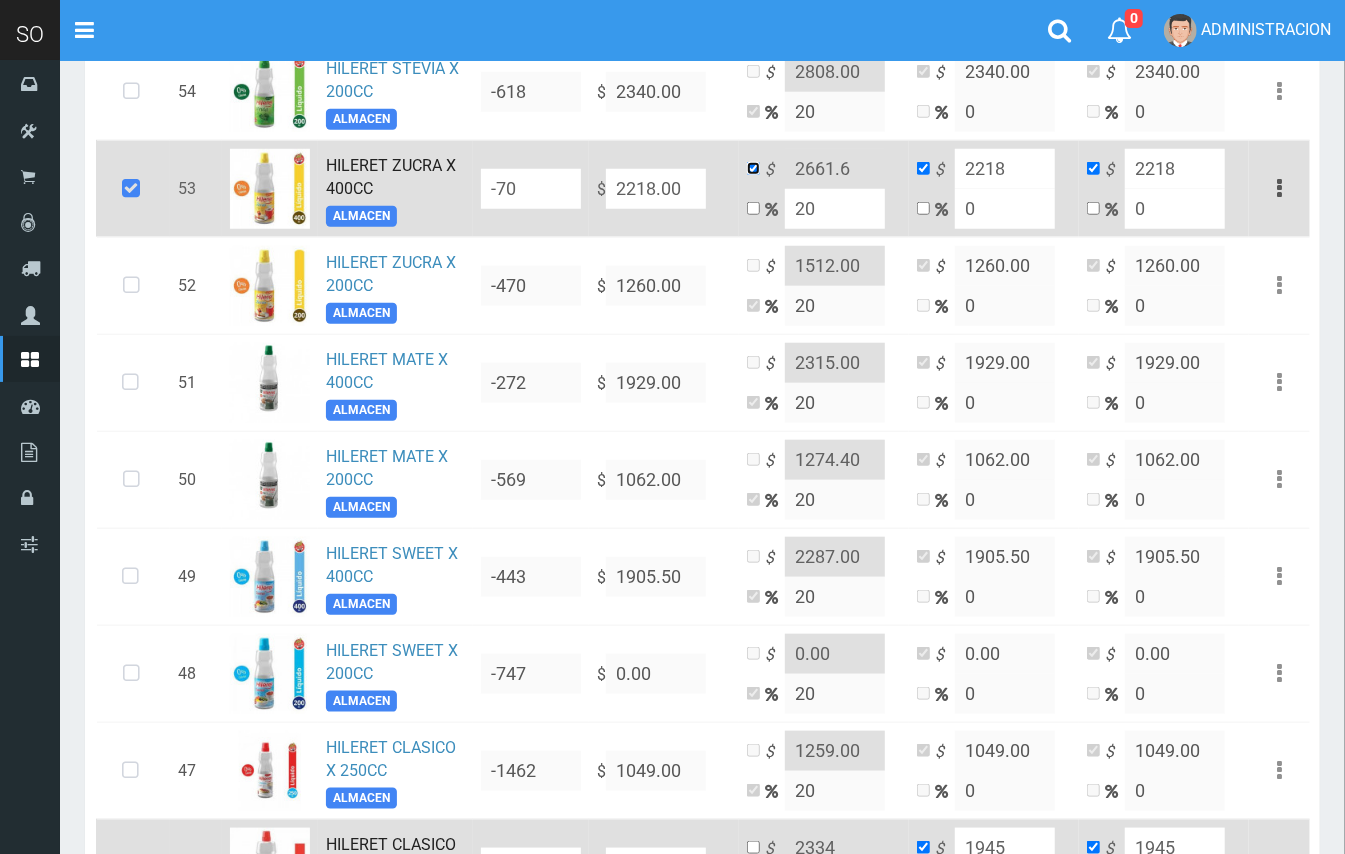 checkbox on "false" 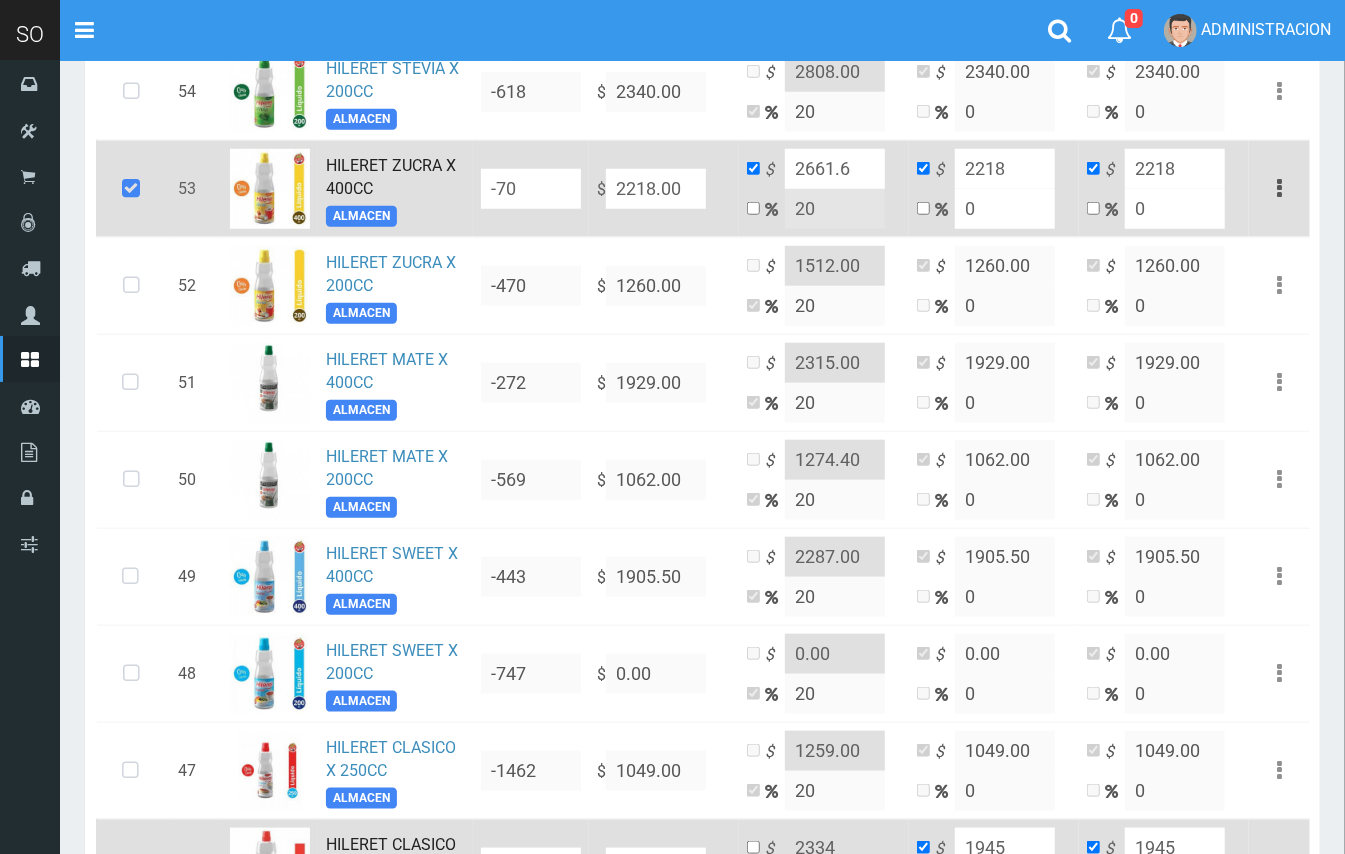 drag, startPoint x: 853, startPoint y: 158, endPoint x: 822, endPoint y: 158, distance: 31 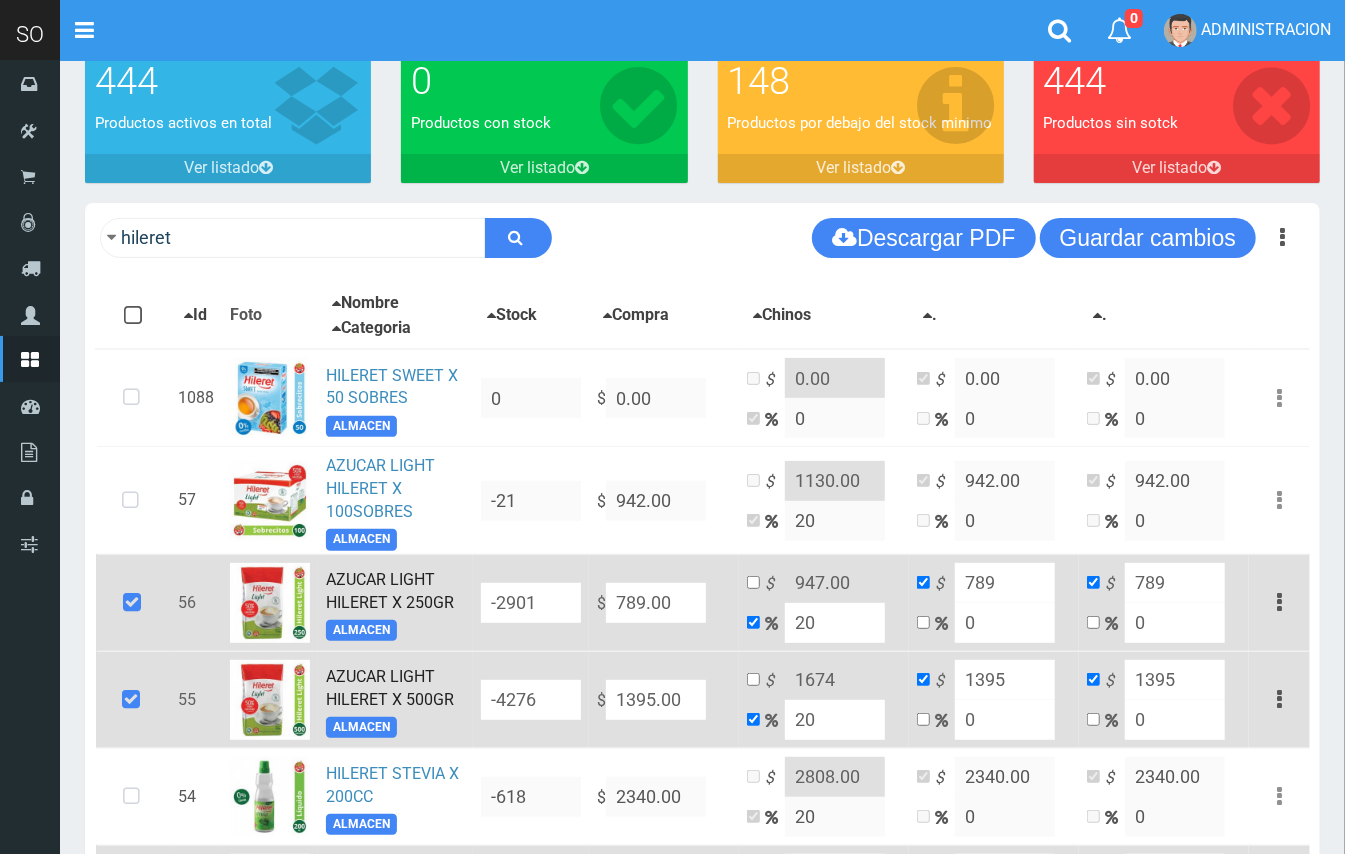 scroll, scrollTop: 85, scrollLeft: 0, axis: vertical 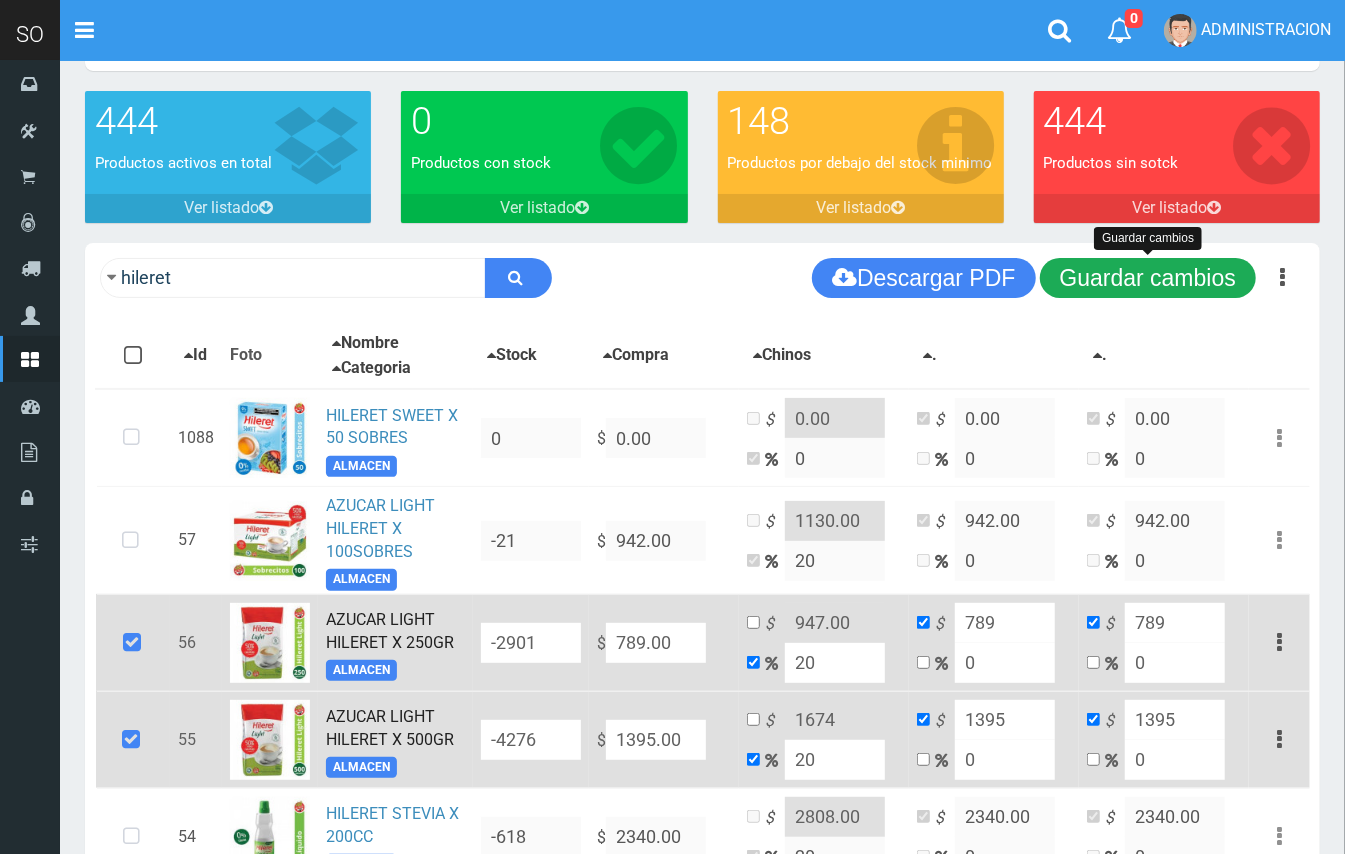 type on "2662.00" 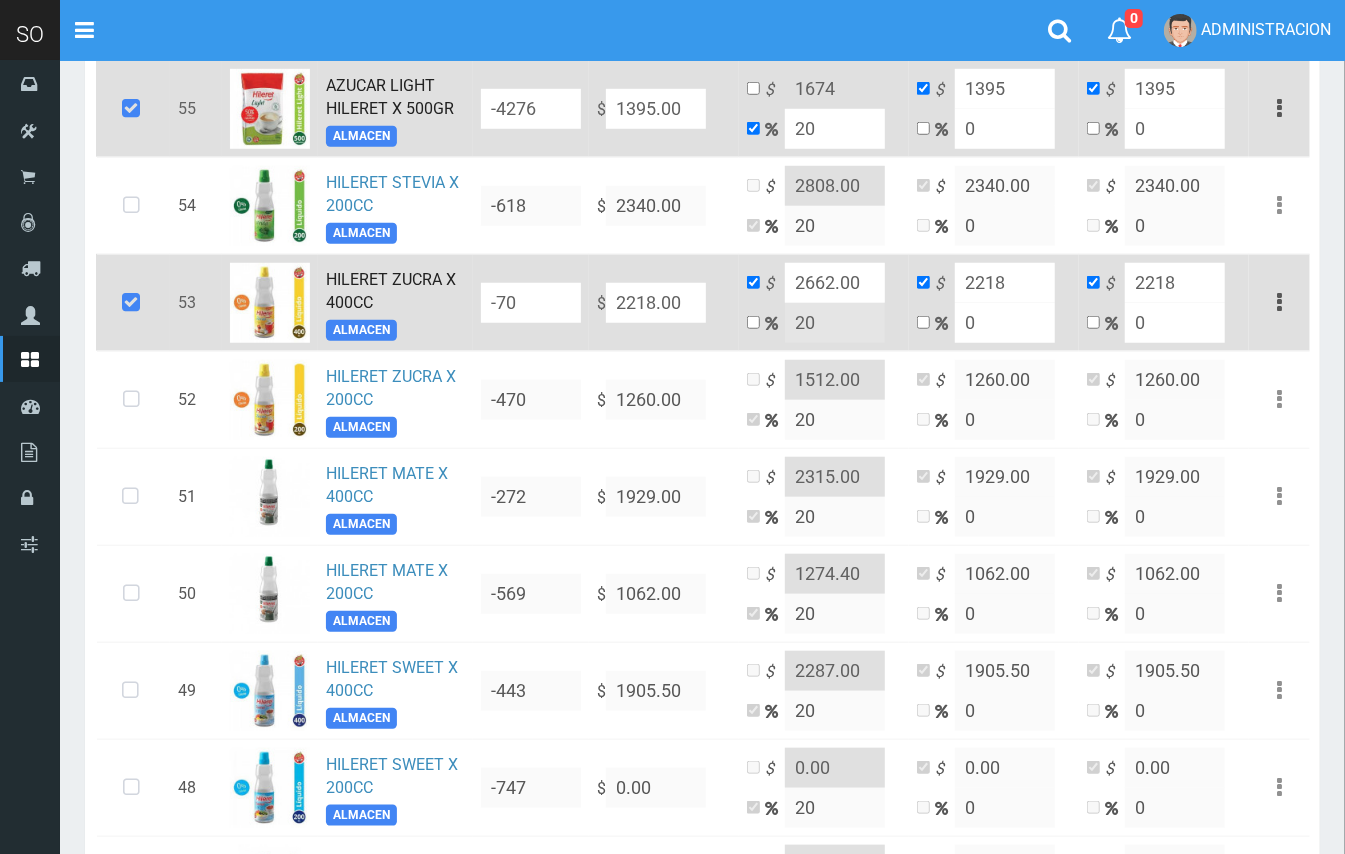scroll, scrollTop: 721, scrollLeft: 0, axis: vertical 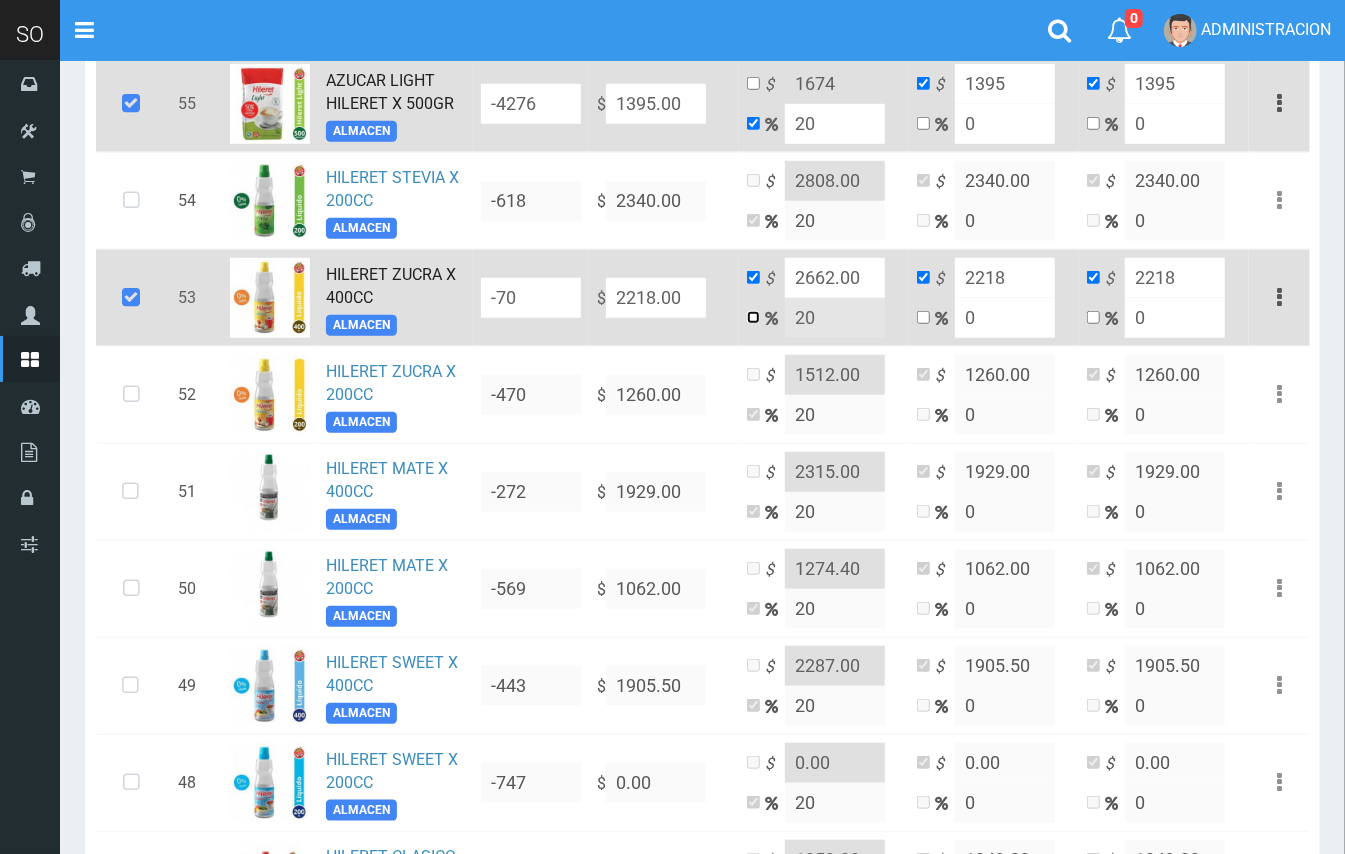 click at bounding box center [753, 317] 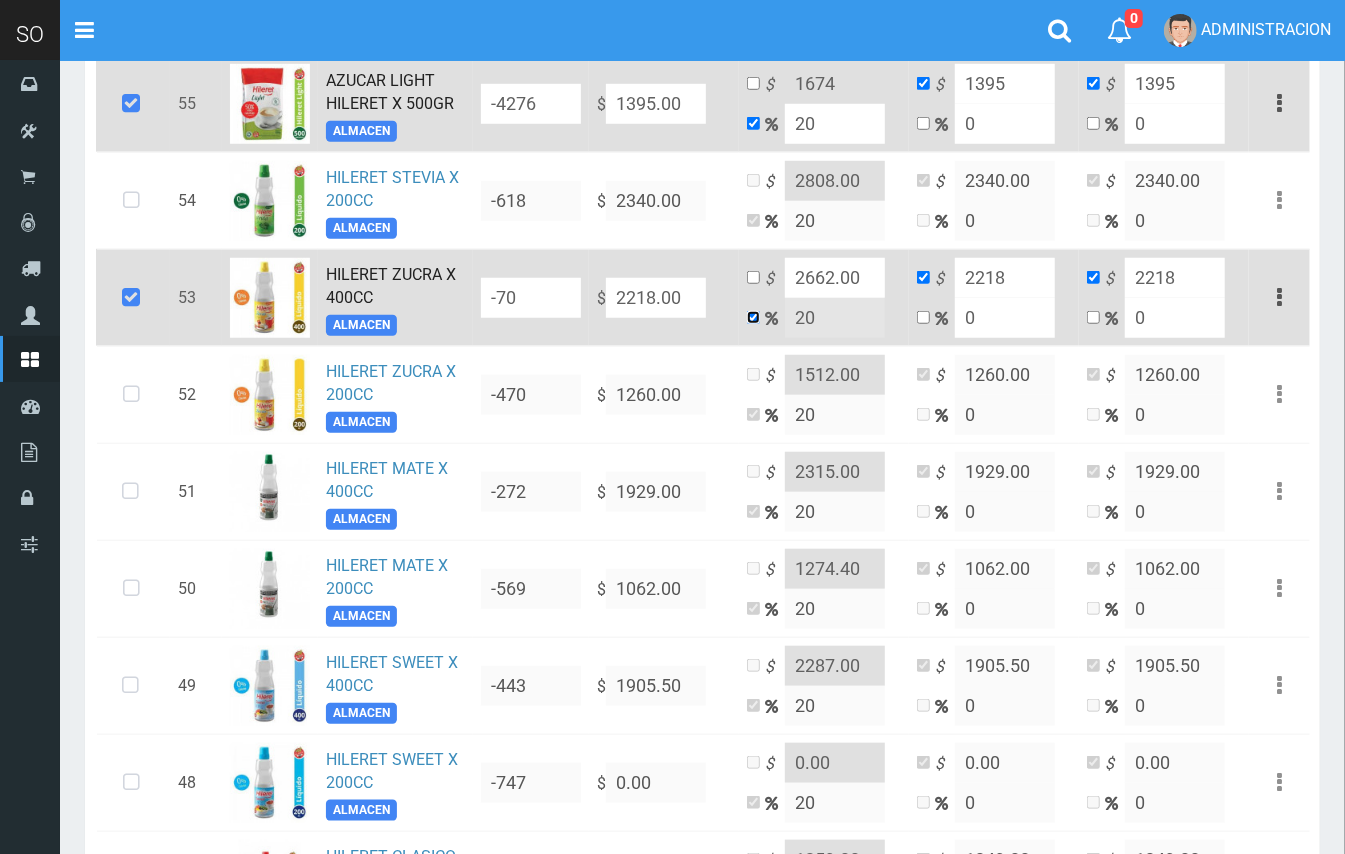 checkbox on "false" 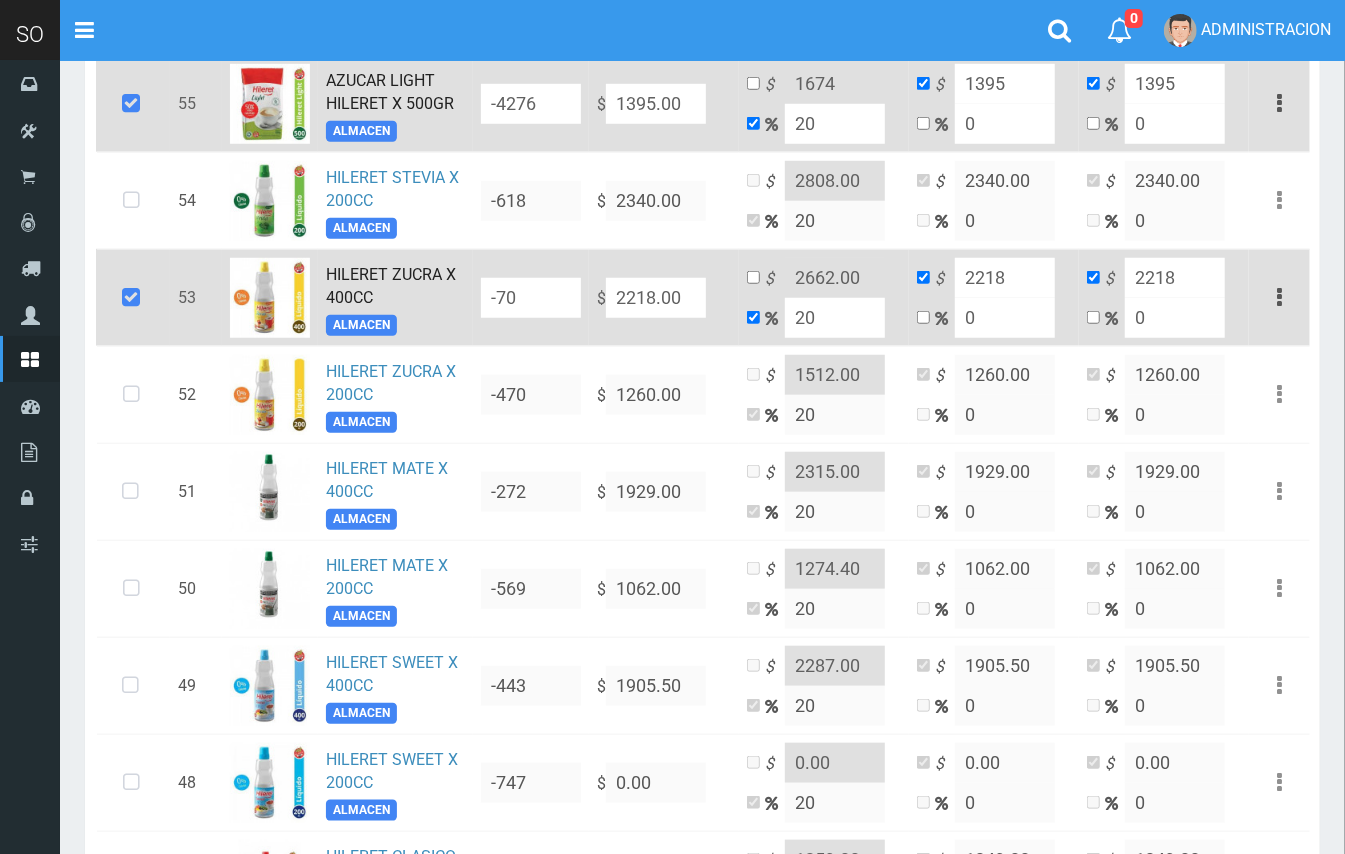click on "20" at bounding box center (835, 318) 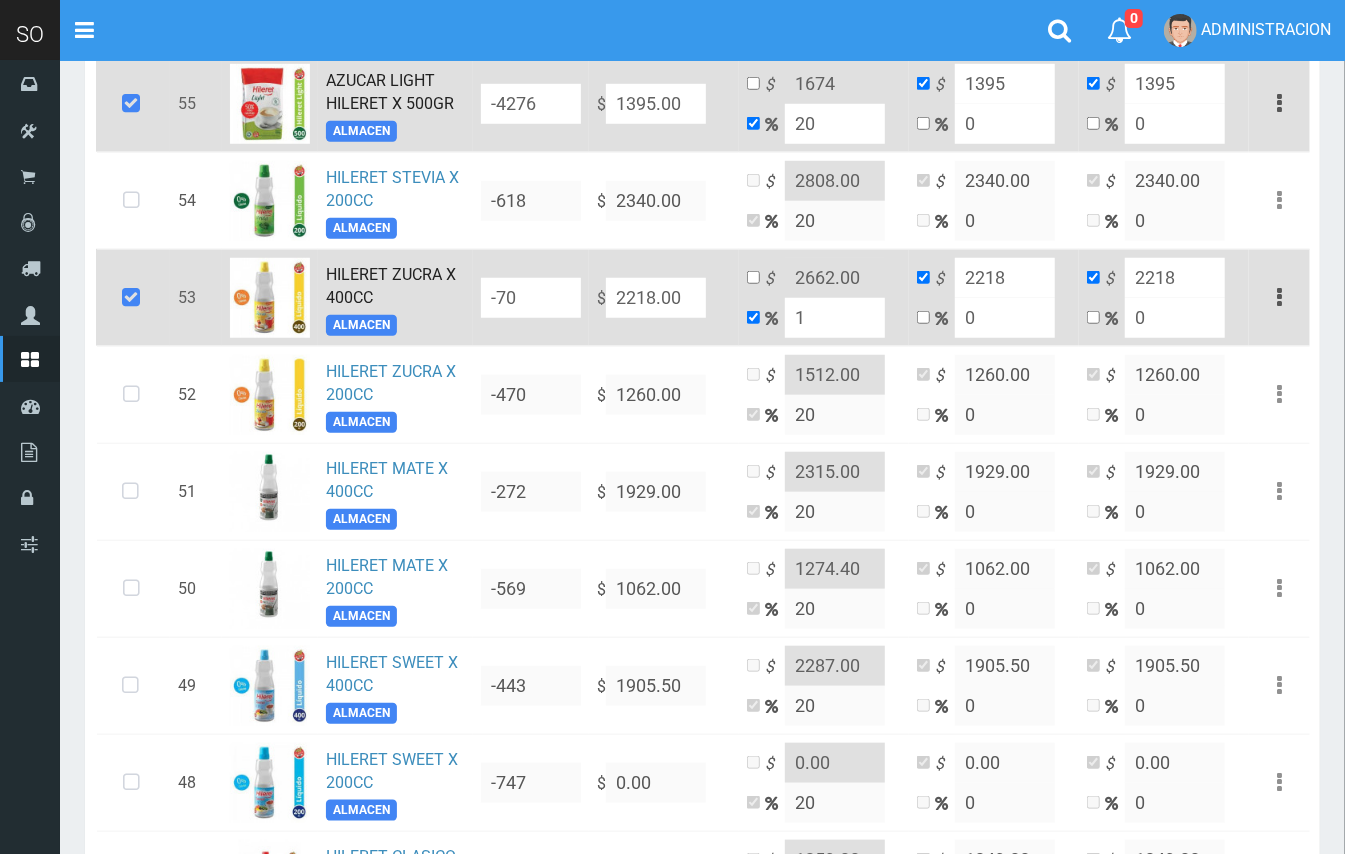 type on "2240.18" 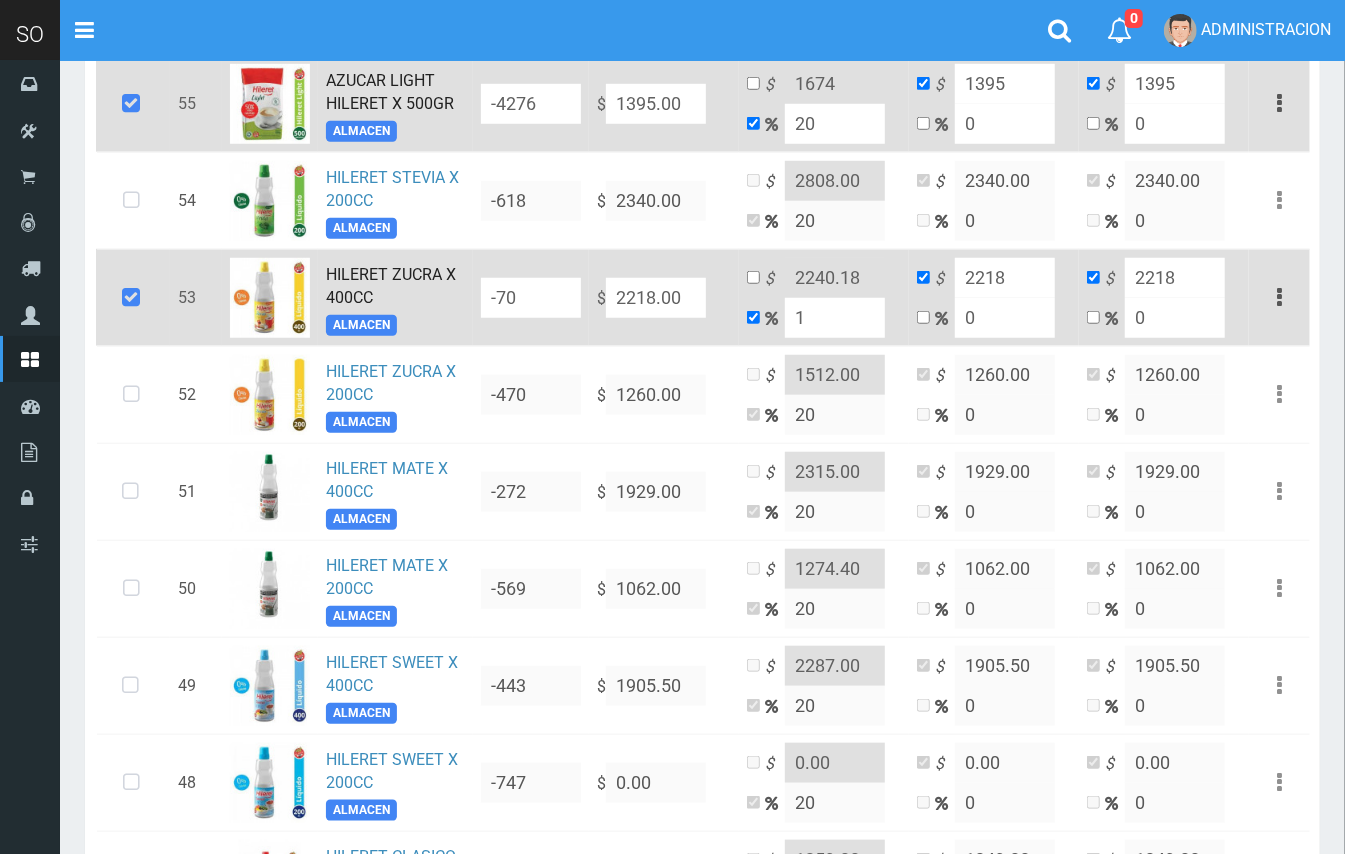 type on "15" 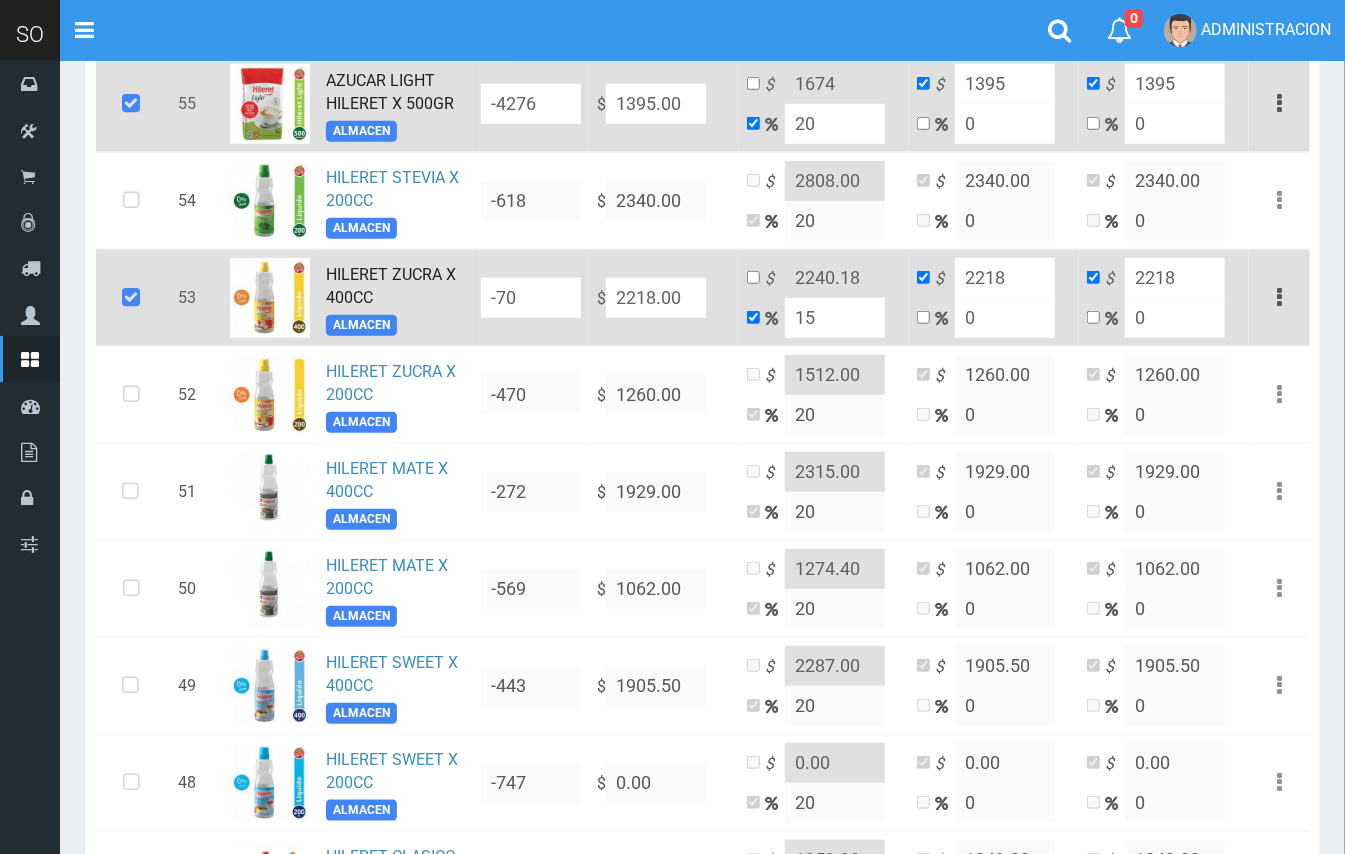 type on "2550.7" 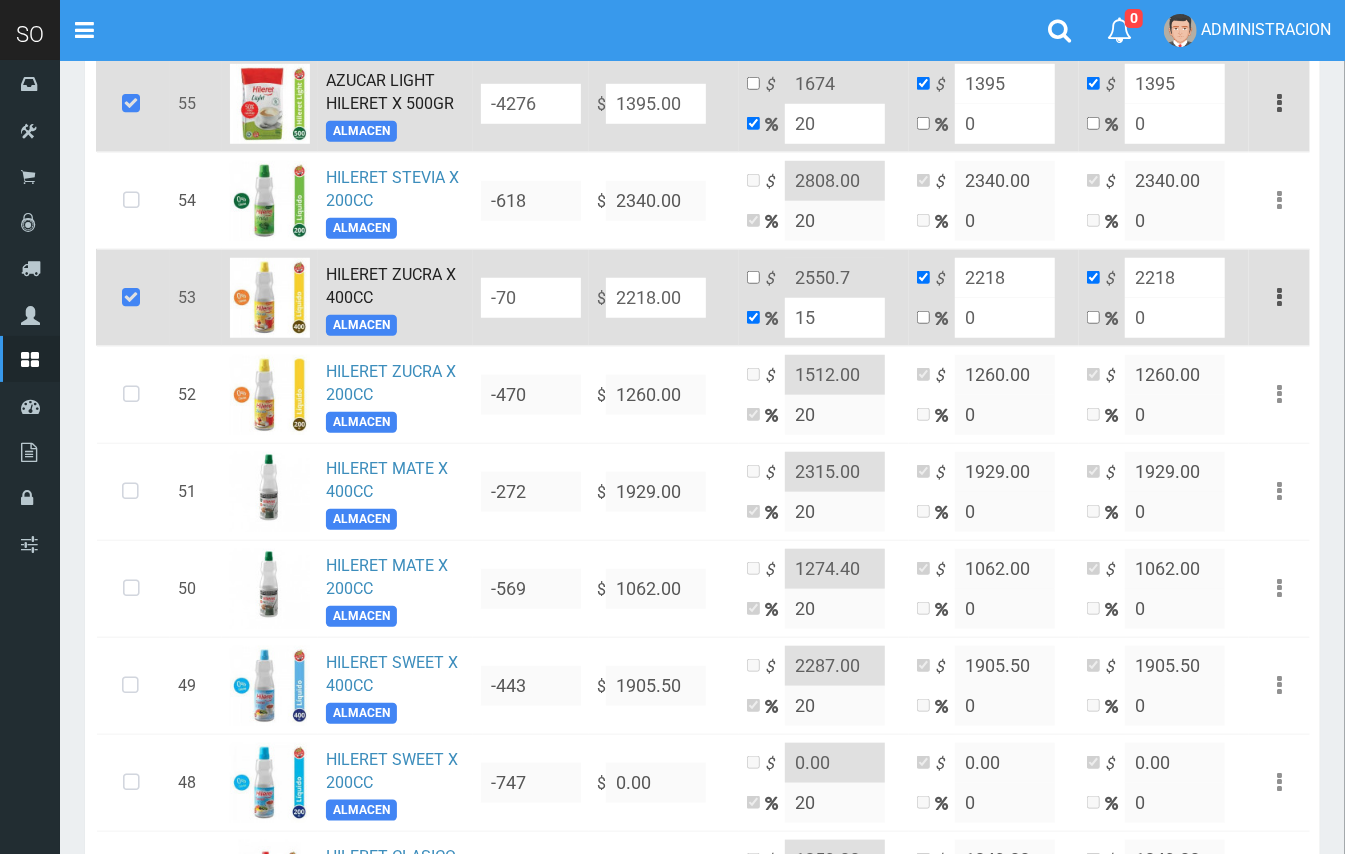 type on "15" 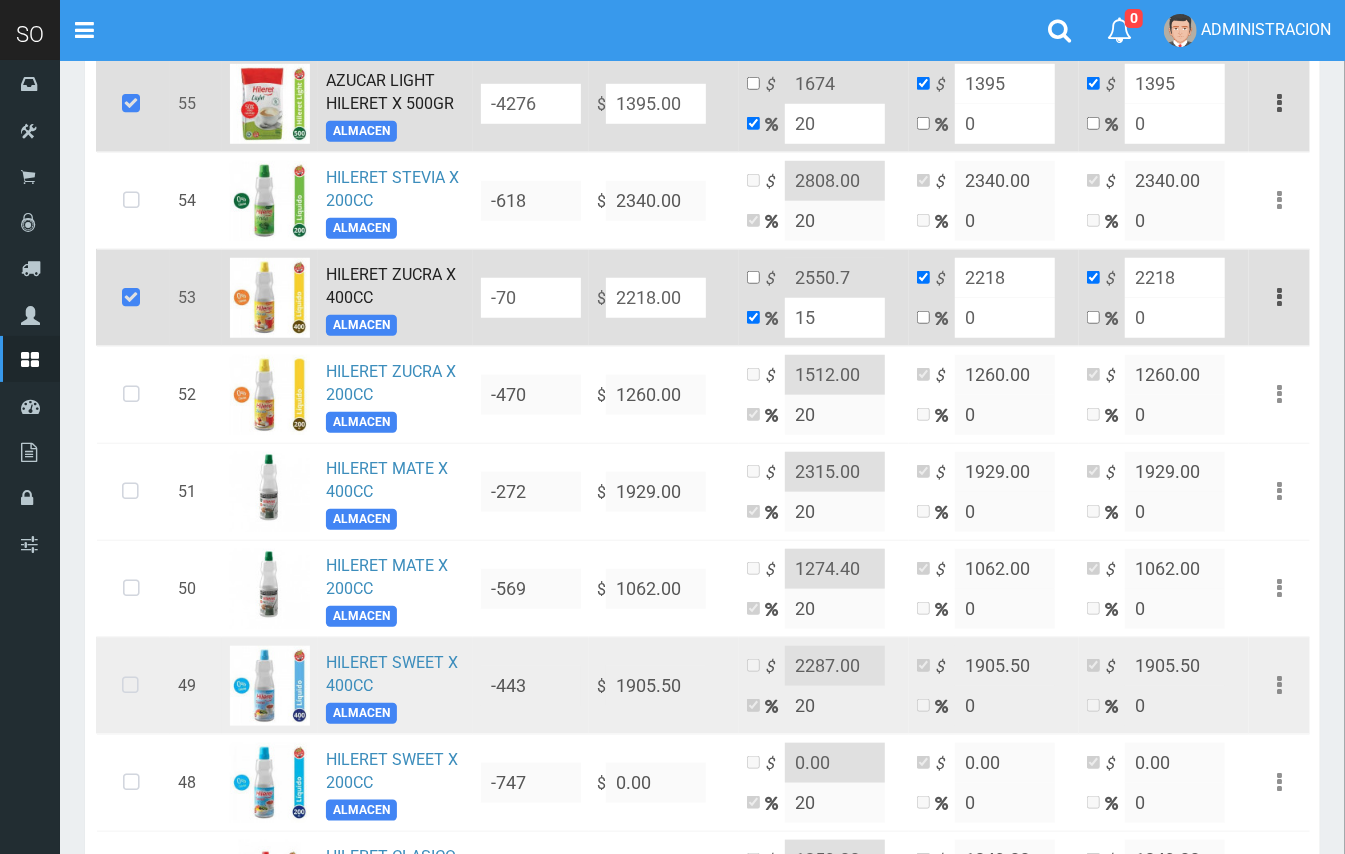 click at bounding box center [130, 686] 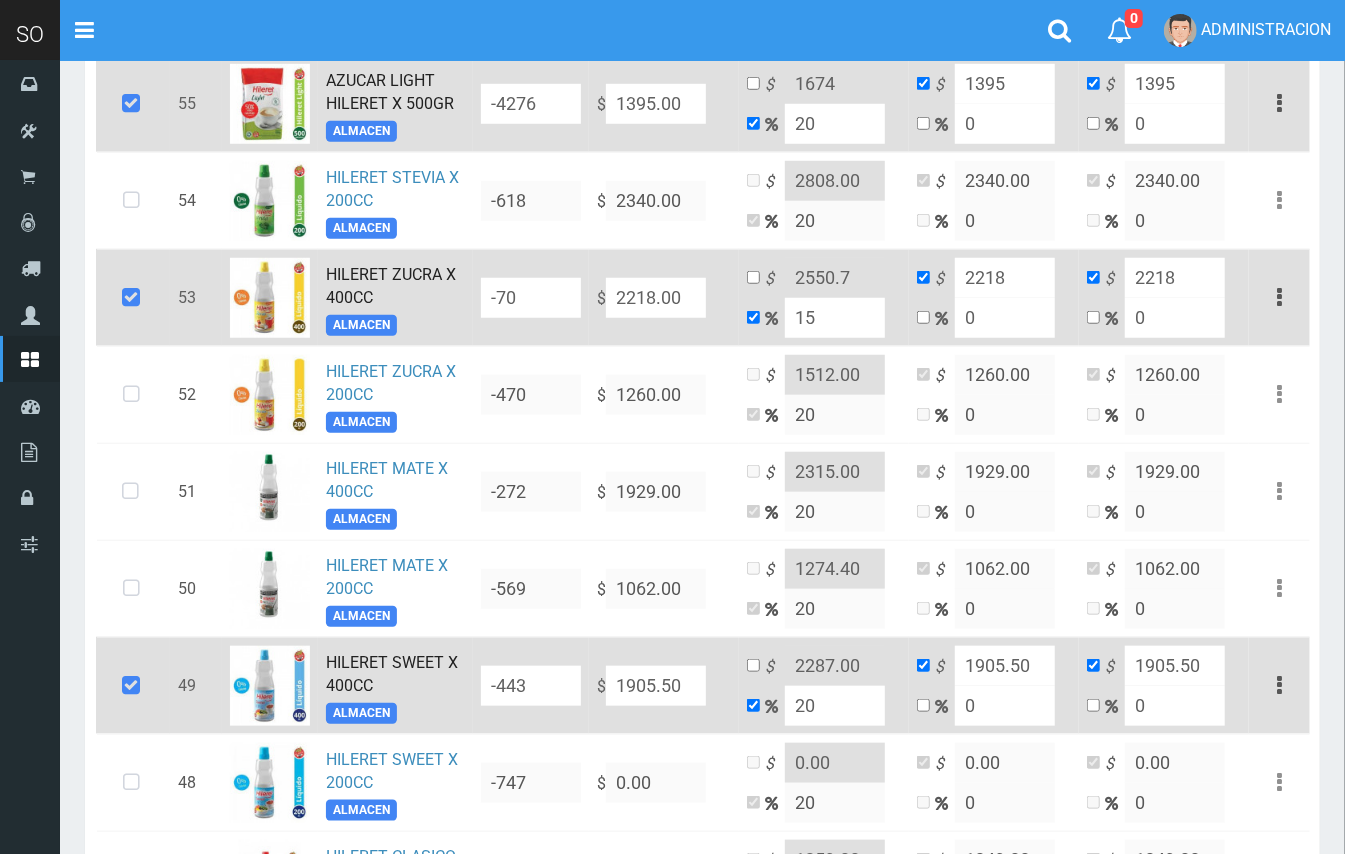 drag, startPoint x: 688, startPoint y: 673, endPoint x: 606, endPoint y: 658, distance: 83.360664 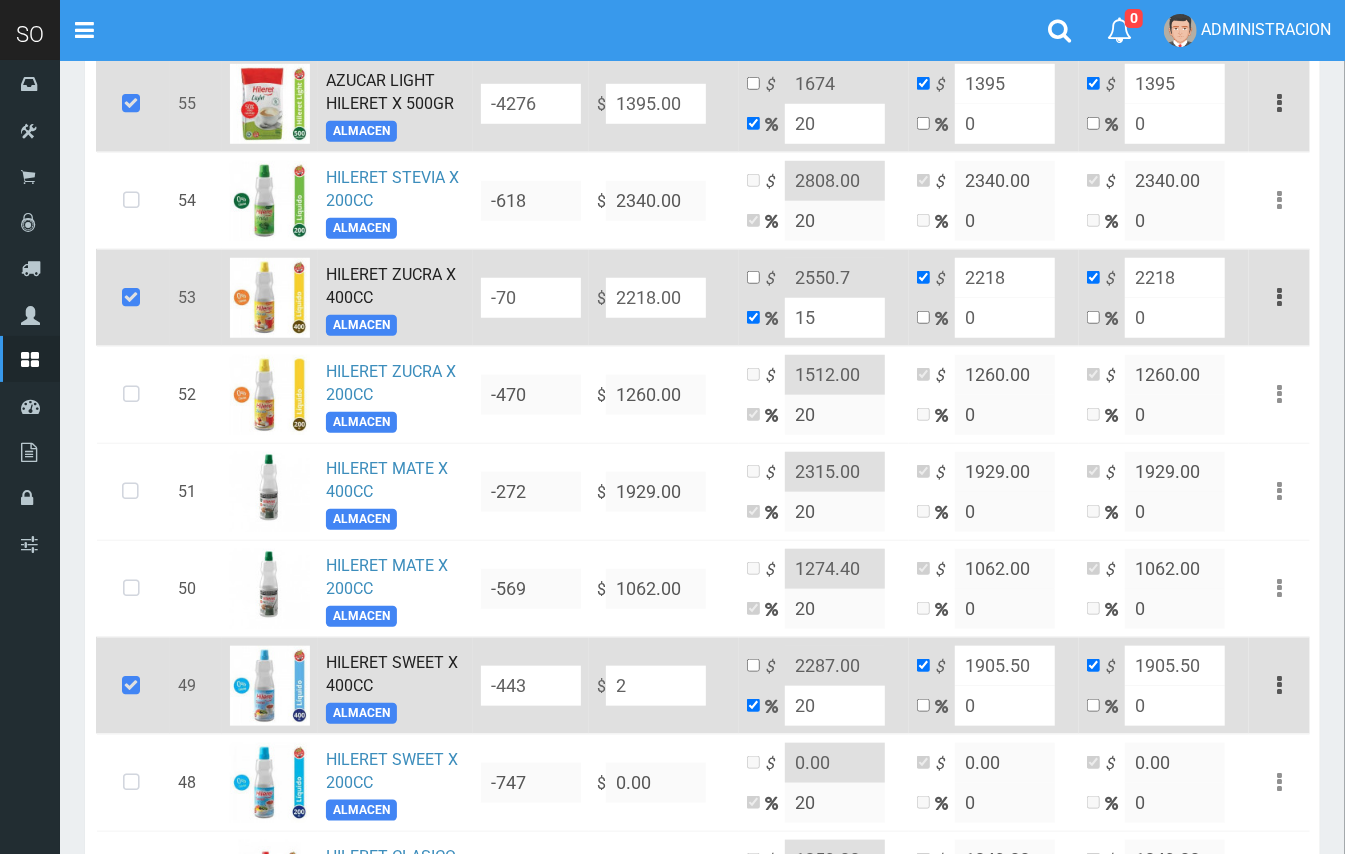 type on "2.4" 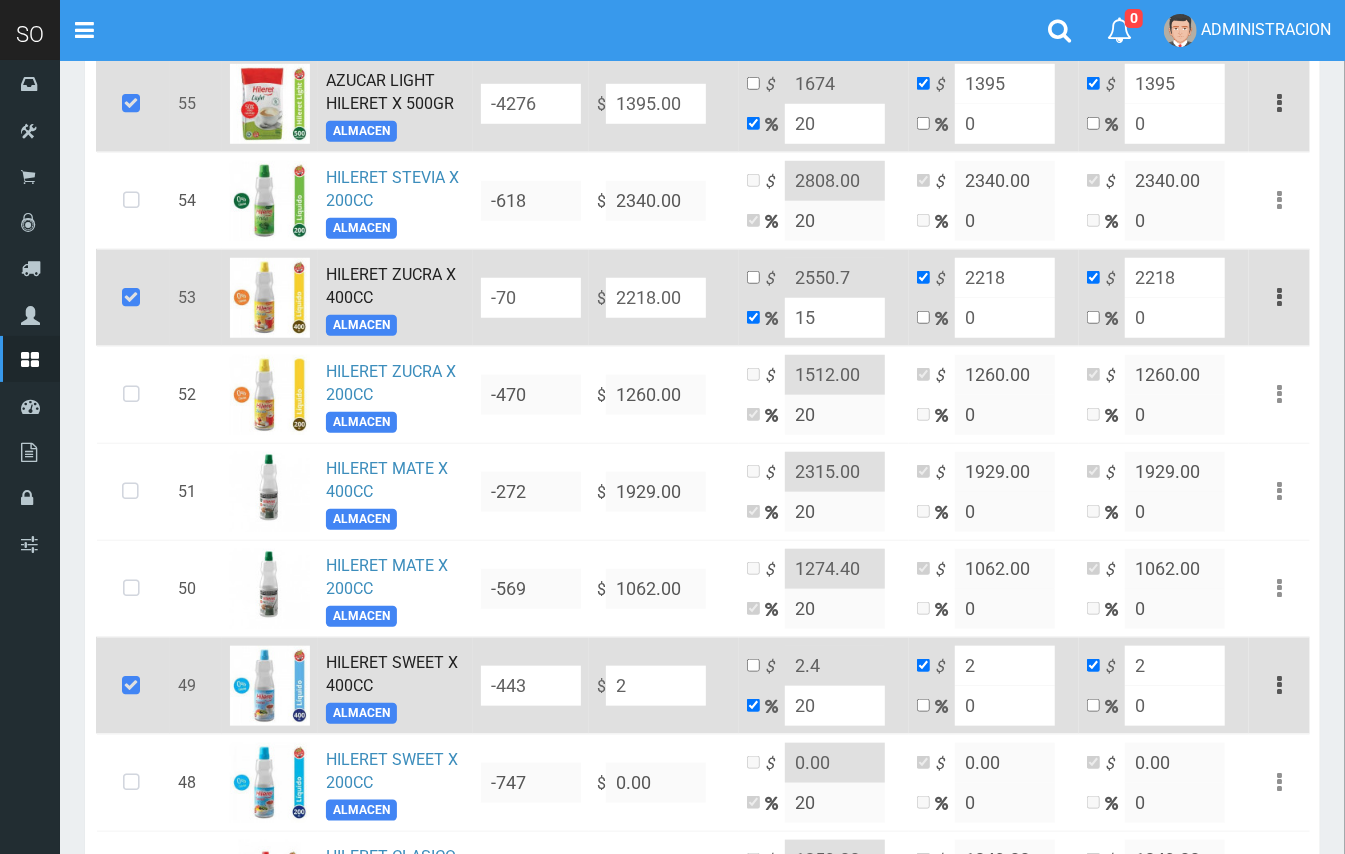 type on "22" 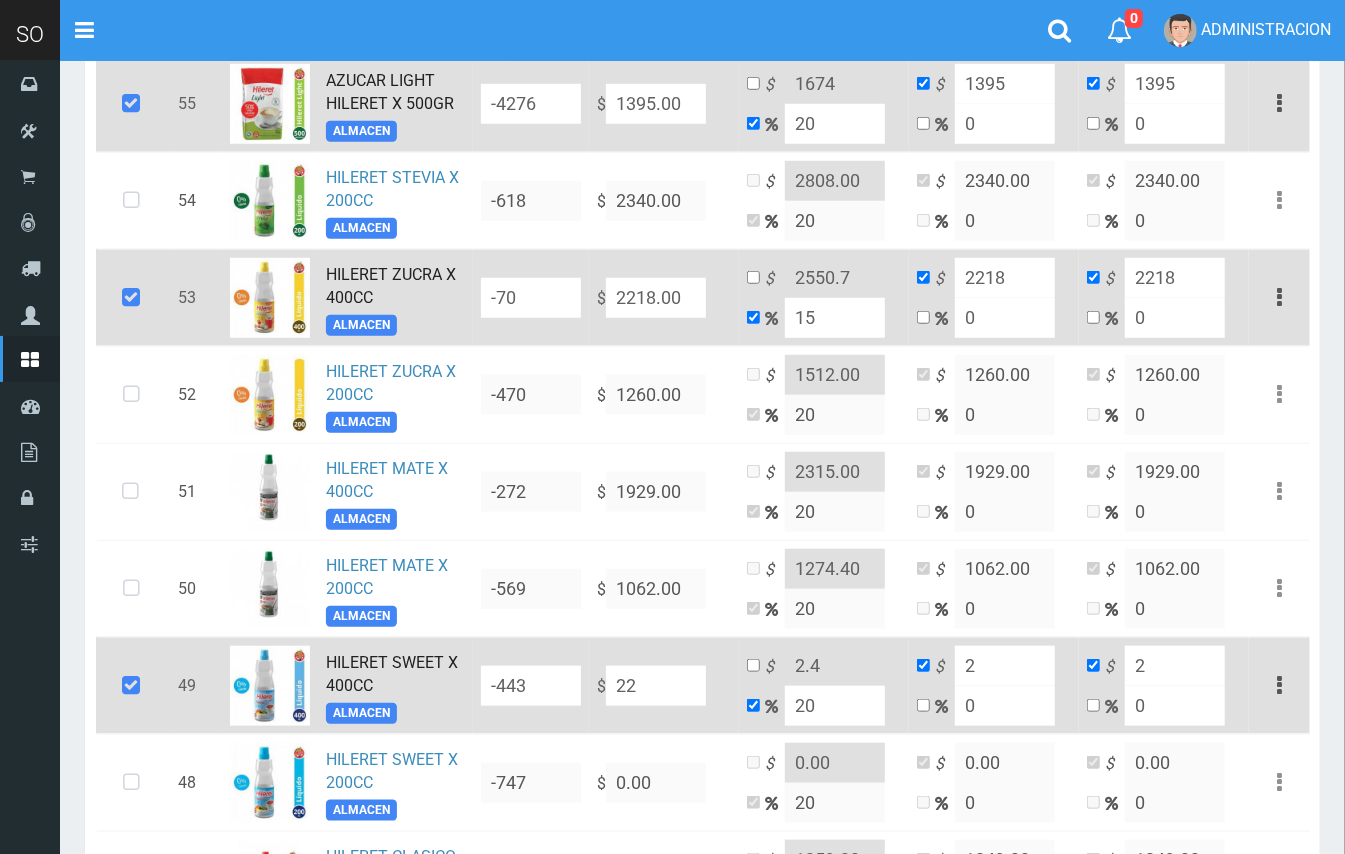 type on "26.4" 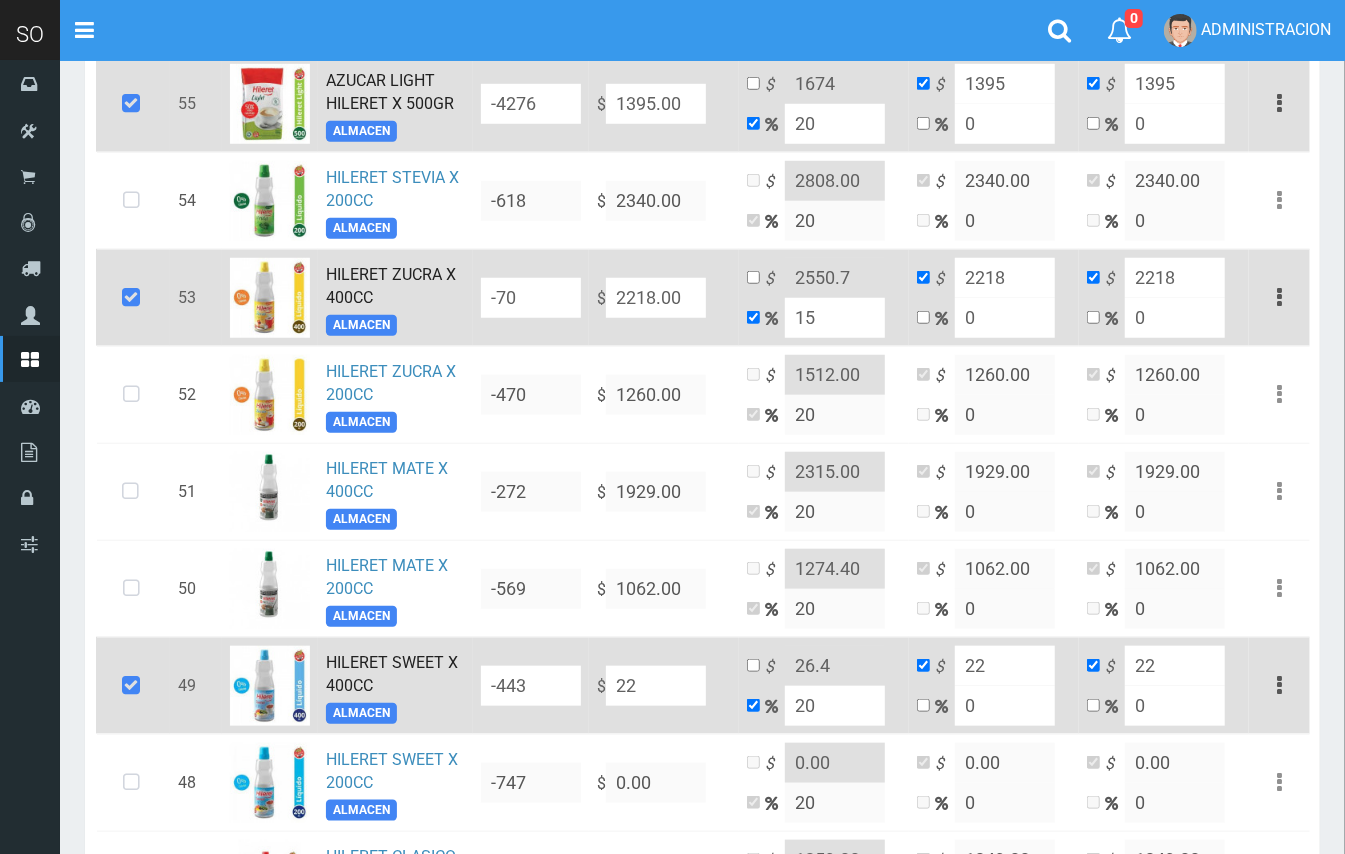 type on "221" 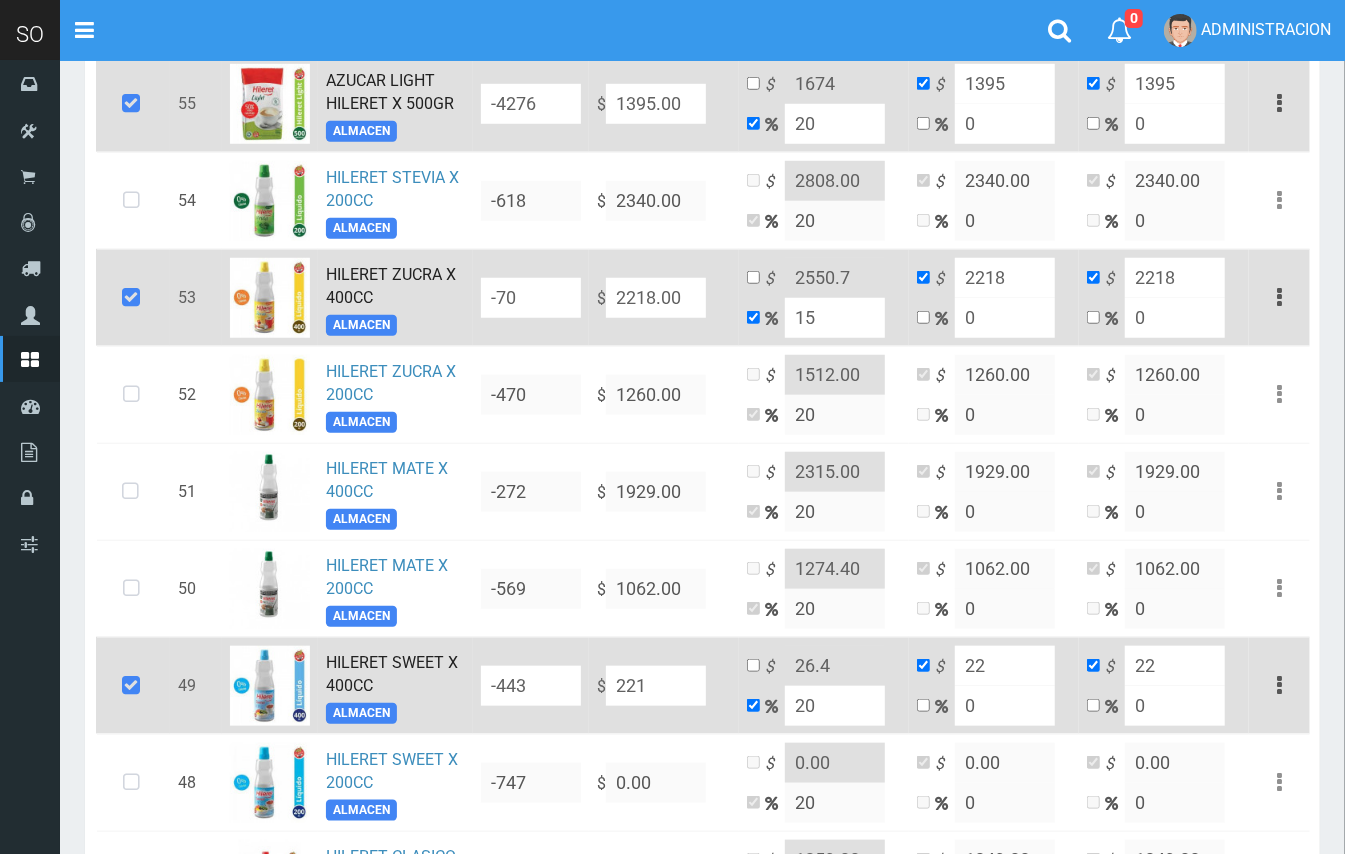 type on "265.2" 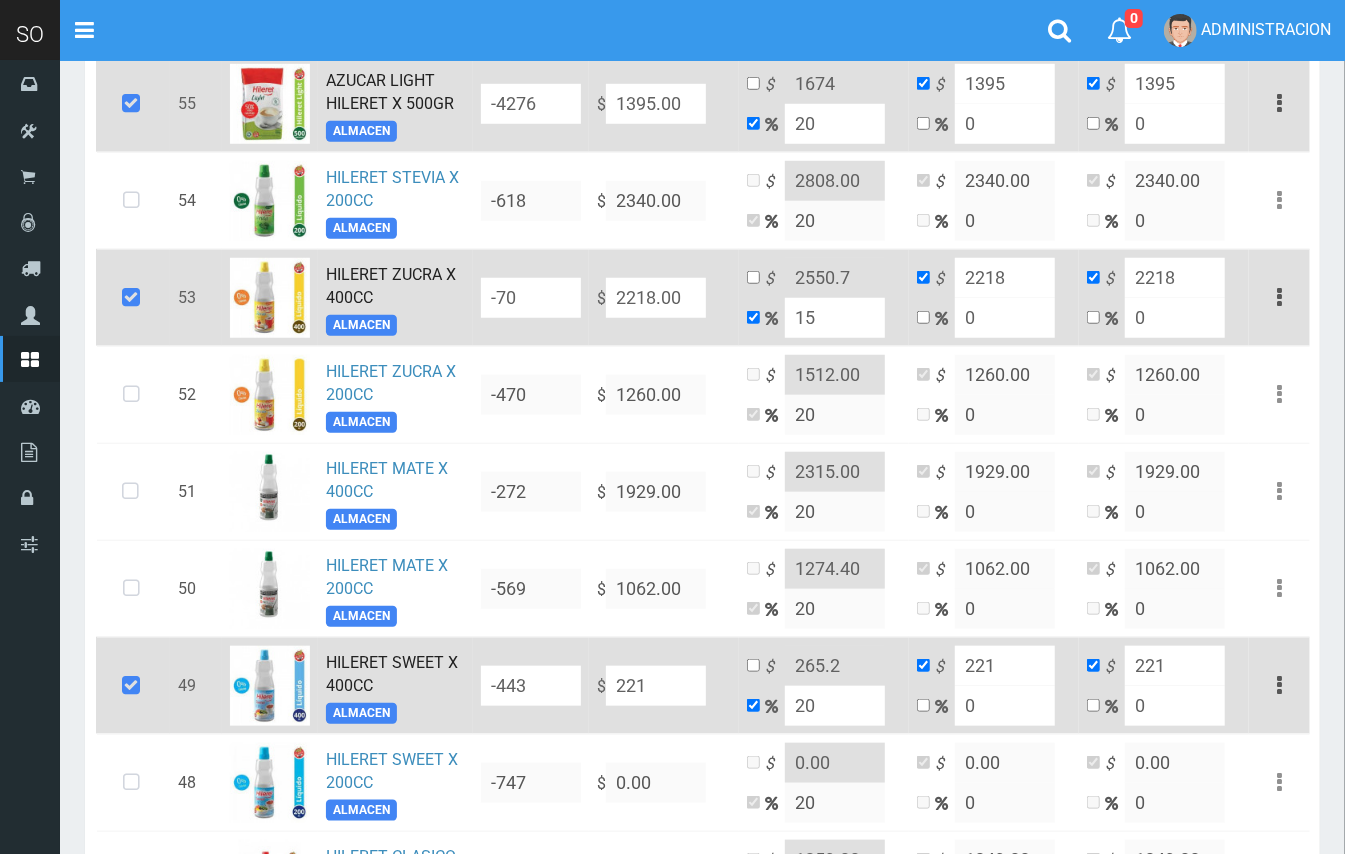 type on "2218" 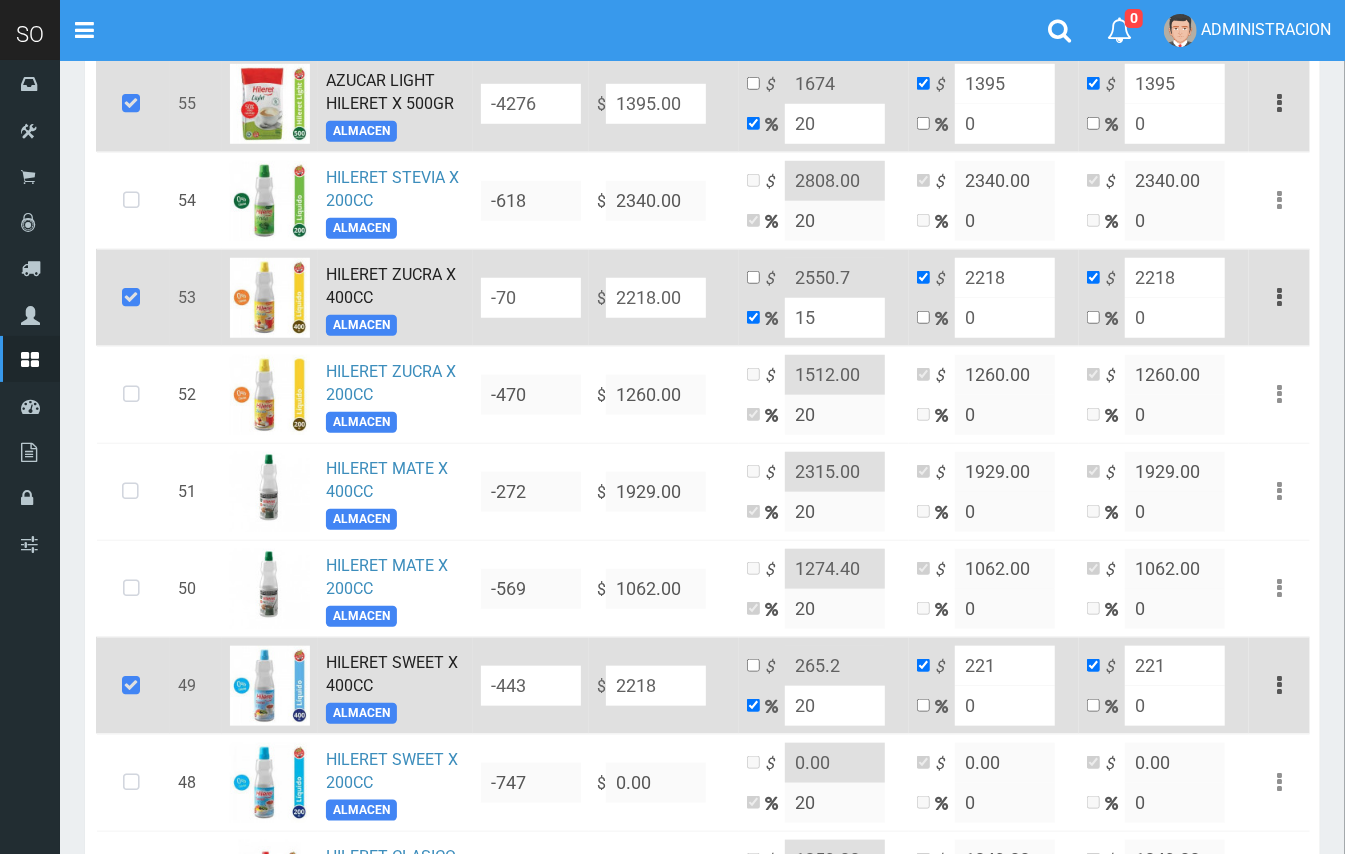 type on "2661.6" 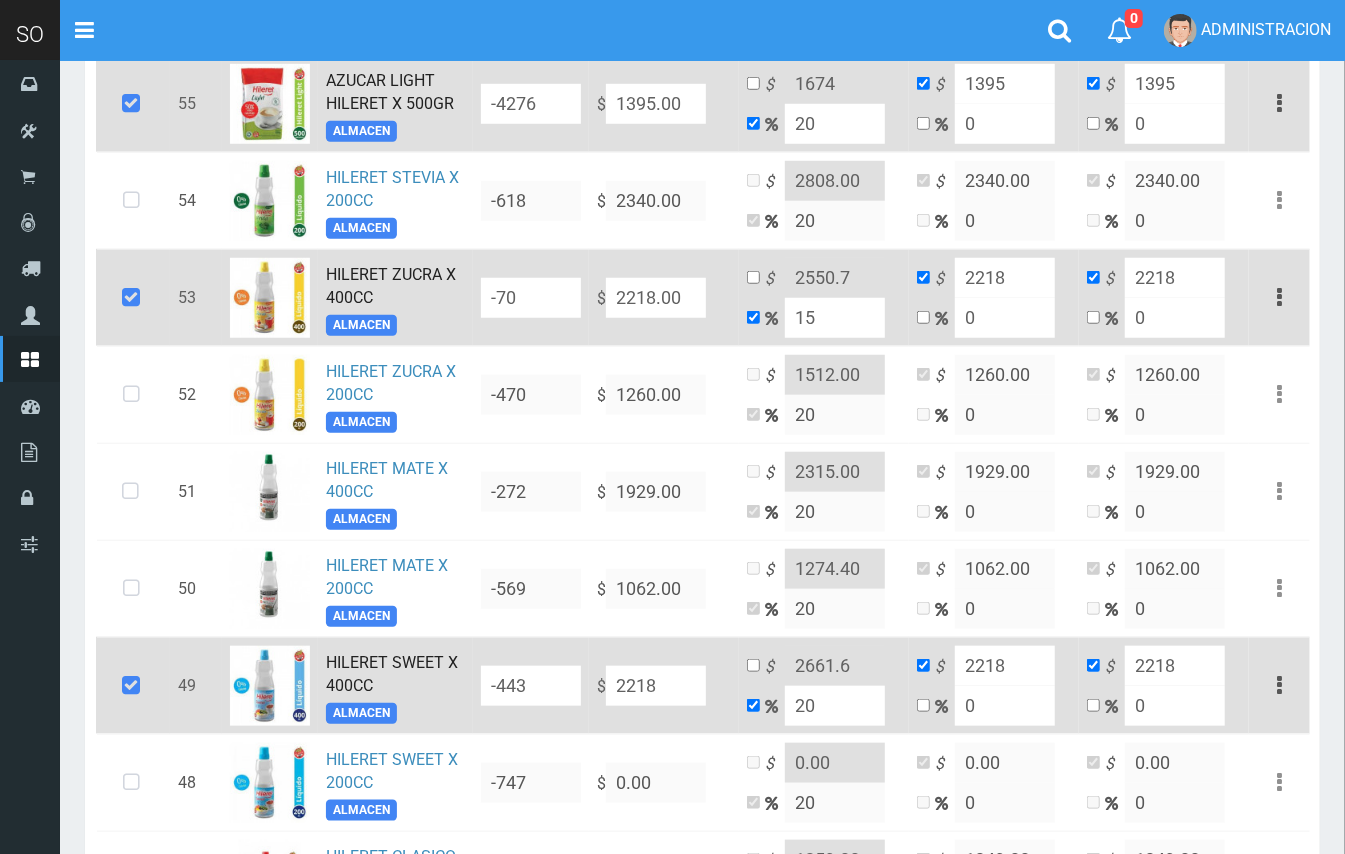 type on "2218" 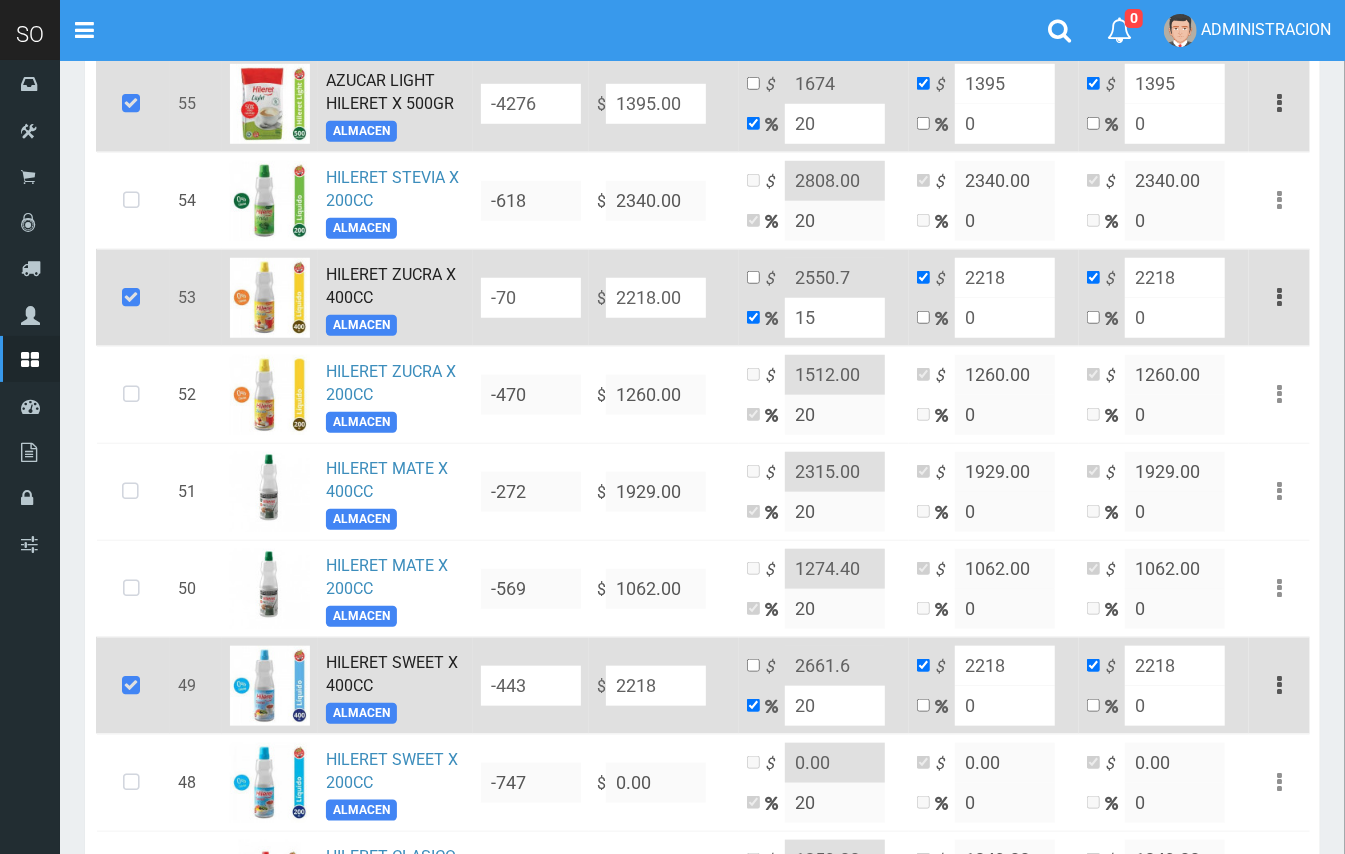 drag, startPoint x: 692, startPoint y: 285, endPoint x: 606, endPoint y: 289, distance: 86.09297 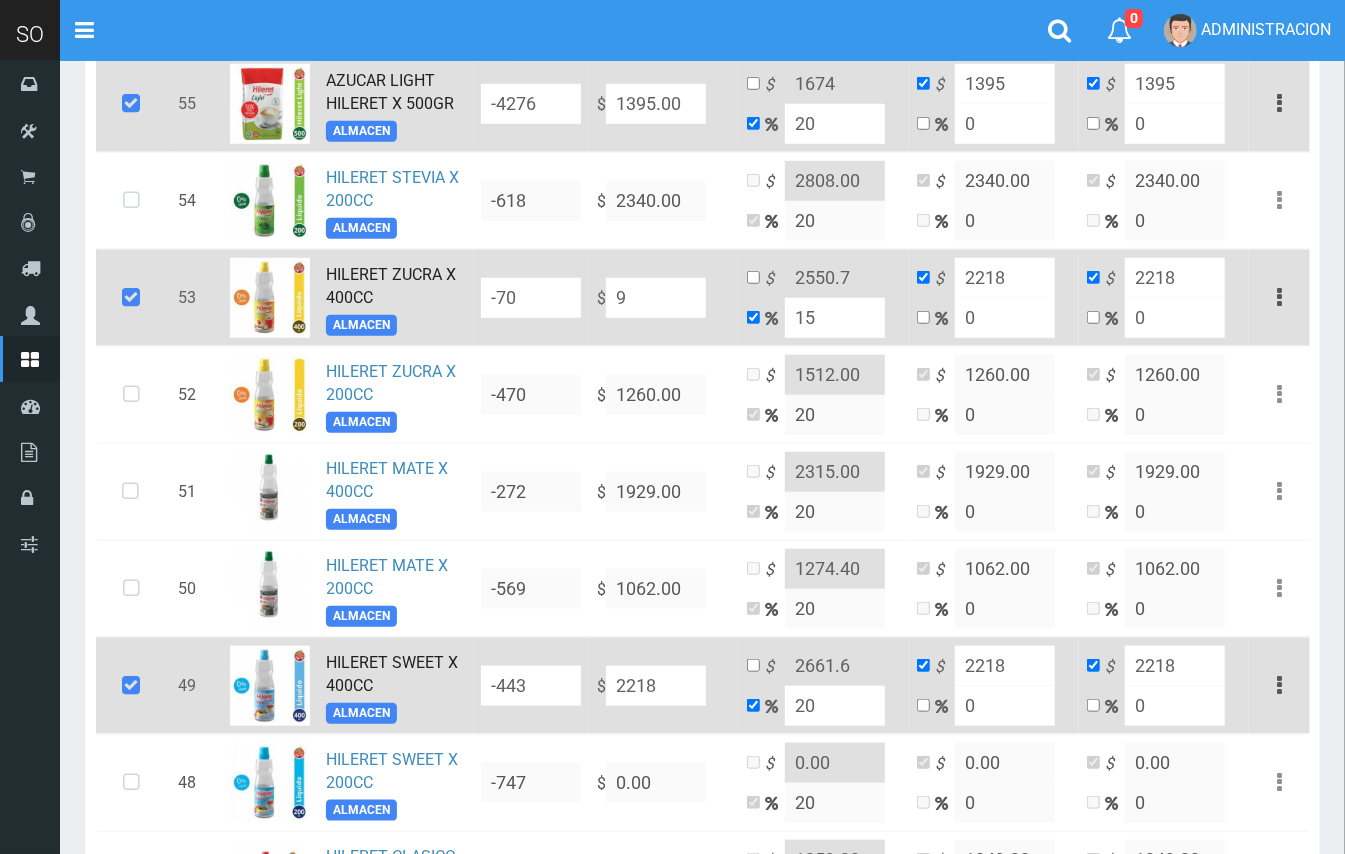 type on "10.35" 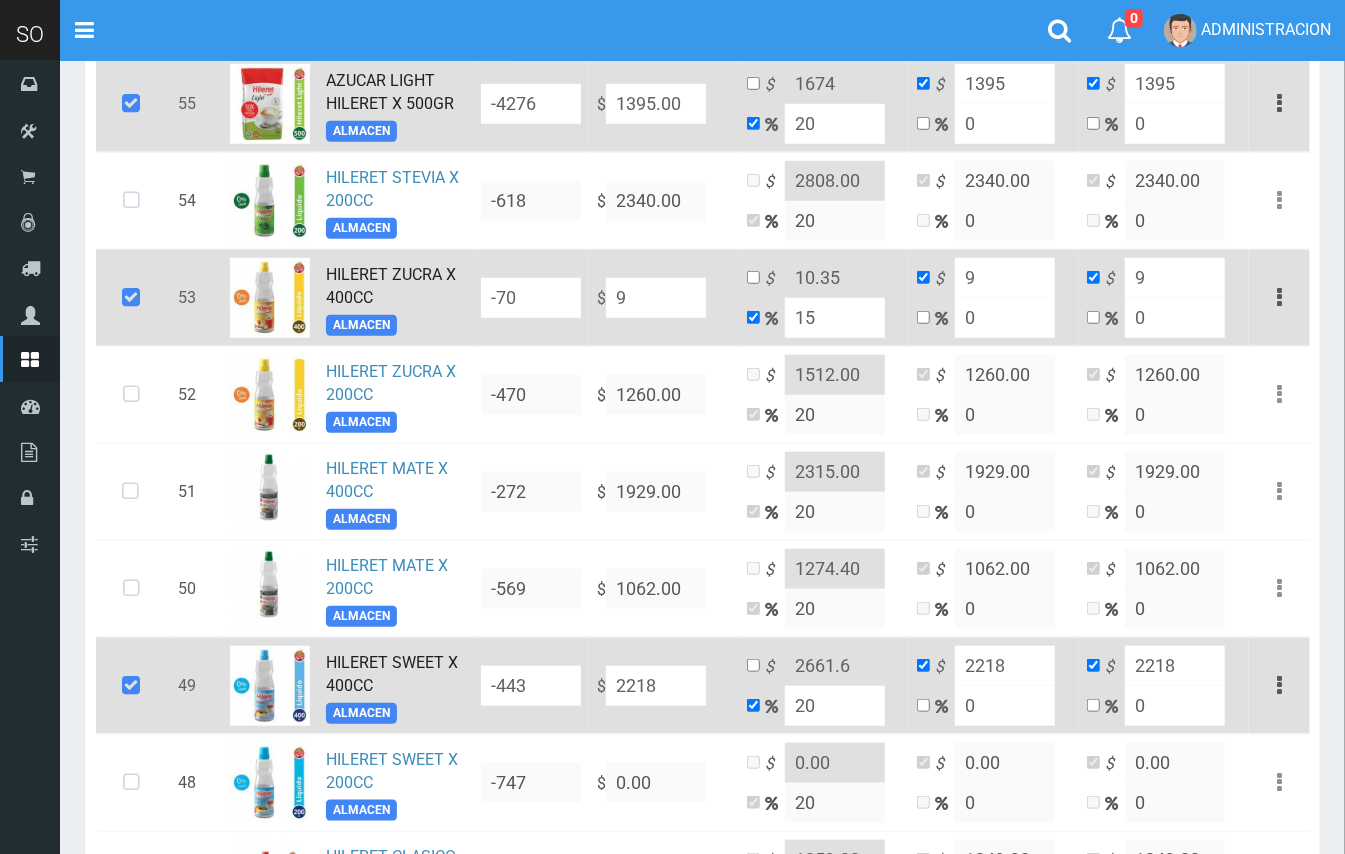 type on "91" 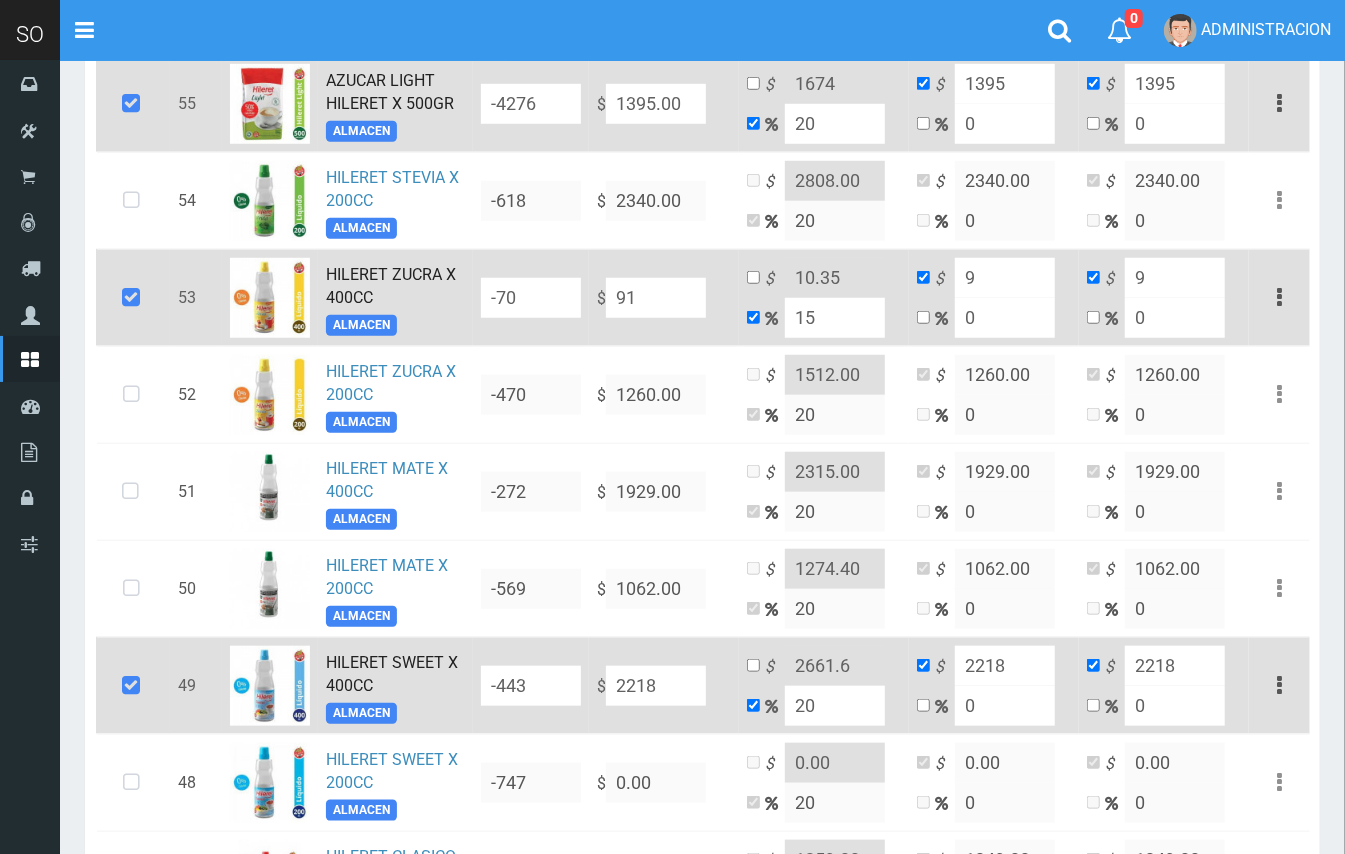 type on "104.65" 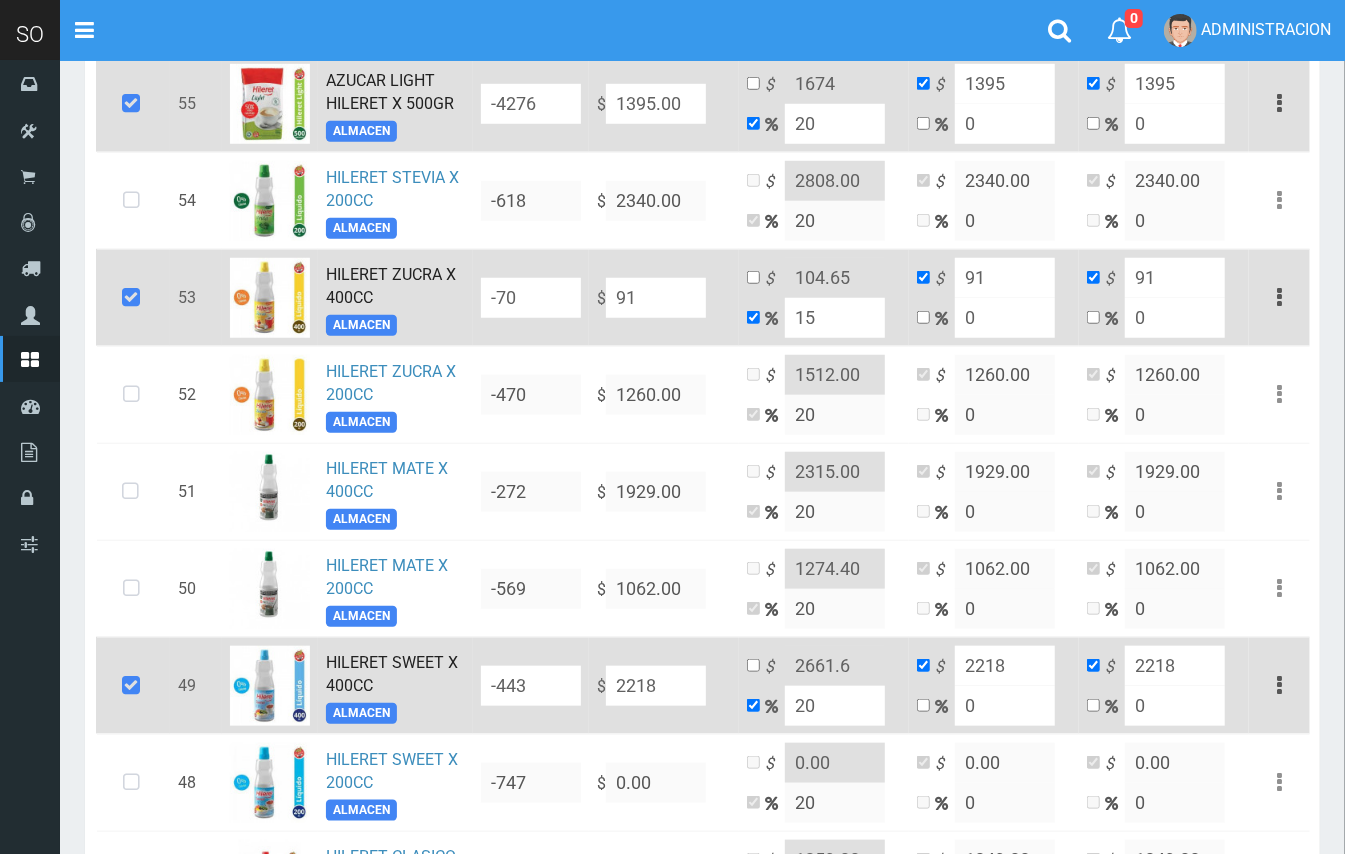 type on "919" 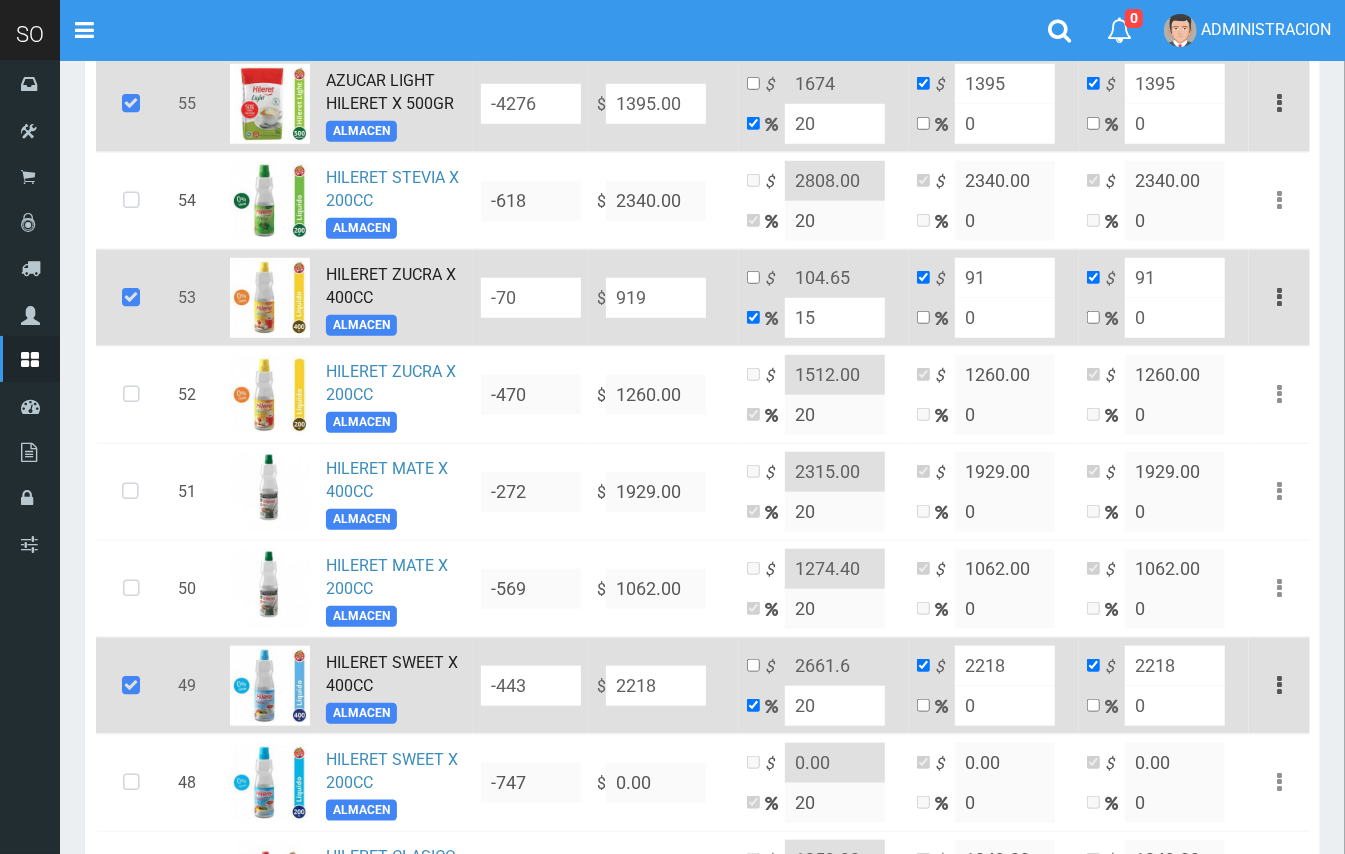 type on "1056.85" 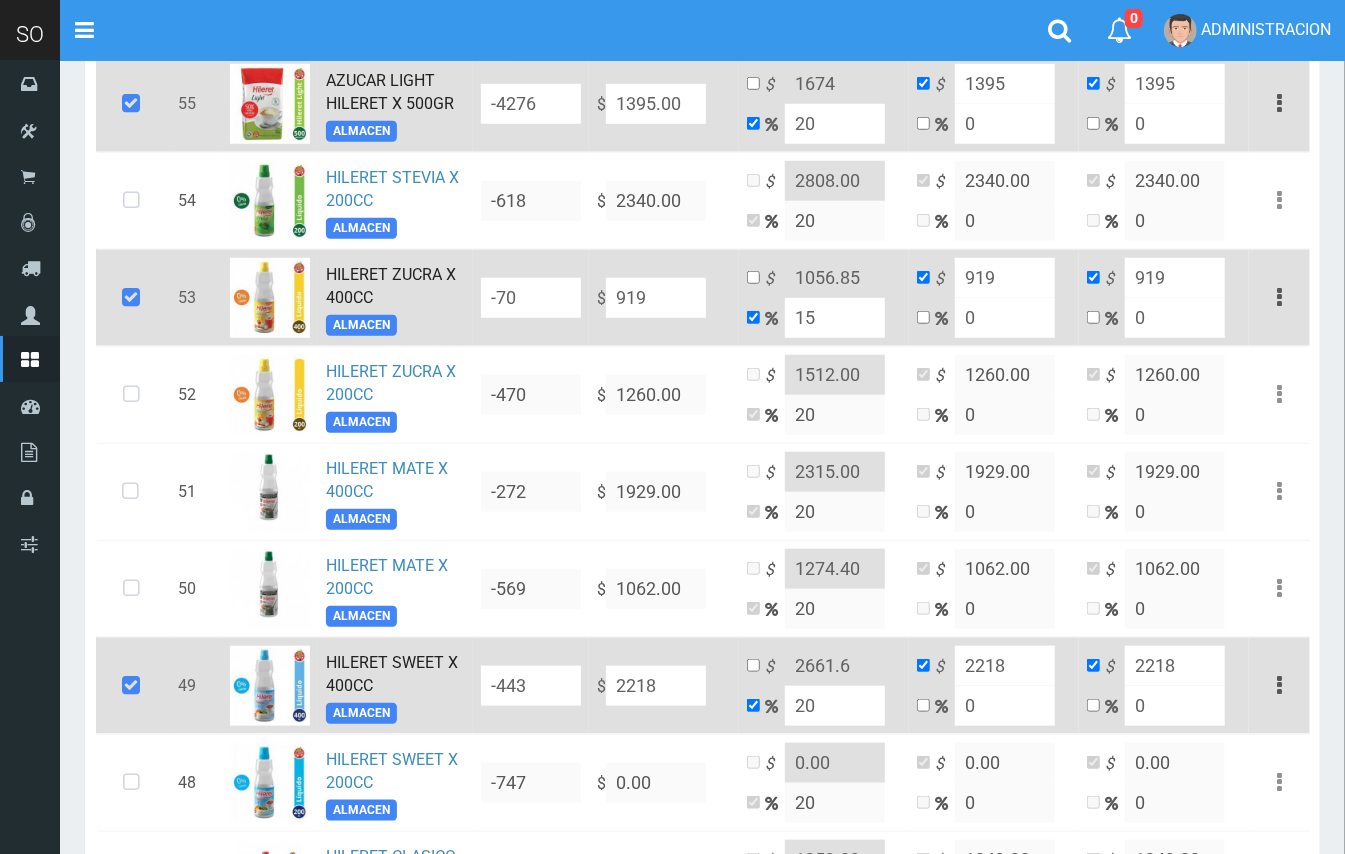 type on "919" 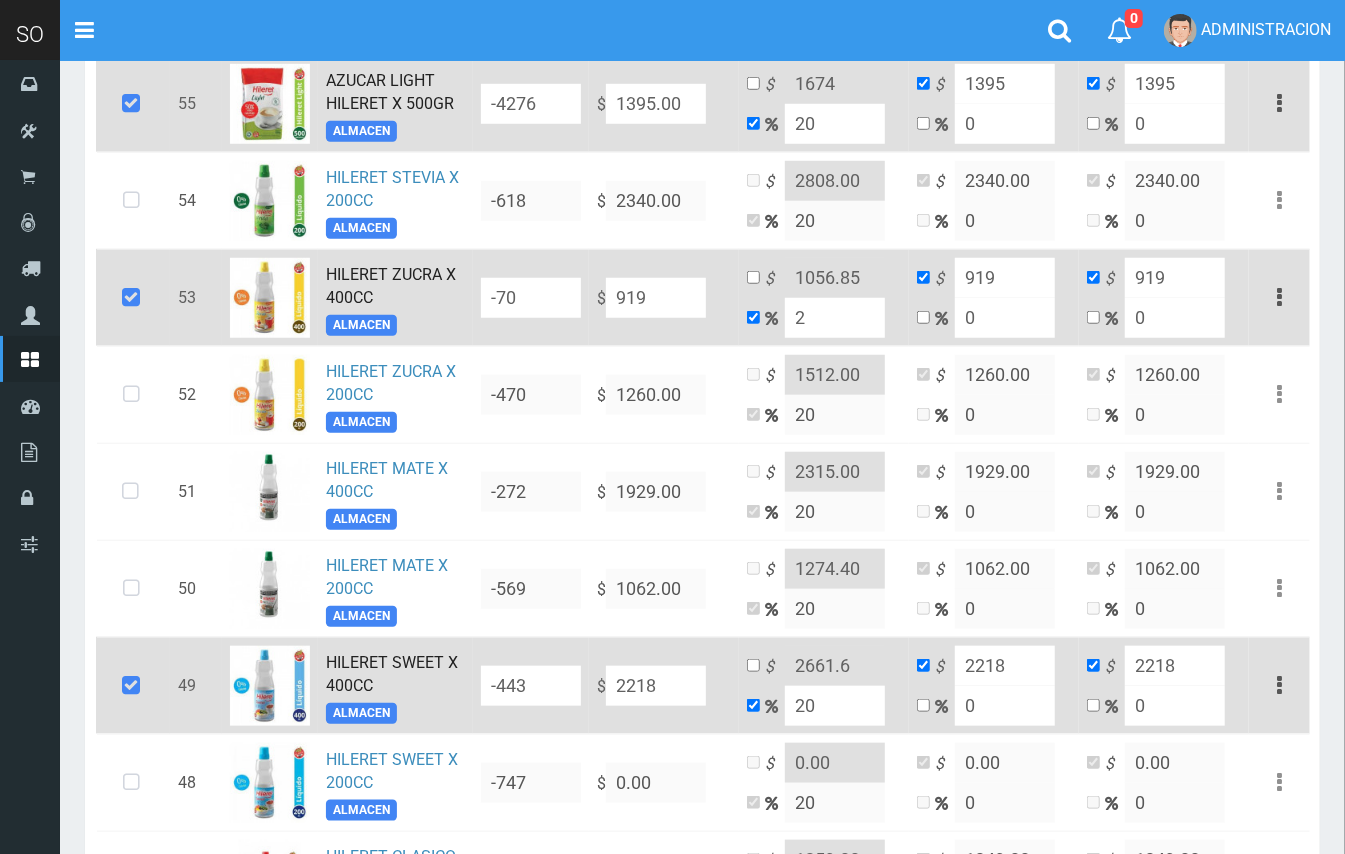 type on "937.38" 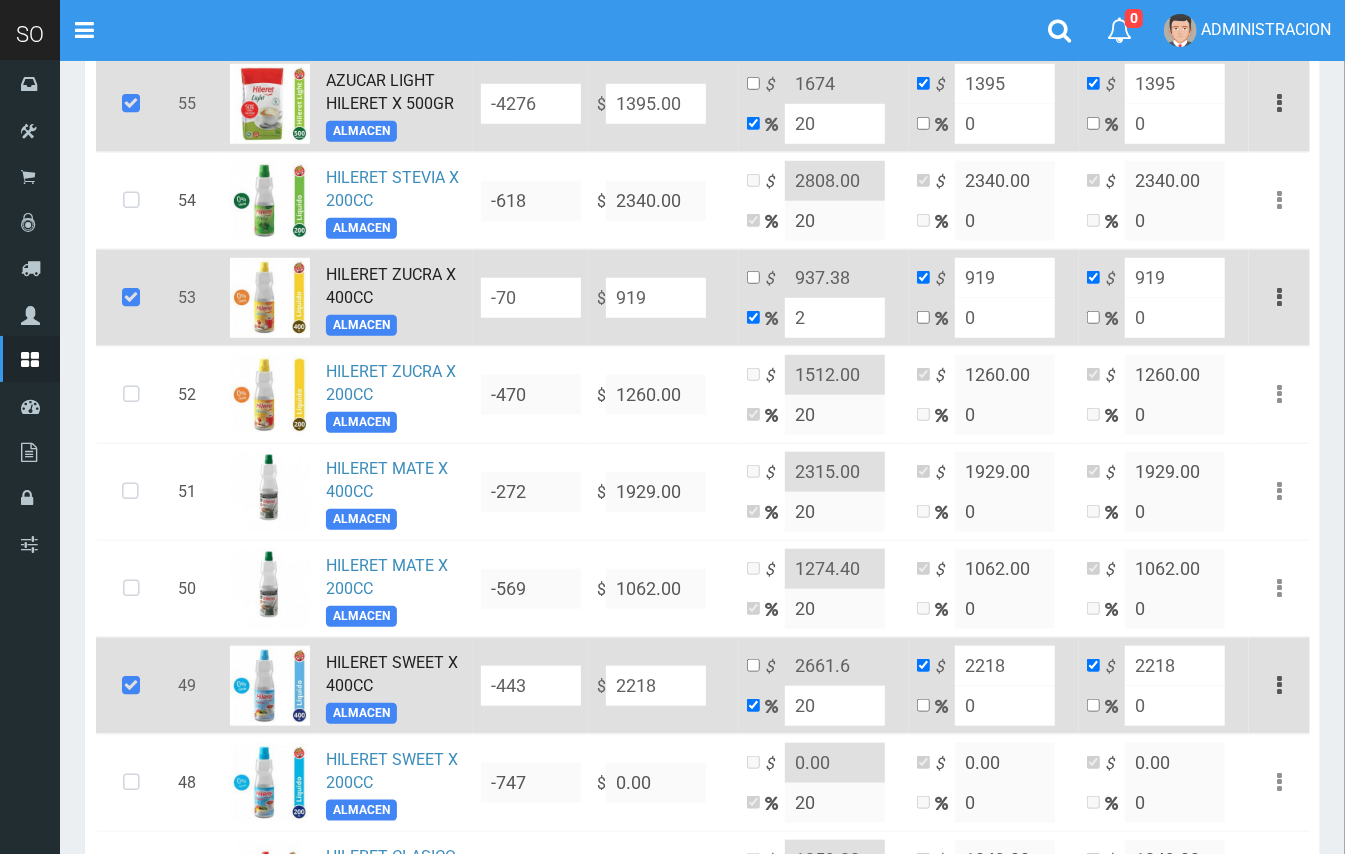 type on "20" 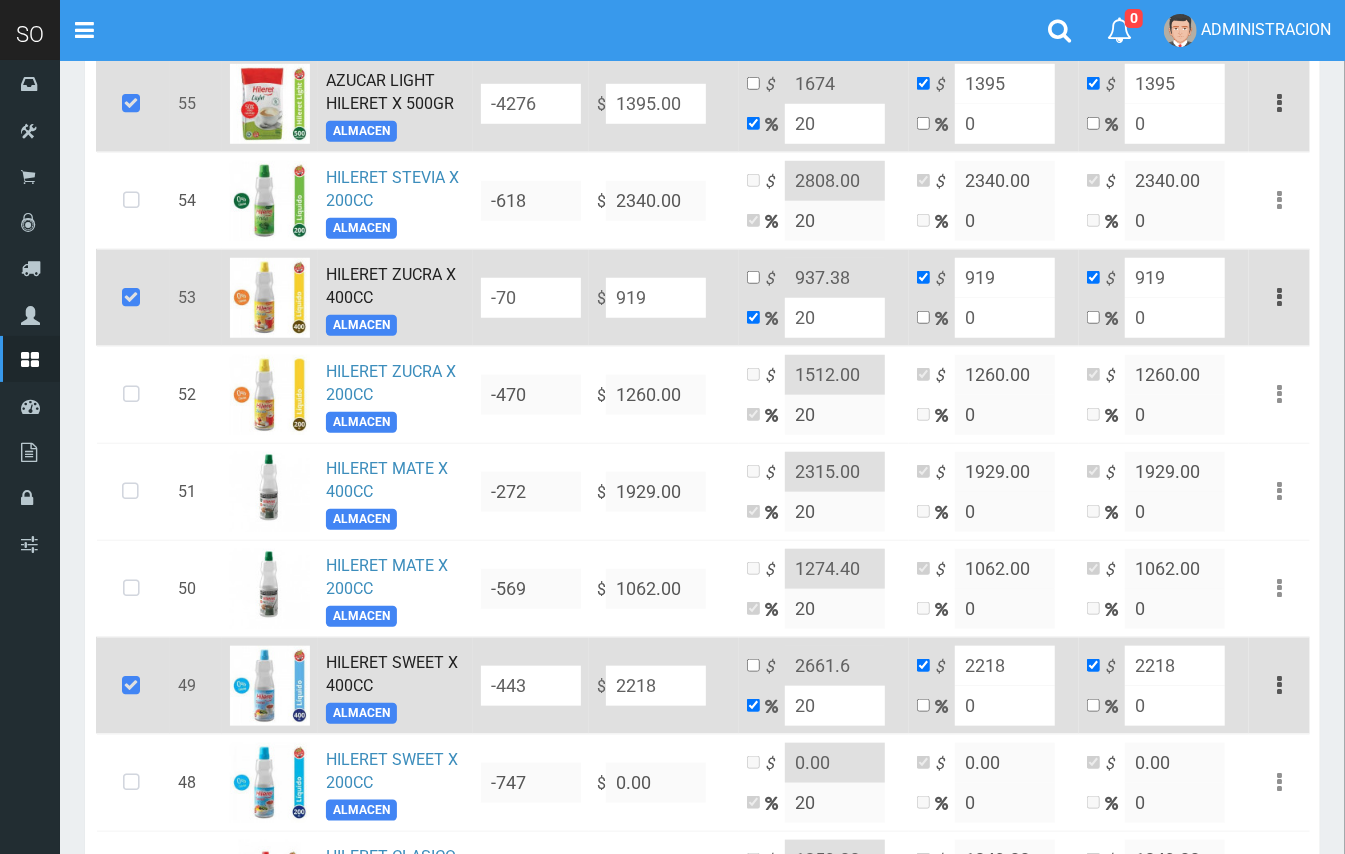 type on "1102.8" 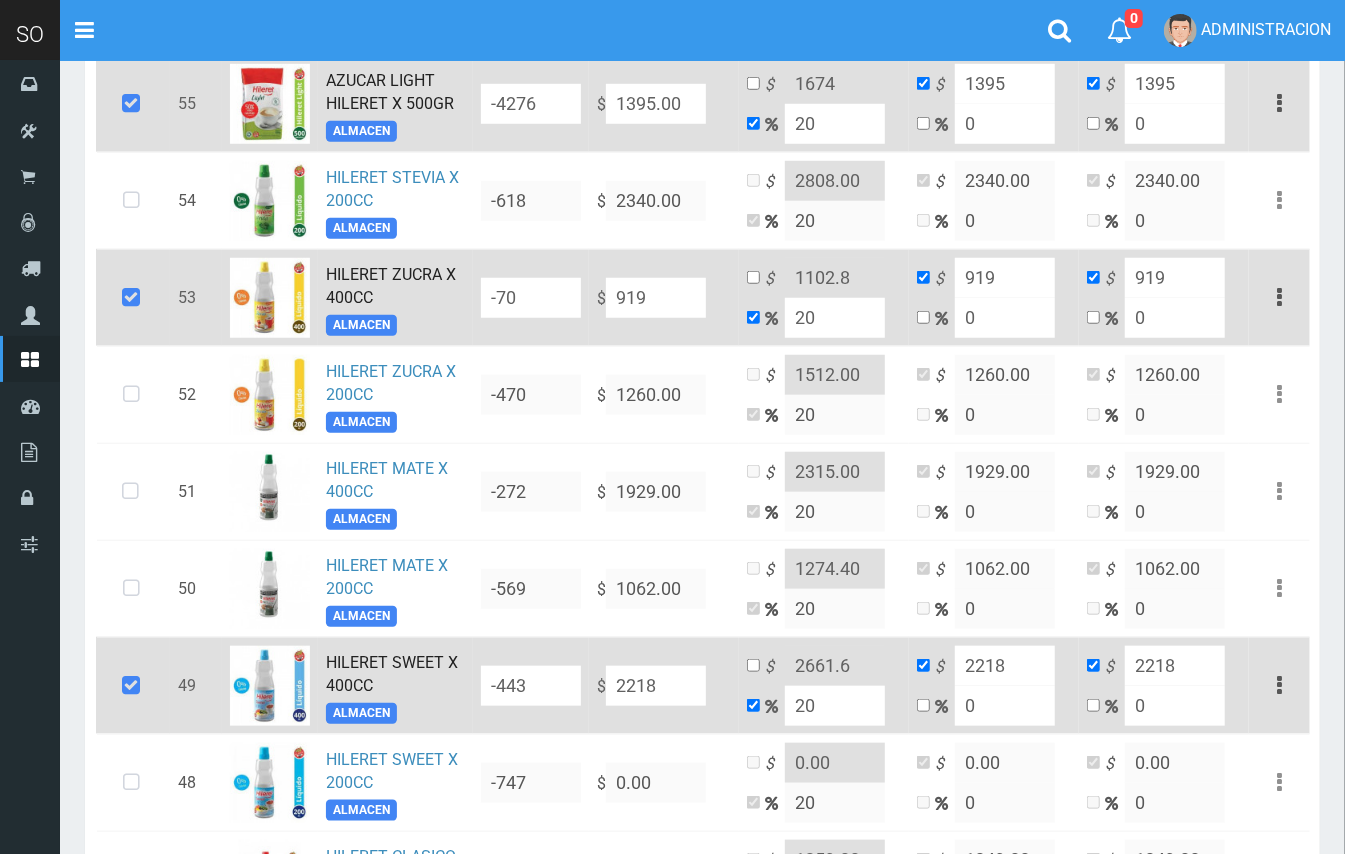 type on "20" 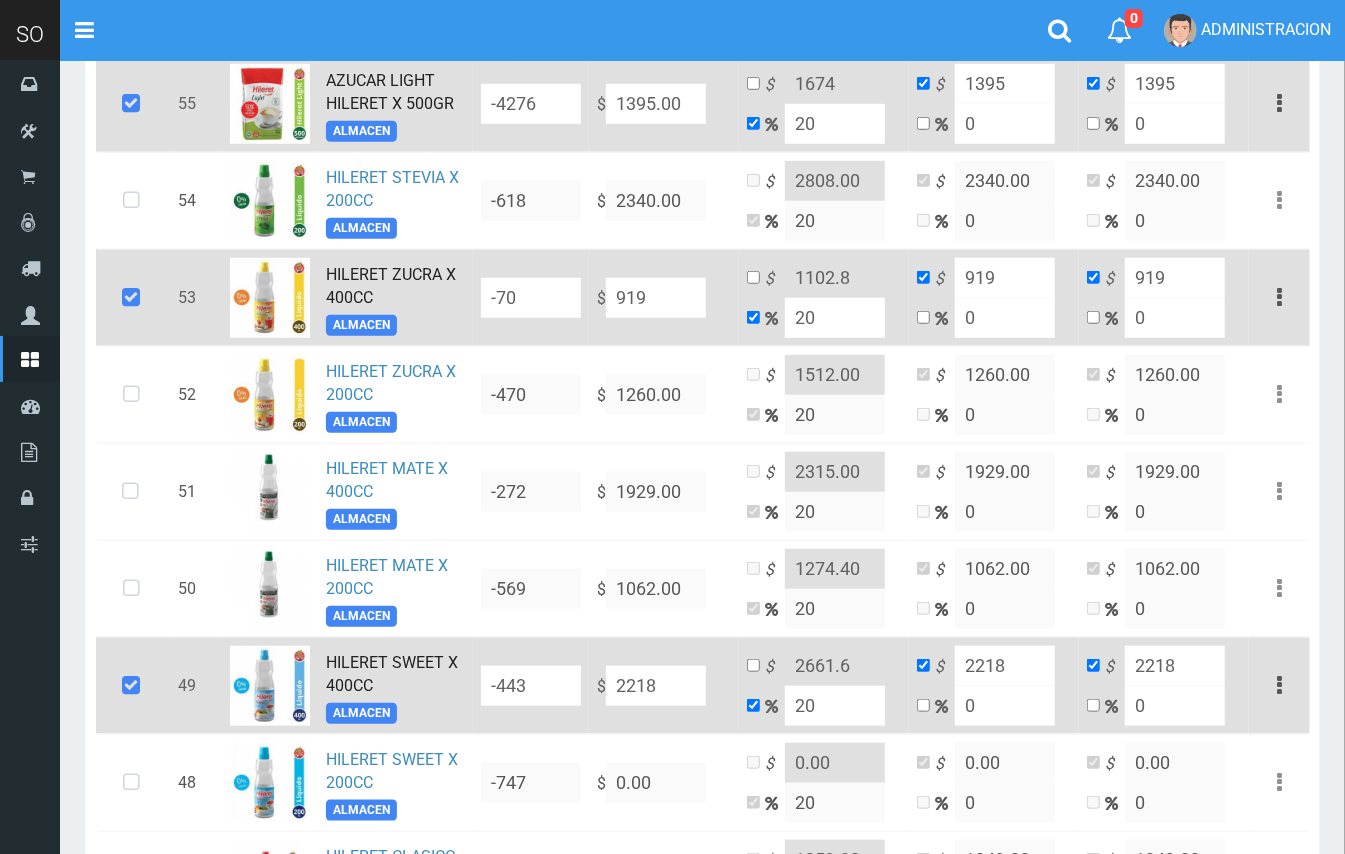 drag, startPoint x: 612, startPoint y: 296, endPoint x: 601, endPoint y: 293, distance: 11.401754 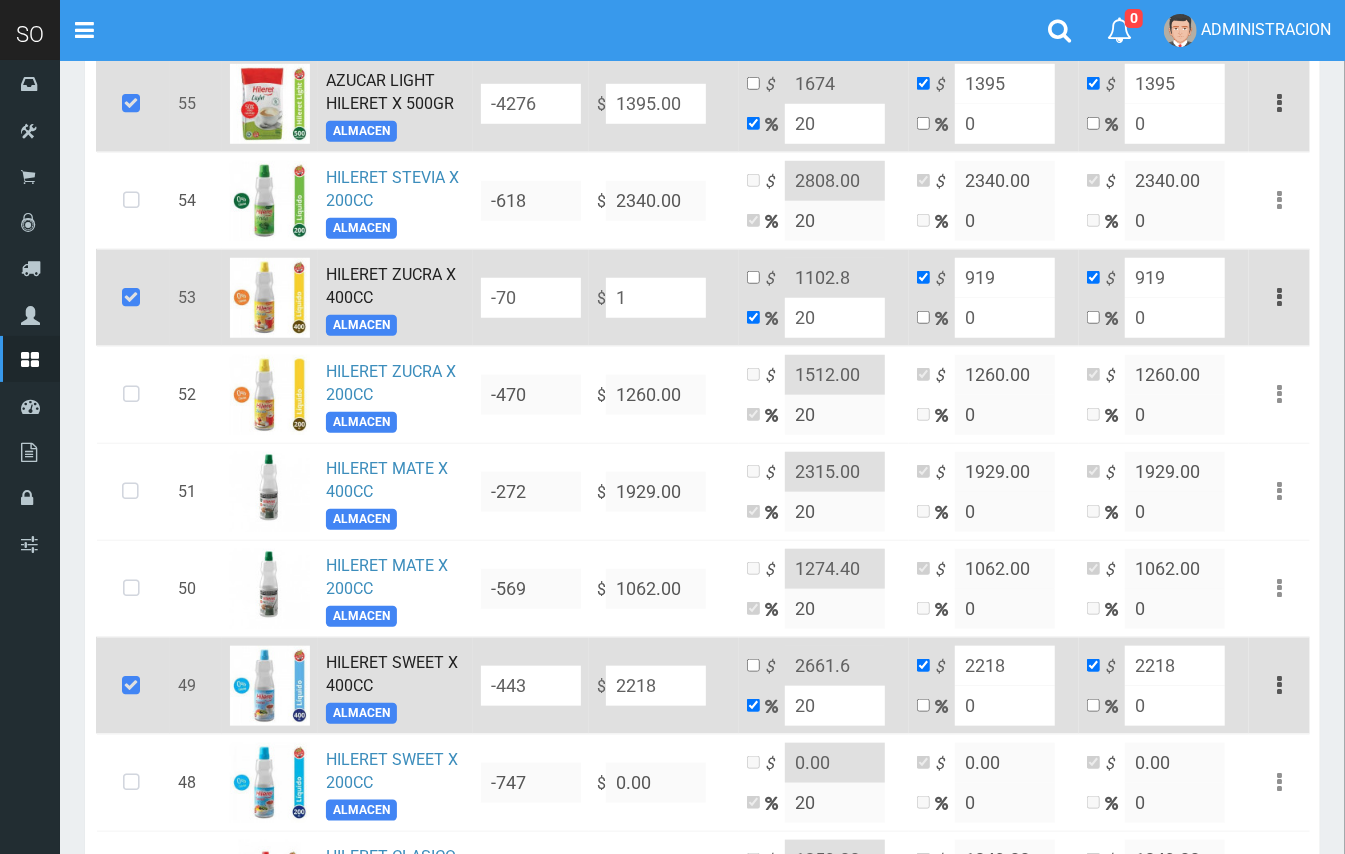 type on "15" 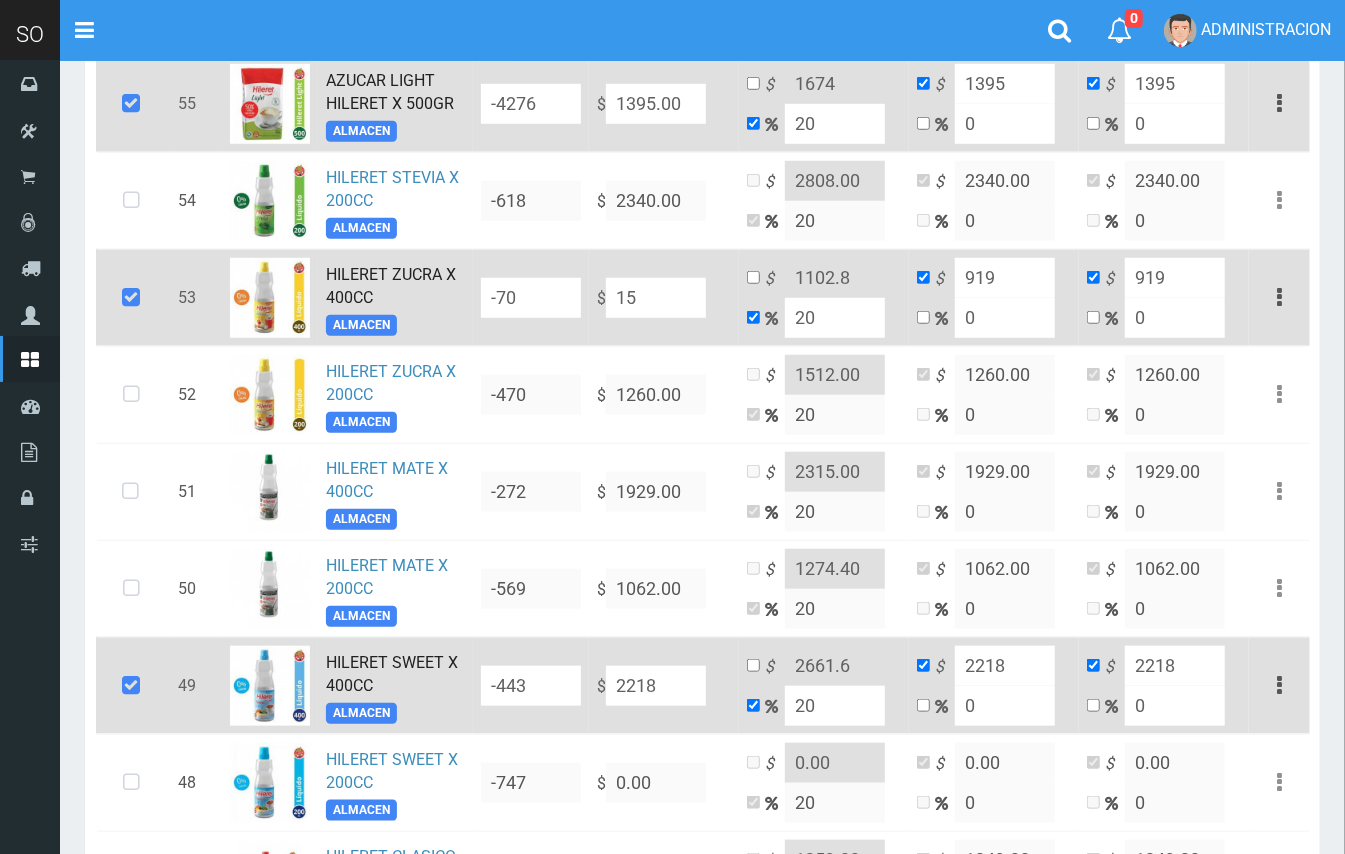 type on "18" 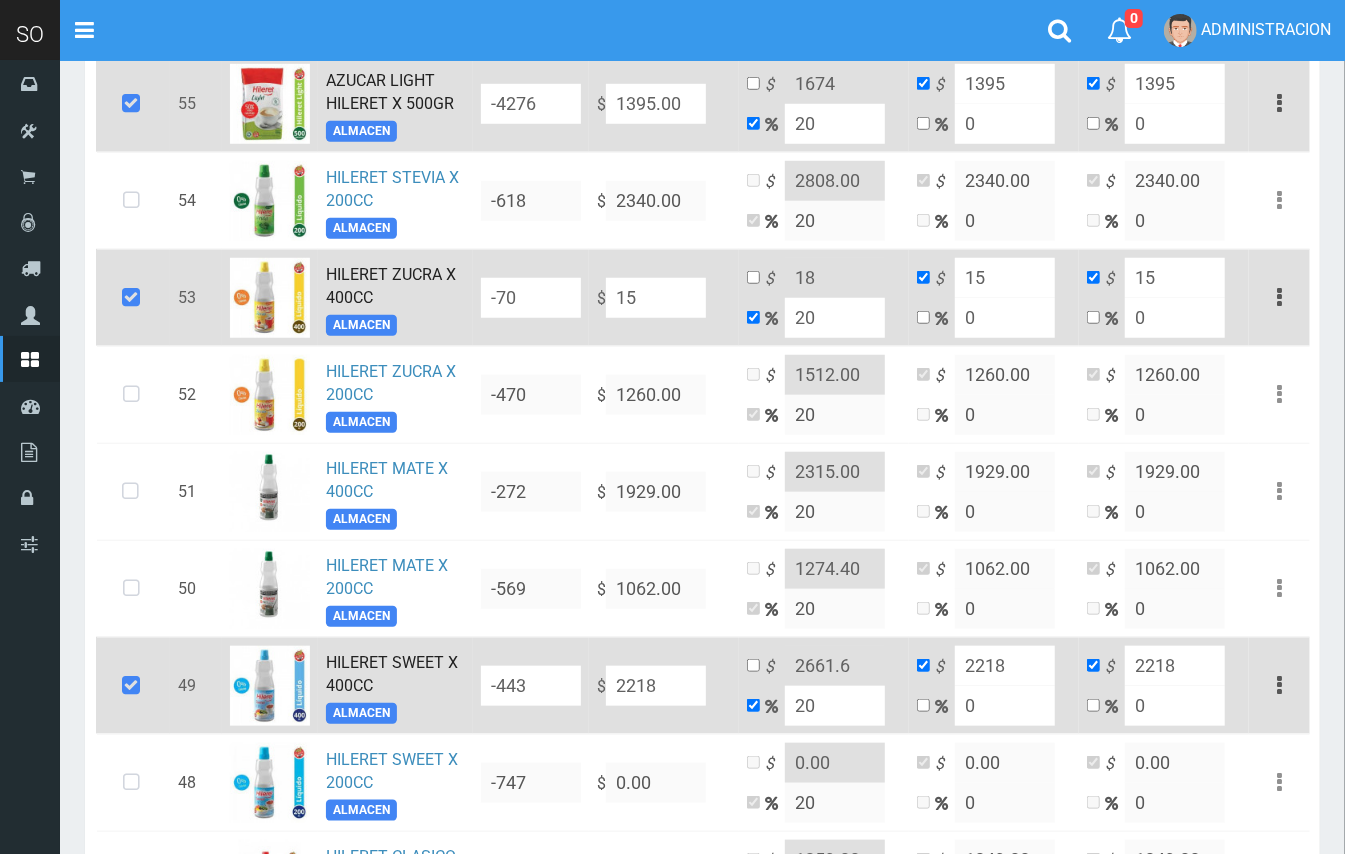 type on "159" 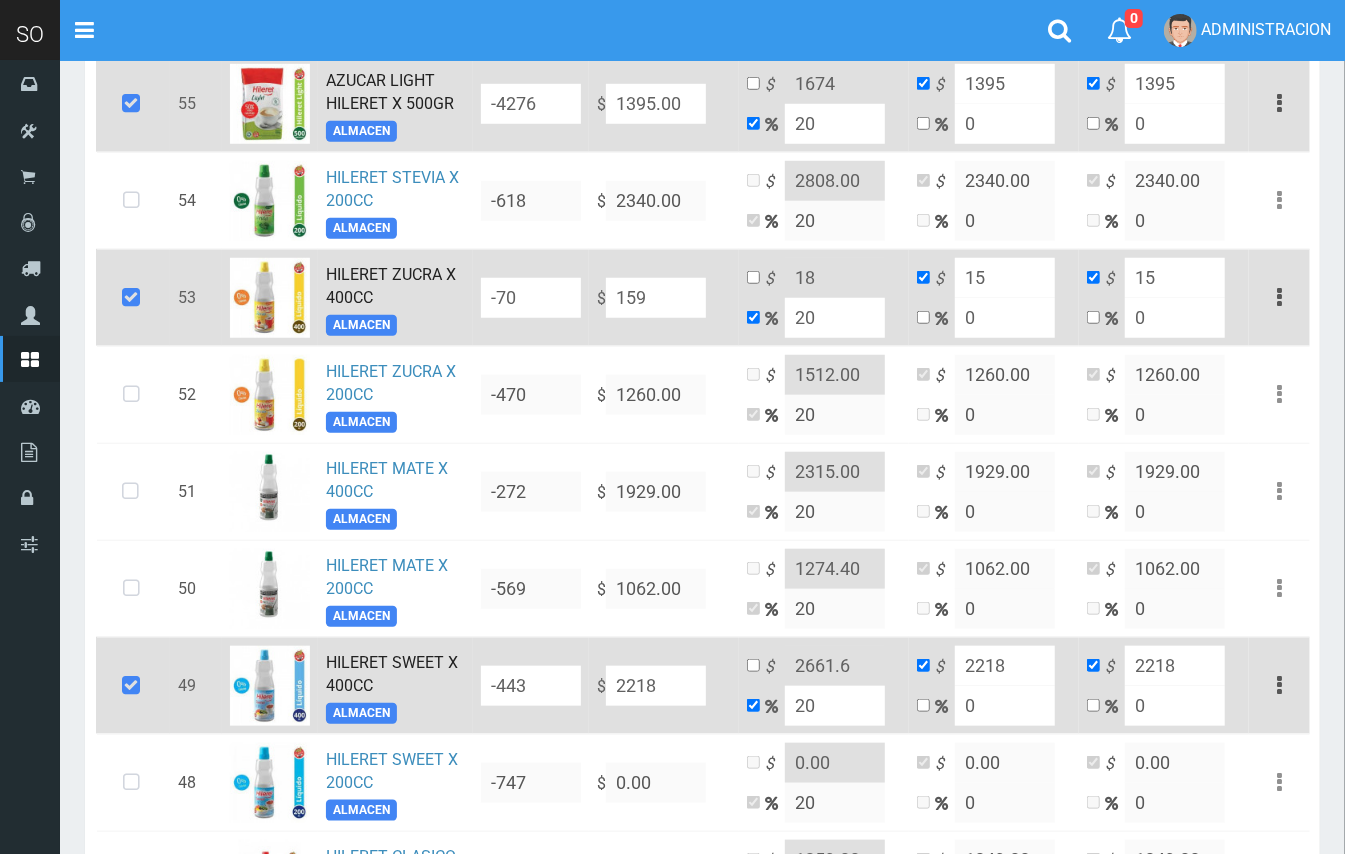 type on "190.8" 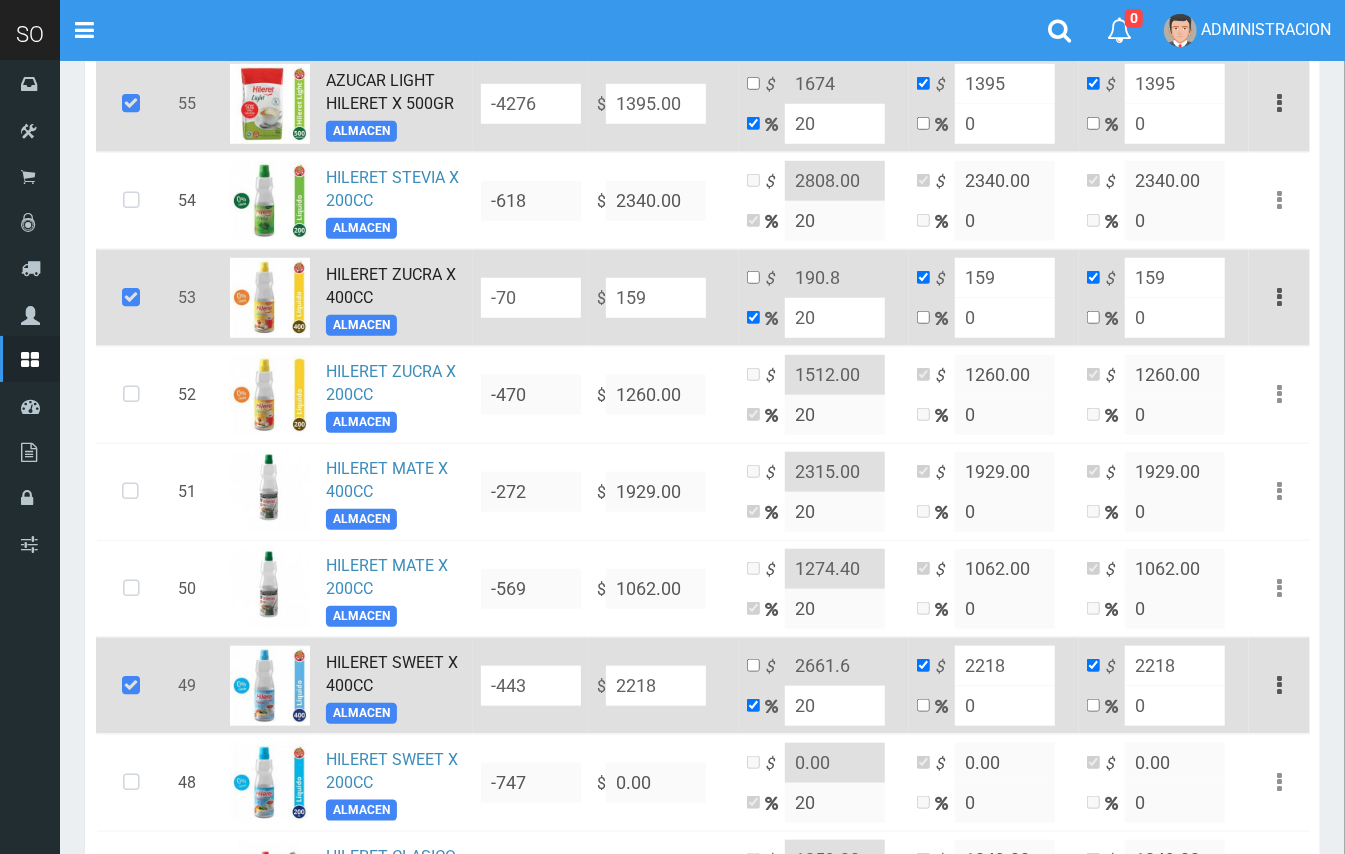 type on "1599" 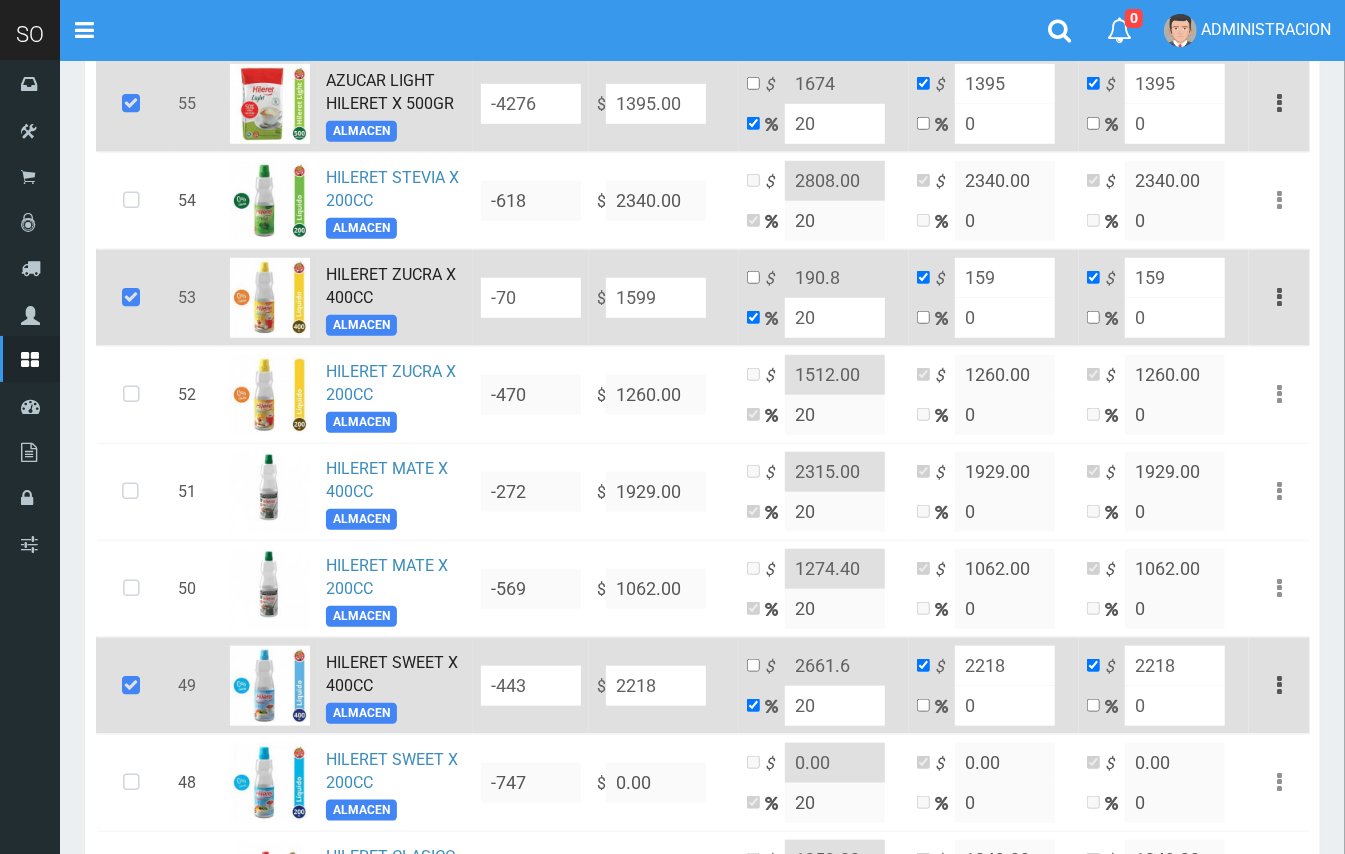 type on "1918.8" 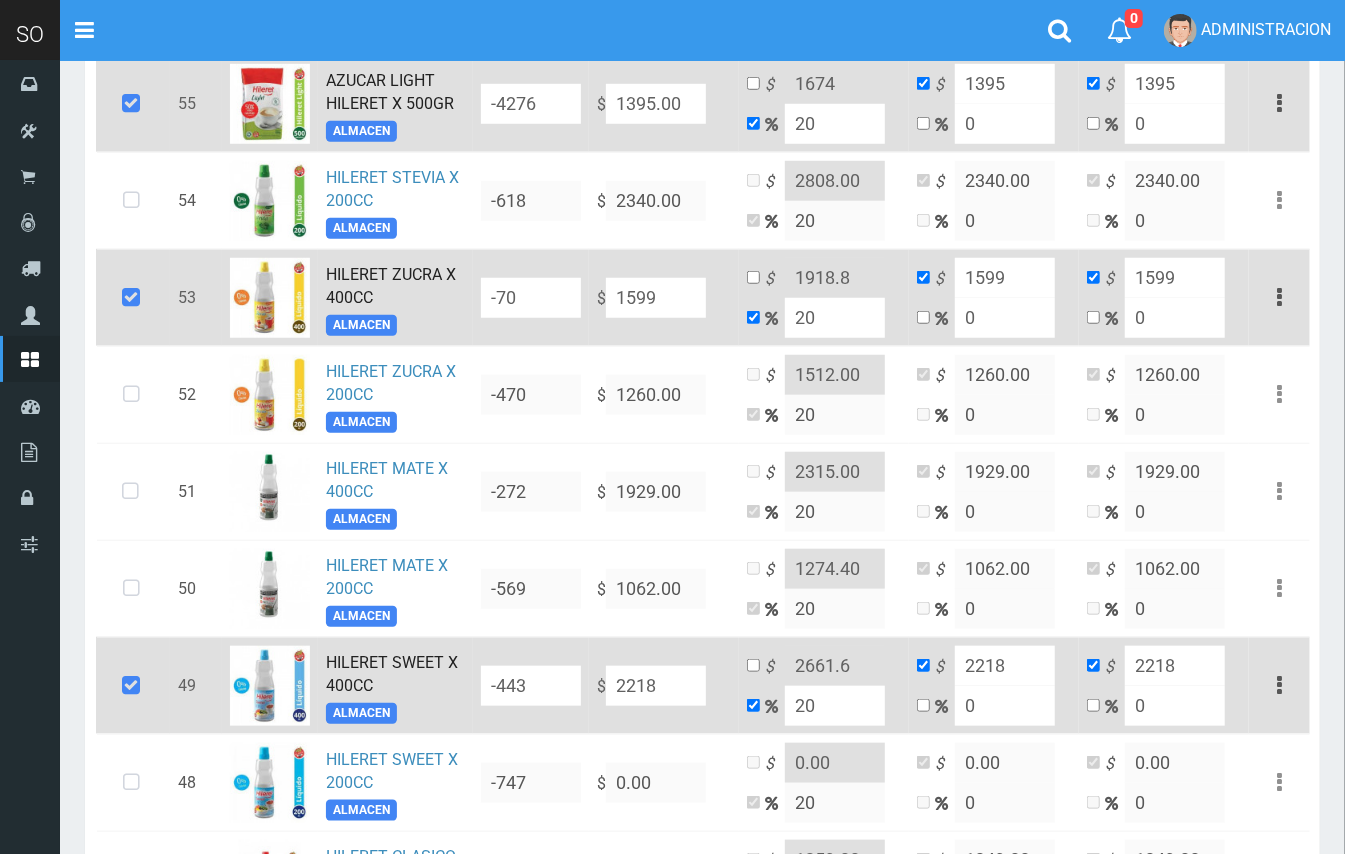 drag, startPoint x: 666, startPoint y: 301, endPoint x: 594, endPoint y: 298, distance: 72.06247 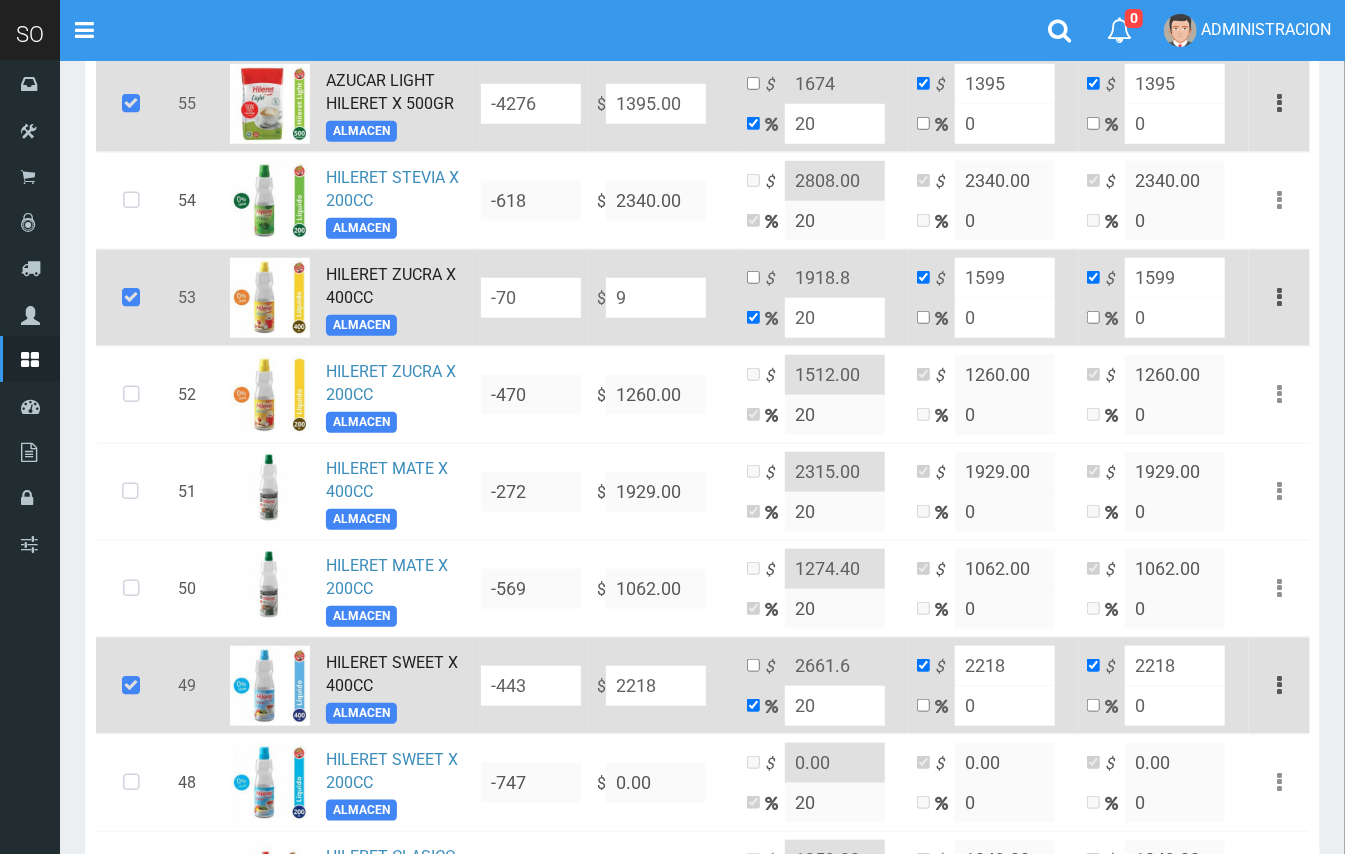type on "10.8" 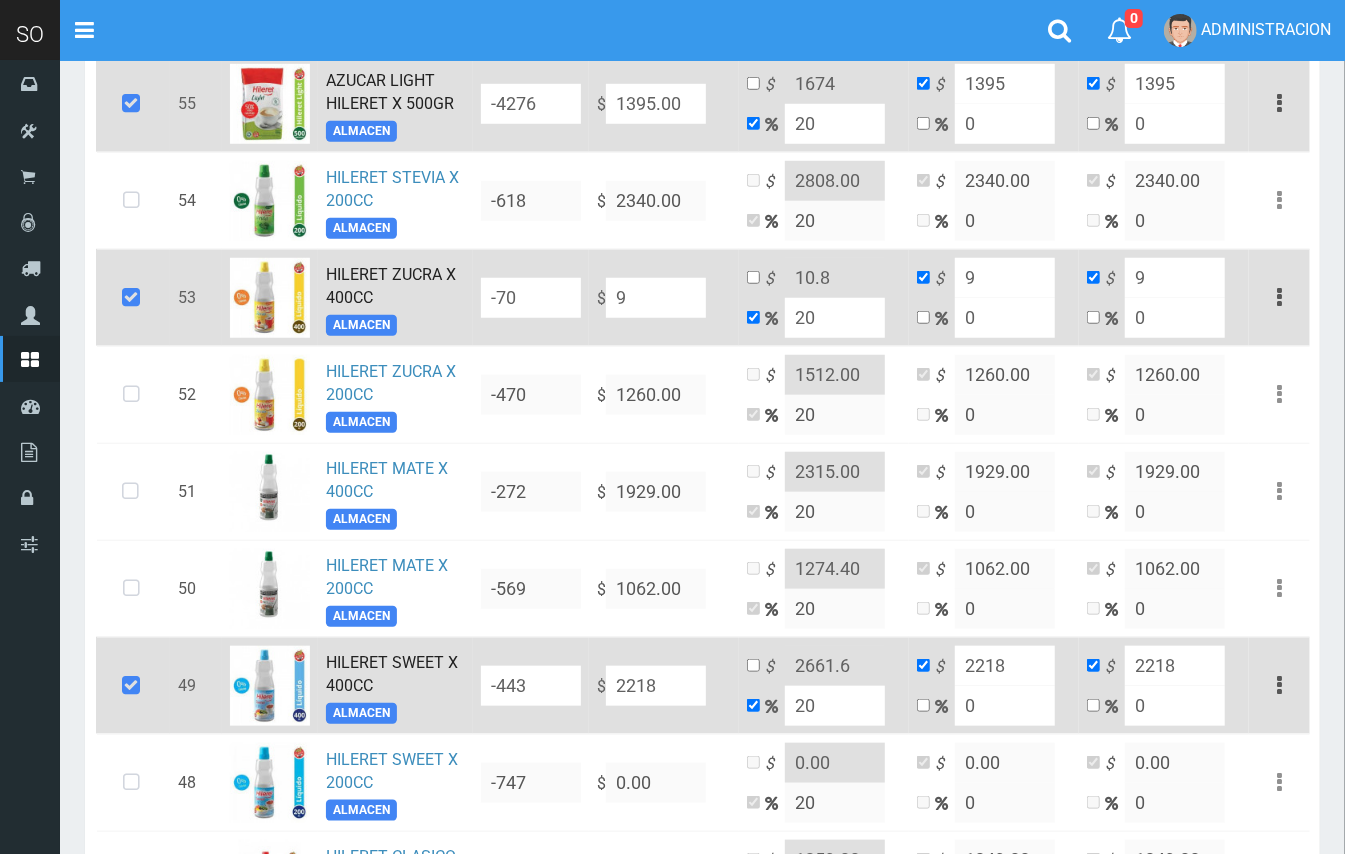 type on "94" 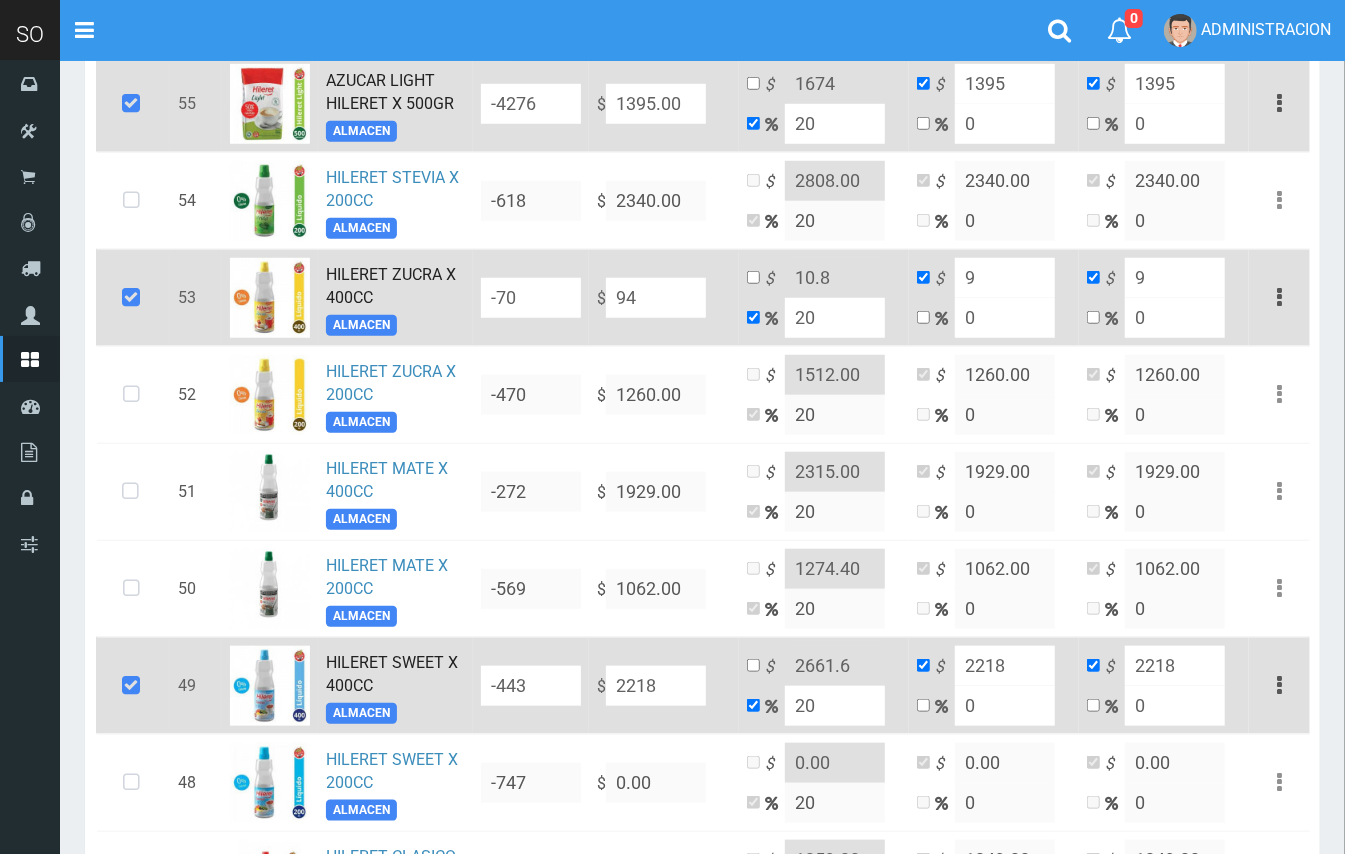 type on "112.8" 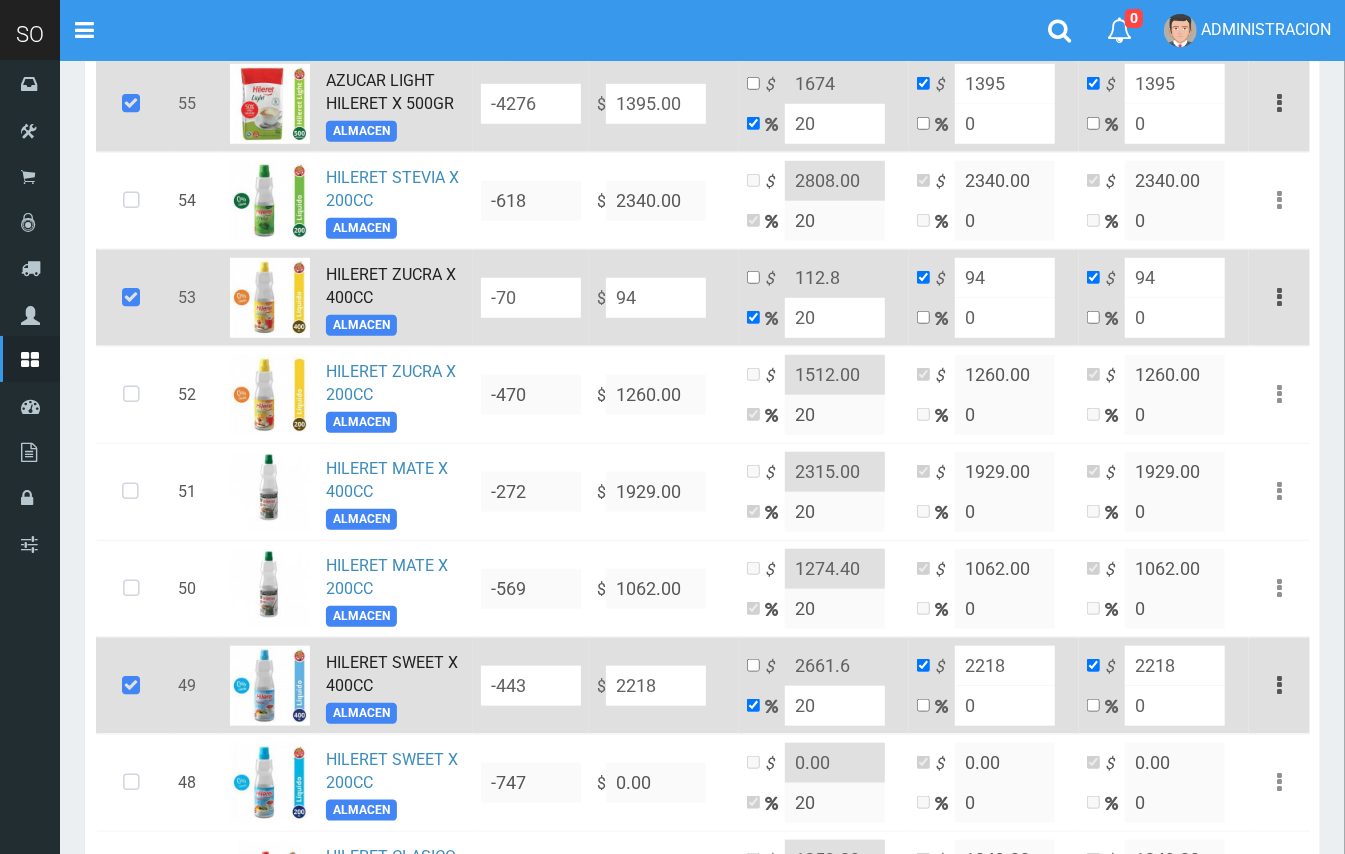type on "949" 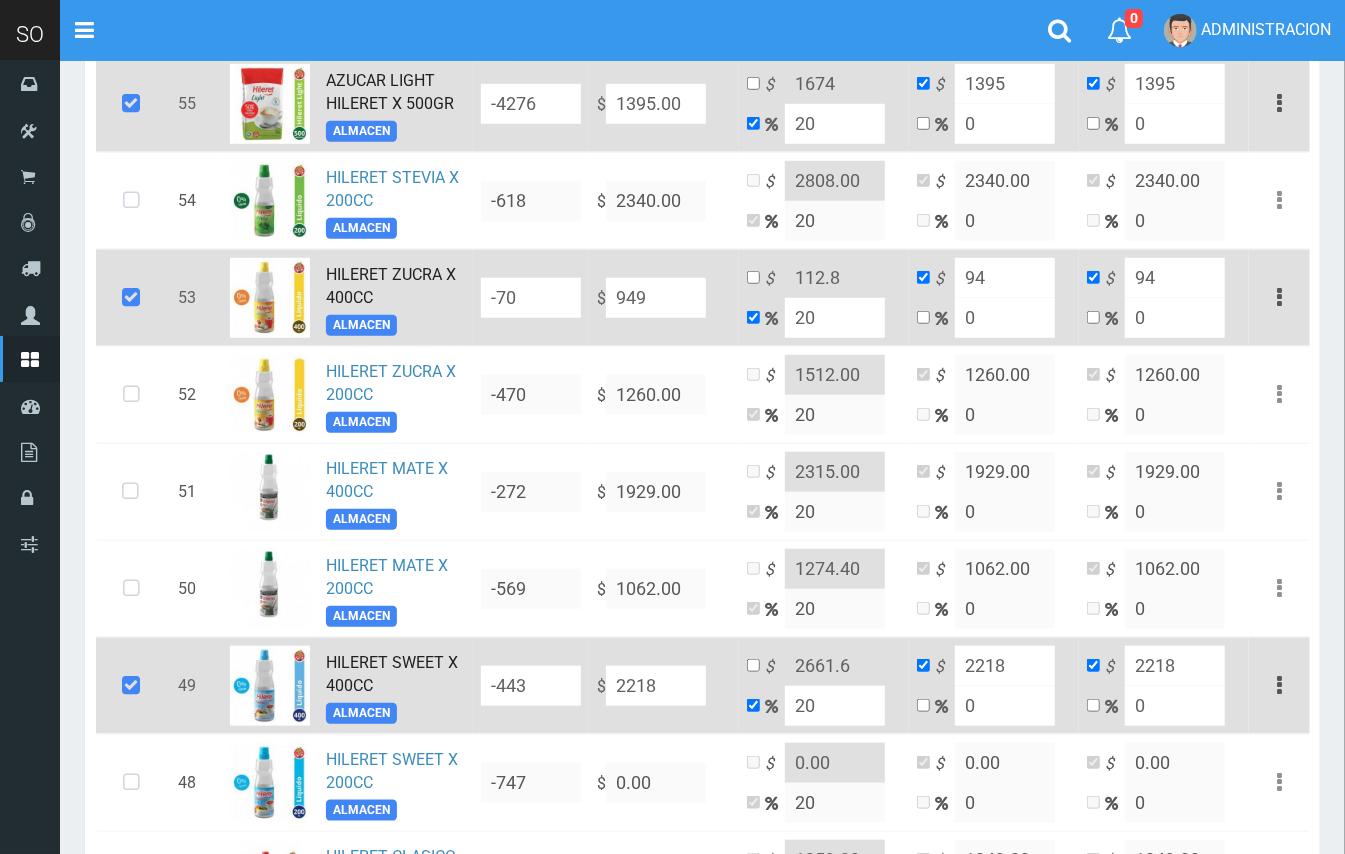 type on "1138.8" 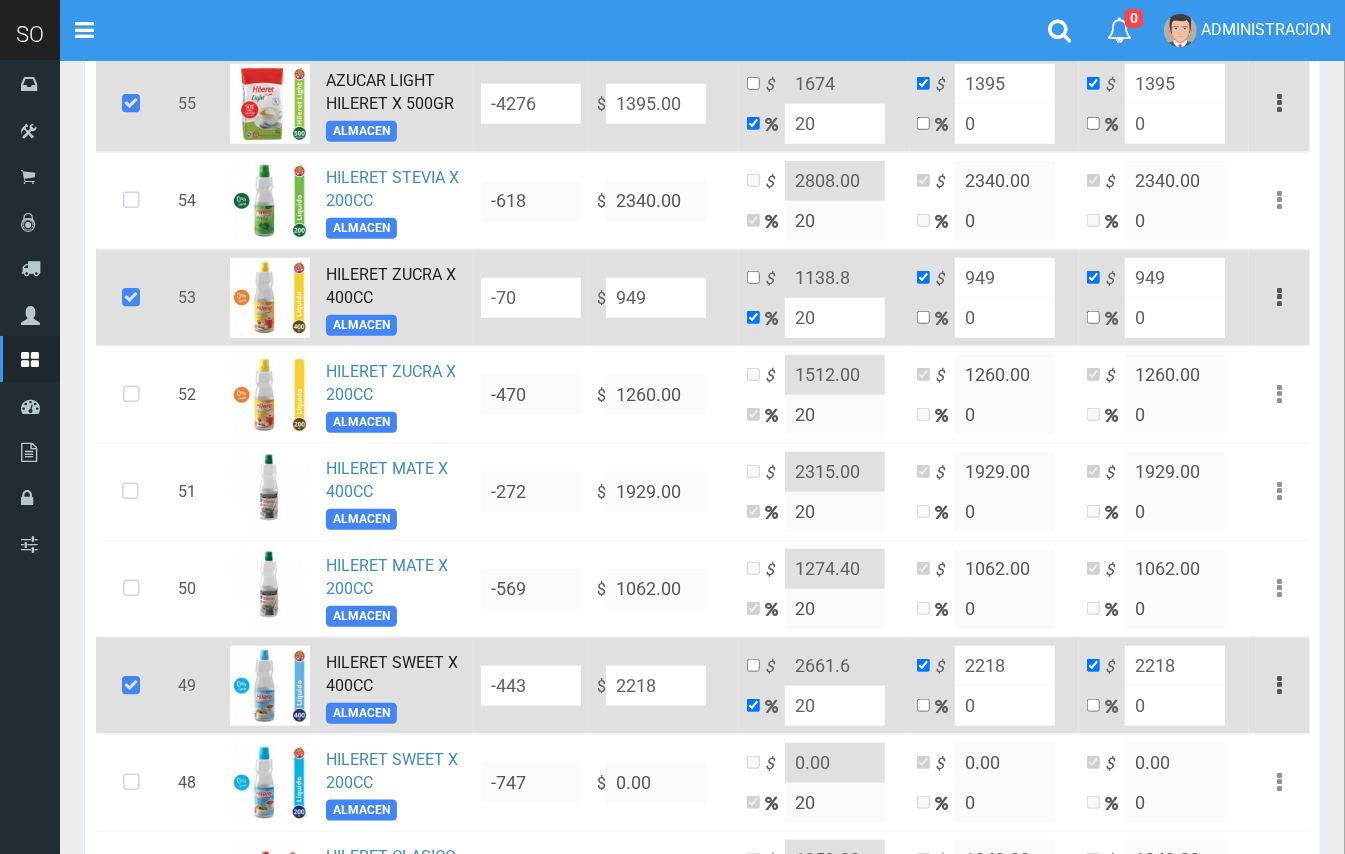 drag, startPoint x: 668, startPoint y: 301, endPoint x: 605, endPoint y: 292, distance: 63.63961 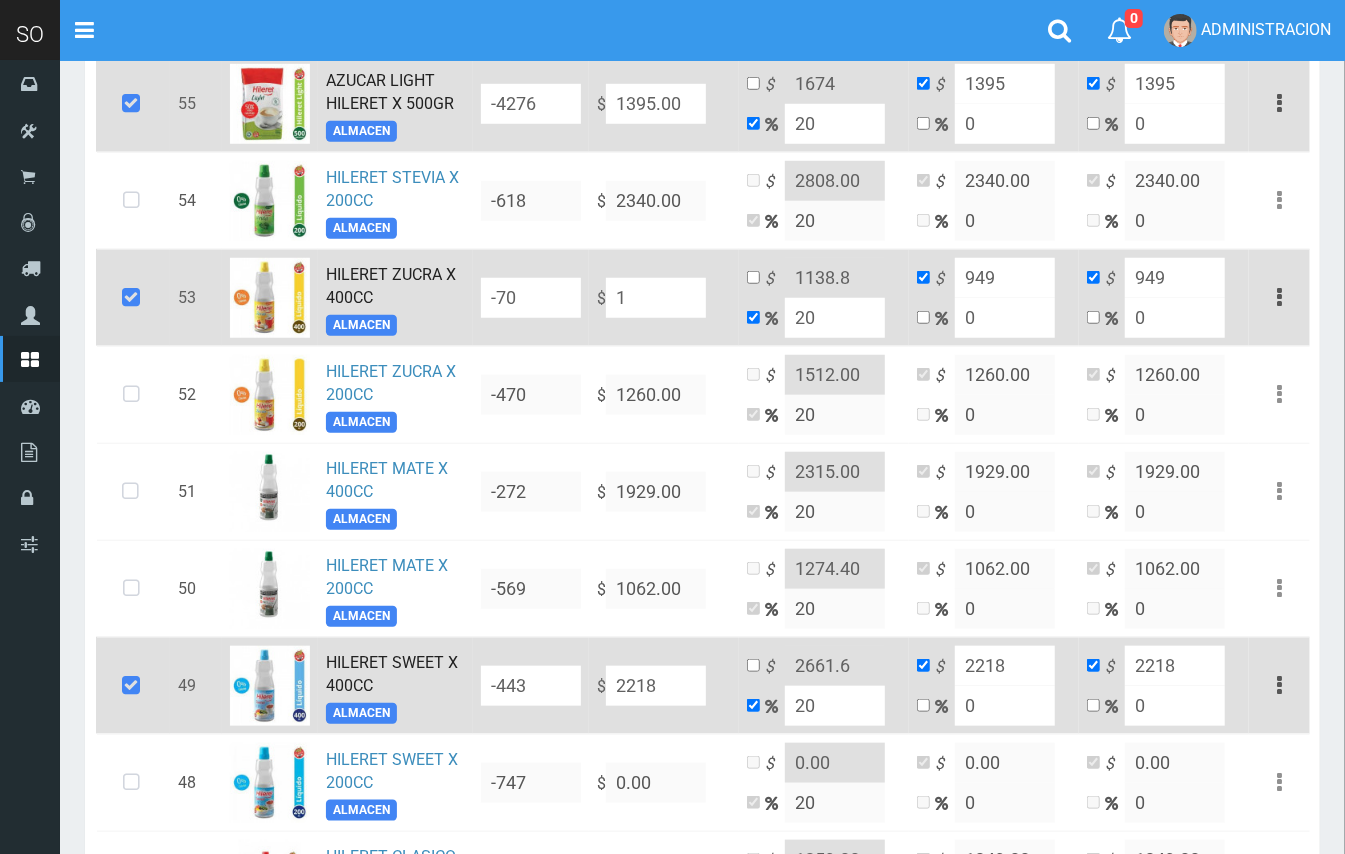 type on "1.2" 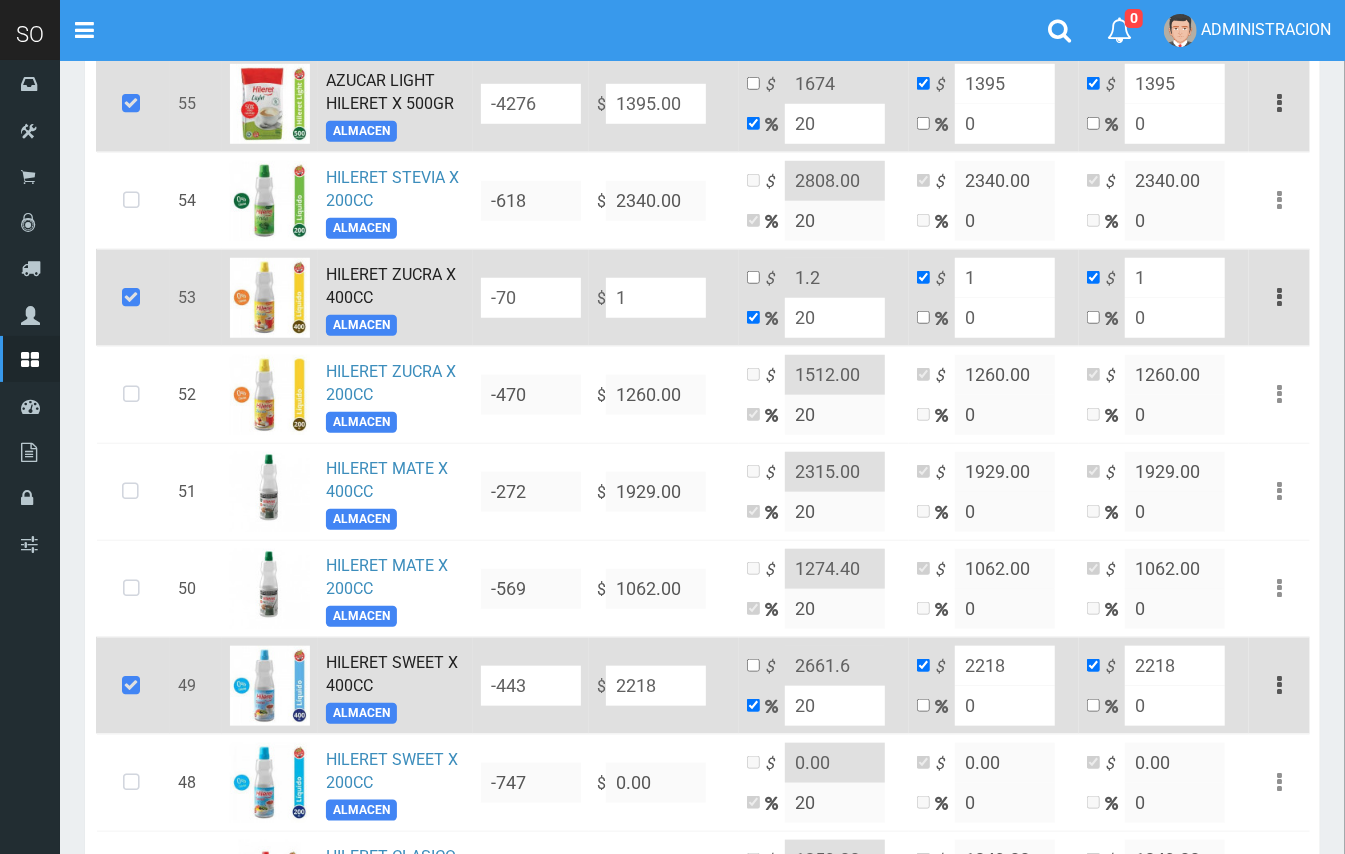 type on "15" 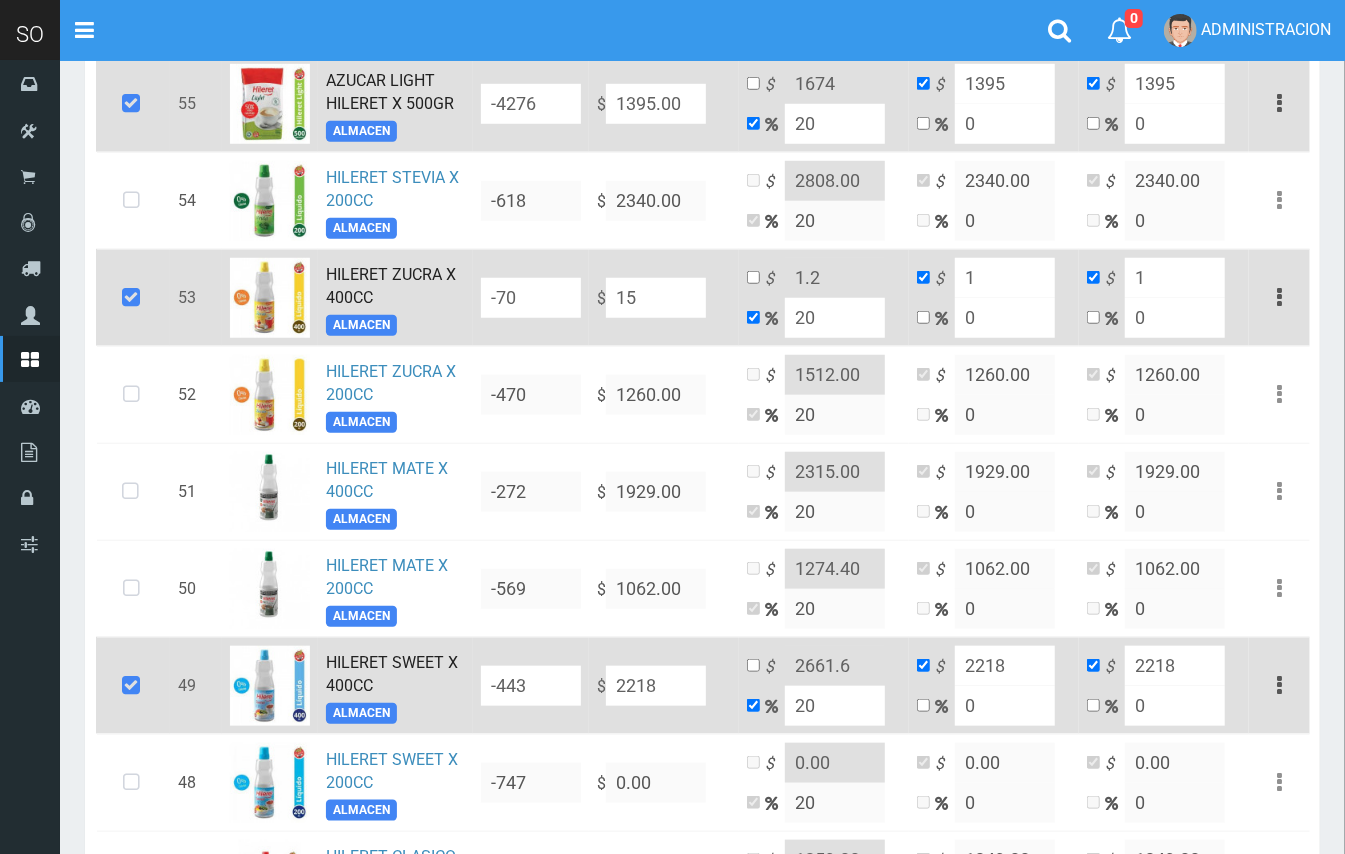 type on "18" 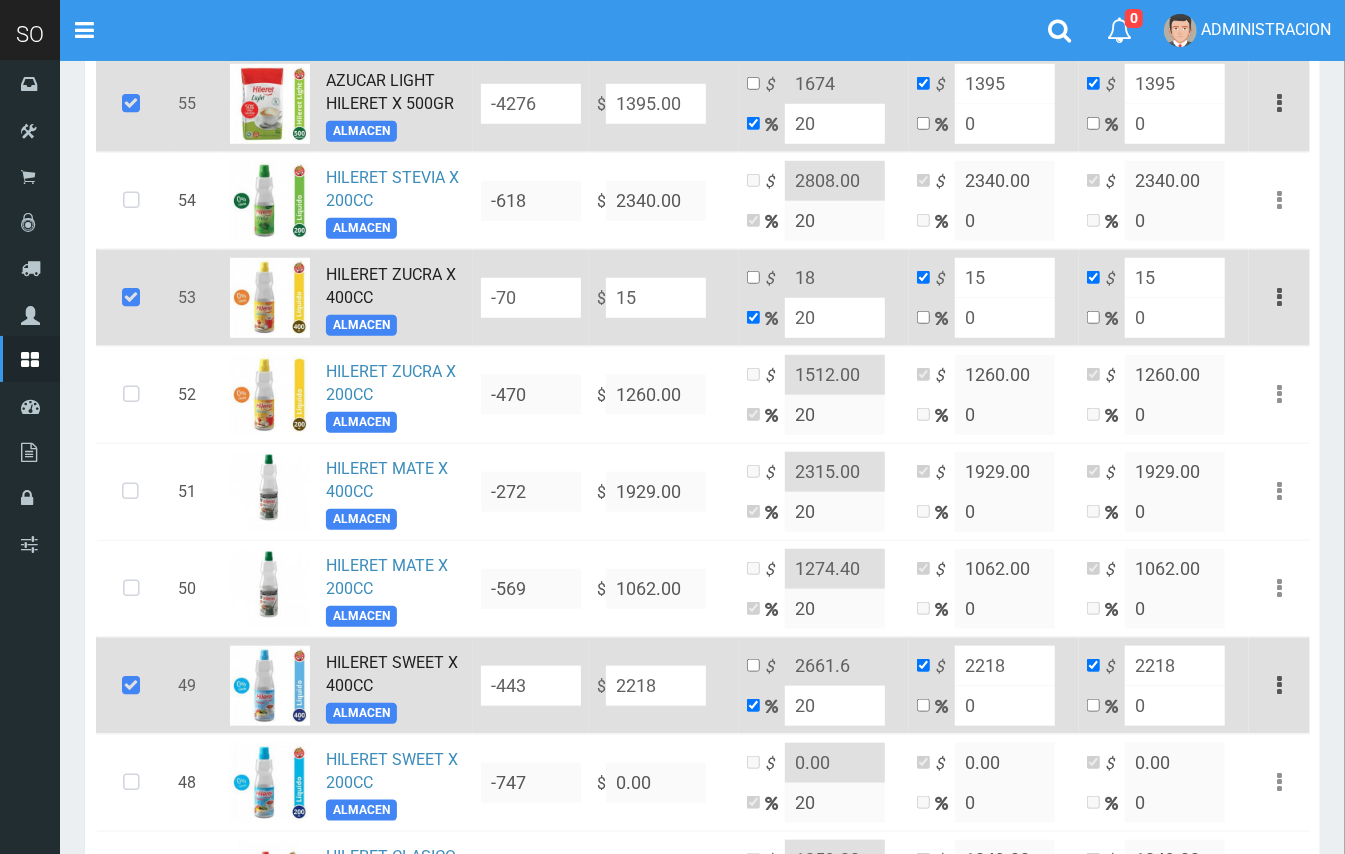 type on "159" 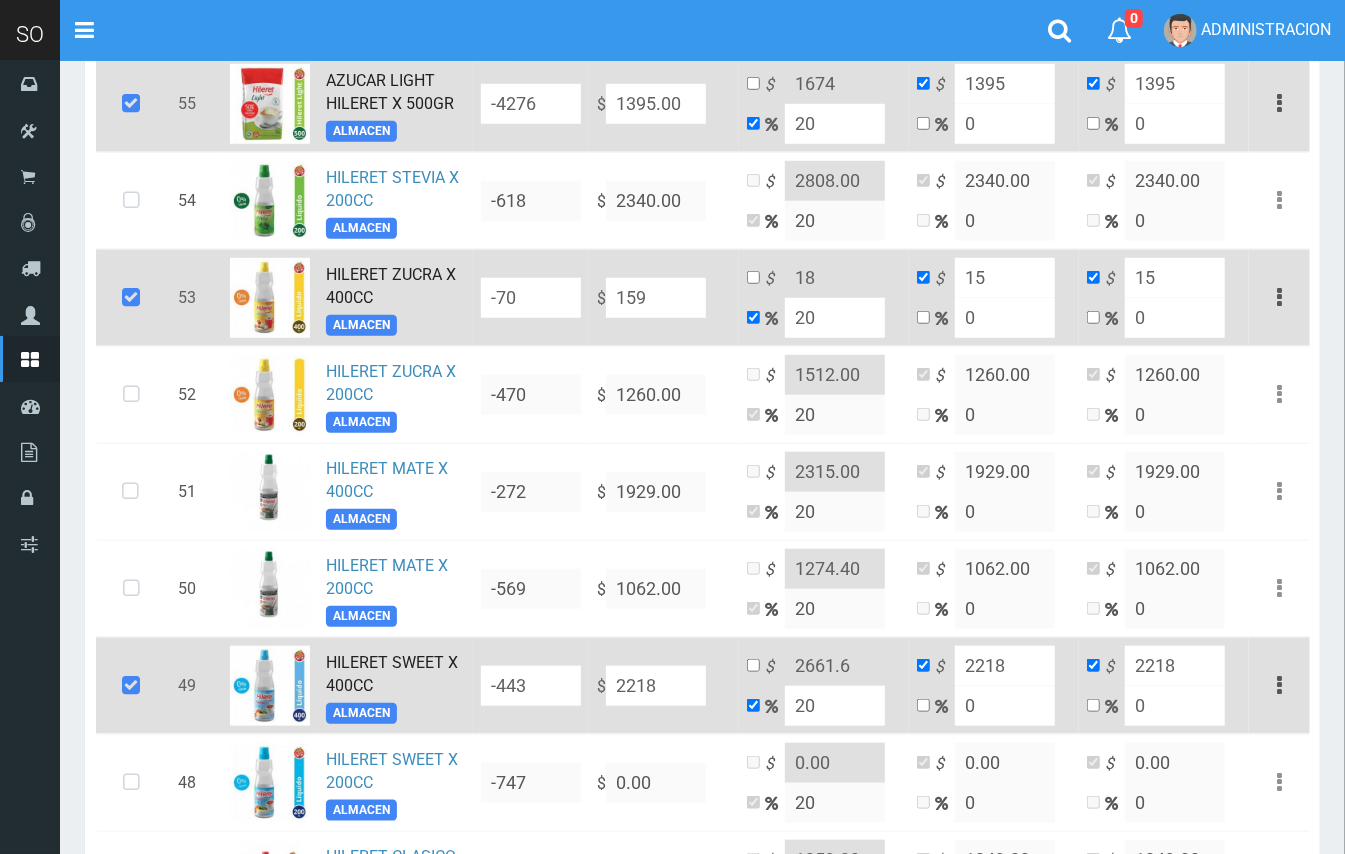 type on "190.8" 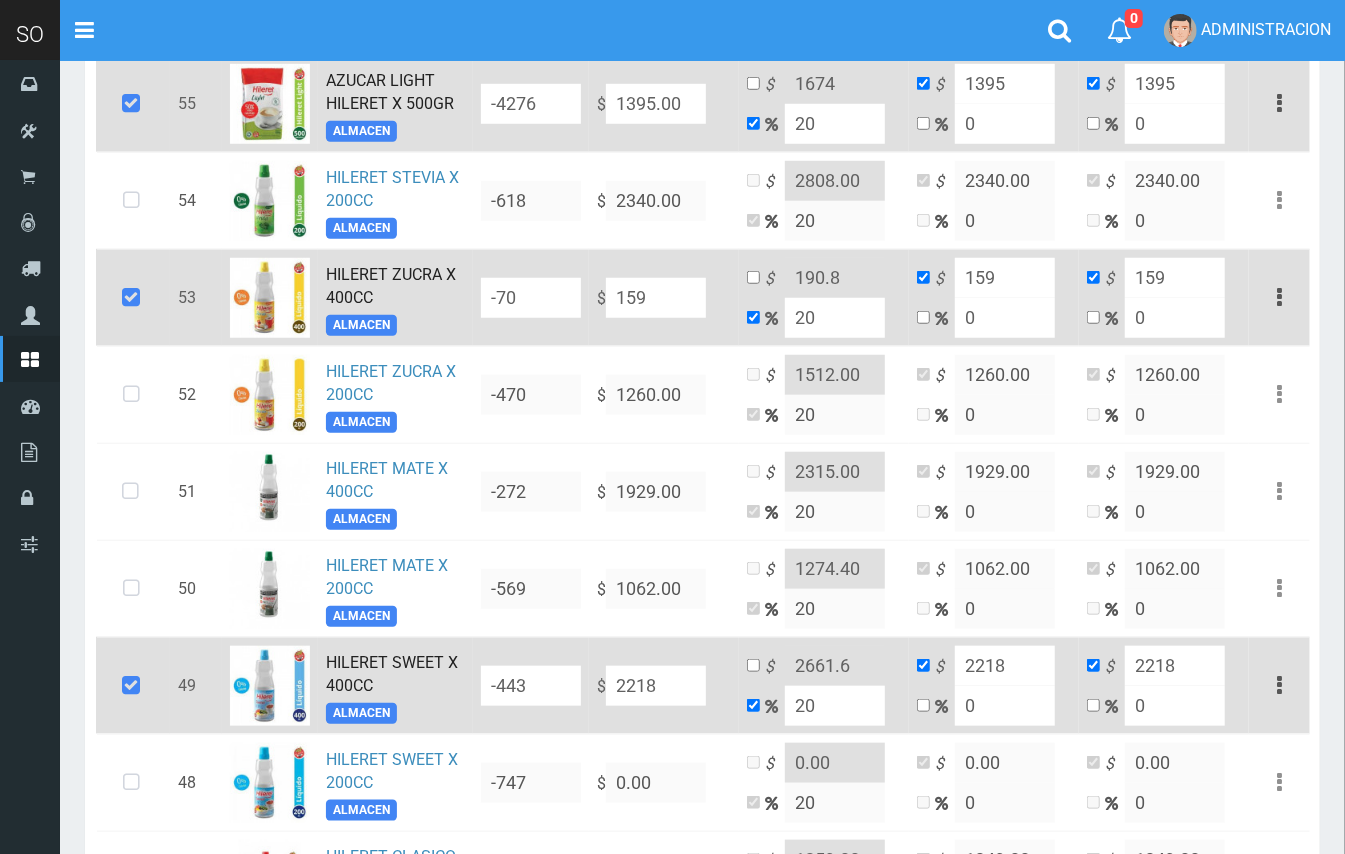 type on "1599" 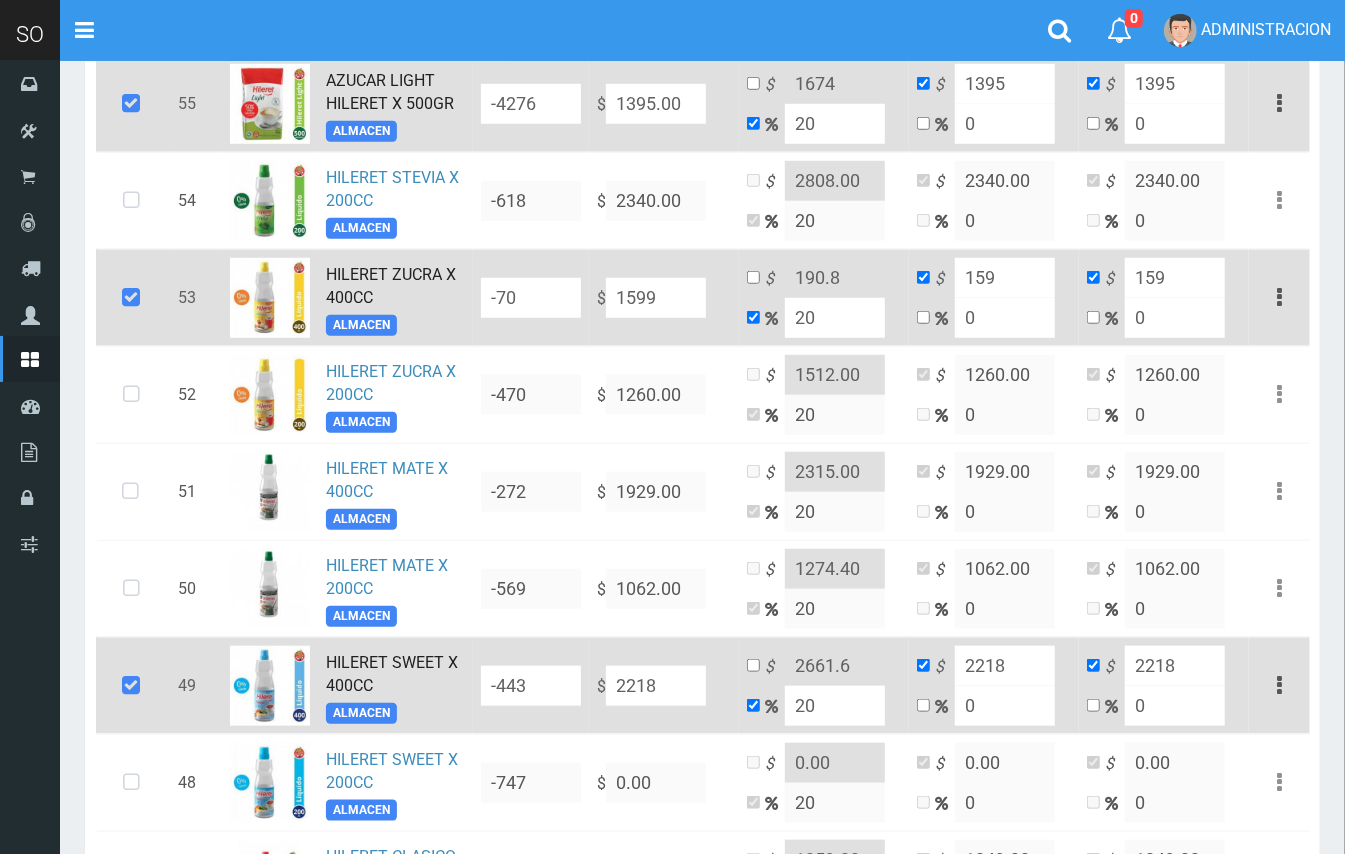 type on "1918.8" 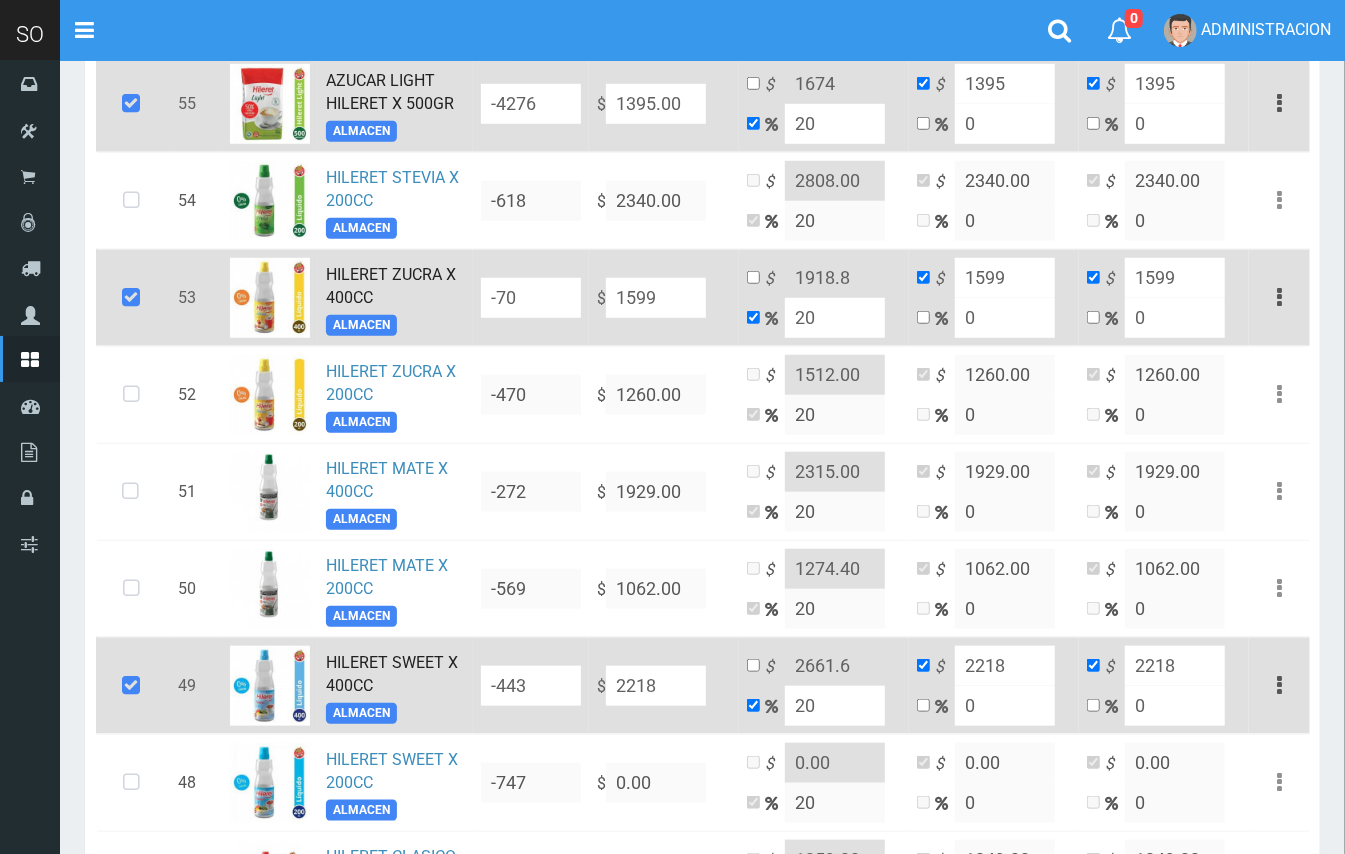 click on "$ 1599" at bounding box center (664, 297) 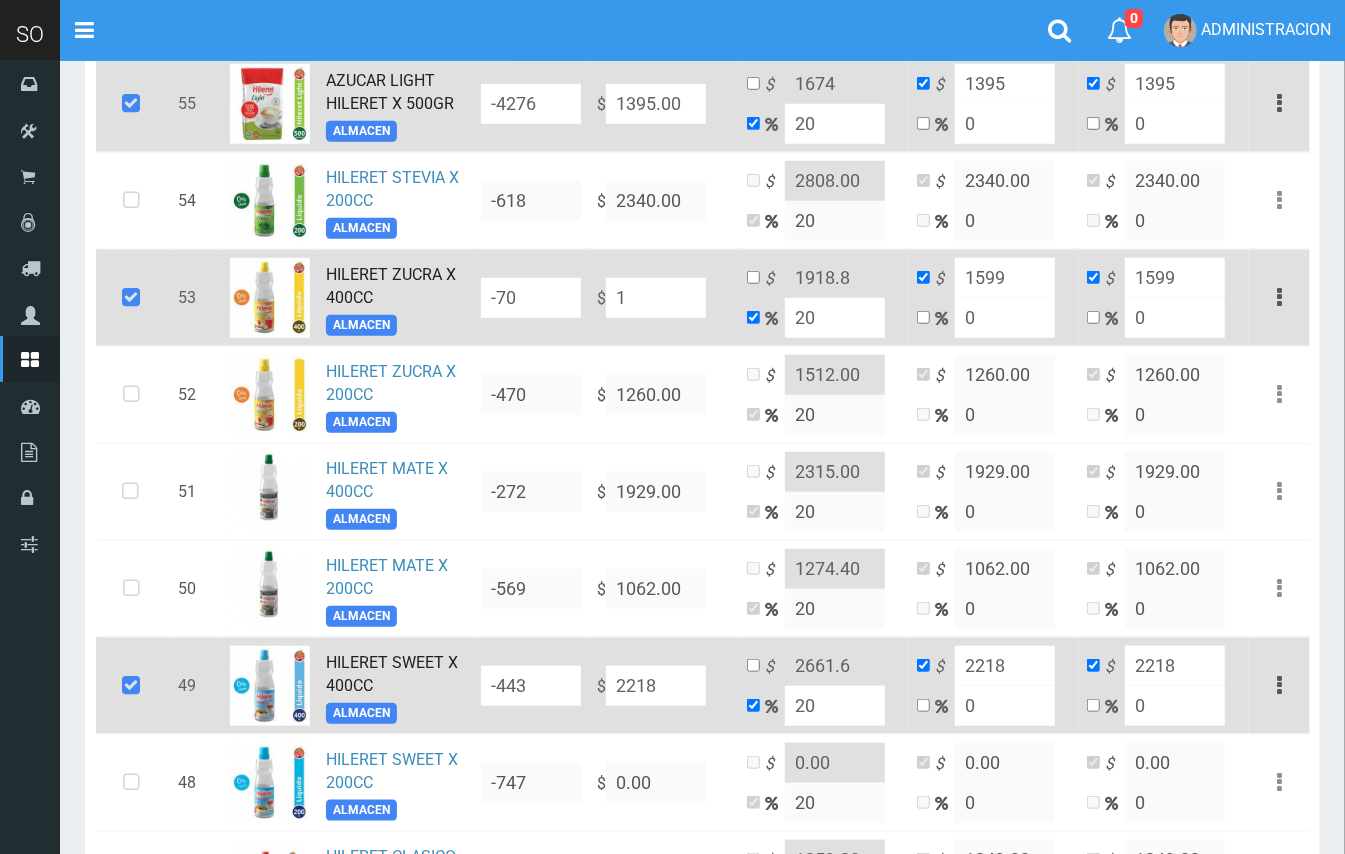 type on "1.2" 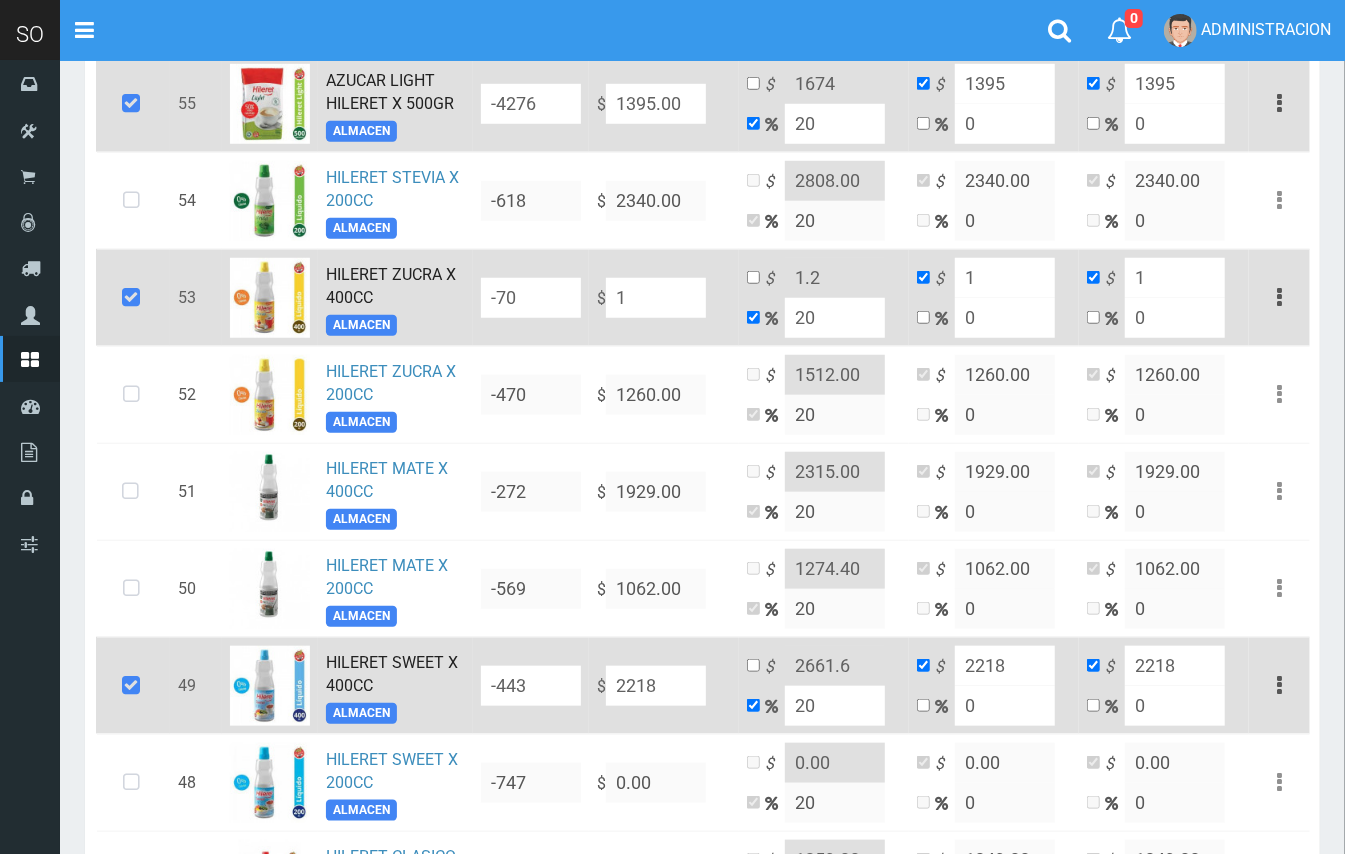 type on "13" 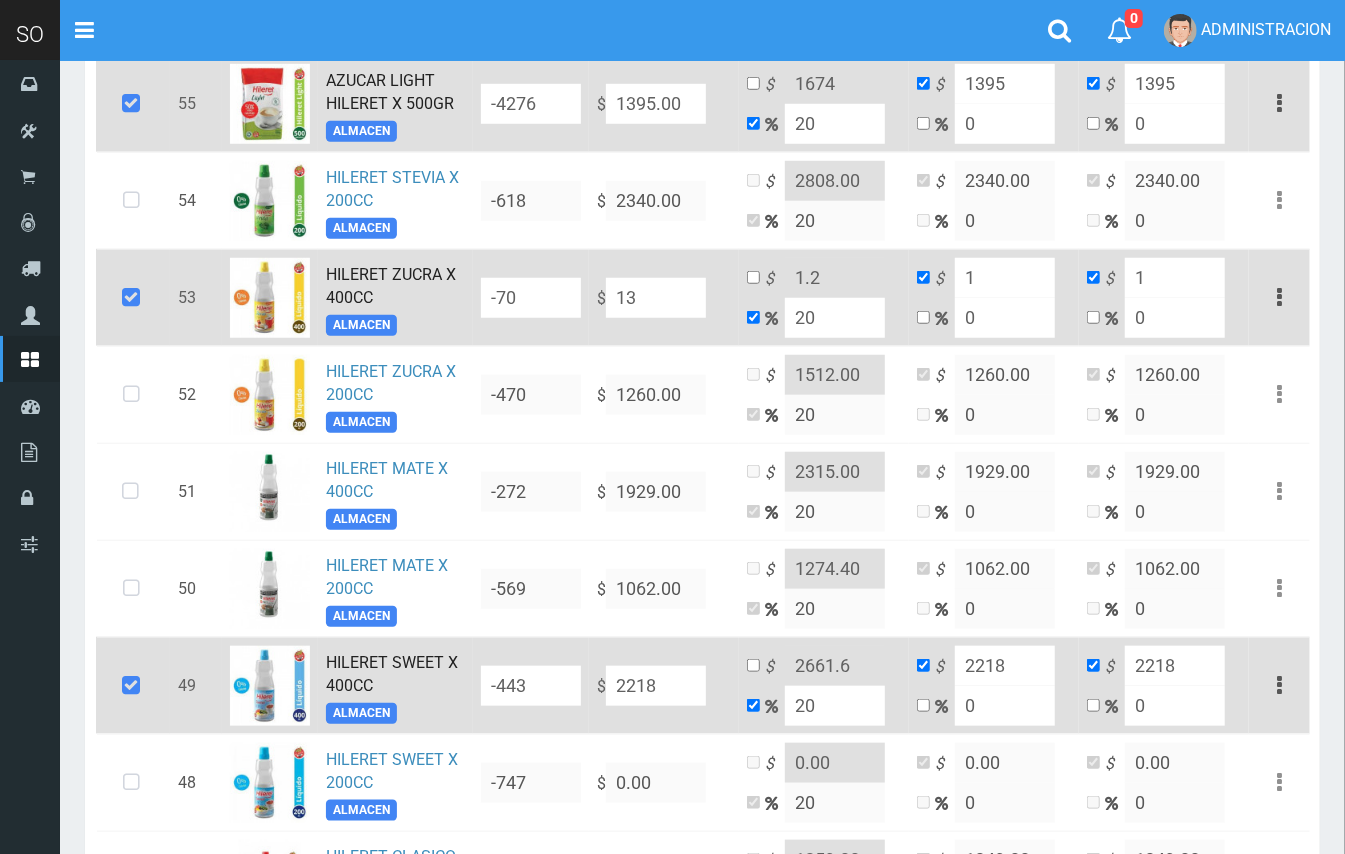 type on "15.6" 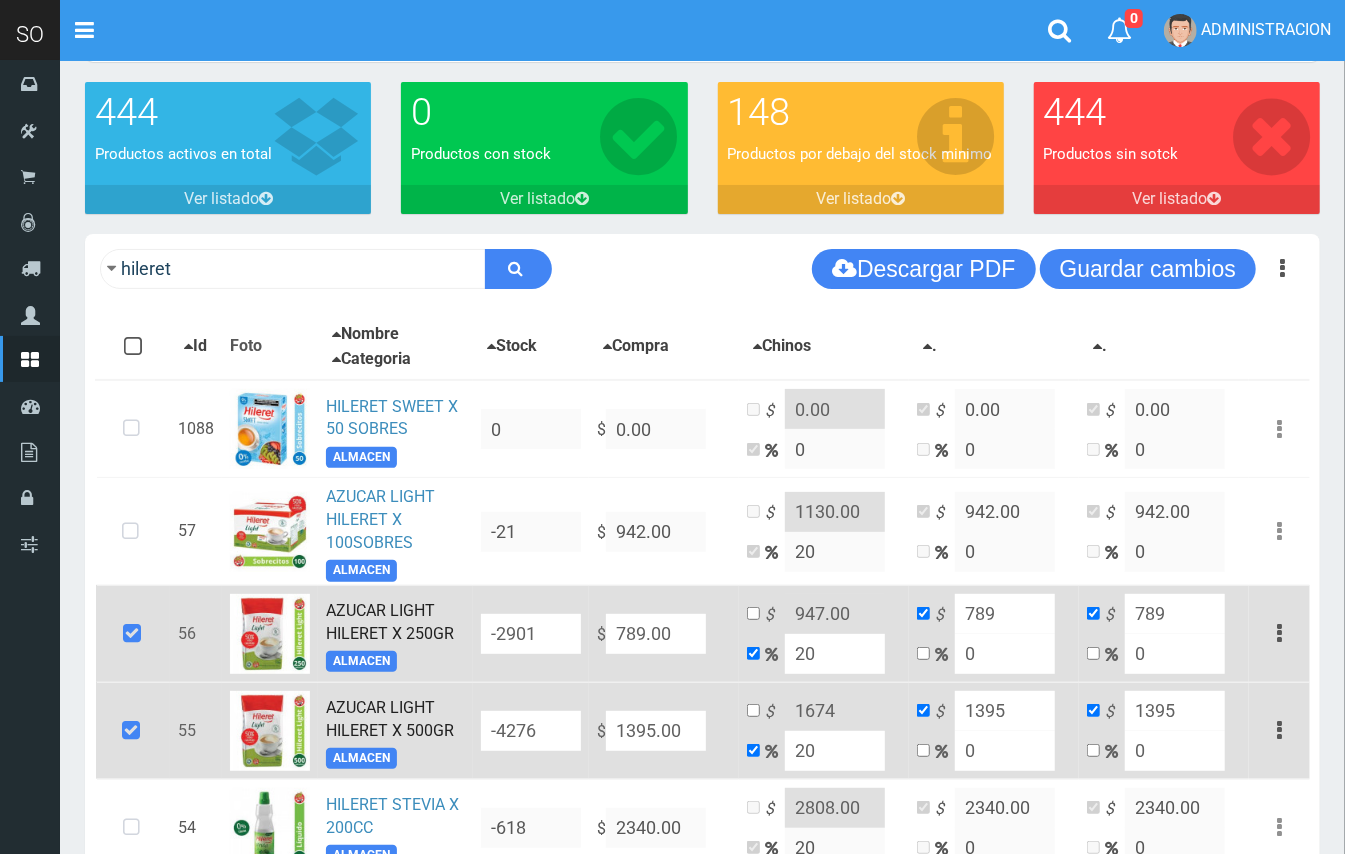 scroll, scrollTop: 0, scrollLeft: 0, axis: both 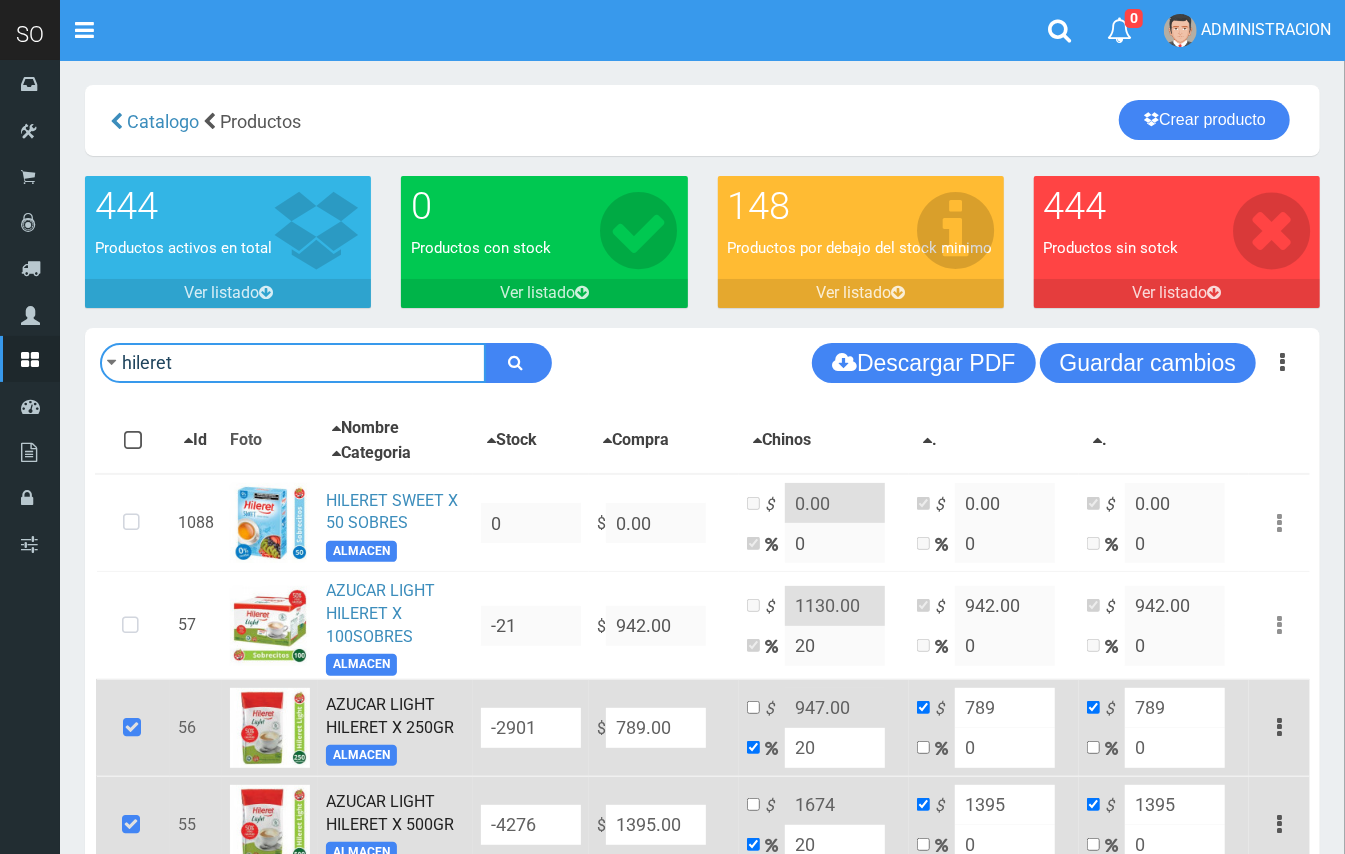 click on "hileret" at bounding box center (293, 363) 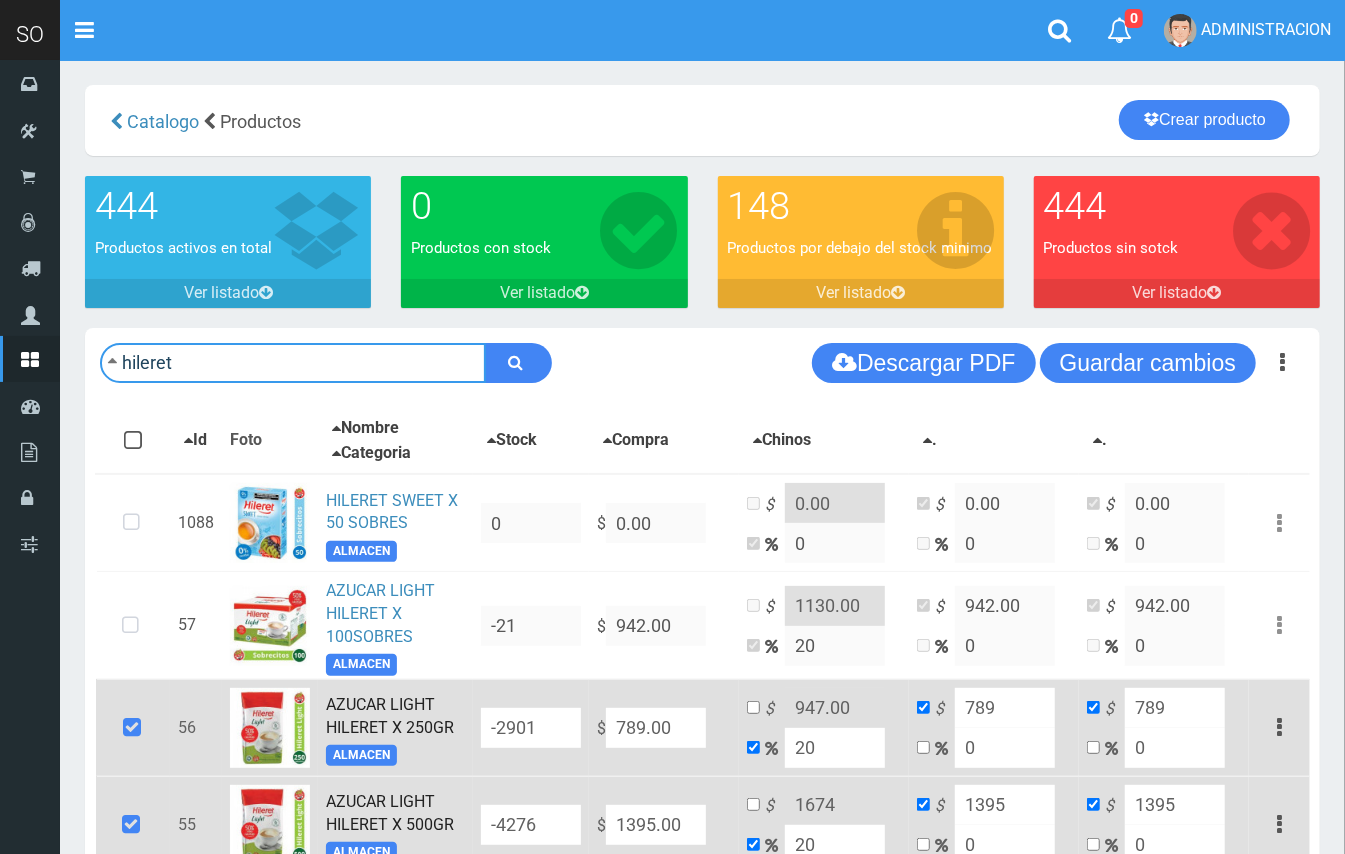 click on "hileret" at bounding box center [293, 363] 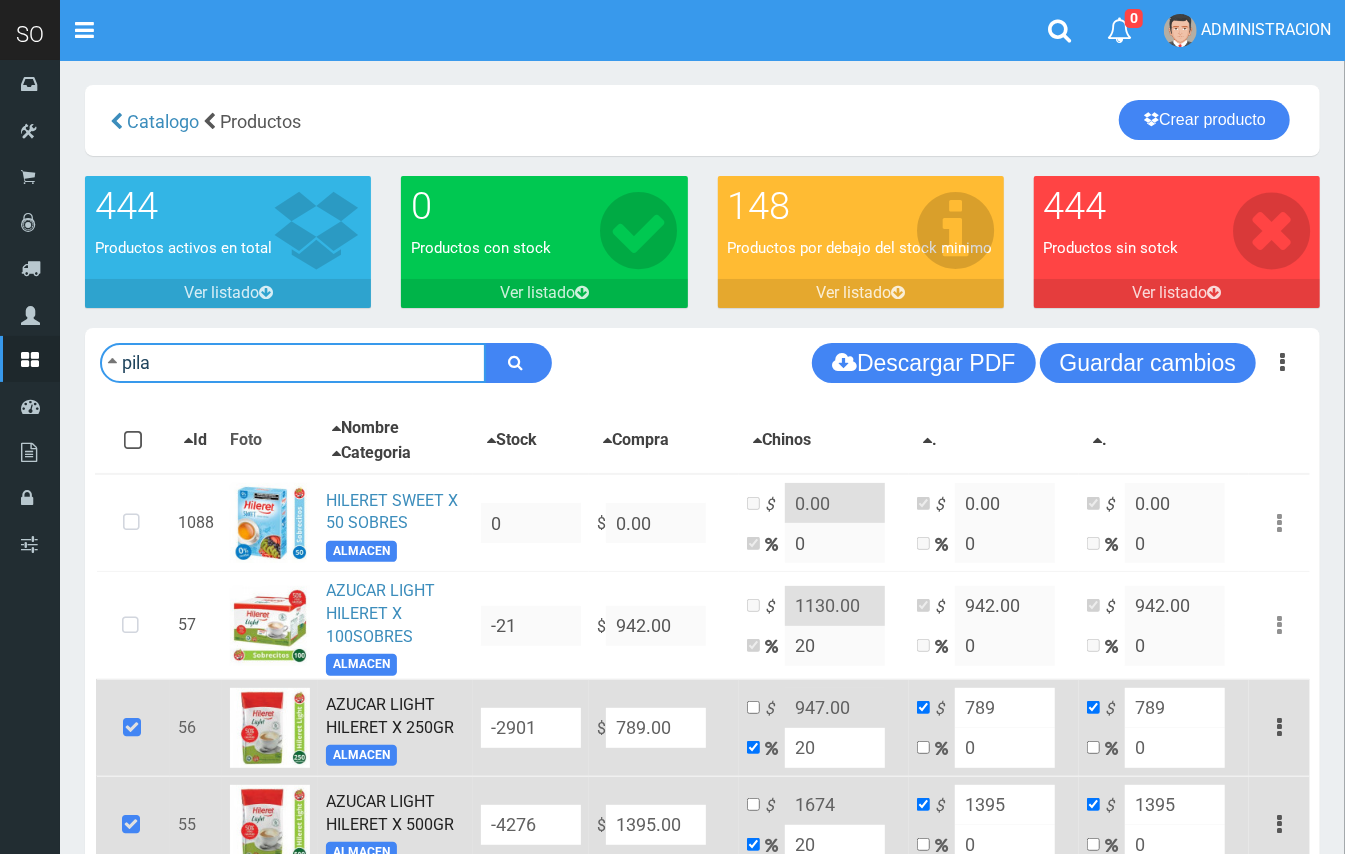click at bounding box center (518, 363) 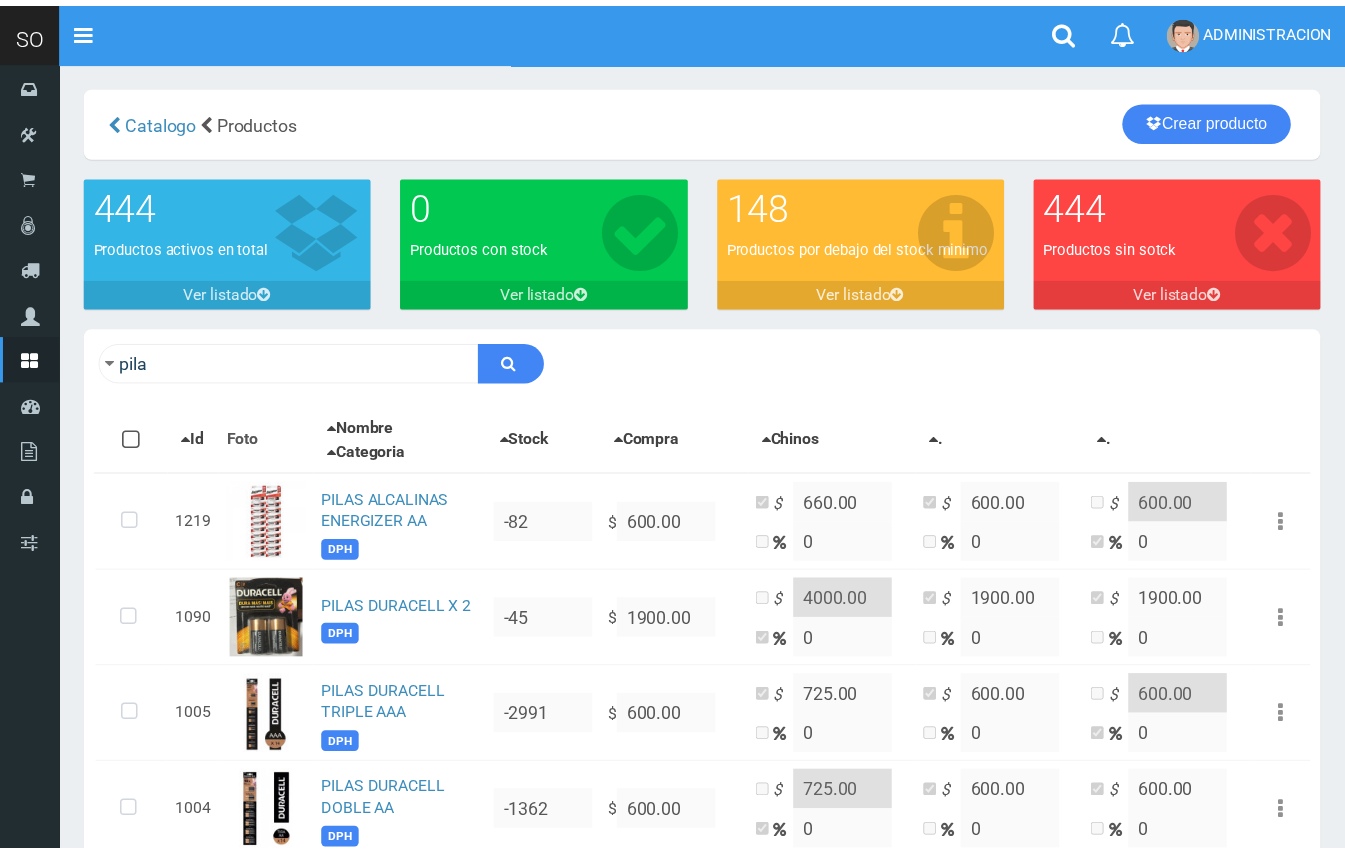 scroll, scrollTop: 0, scrollLeft: 0, axis: both 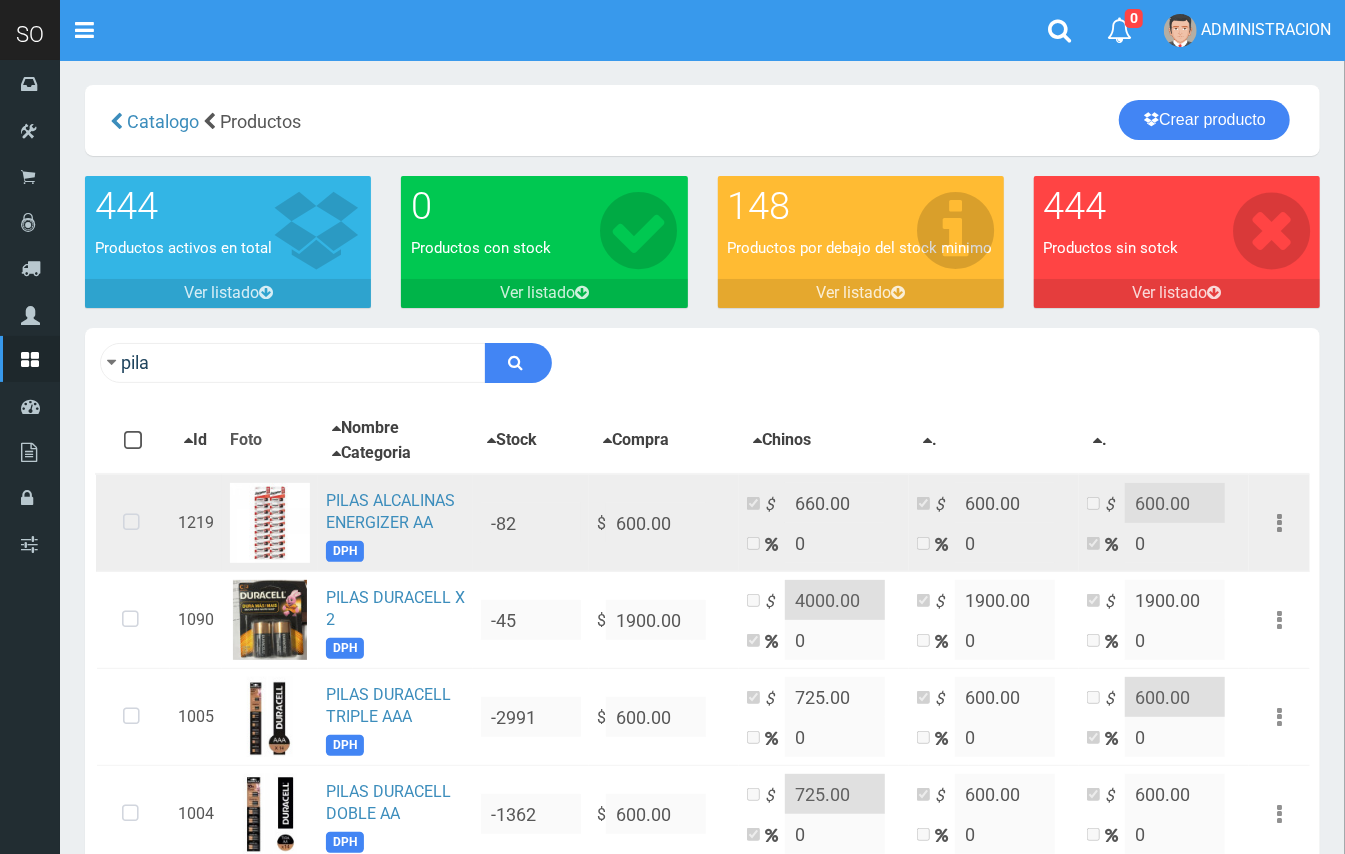 click at bounding box center [131, 523] 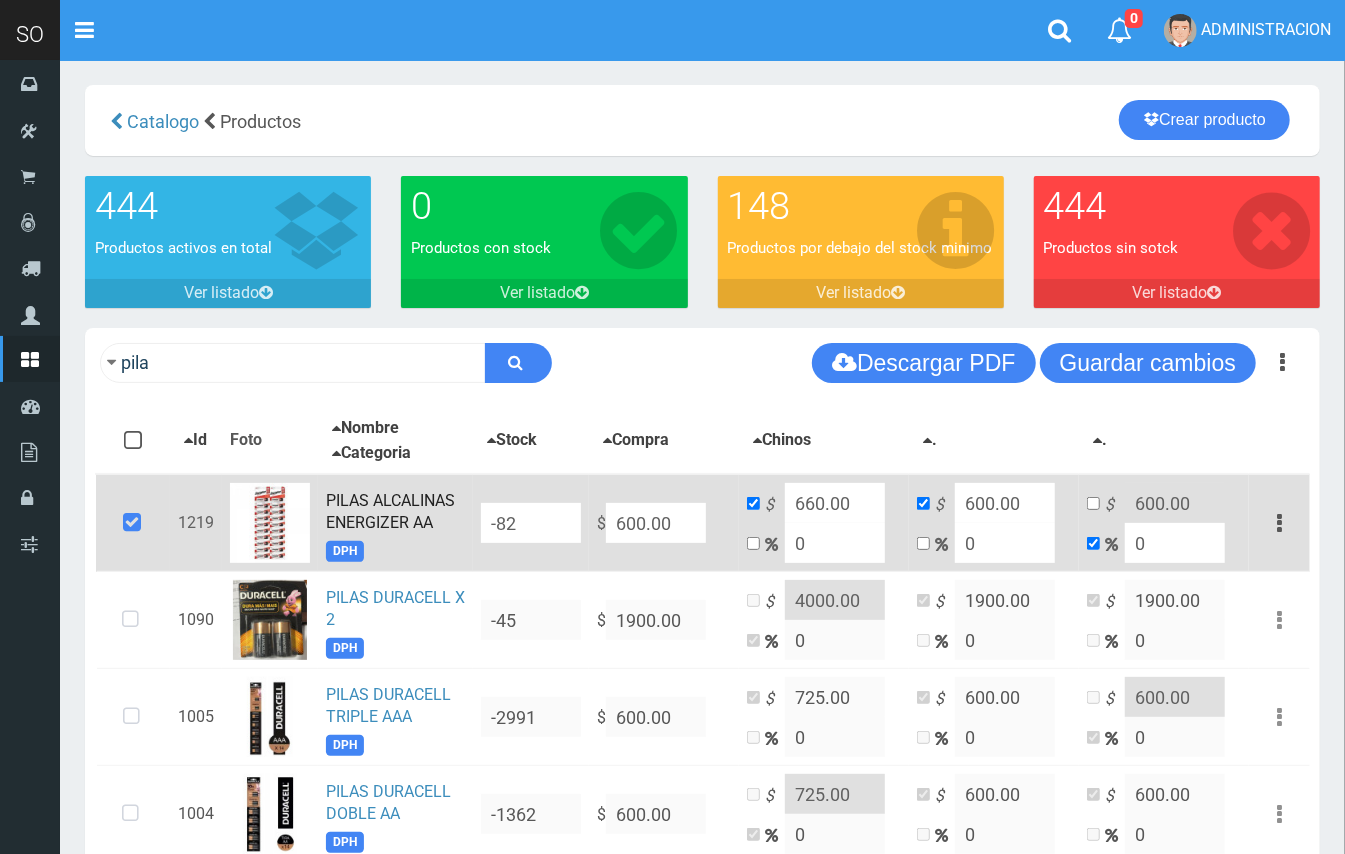drag, startPoint x: 670, startPoint y: 530, endPoint x: 598, endPoint y: 518, distance: 72.99315 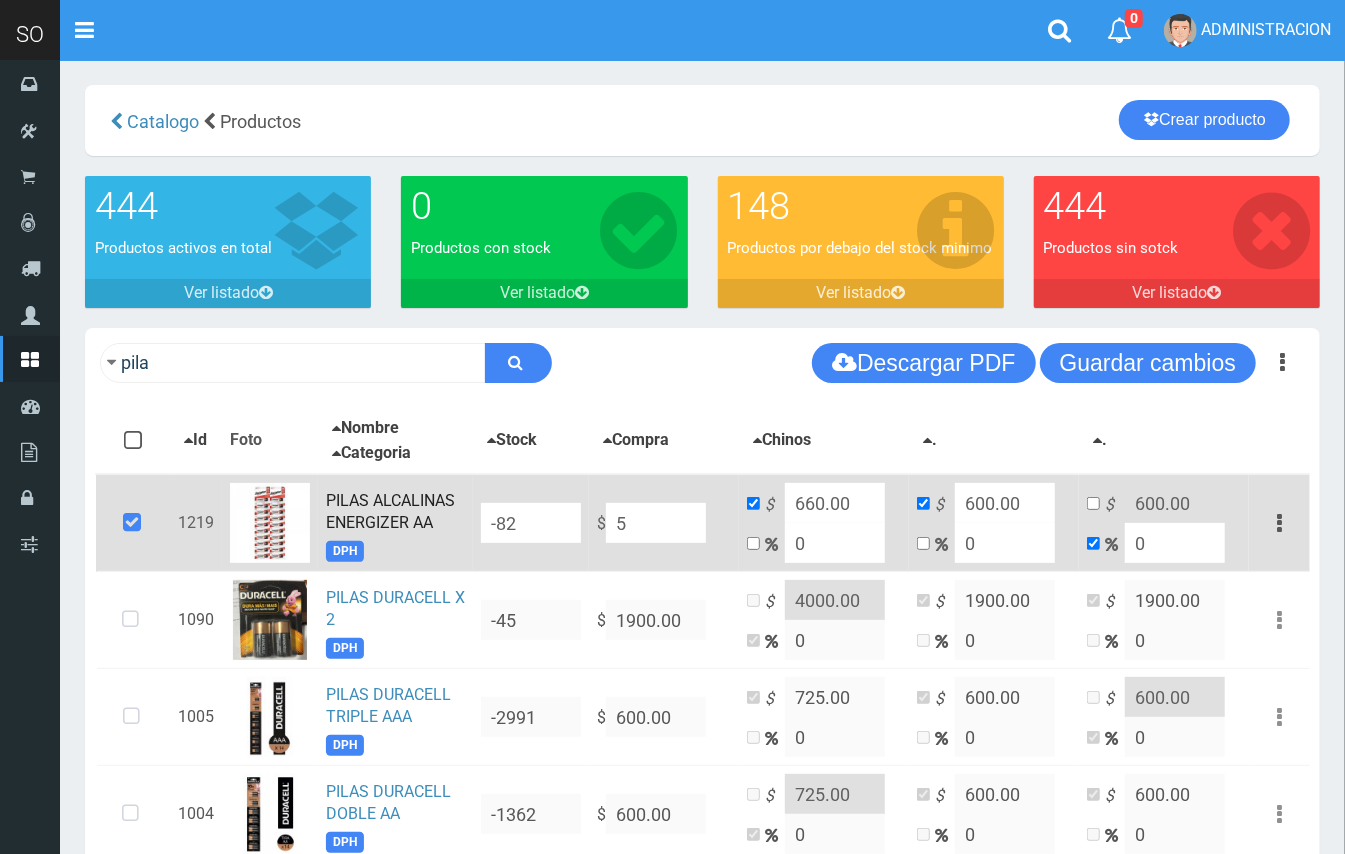 type on "5" 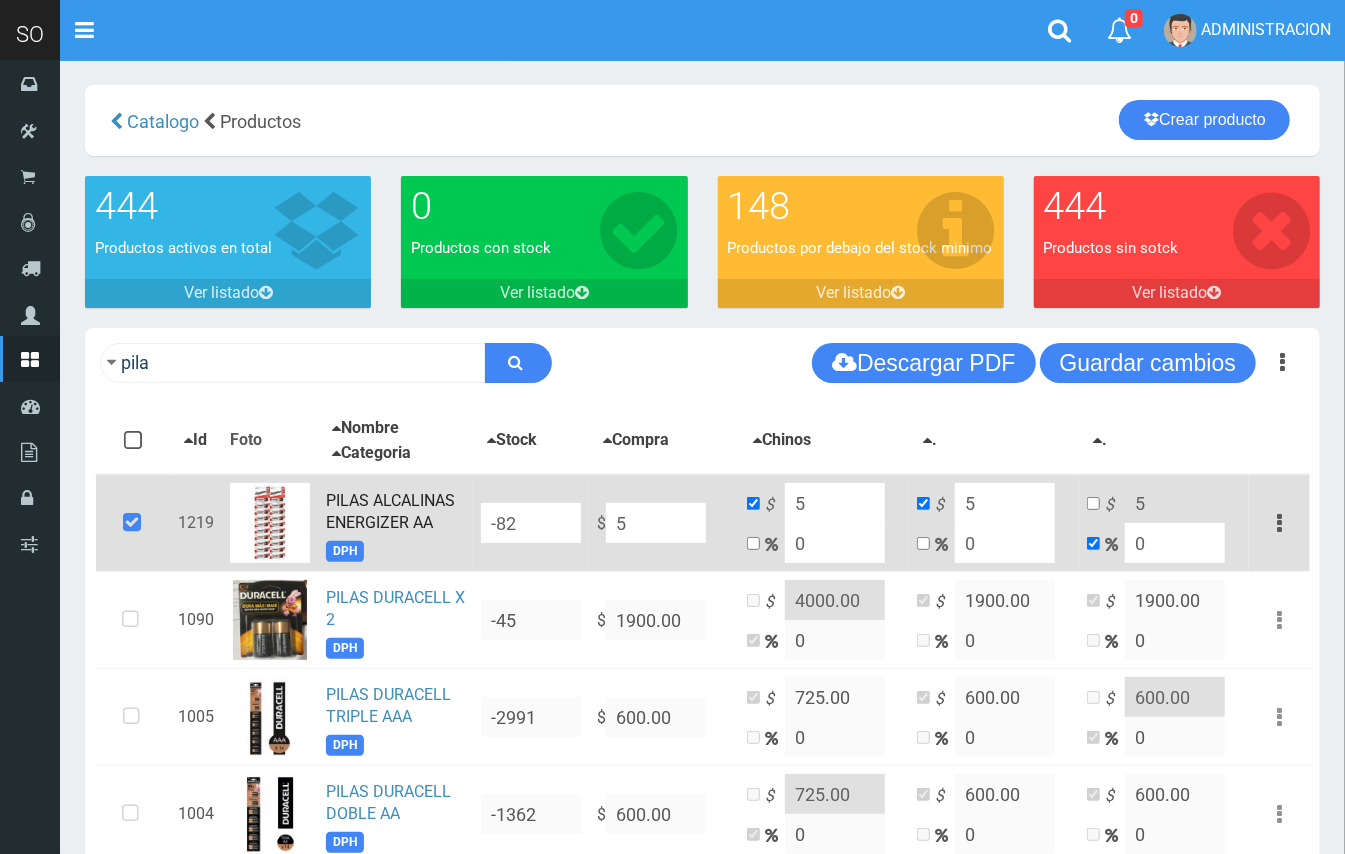 type on "55" 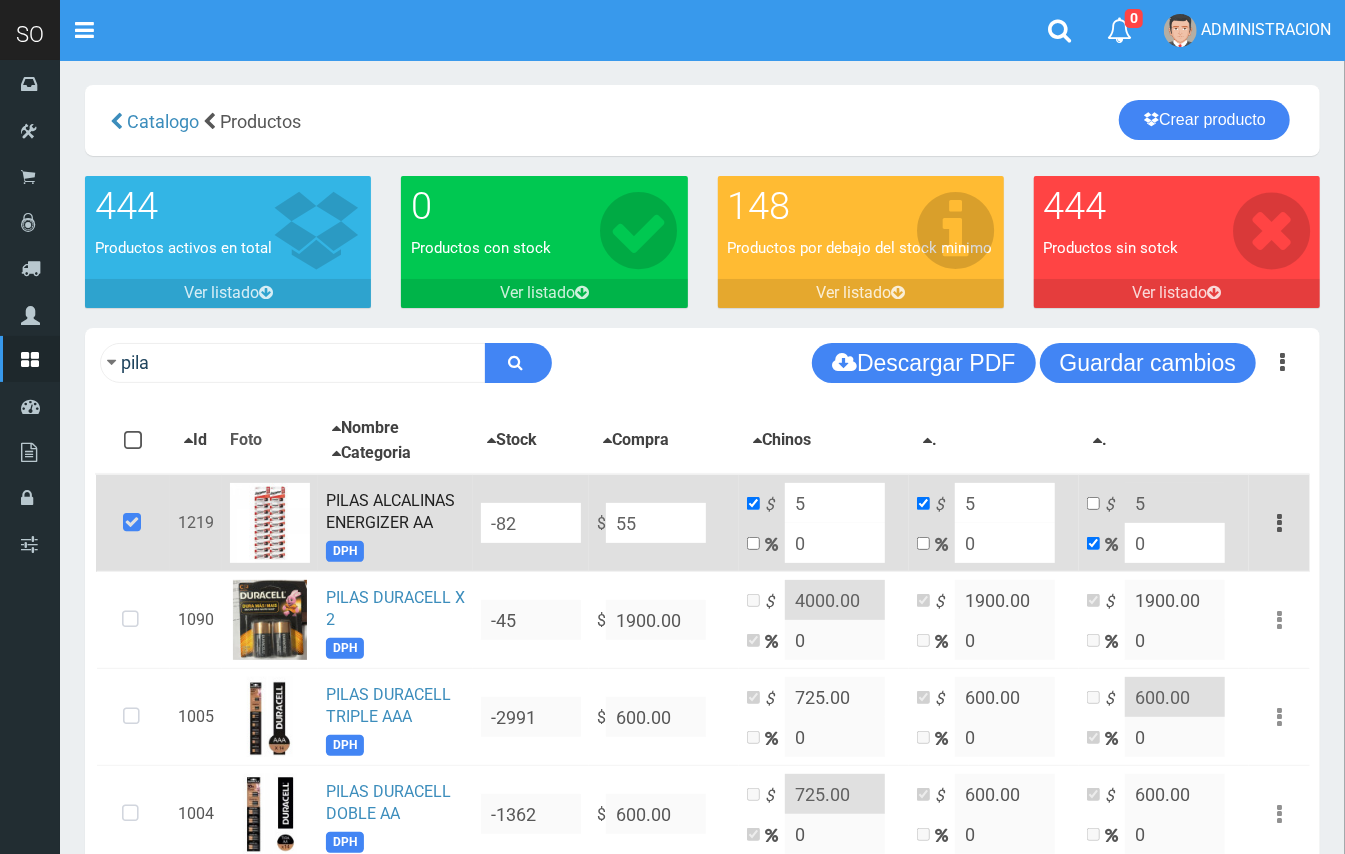 type on "55" 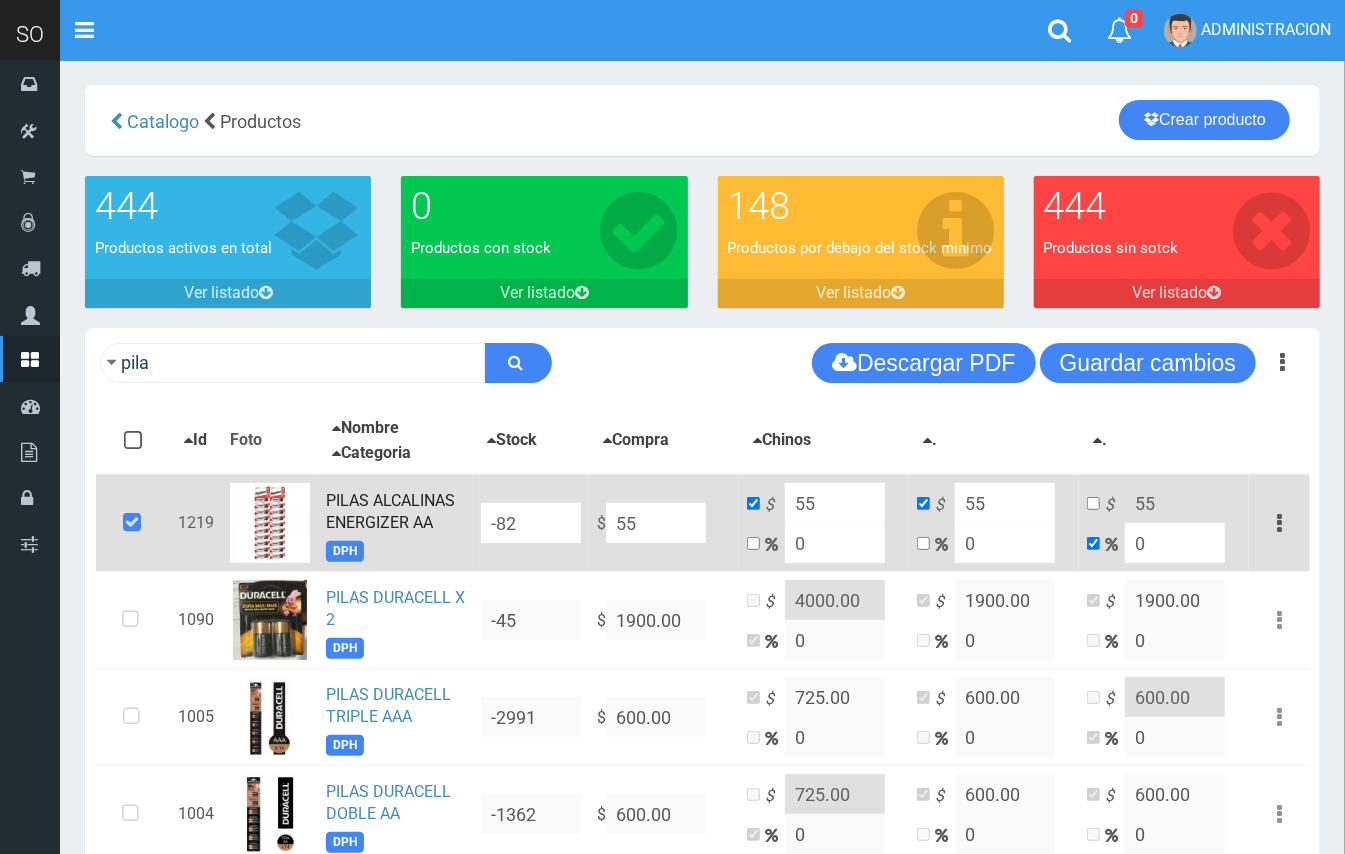 type on "550" 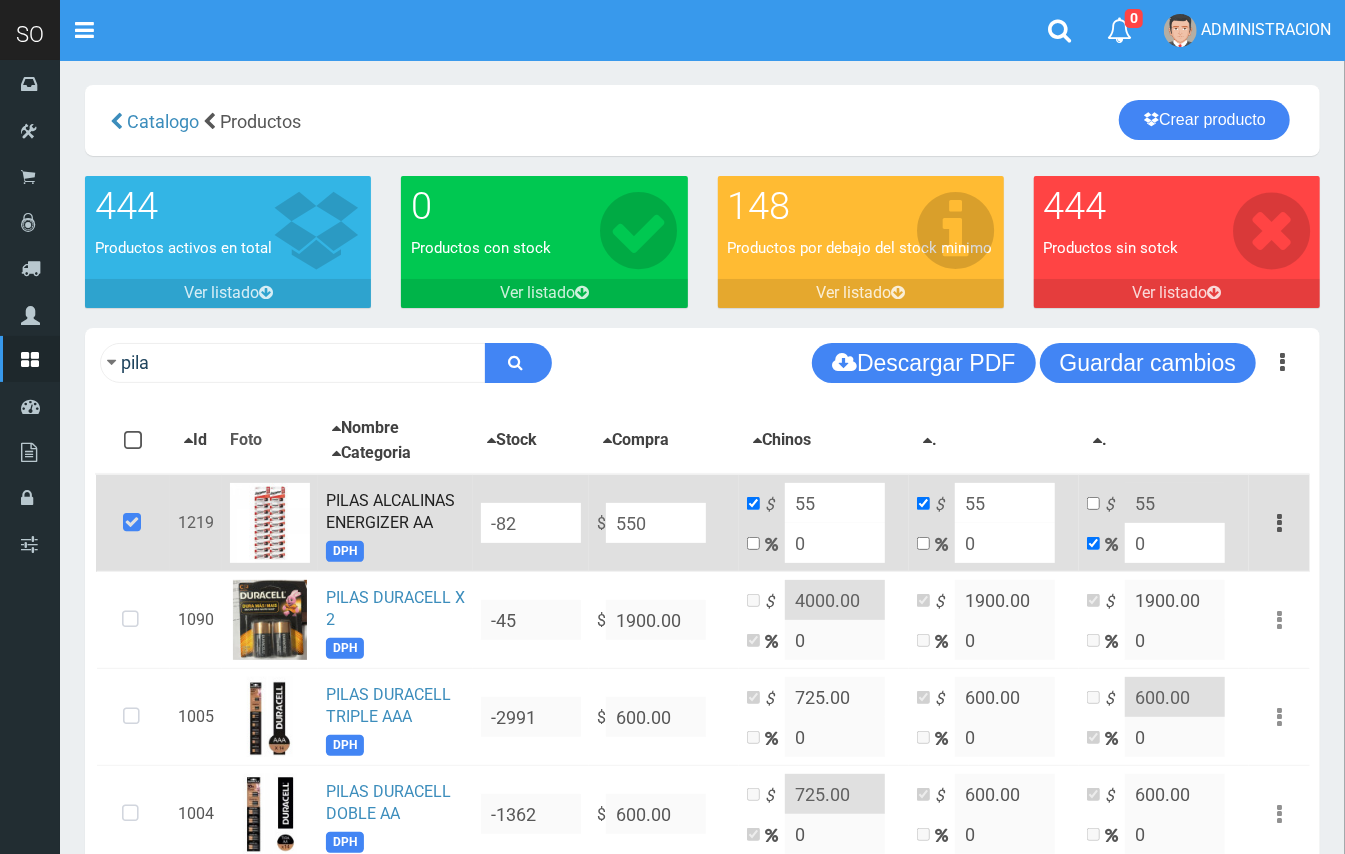 type on "550" 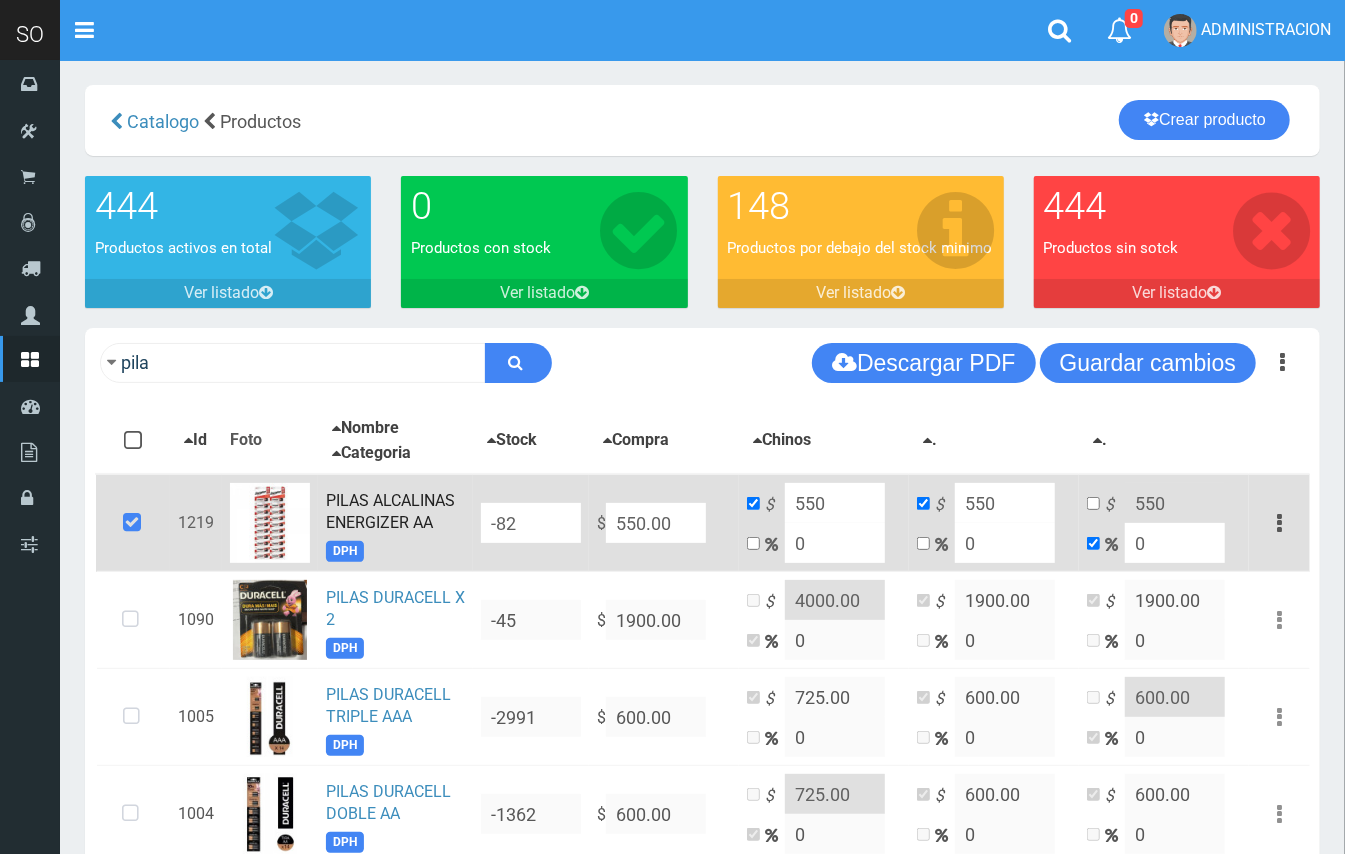type on "550.00" 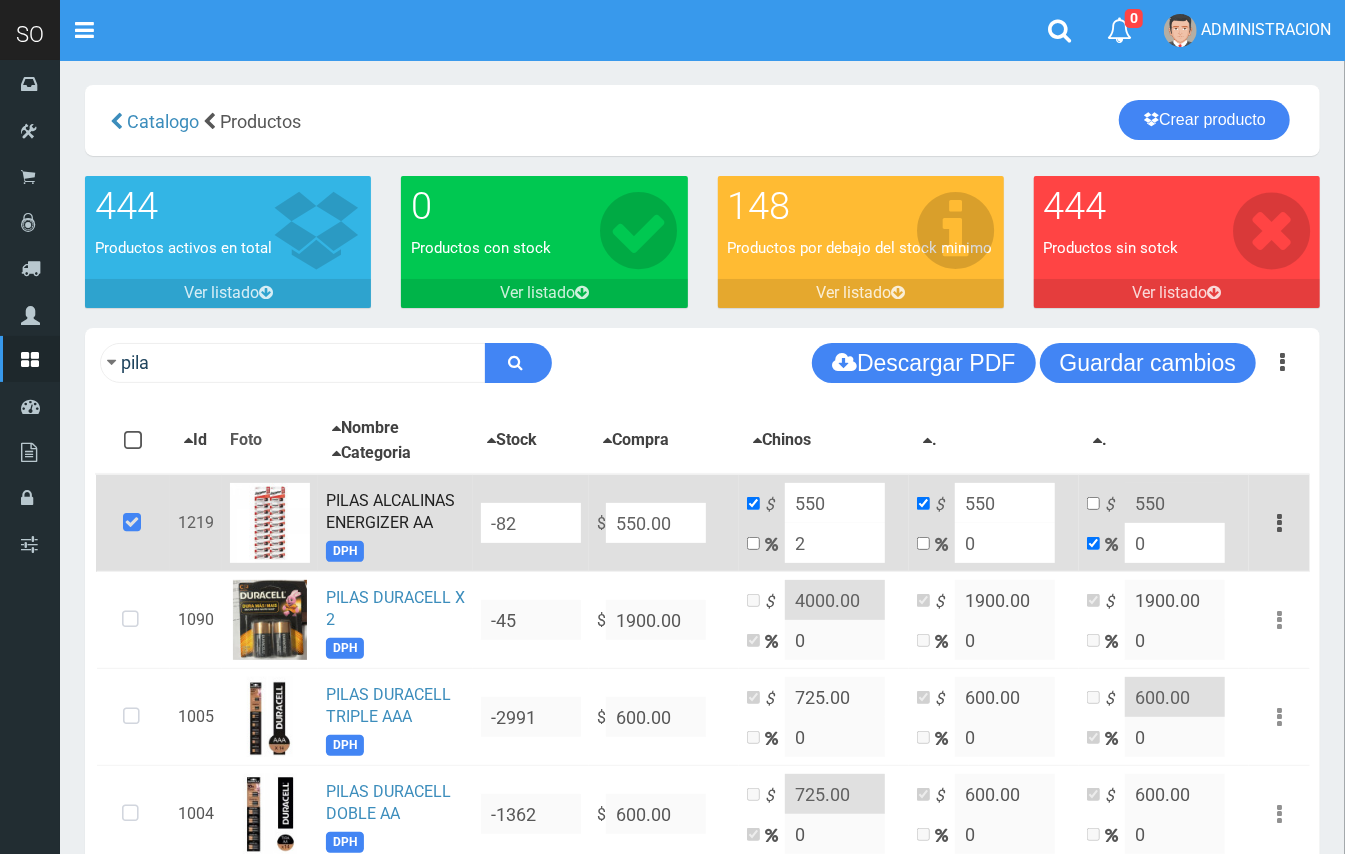 type on "561" 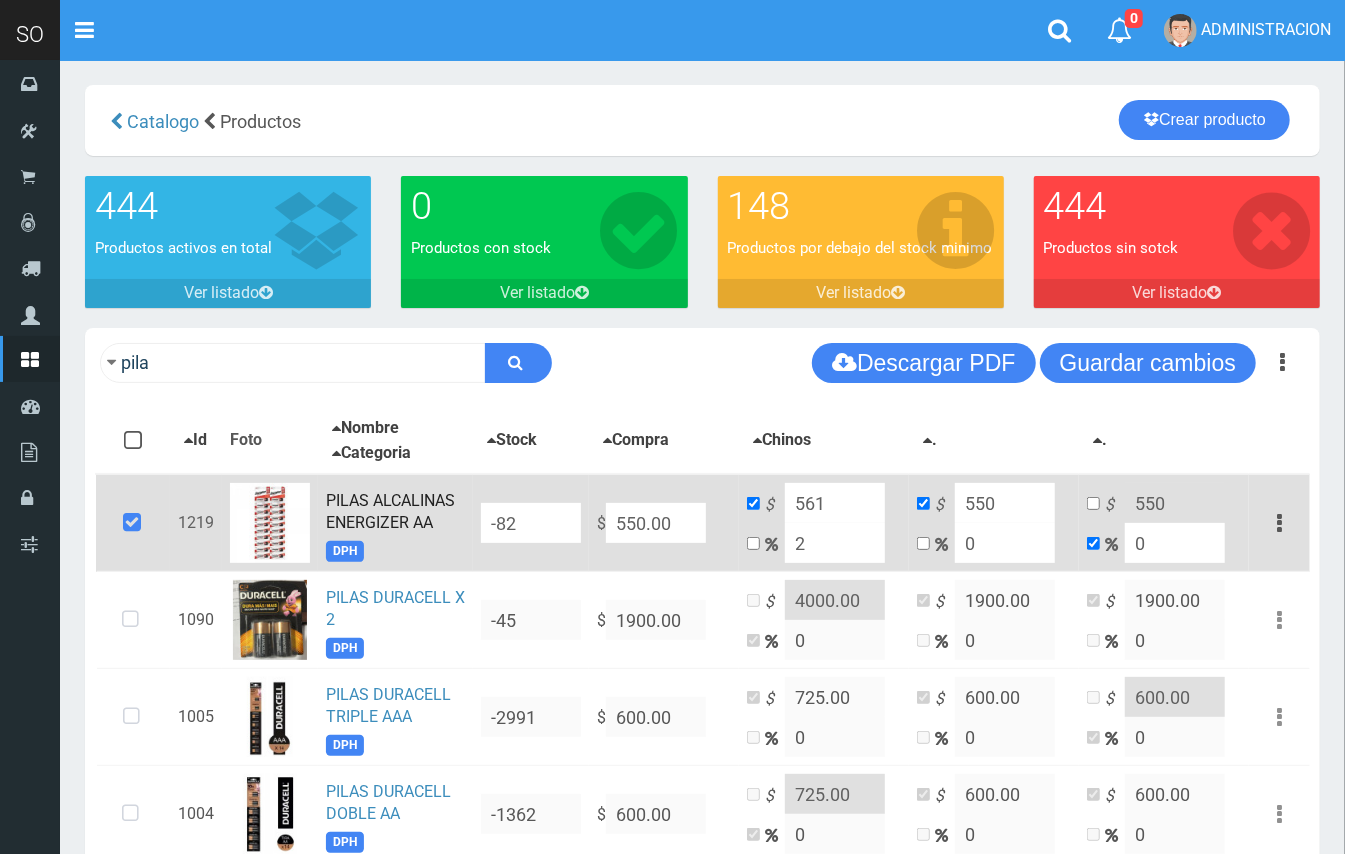 type on "20" 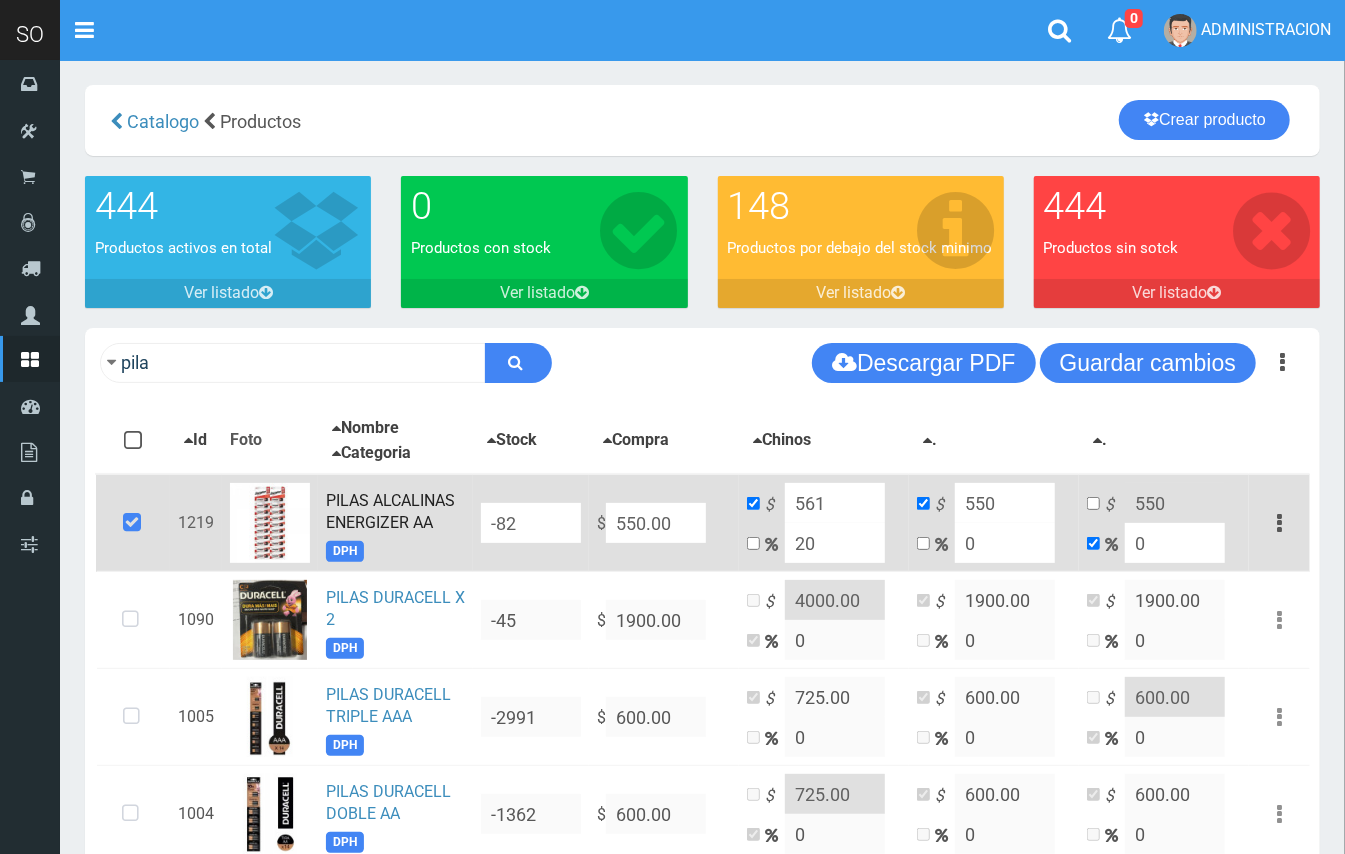 type on "660" 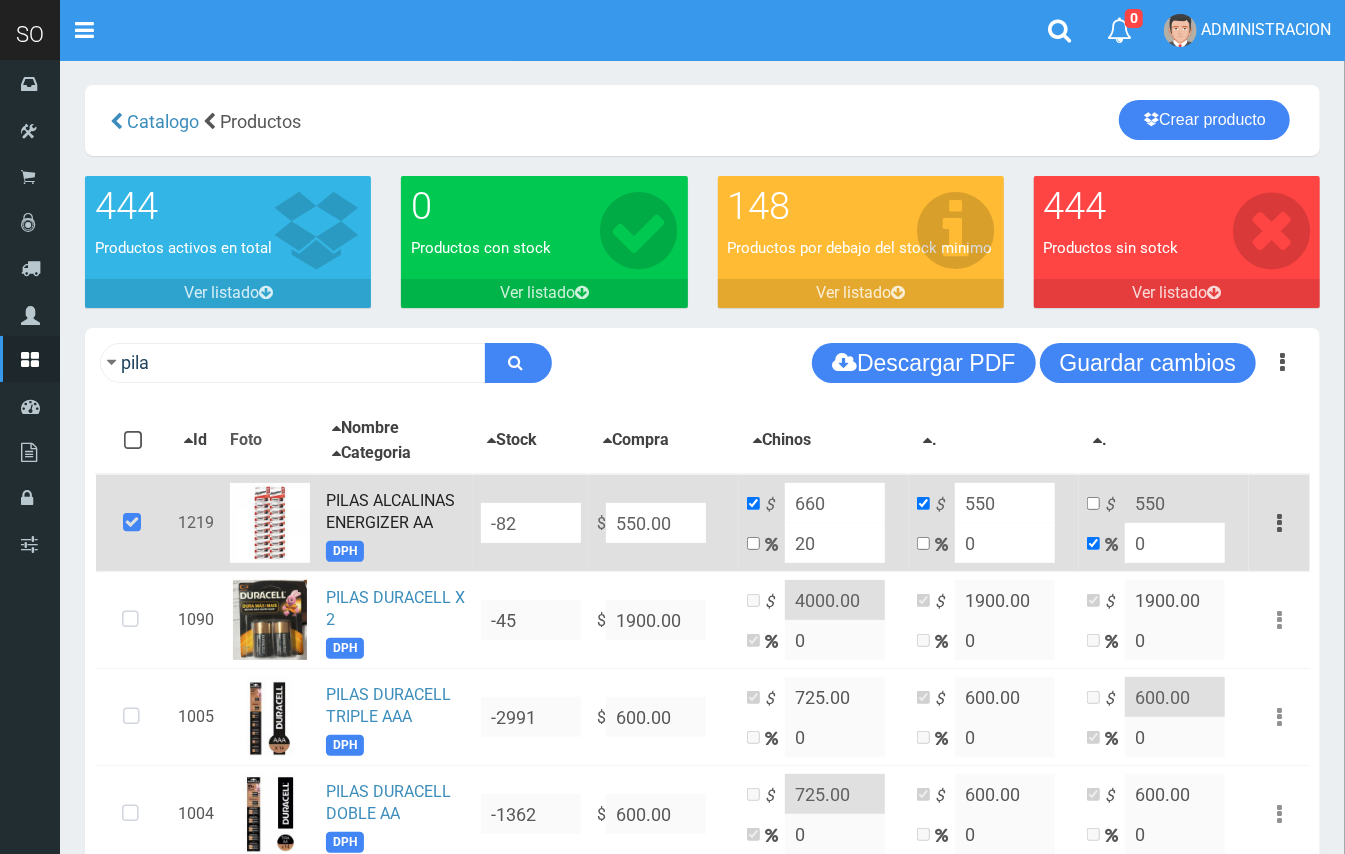 type on "20" 